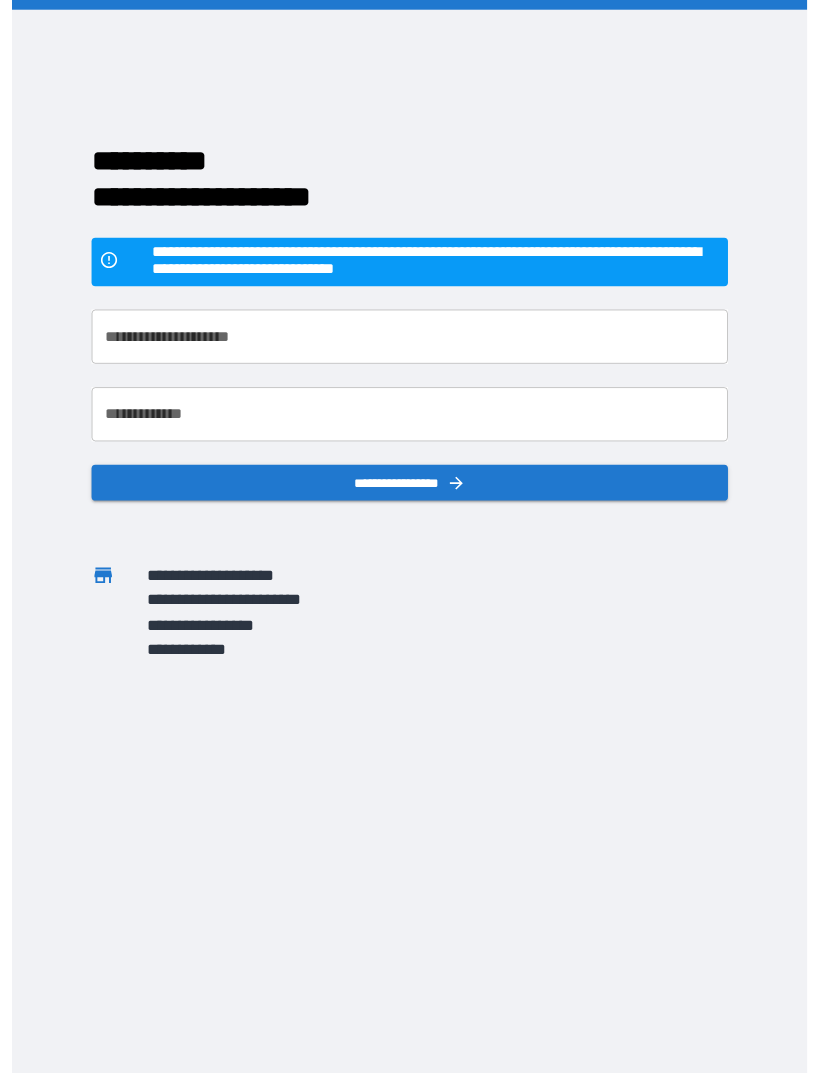 scroll, scrollTop: 31, scrollLeft: 0, axis: vertical 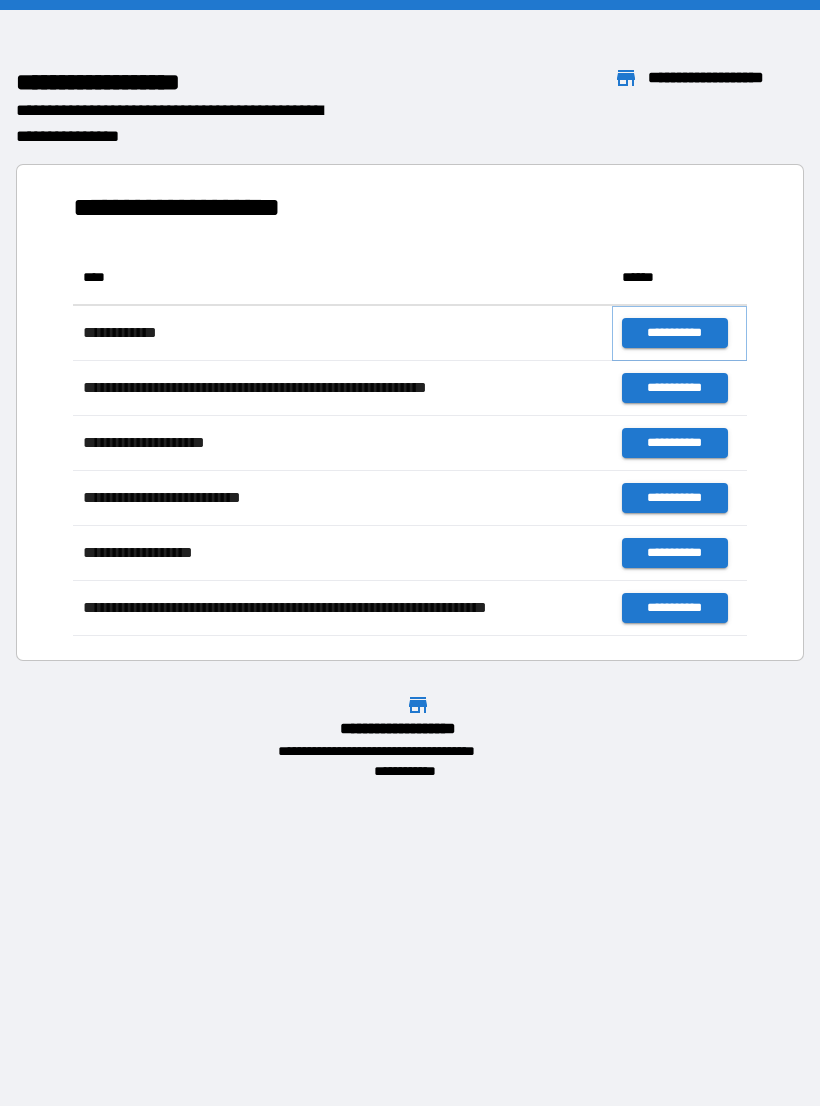 click on "**********" at bounding box center [674, 333] 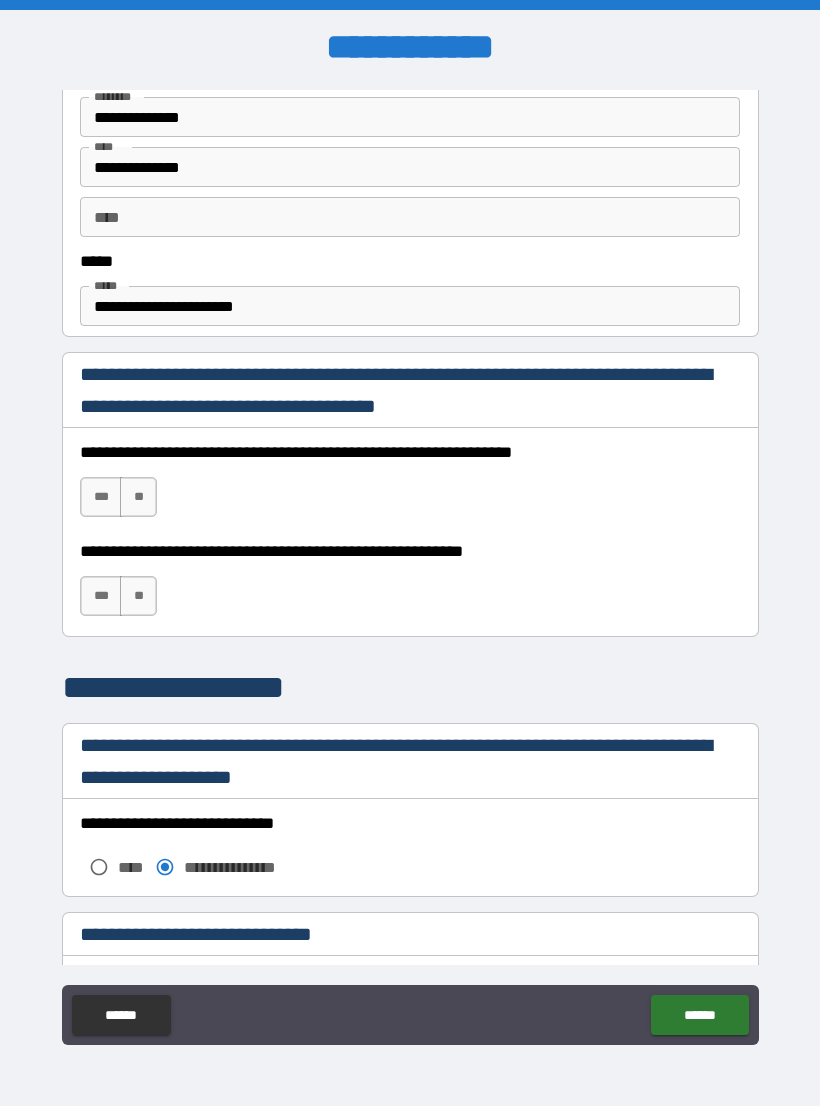 scroll, scrollTop: 1096, scrollLeft: 0, axis: vertical 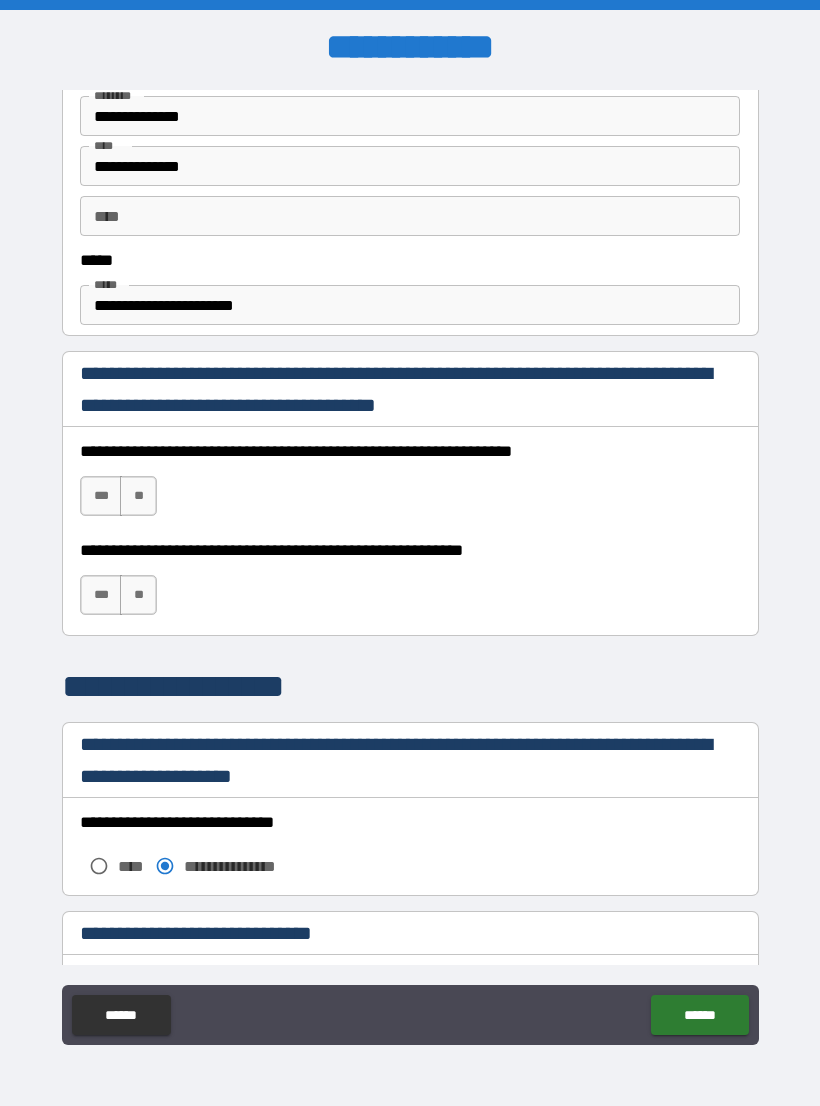 click on "***" at bounding box center (101, 496) 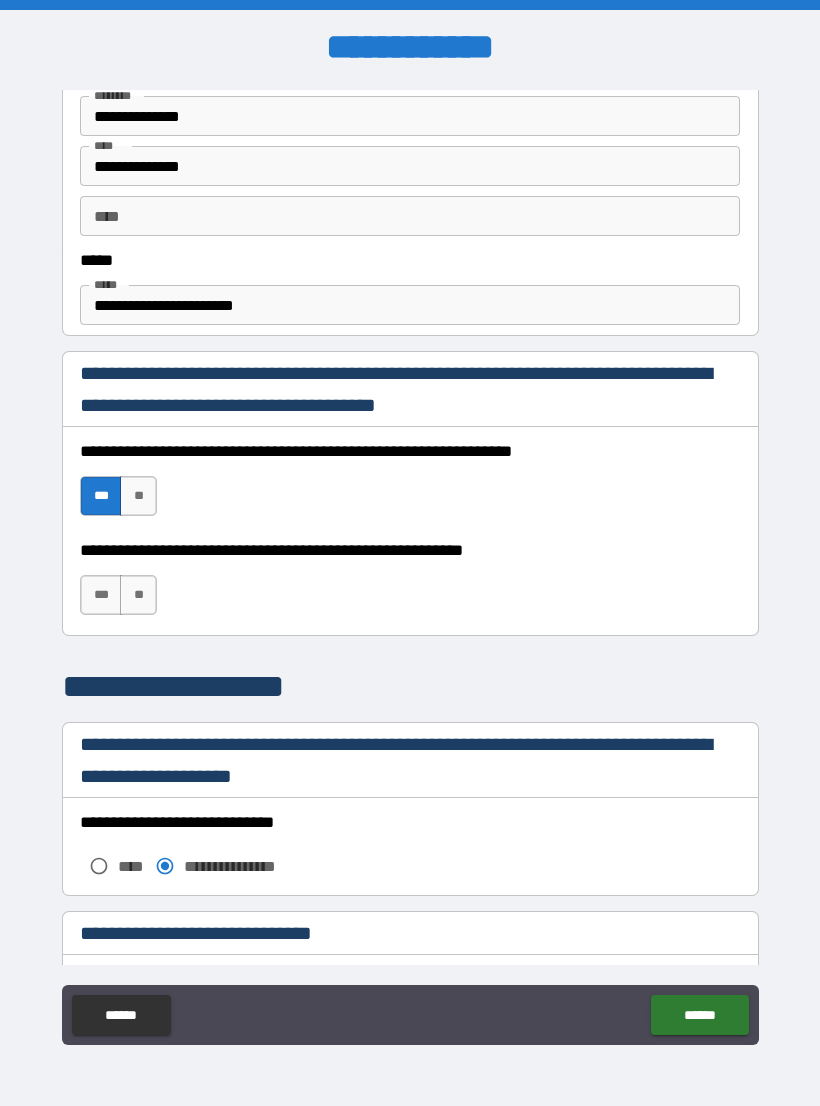 click on "***" at bounding box center (101, 595) 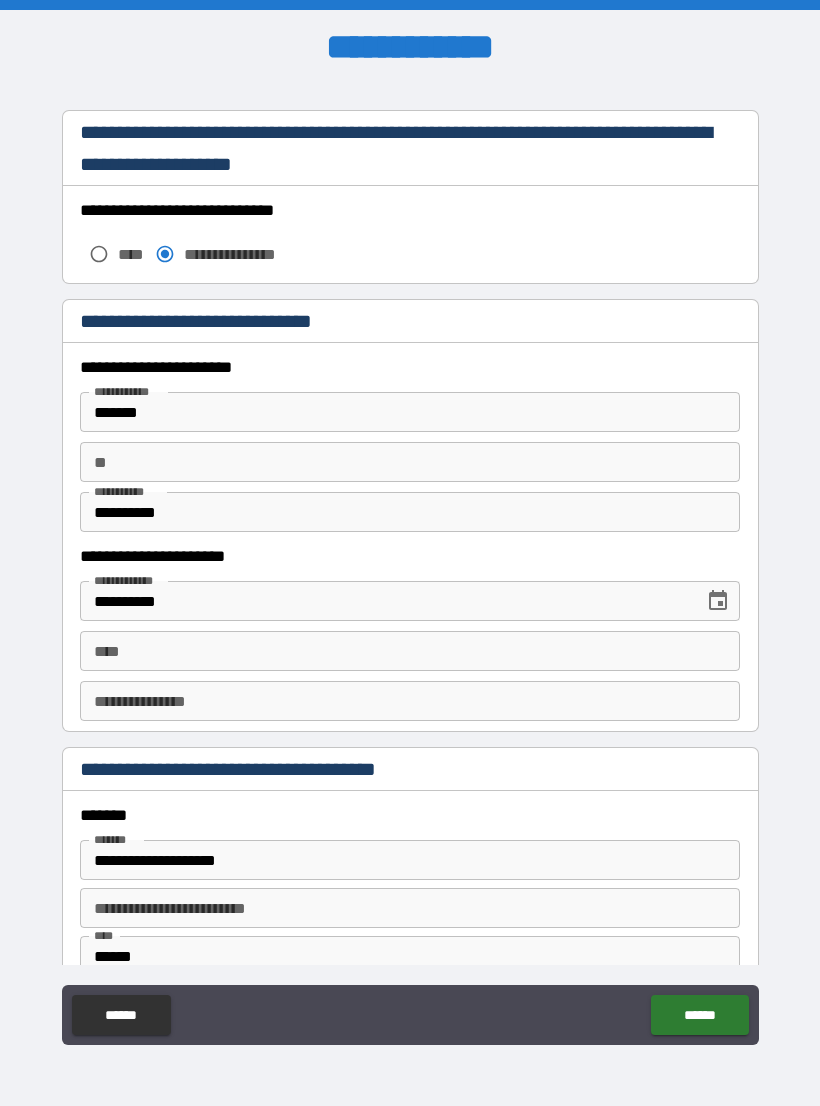 scroll, scrollTop: 1712, scrollLeft: 0, axis: vertical 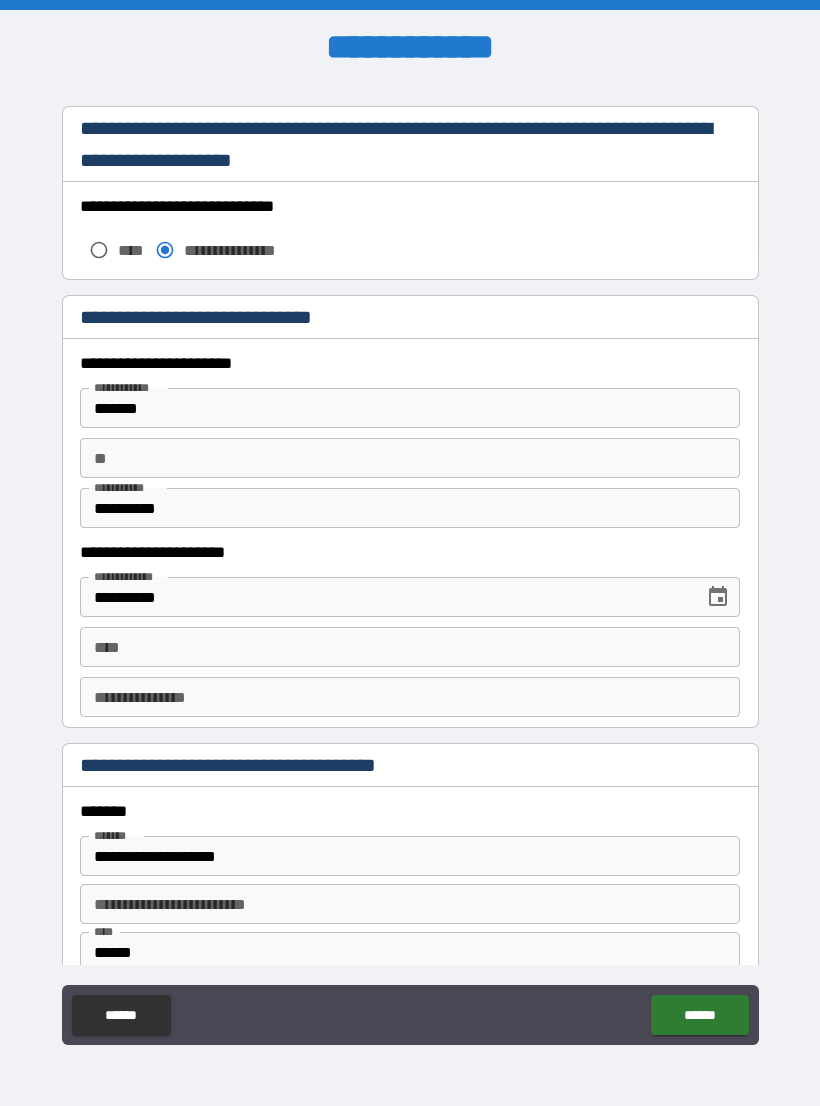 click on "**** ****" at bounding box center (410, 647) 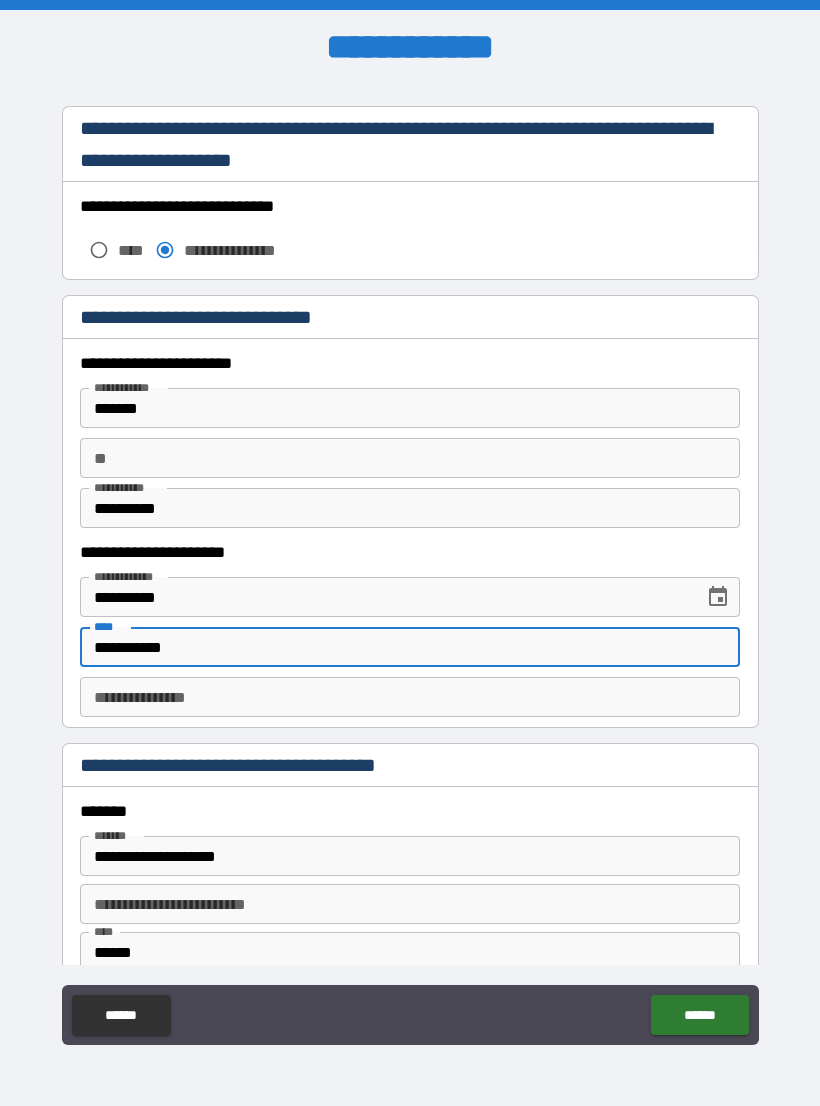 type on "**********" 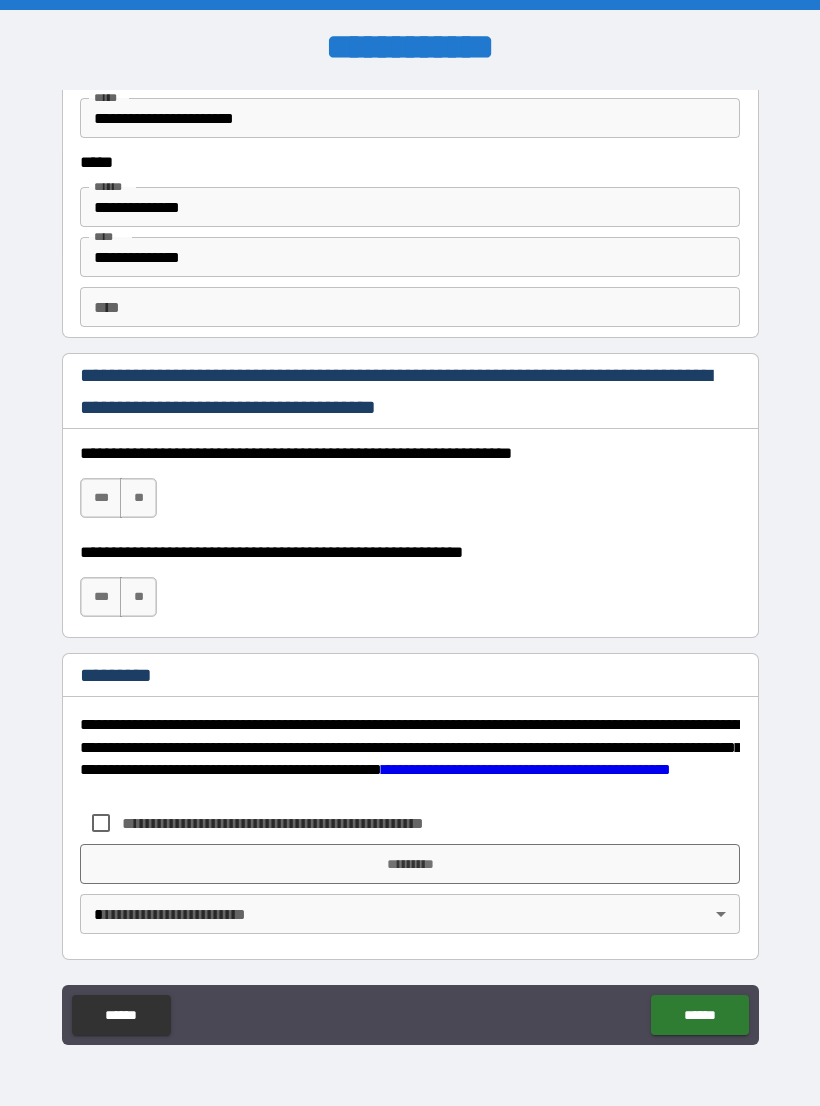 scroll, scrollTop: 2731, scrollLeft: 0, axis: vertical 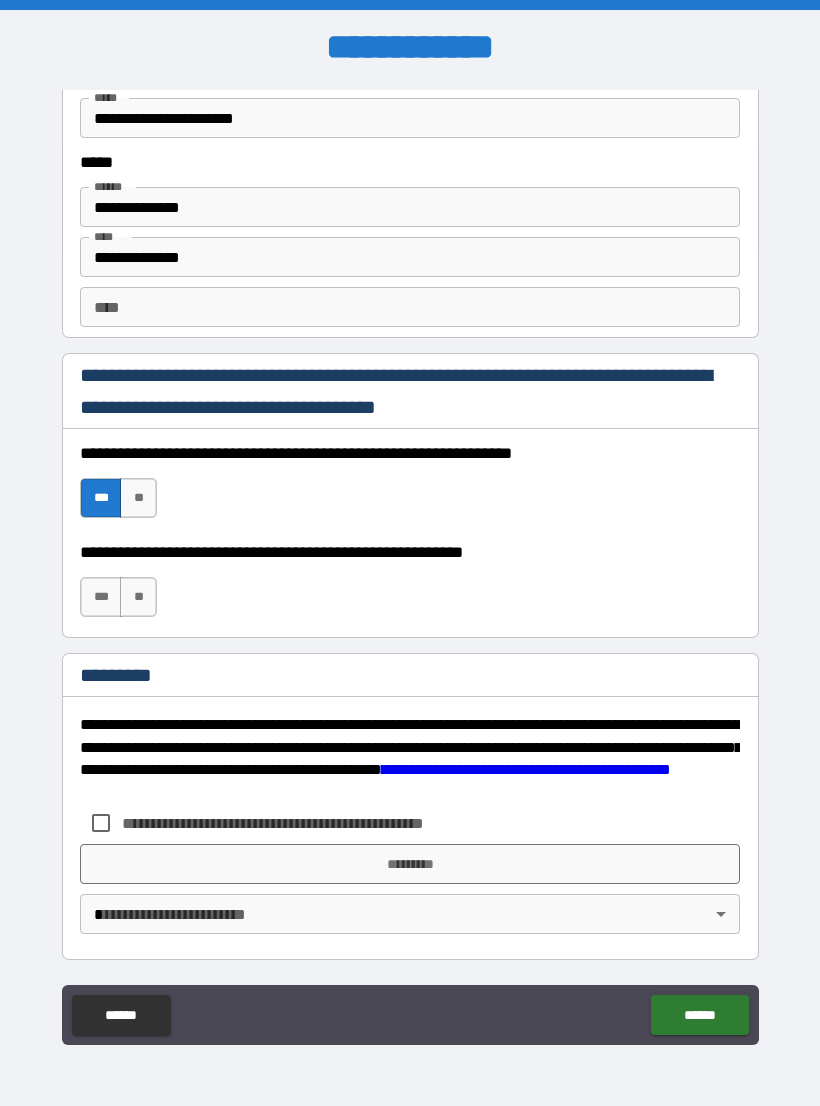 click on "***" at bounding box center [101, 597] 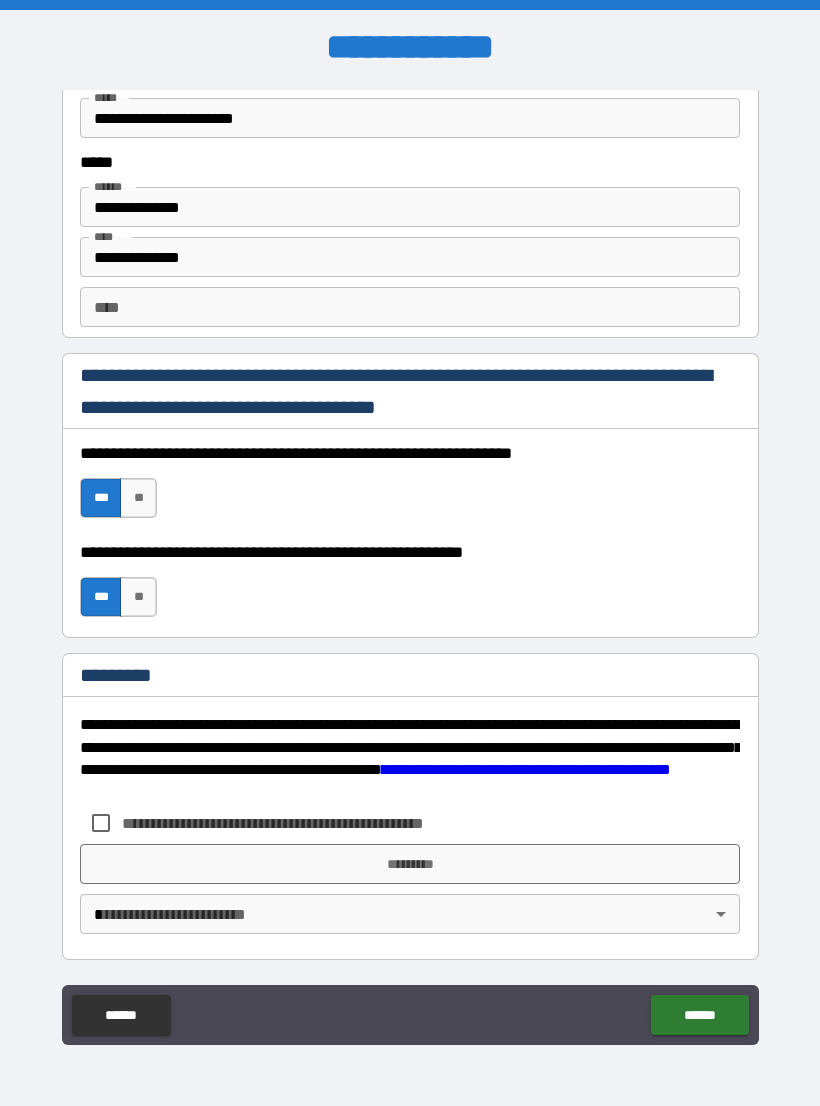 scroll, scrollTop: 2731, scrollLeft: 0, axis: vertical 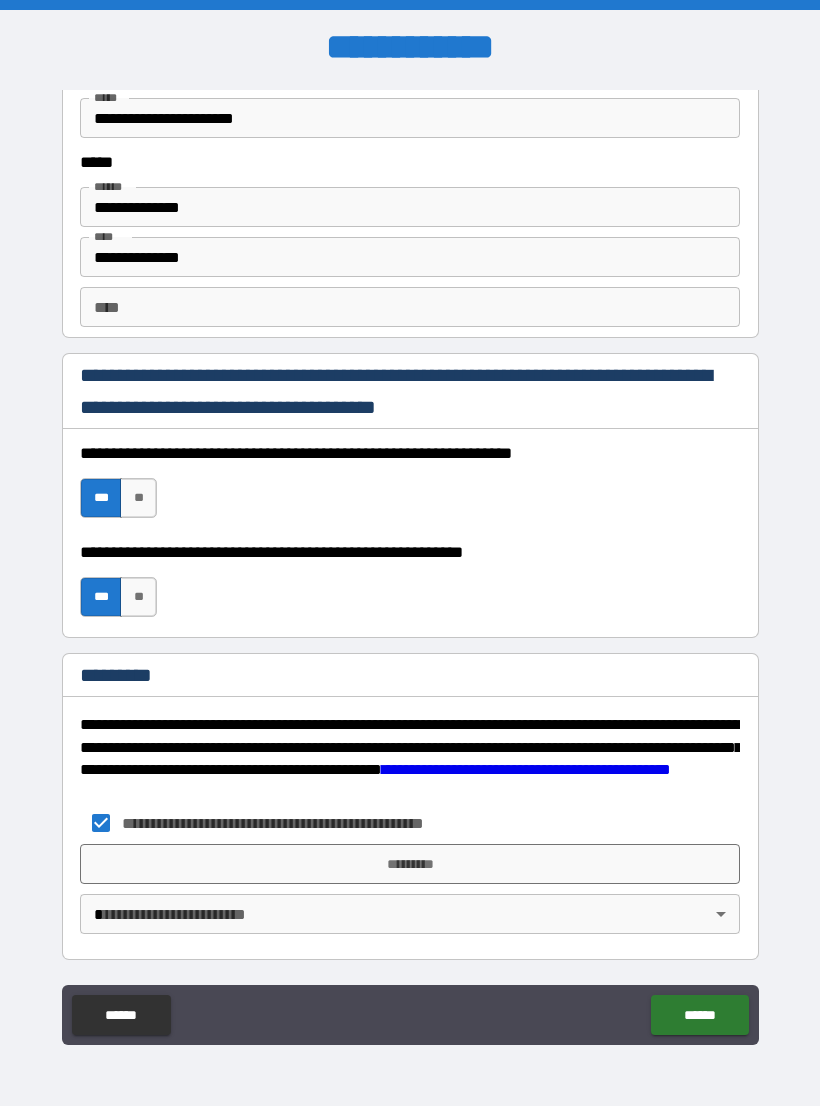 click on "*********" at bounding box center [410, 864] 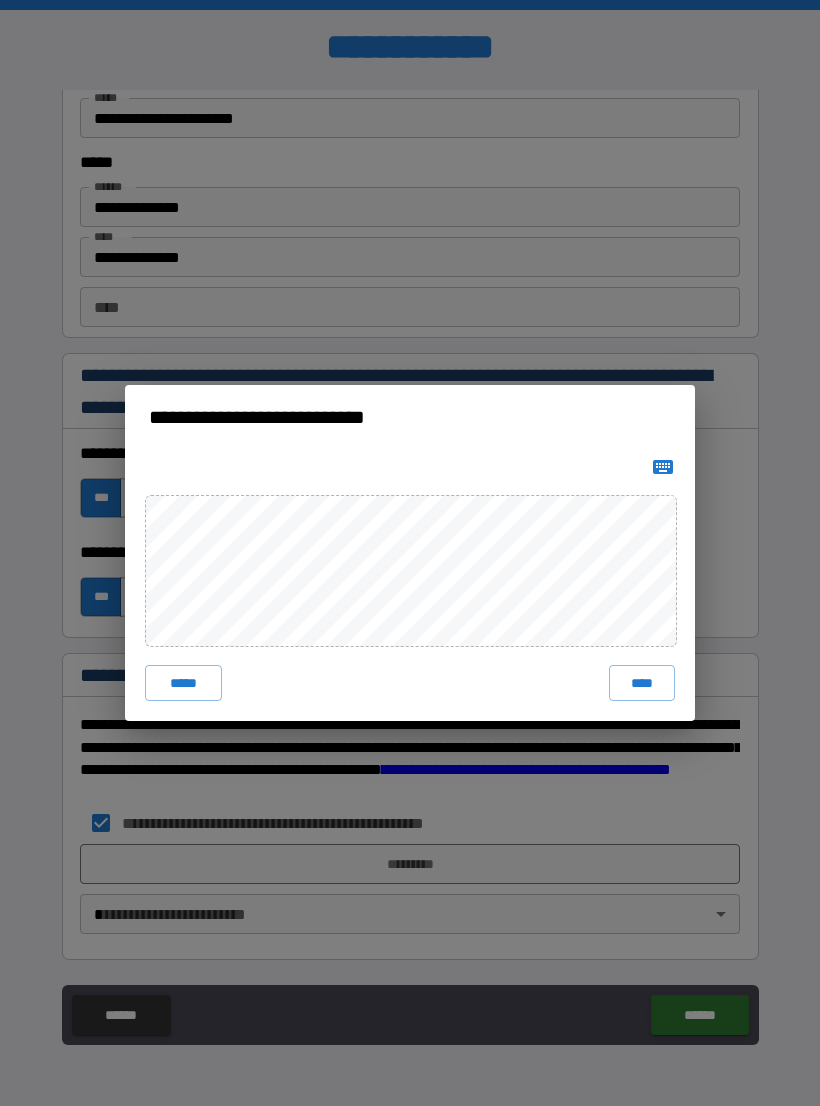 click on "****" at bounding box center (642, 683) 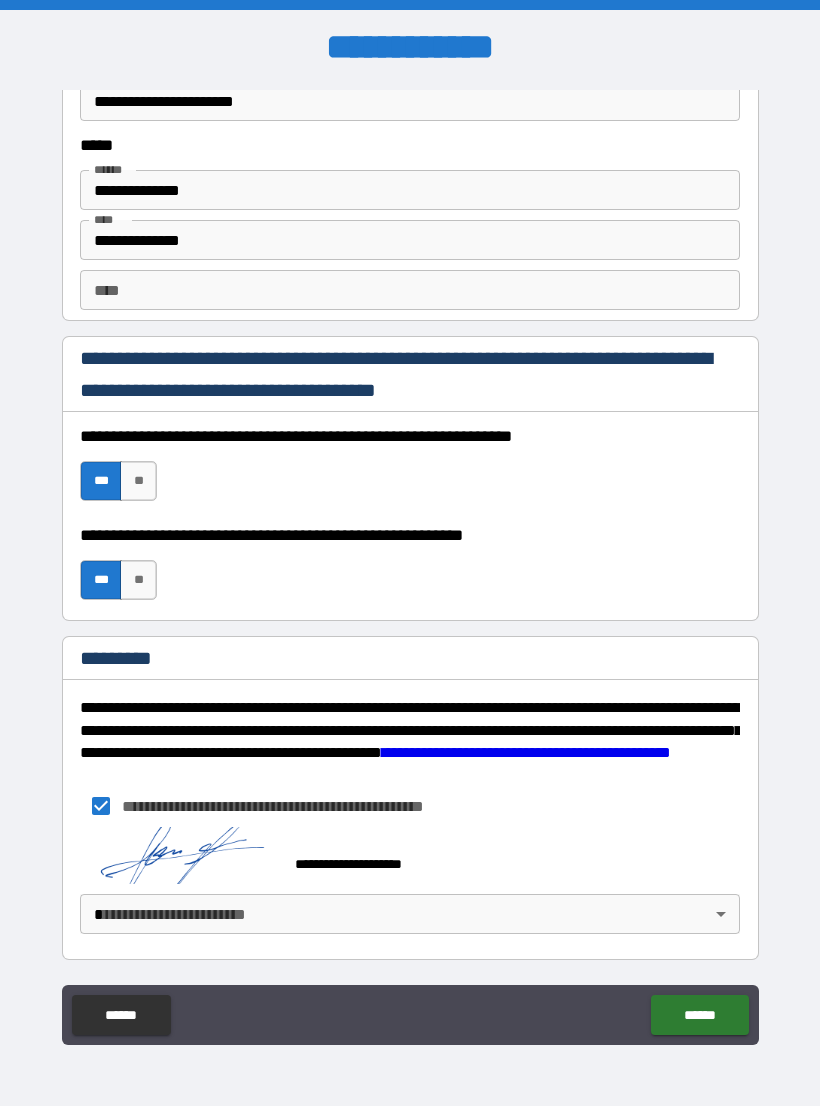scroll, scrollTop: 2748, scrollLeft: 0, axis: vertical 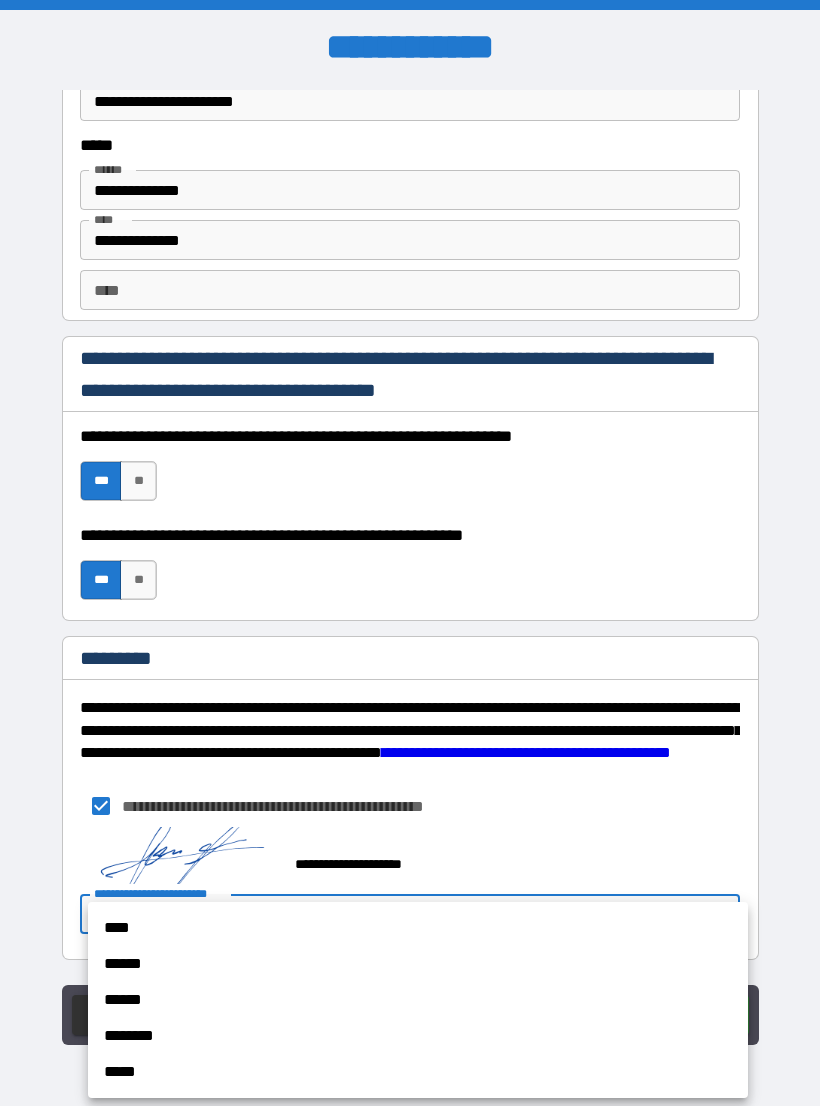 click on "******" at bounding box center (418, 964) 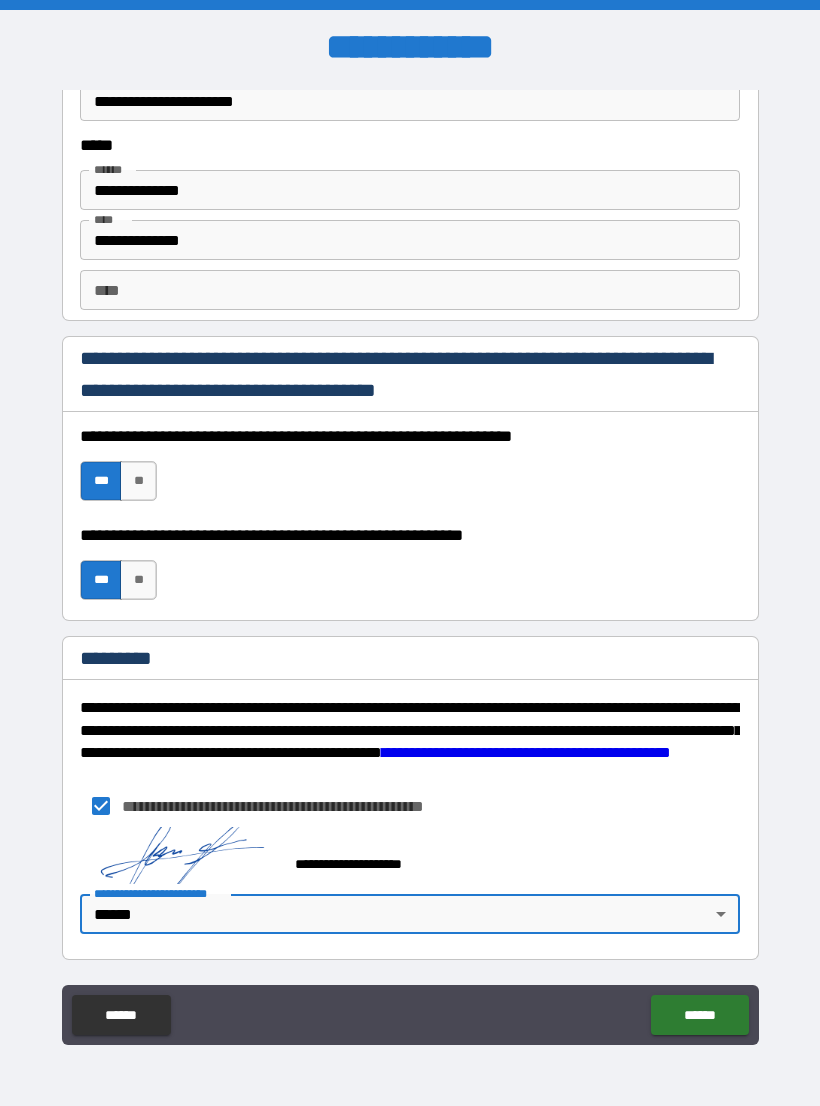 click on "******" at bounding box center (699, 1015) 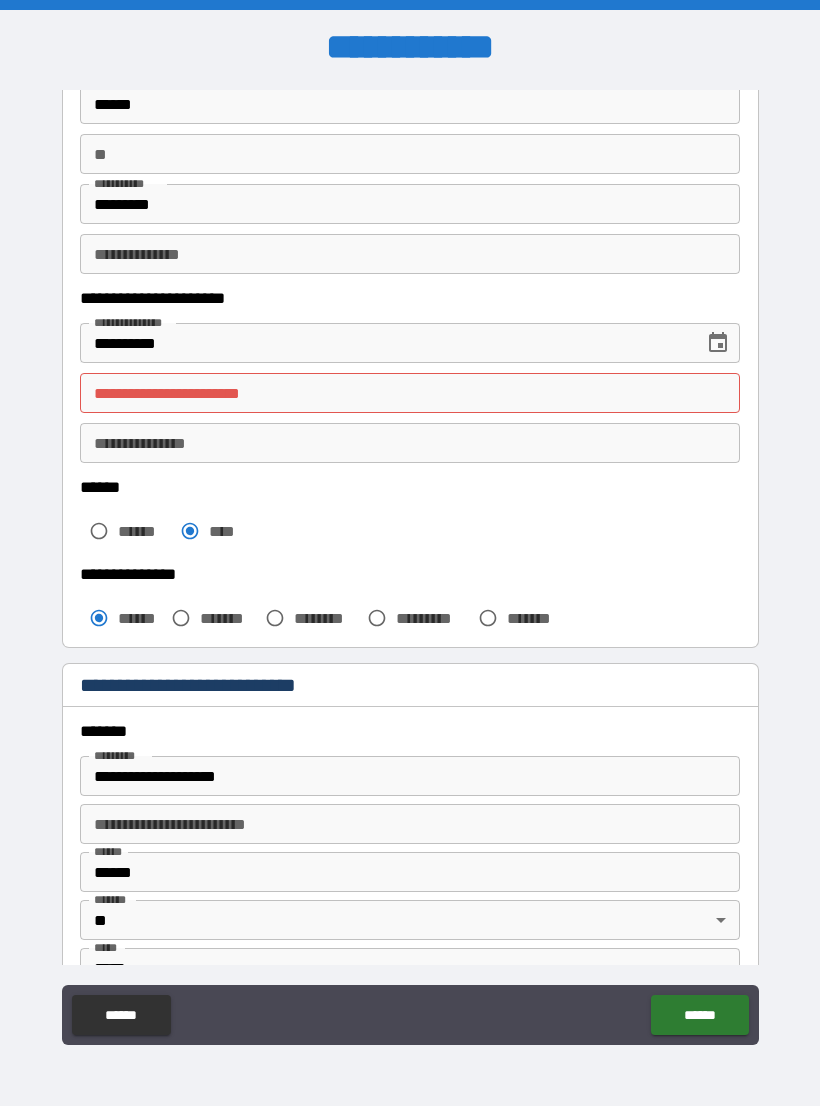scroll, scrollTop: 138, scrollLeft: 0, axis: vertical 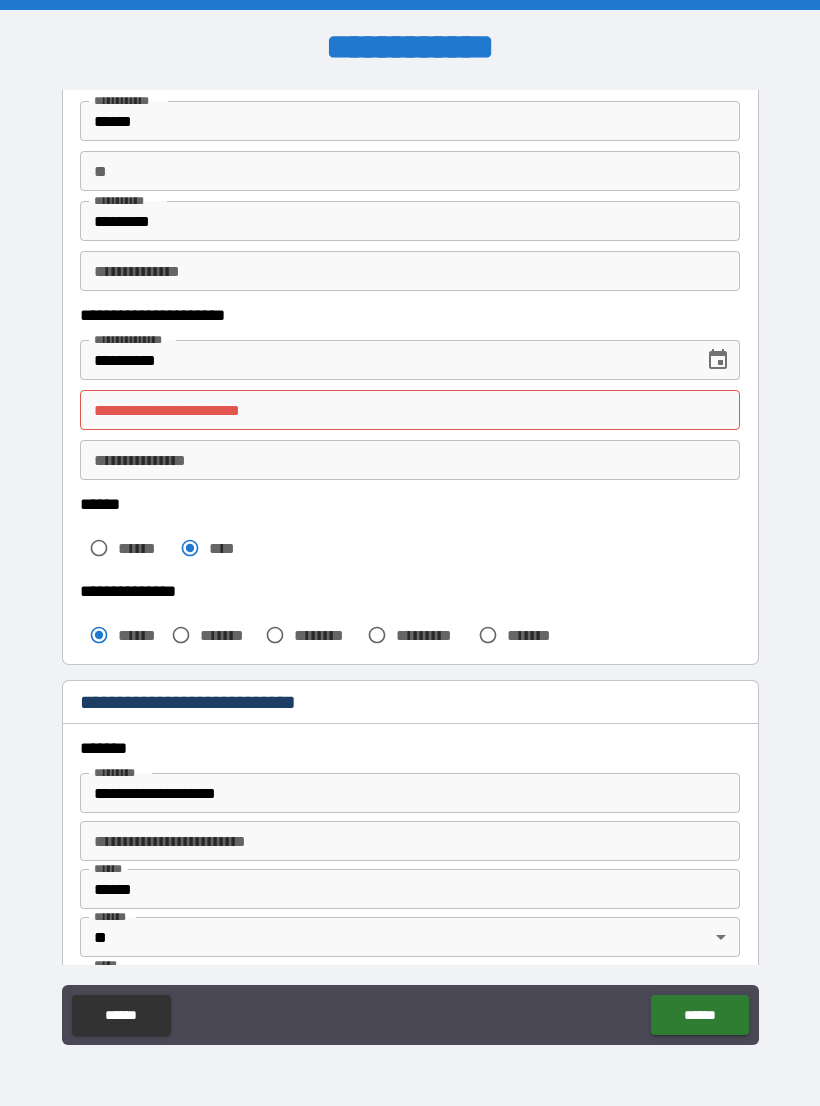 click on "**********" at bounding box center [410, 410] 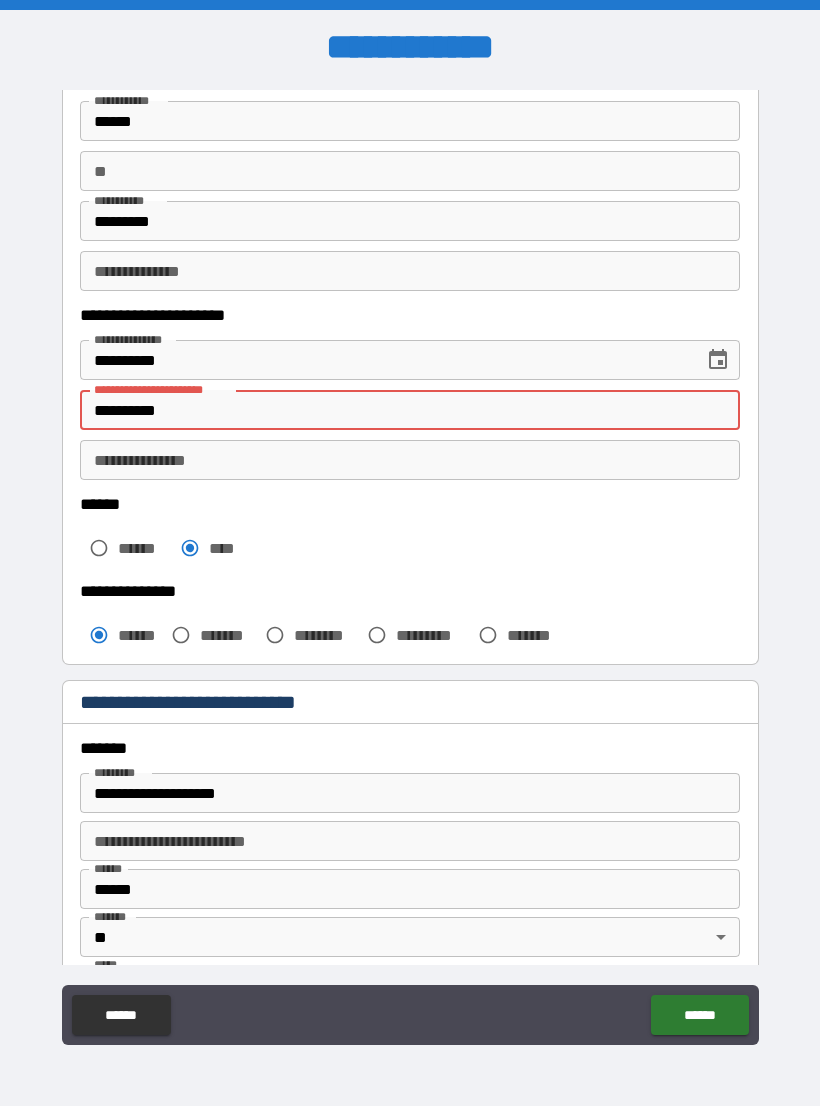 type on "**********" 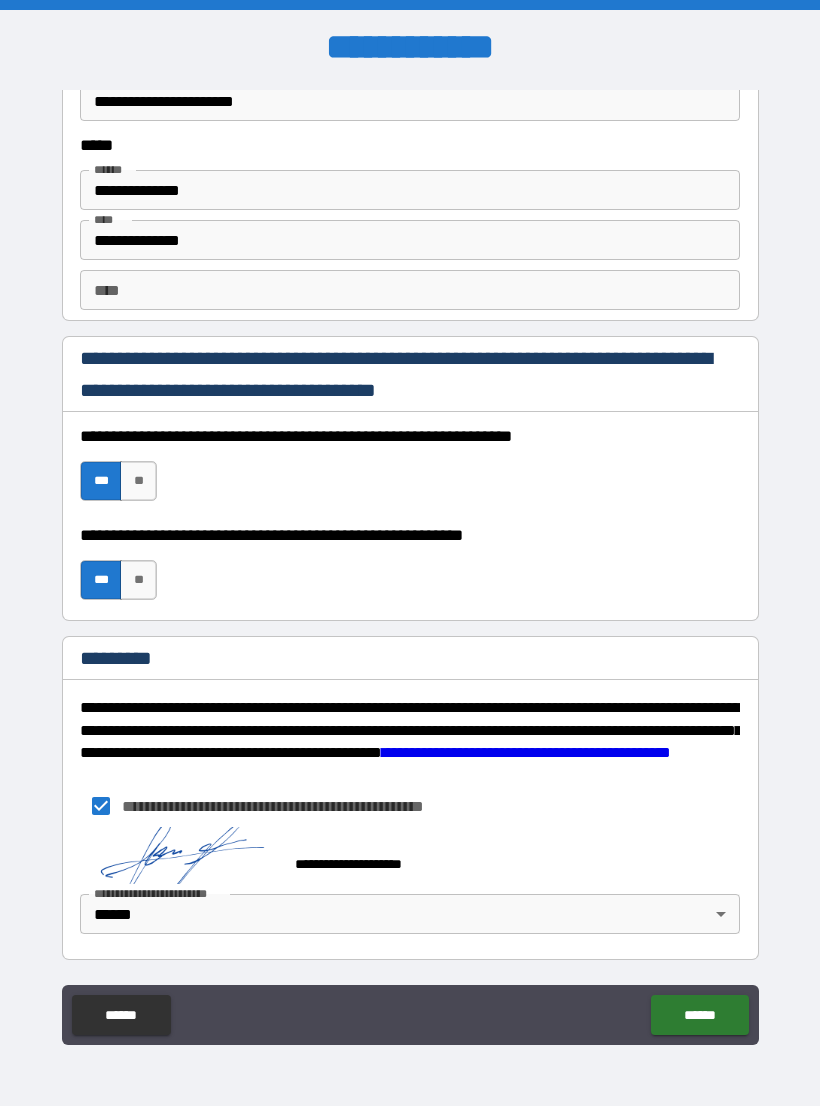 scroll, scrollTop: 2748, scrollLeft: 0, axis: vertical 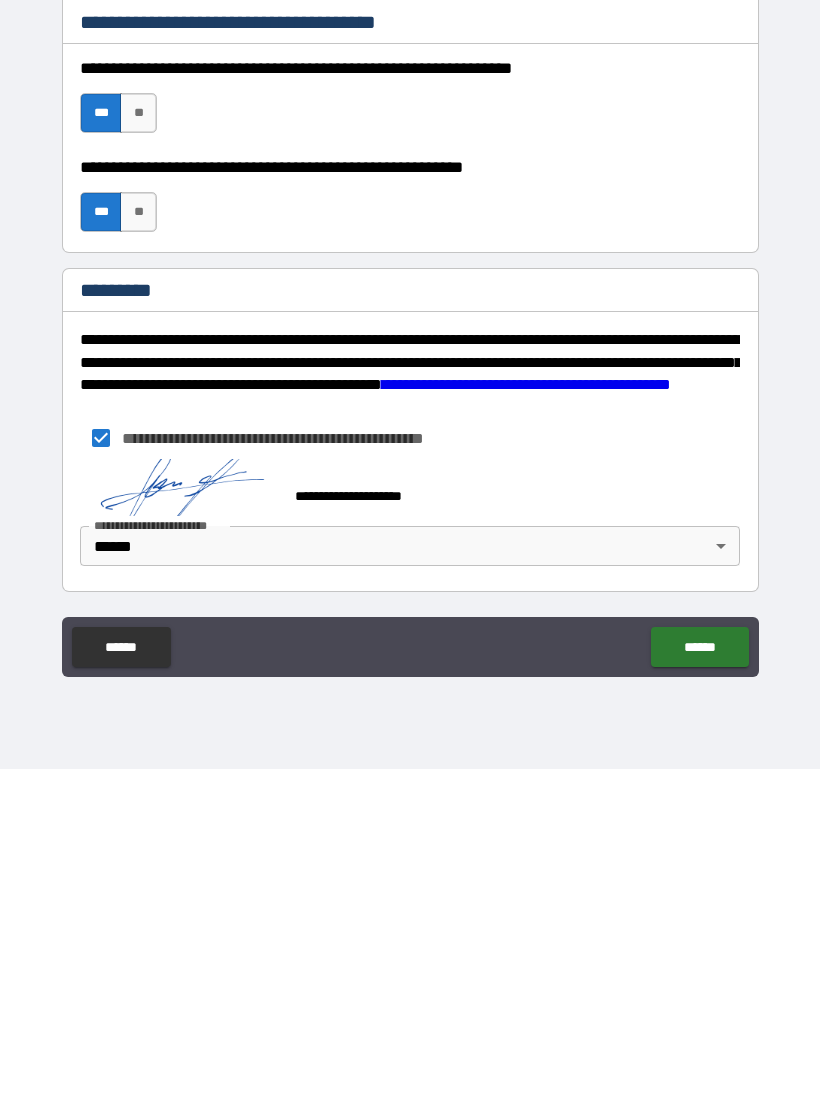 click on "******" at bounding box center (699, 984) 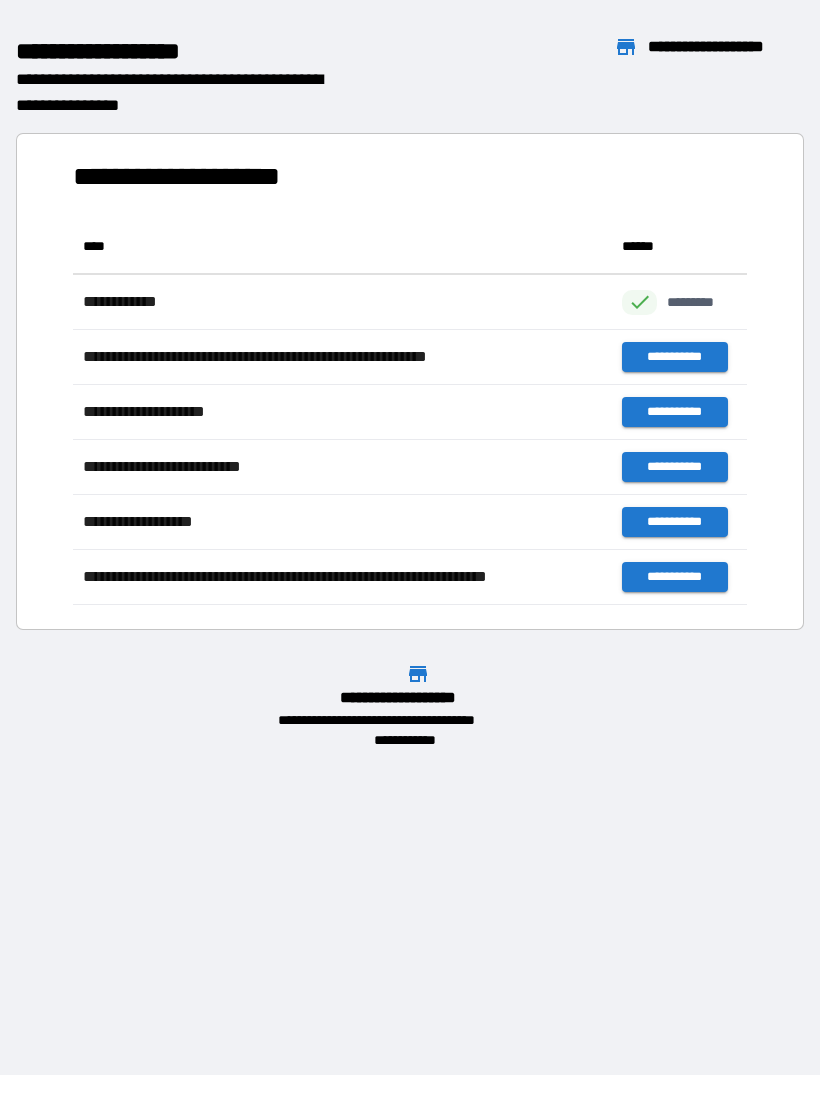 scroll, scrollTop: 386, scrollLeft: 674, axis: both 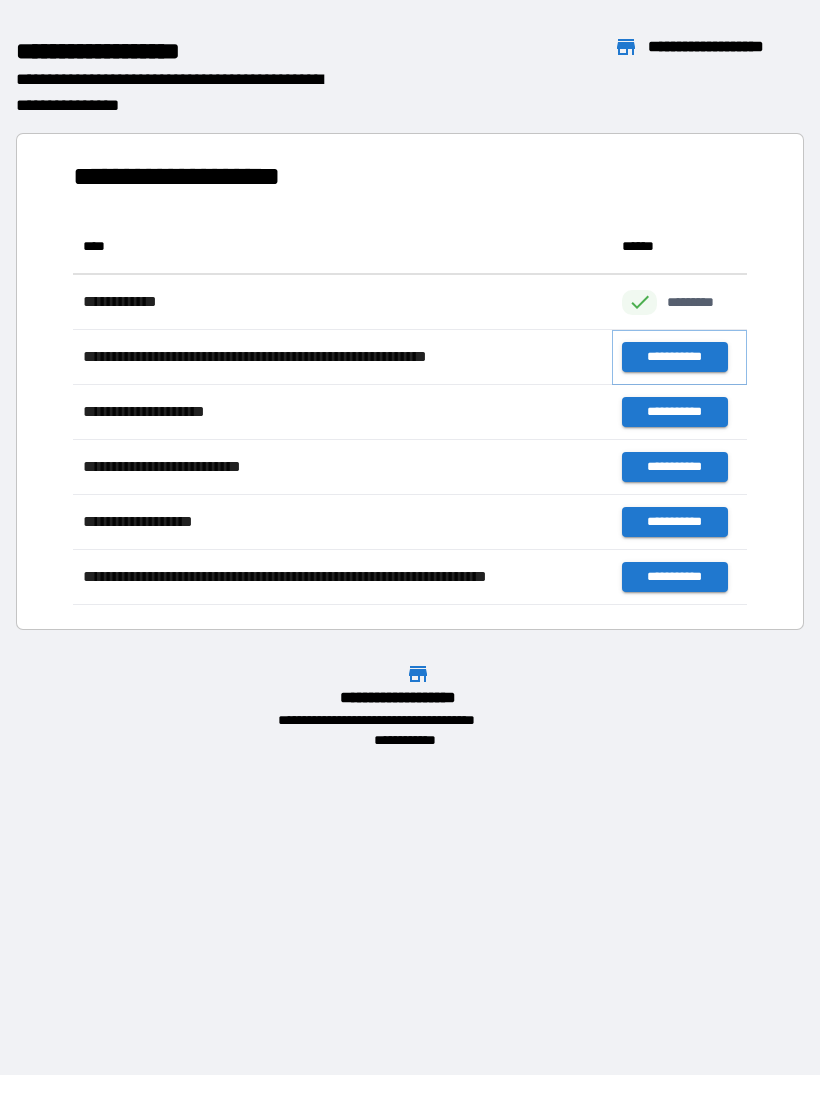 click on "**********" at bounding box center [674, 357] 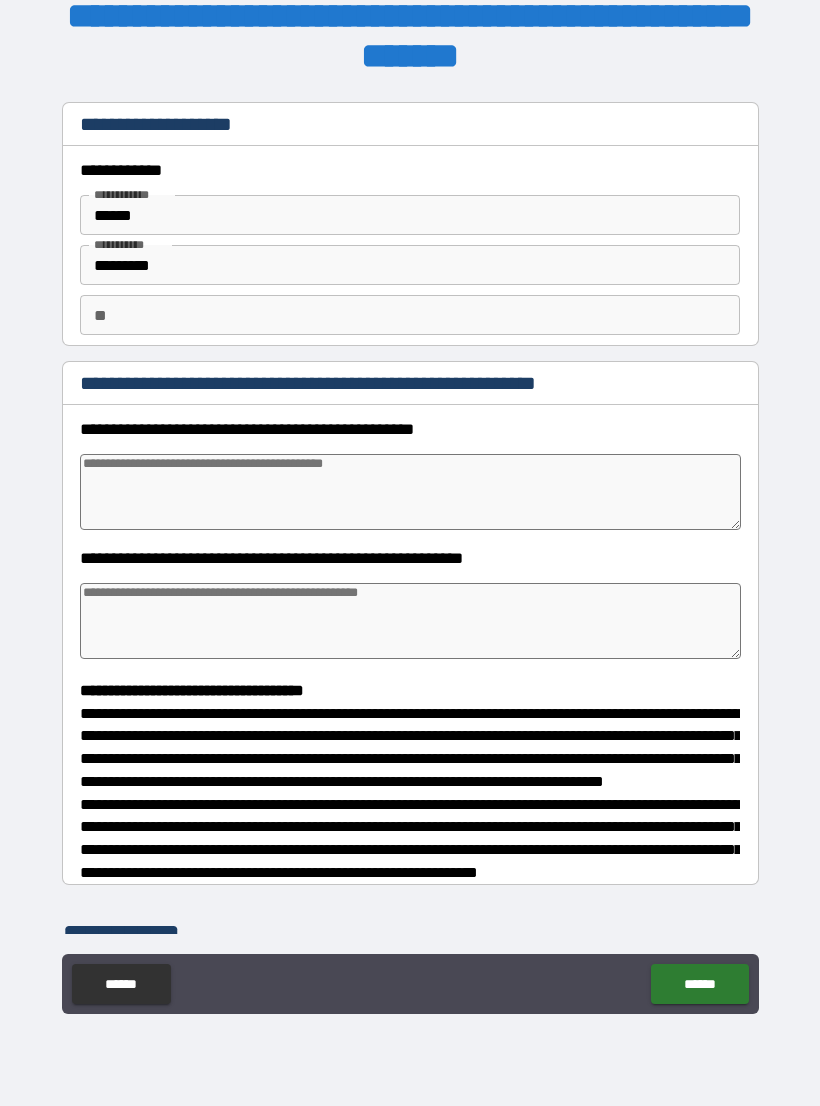 type on "*" 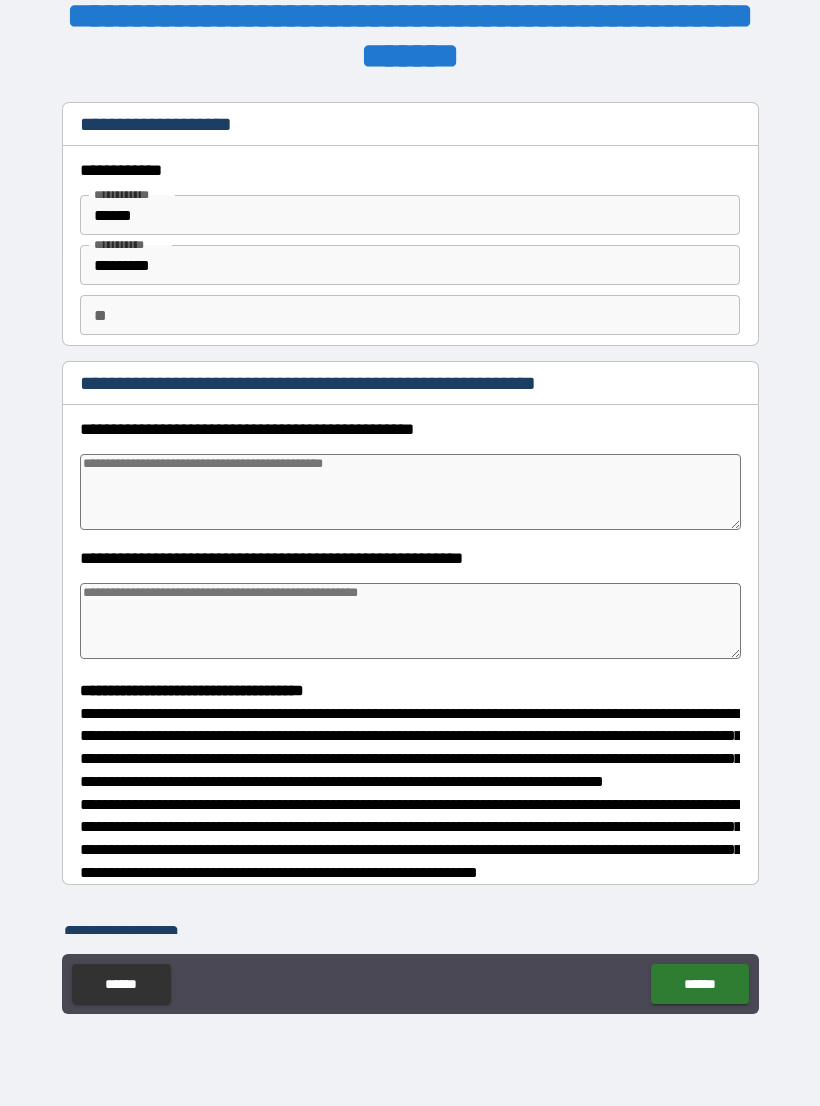 type on "*" 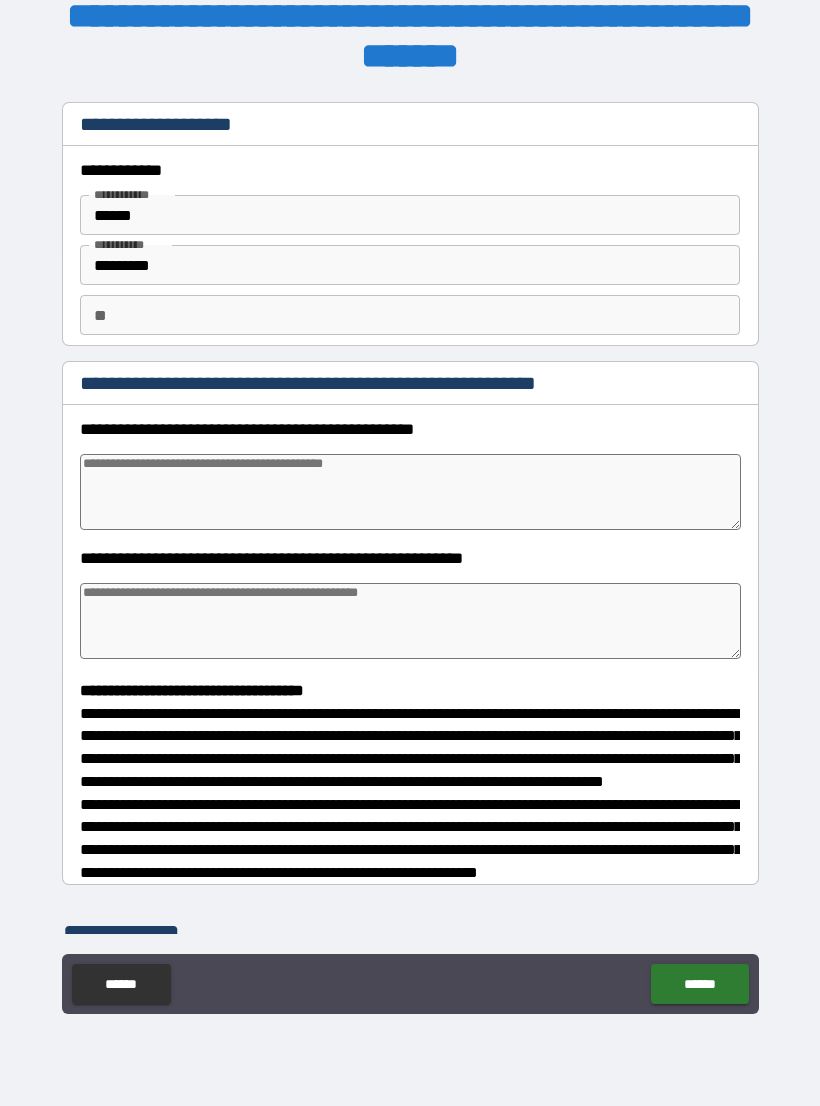 type on "*" 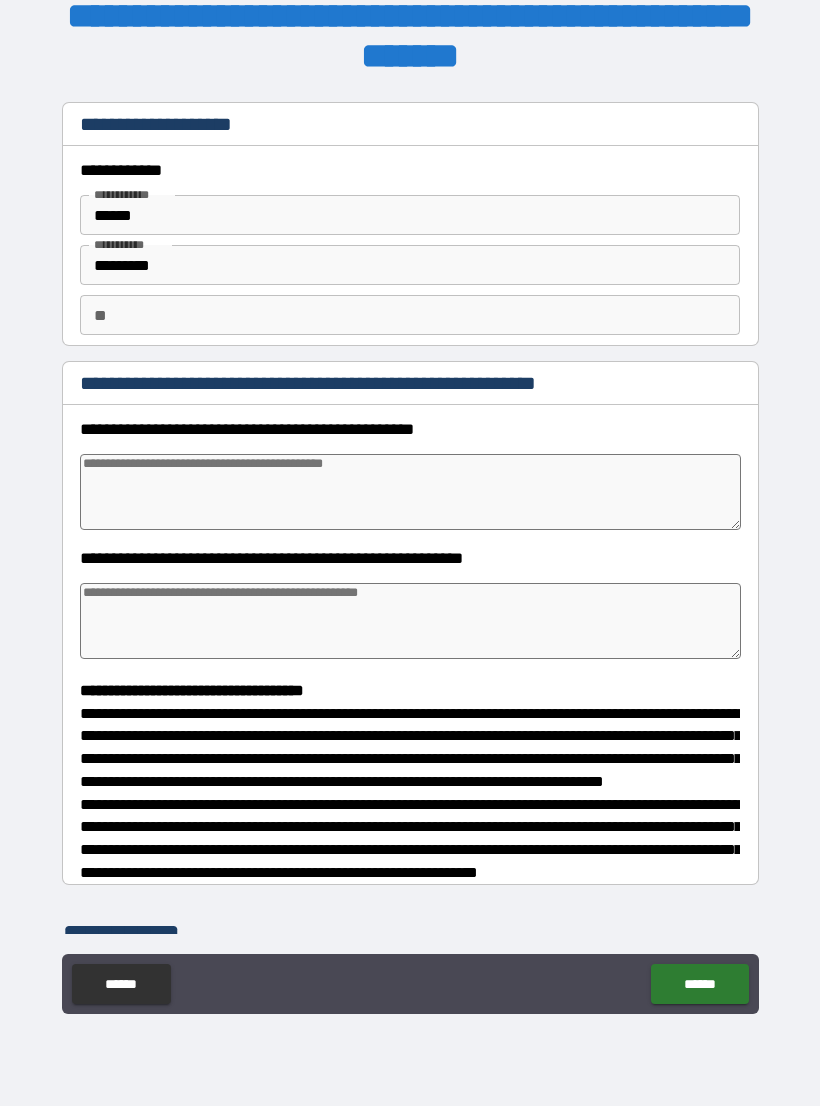 type on "*" 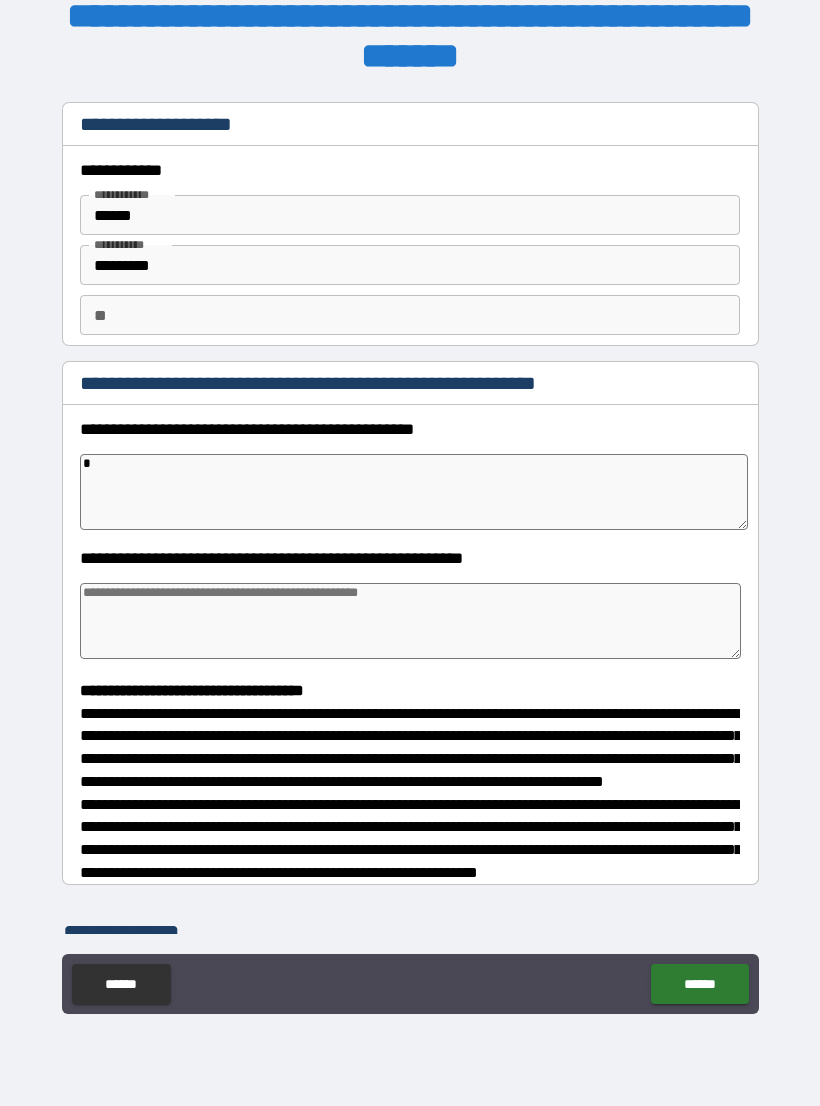 type on "*" 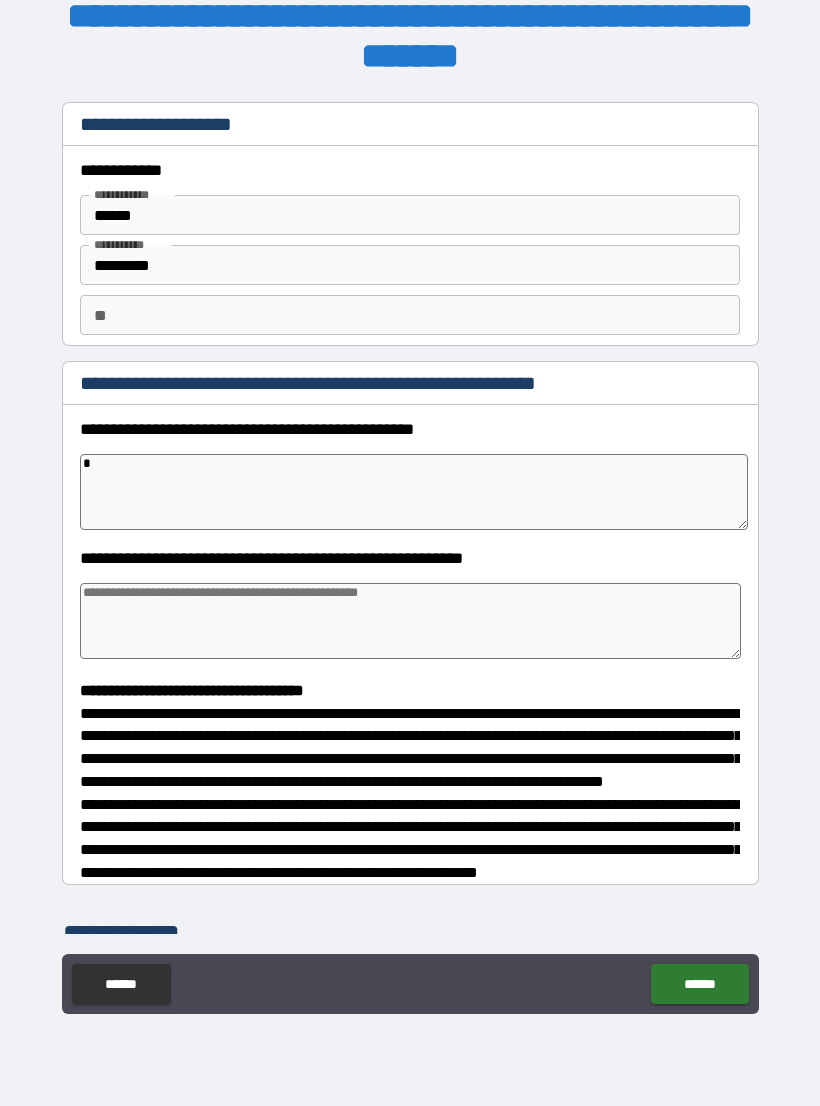 type on "*" 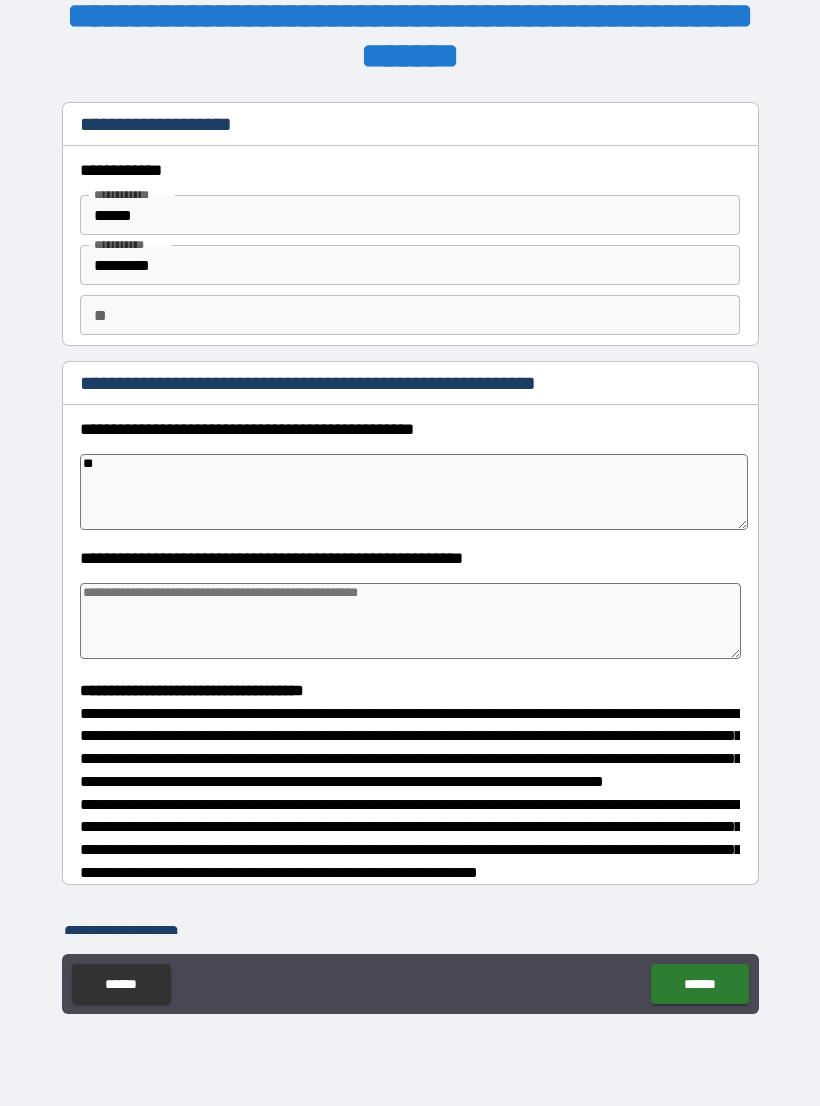 type on "*" 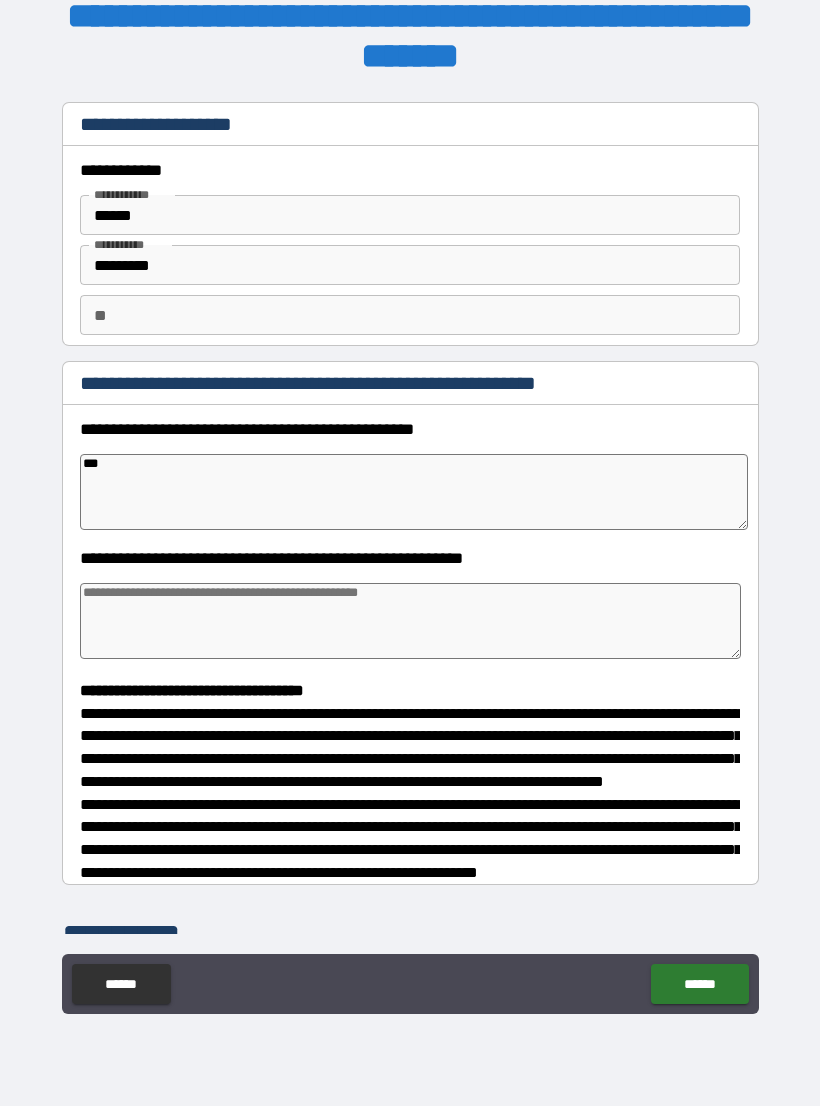 type on "*" 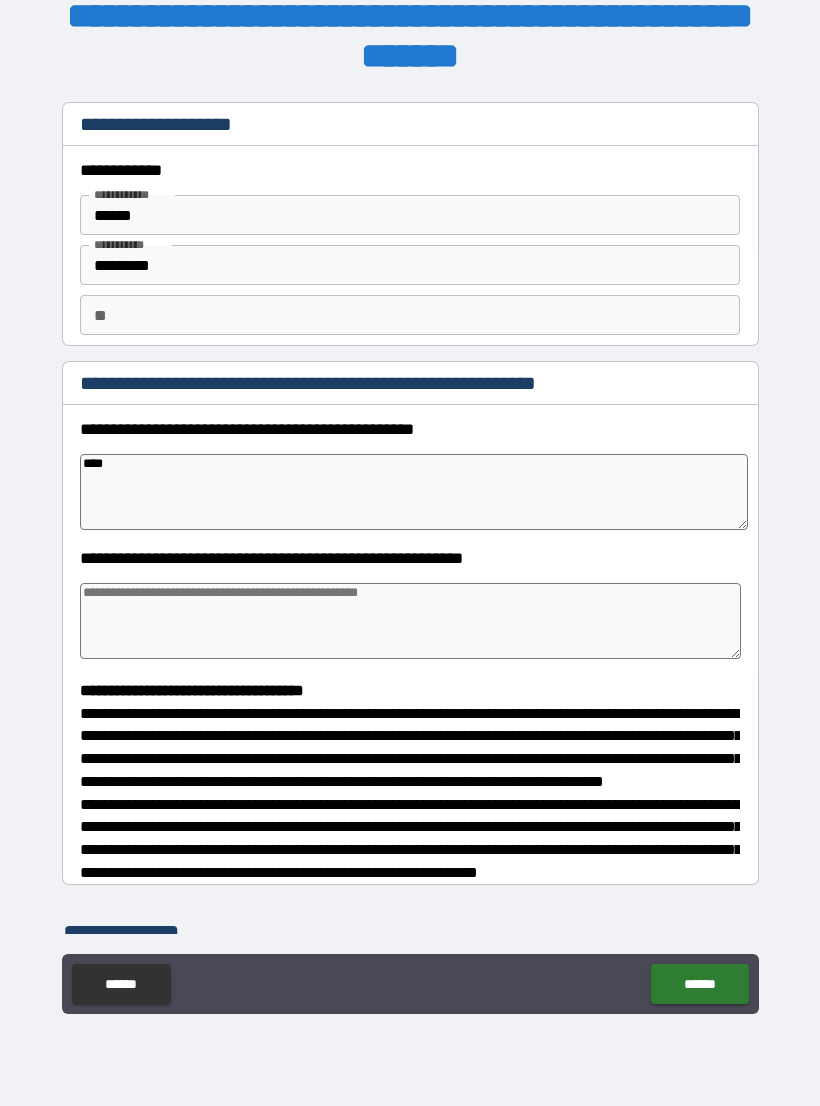 type on "*" 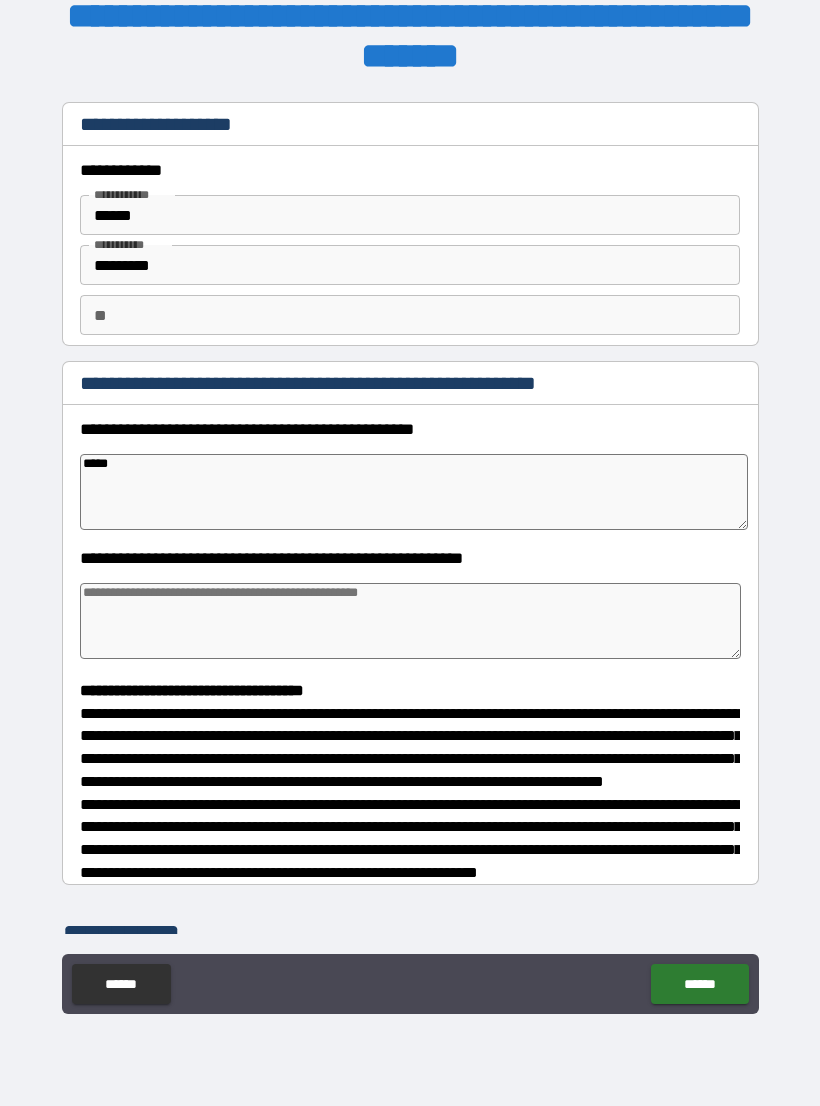 type on "*" 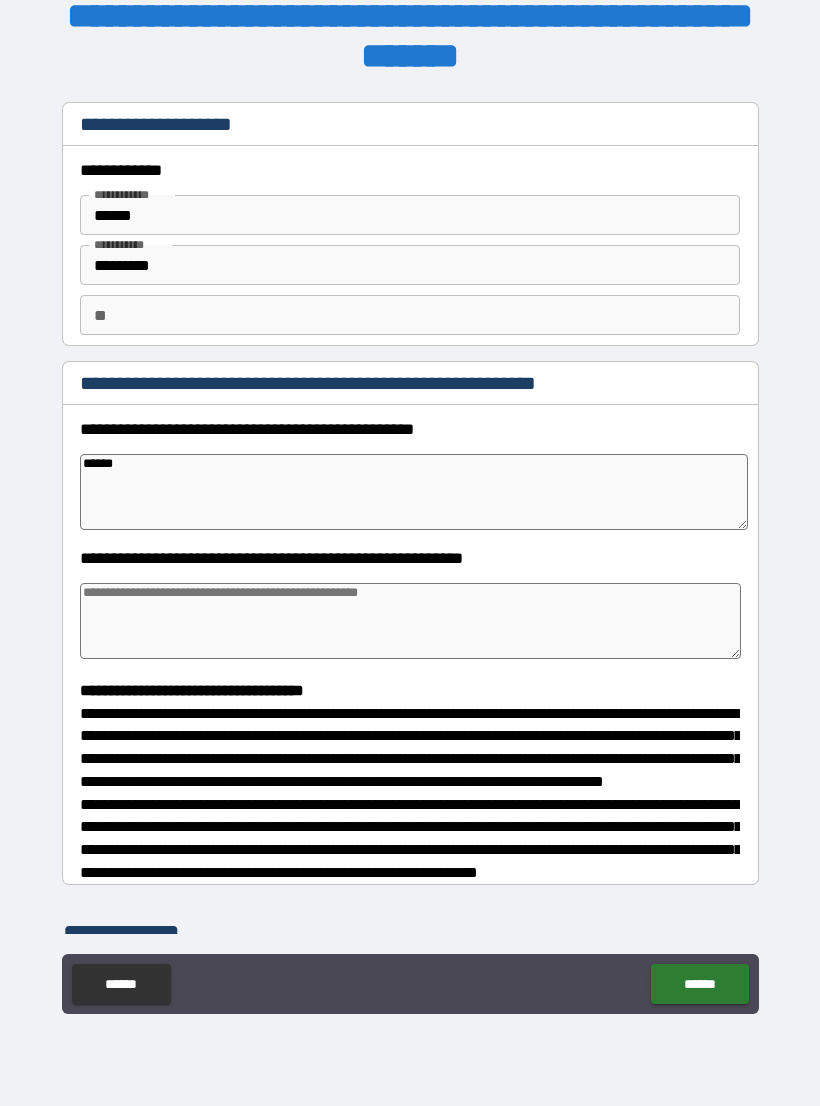 type on "*" 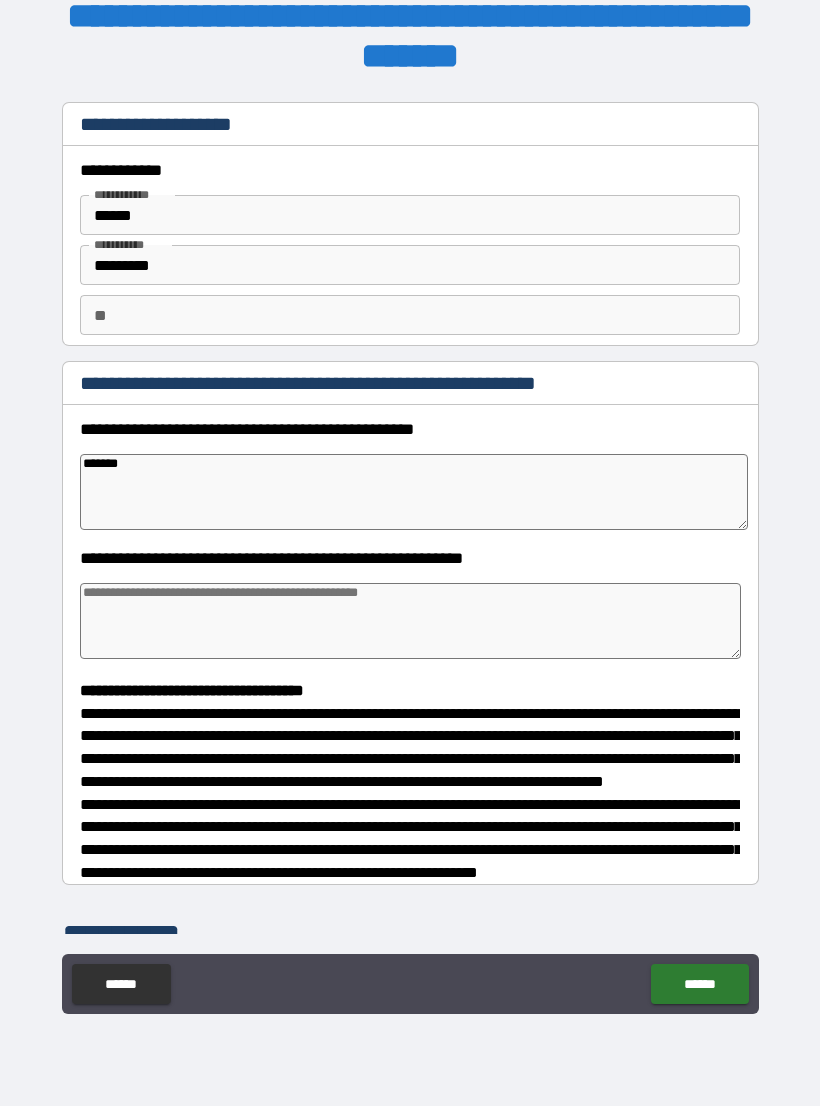 type on "*" 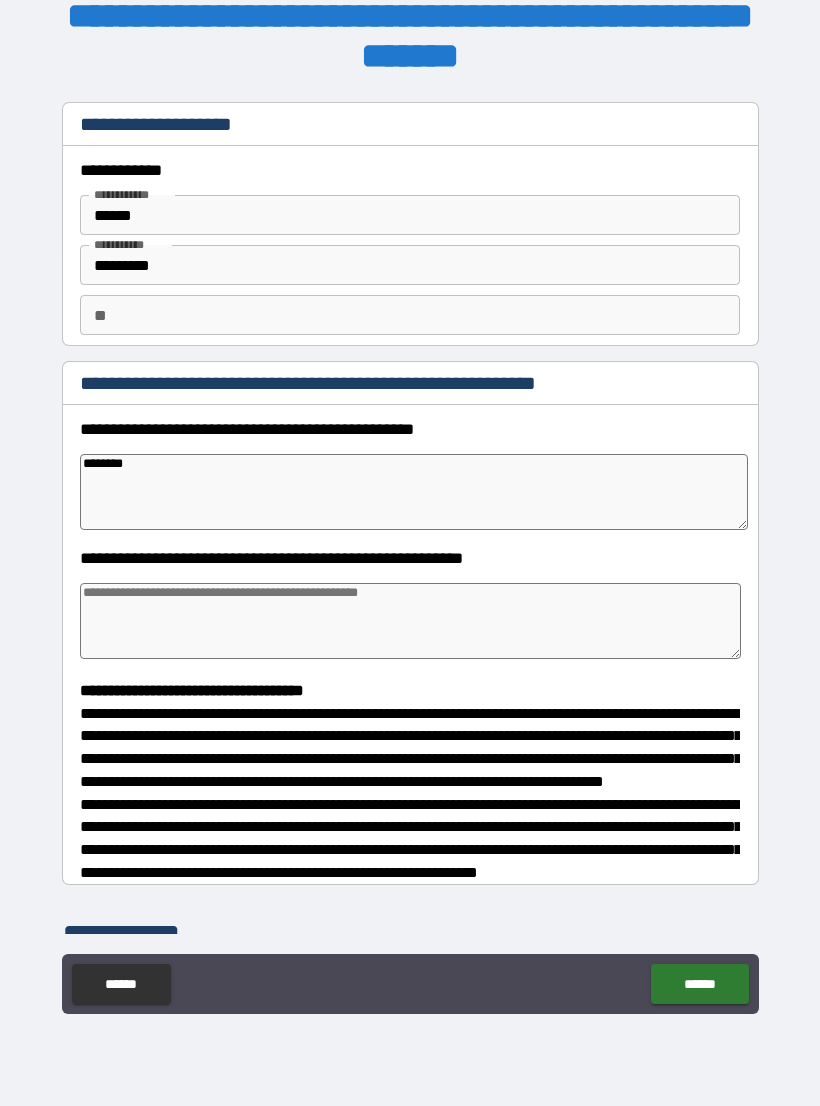 type on "*" 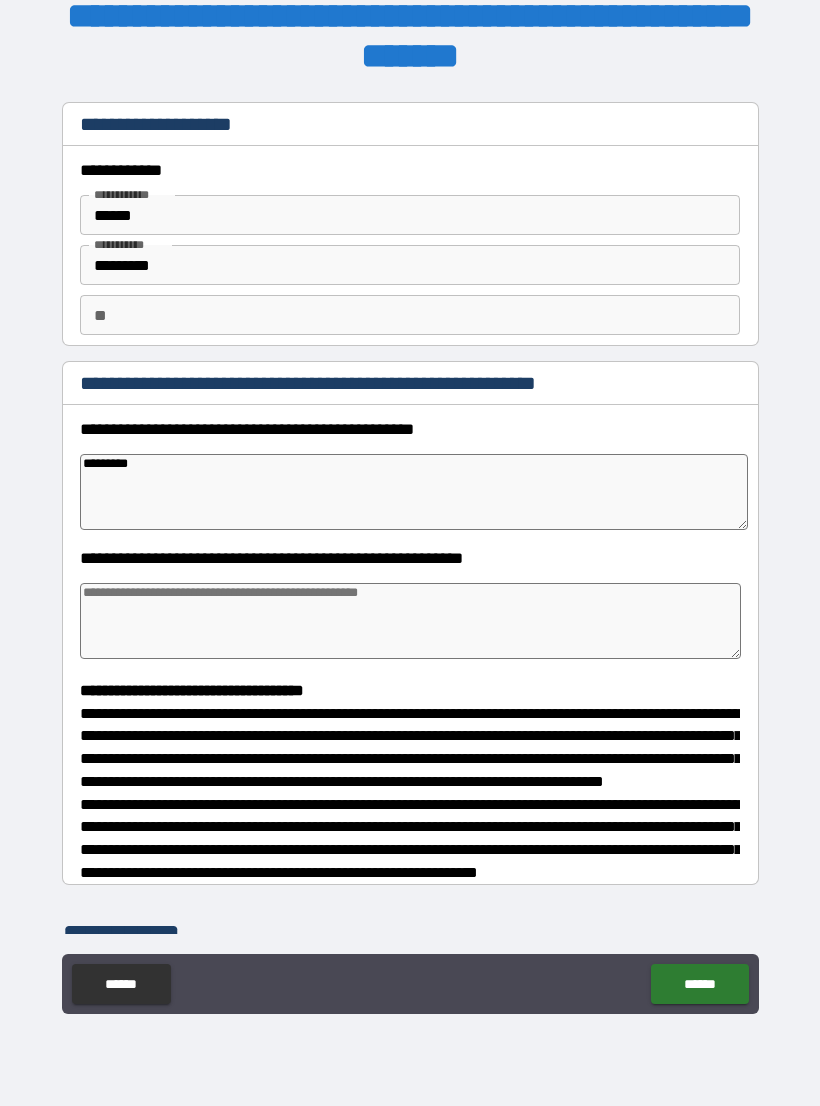 type on "*" 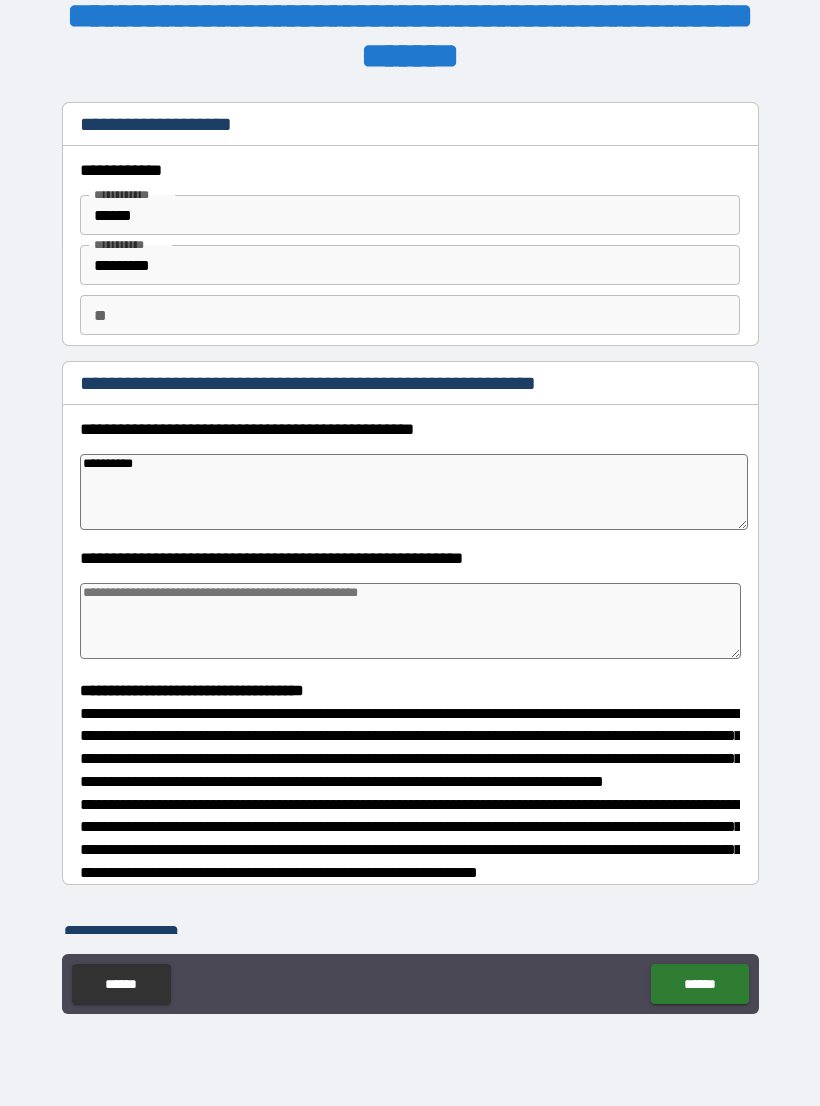 type on "*" 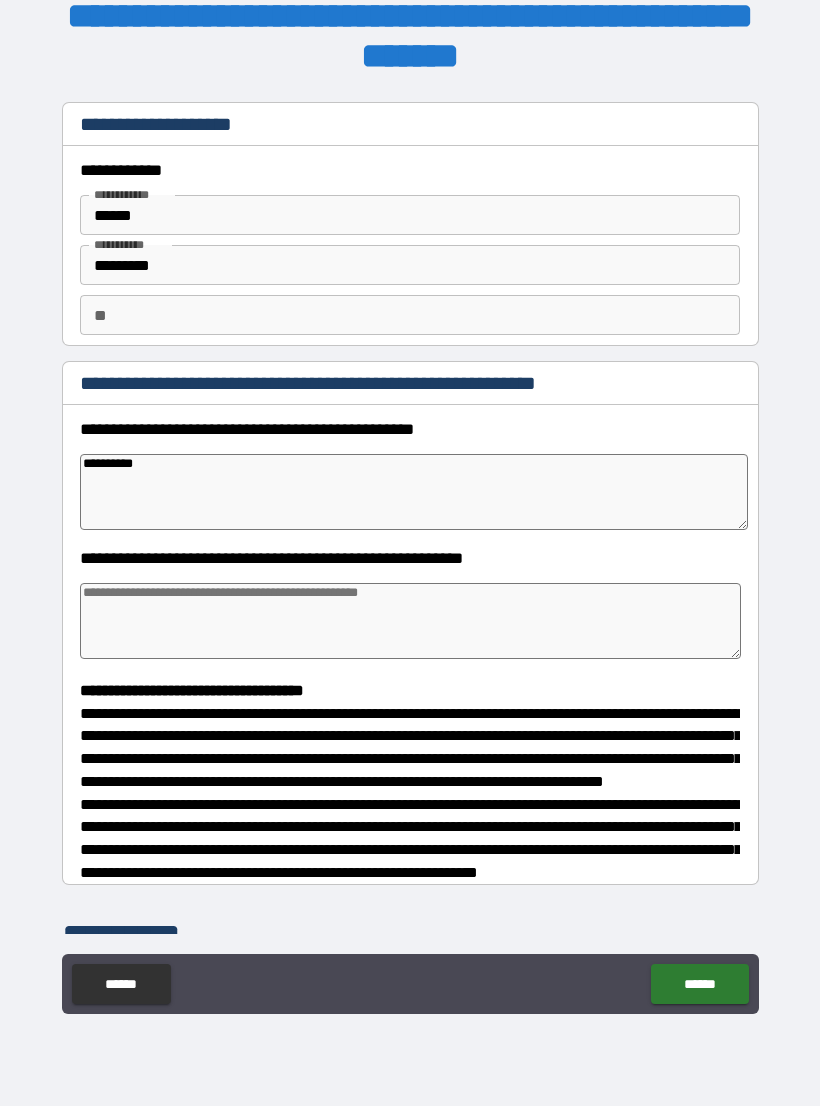type on "*********" 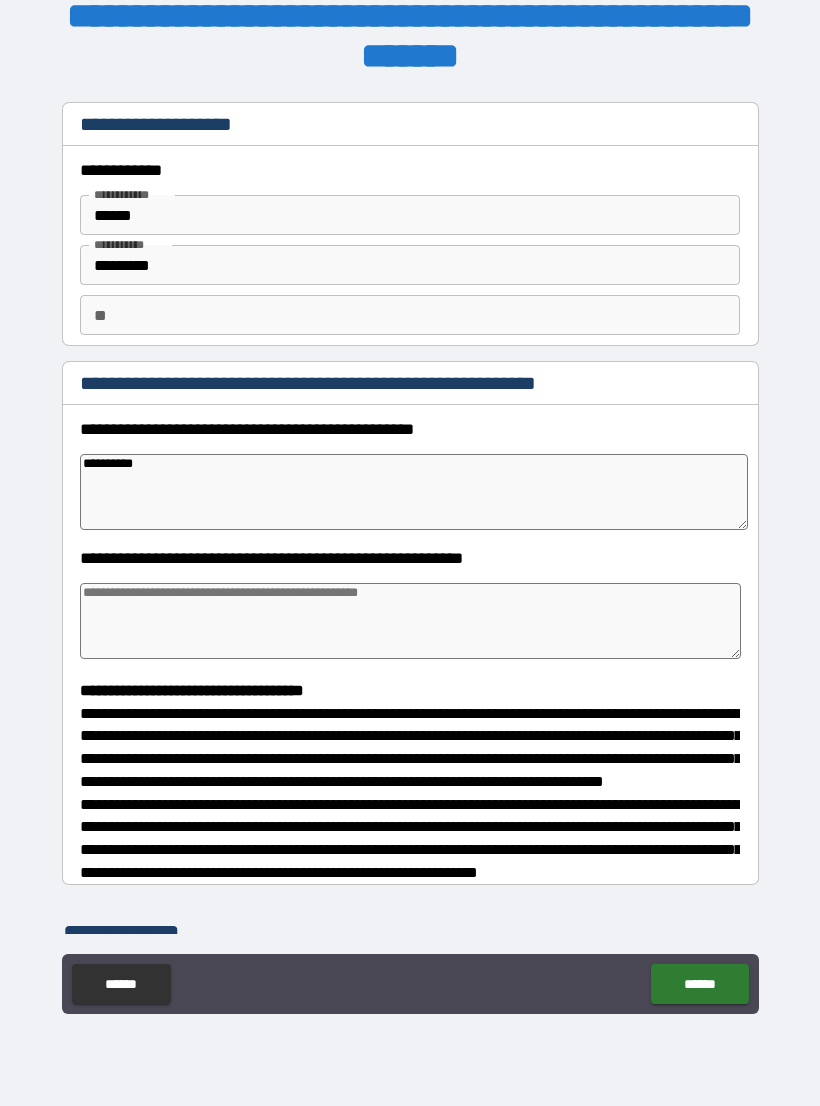 type on "*" 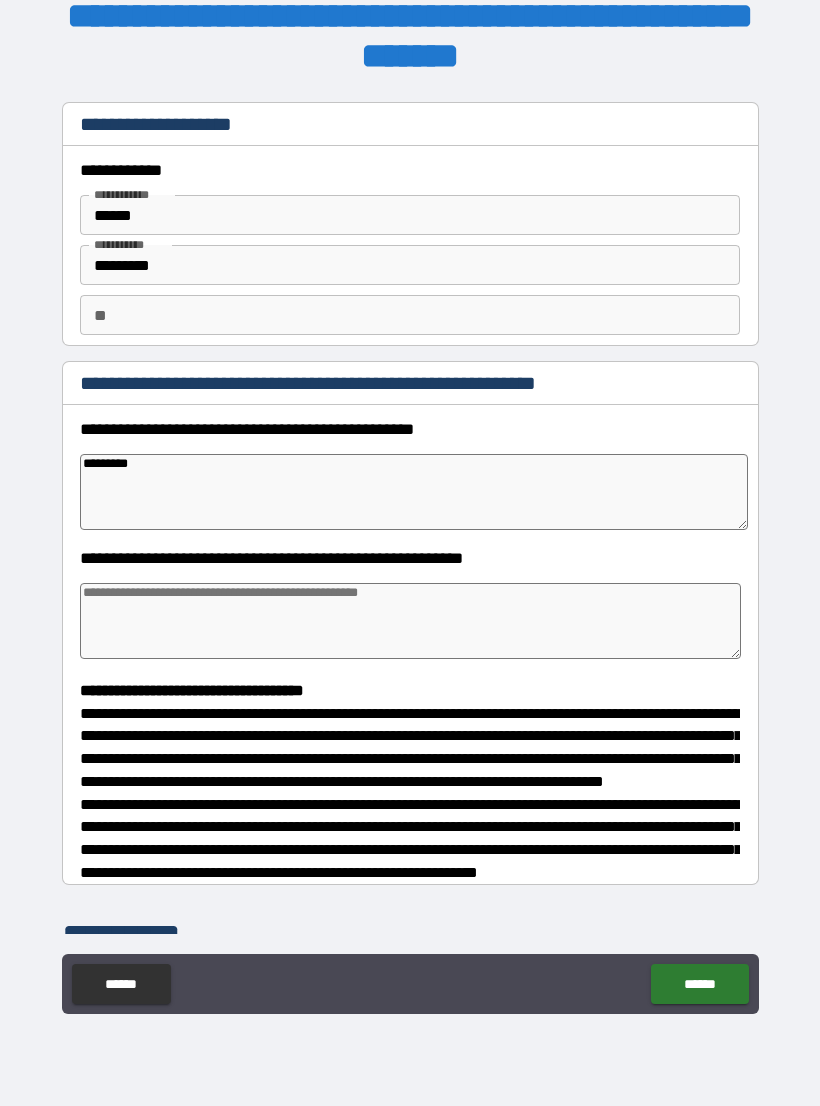 type on "*" 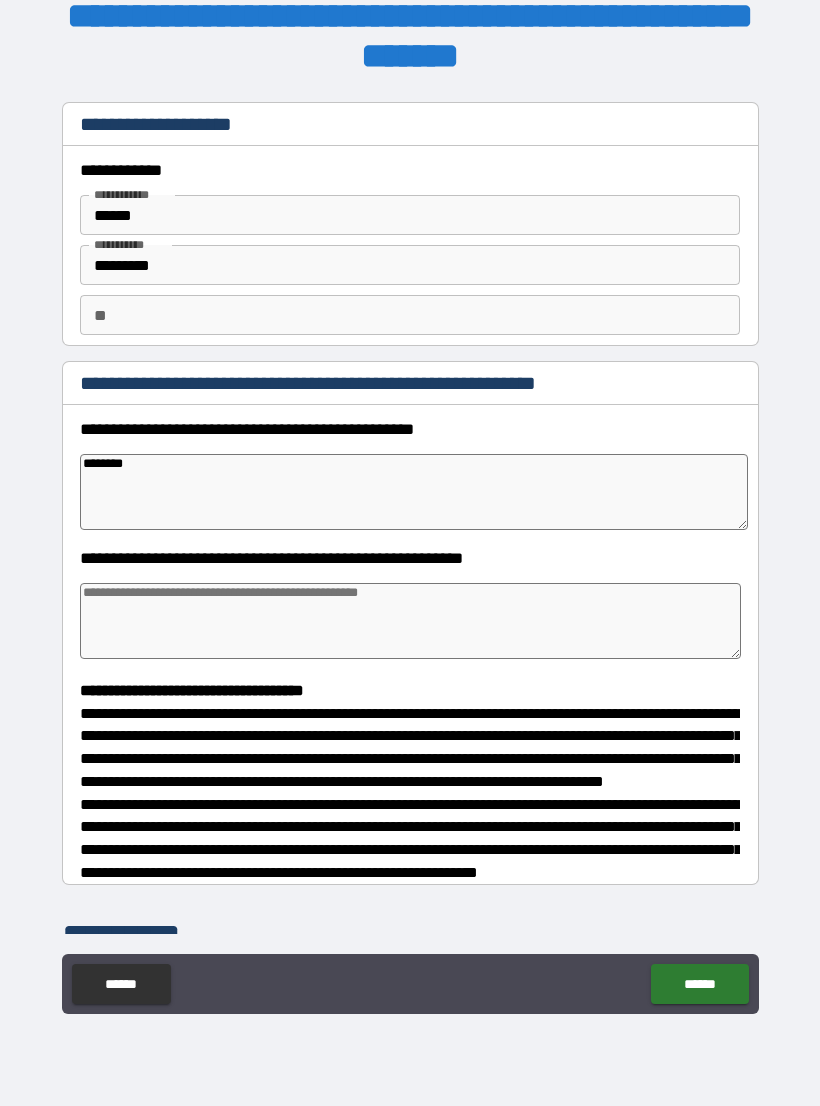 type on "*" 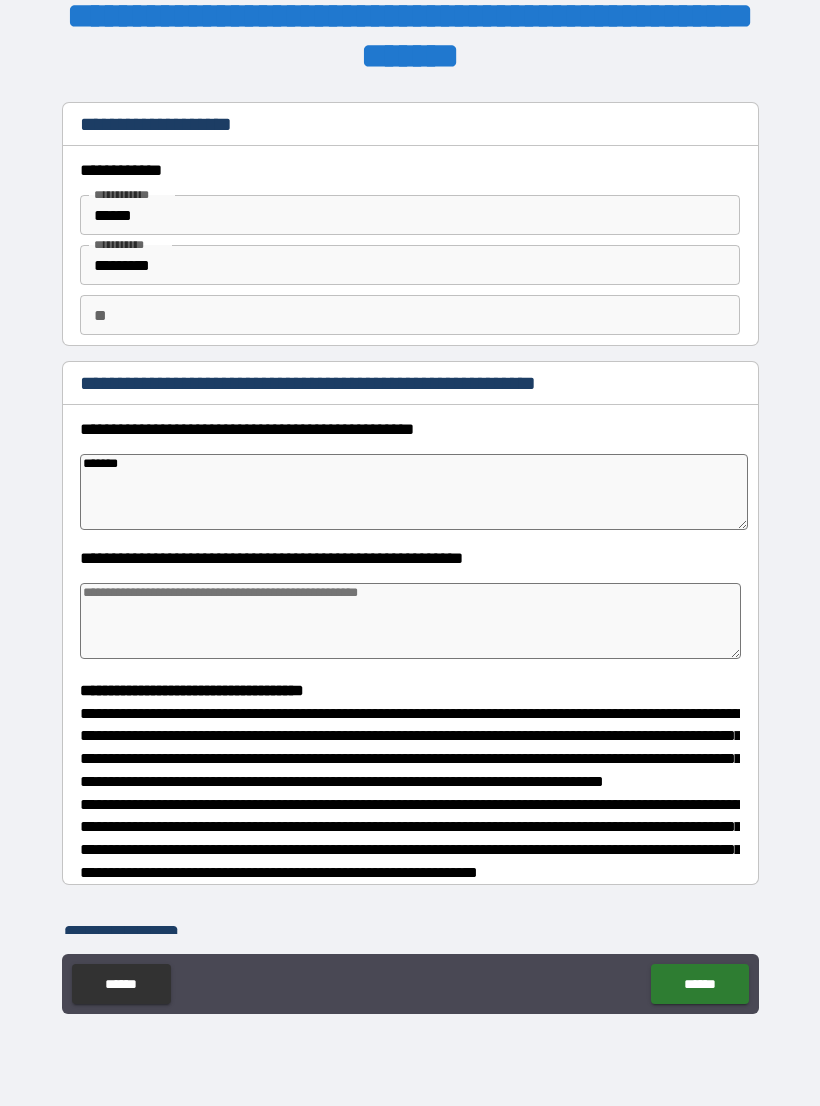 type on "******" 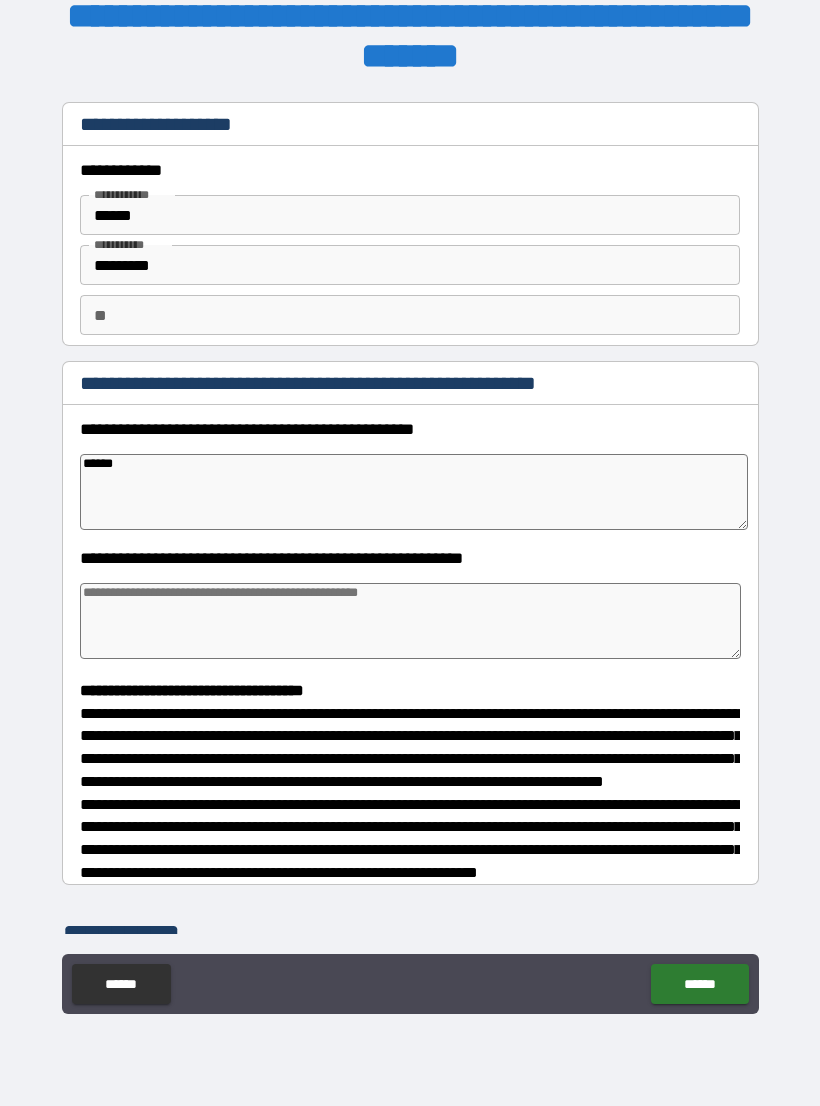 type on "*" 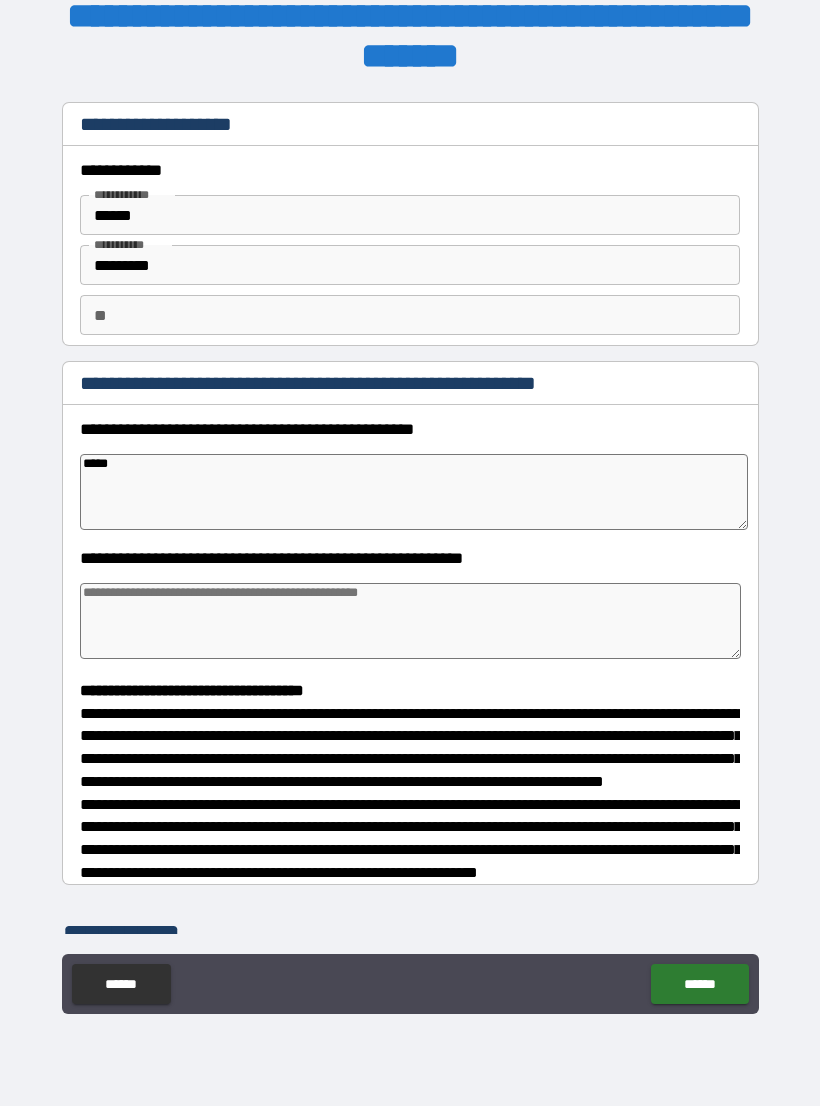 type on "****" 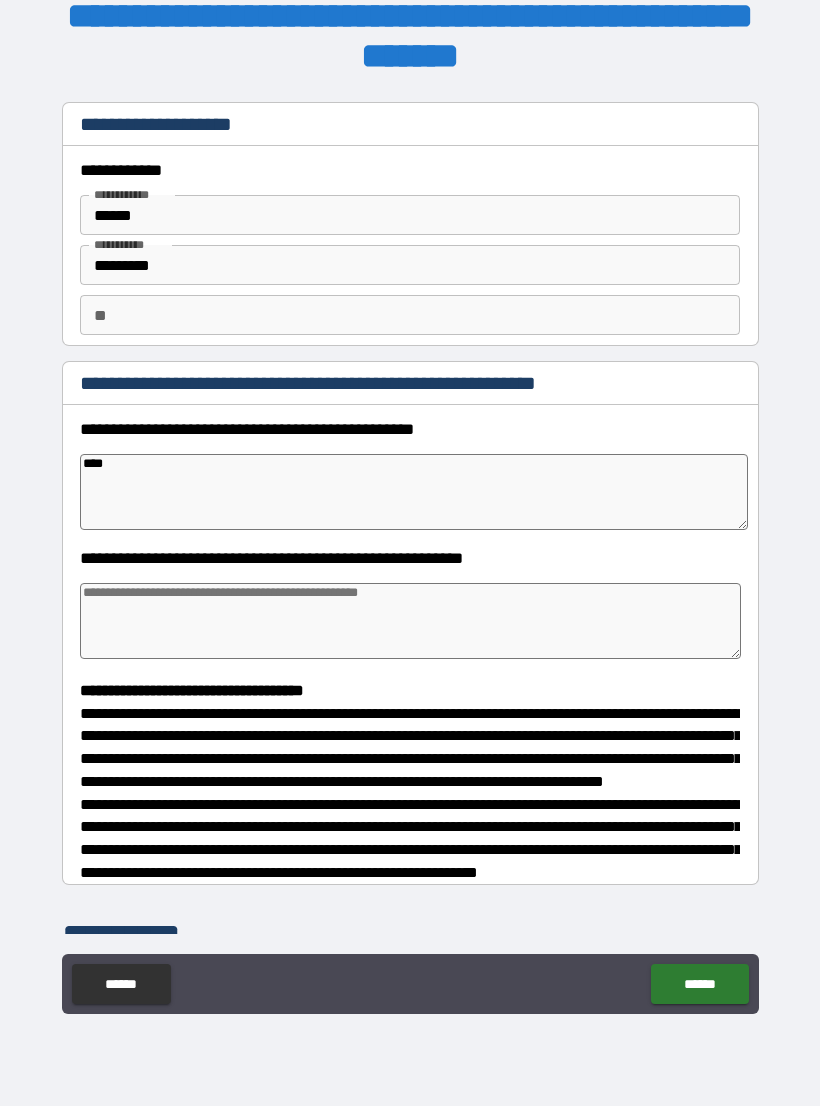 type on "*" 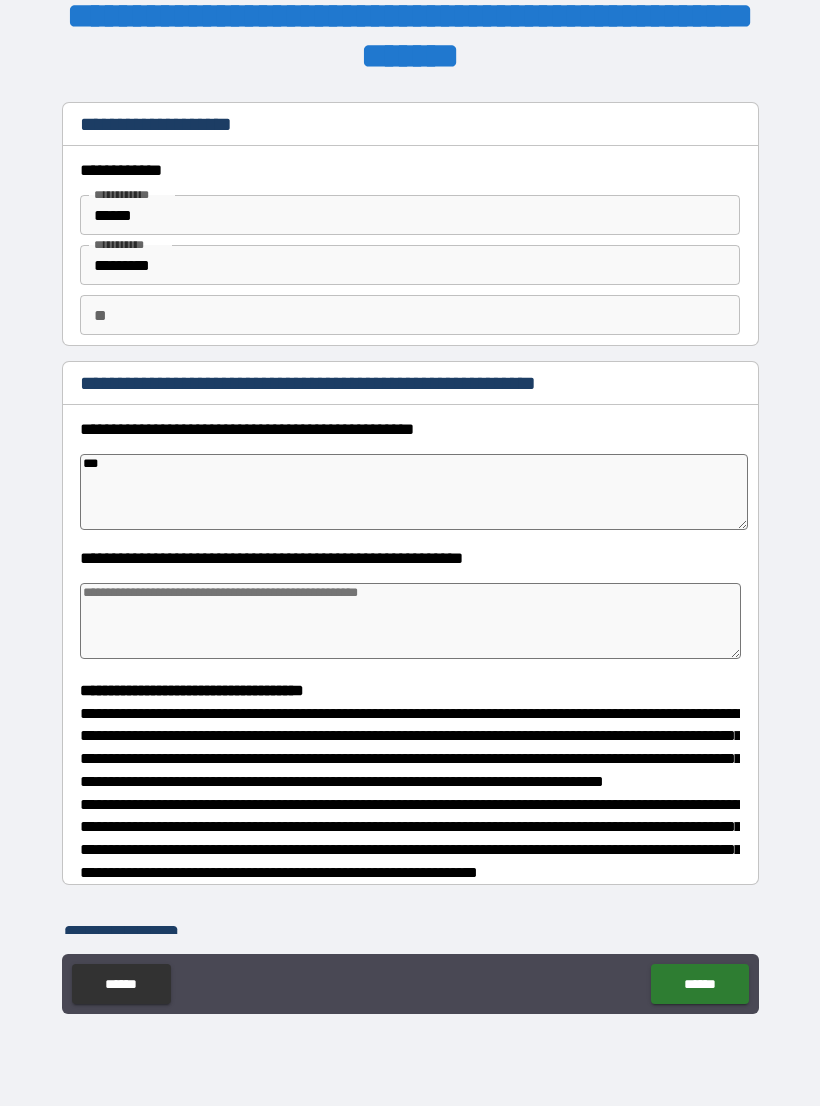 type on "*" 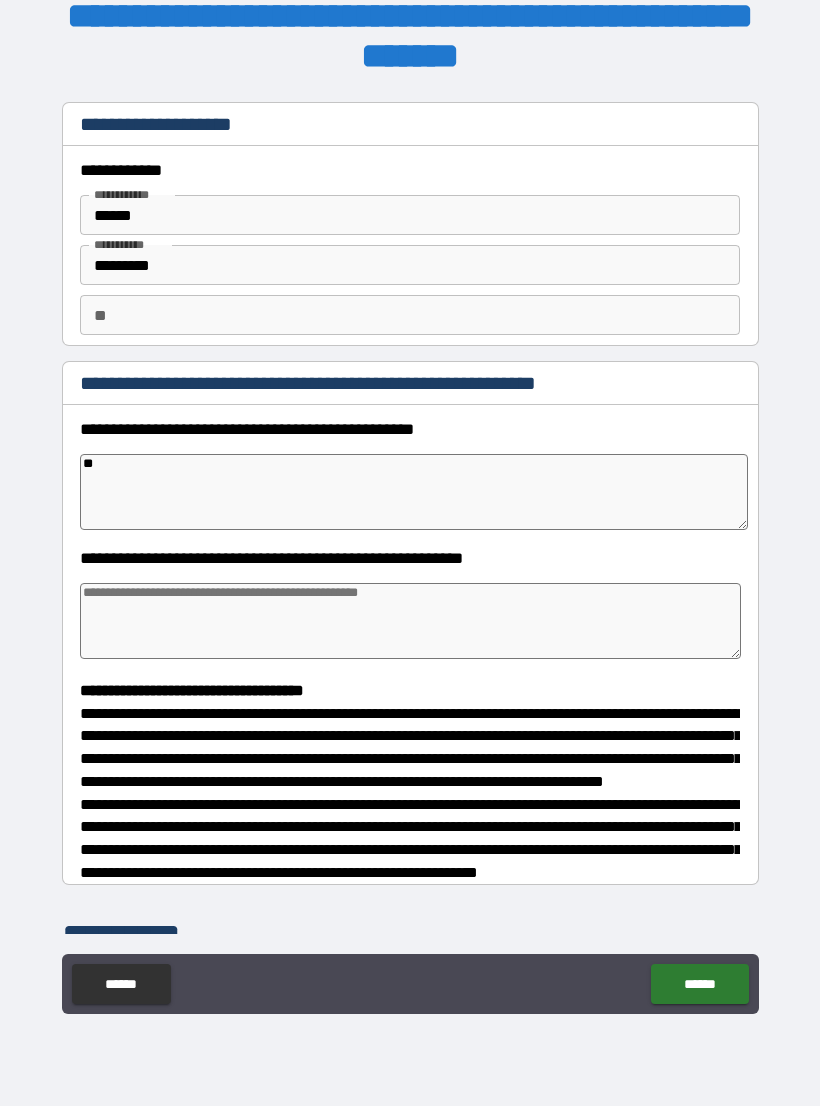 type on "*" 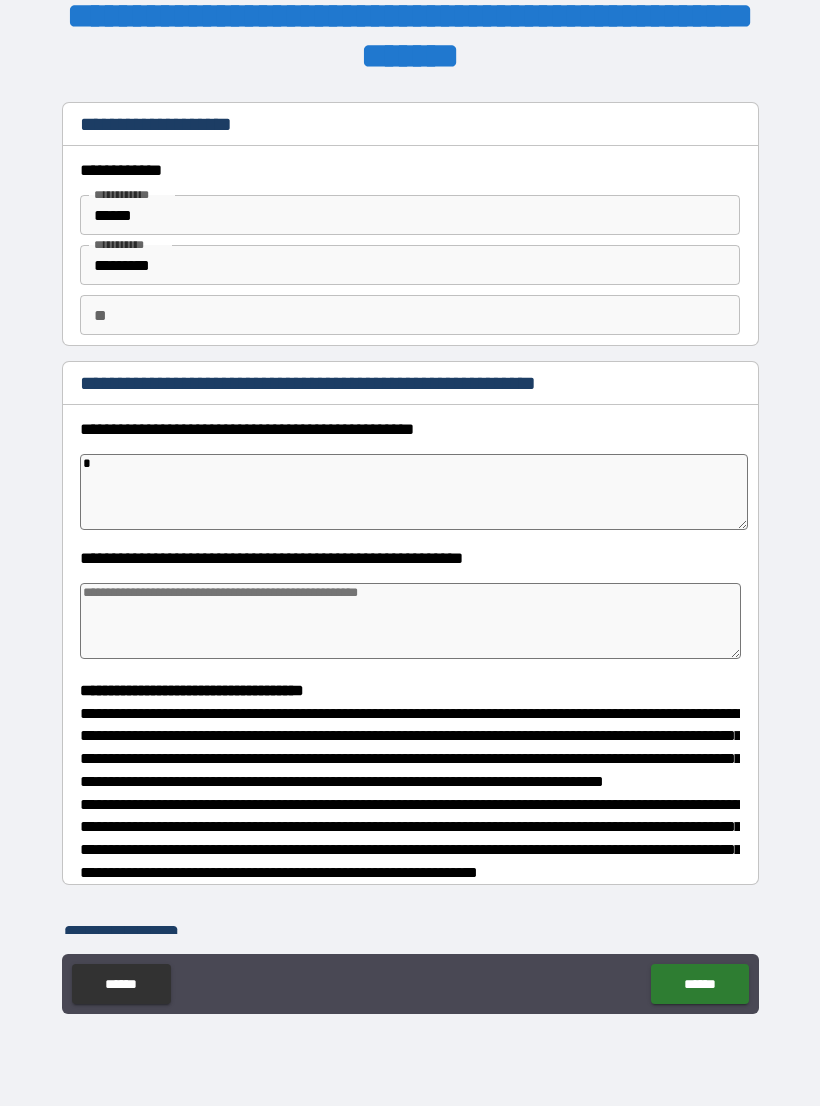 type on "*" 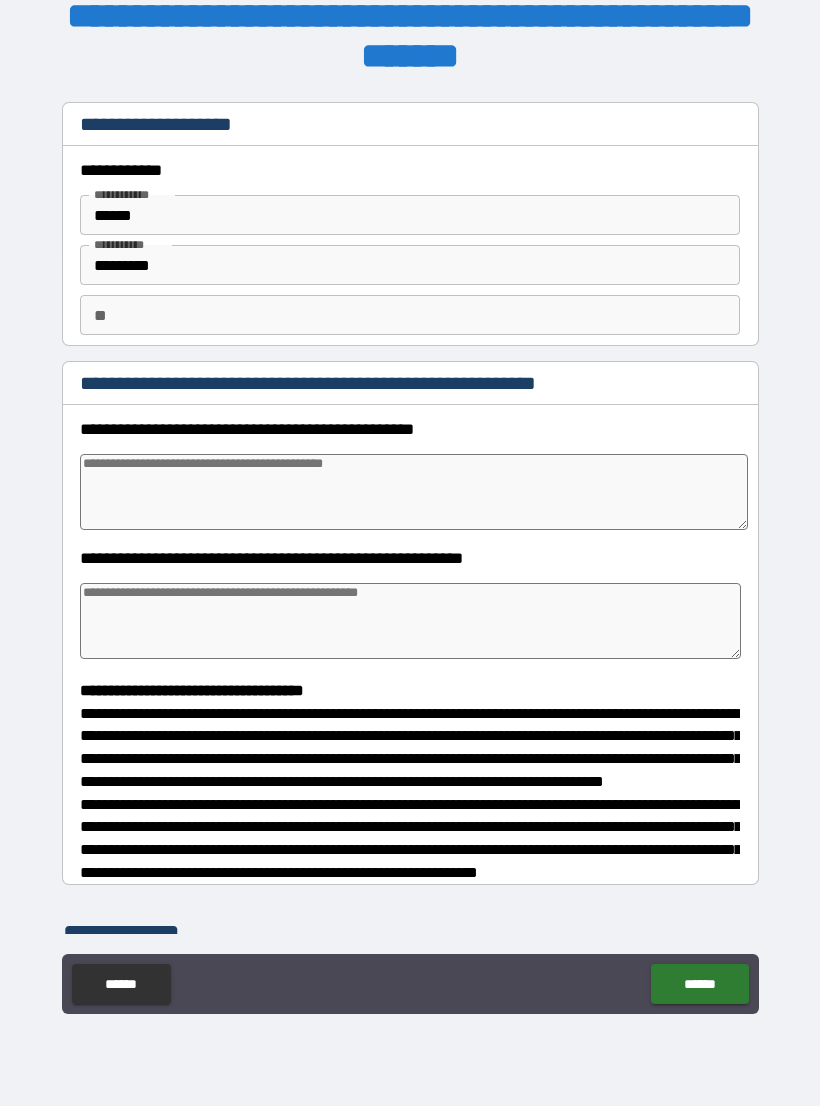 type on "*" 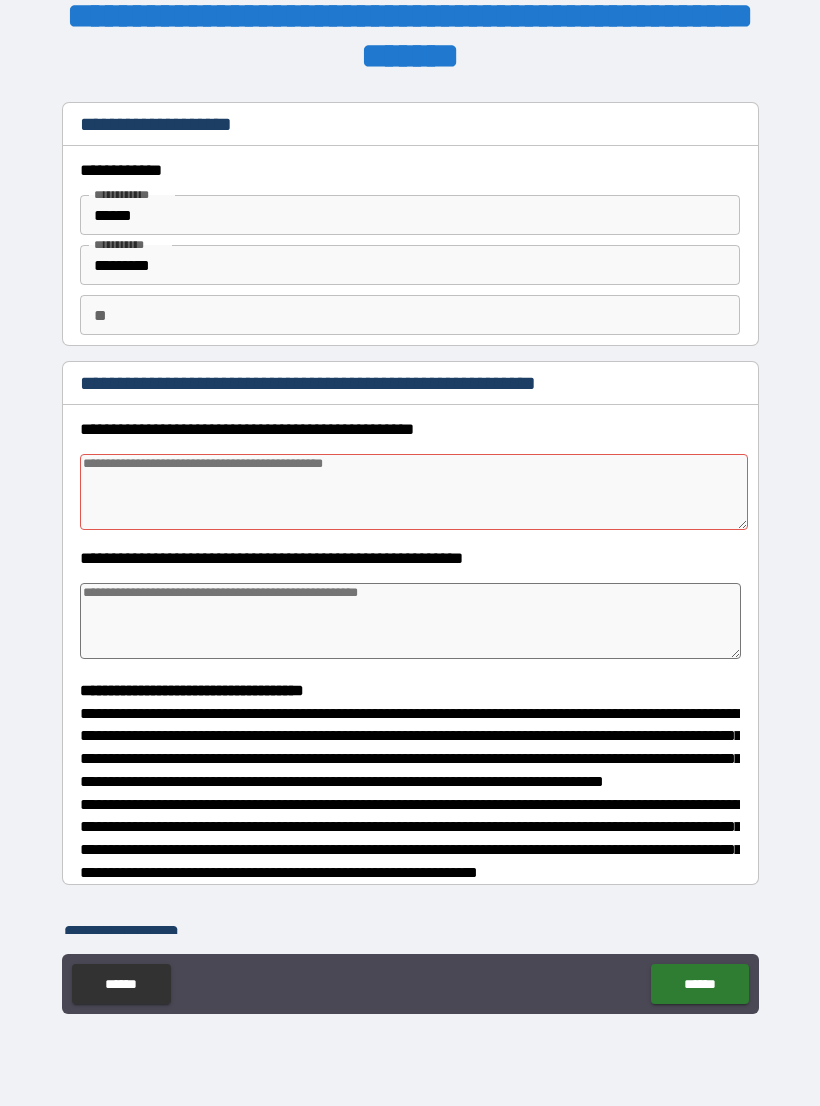 type on "*" 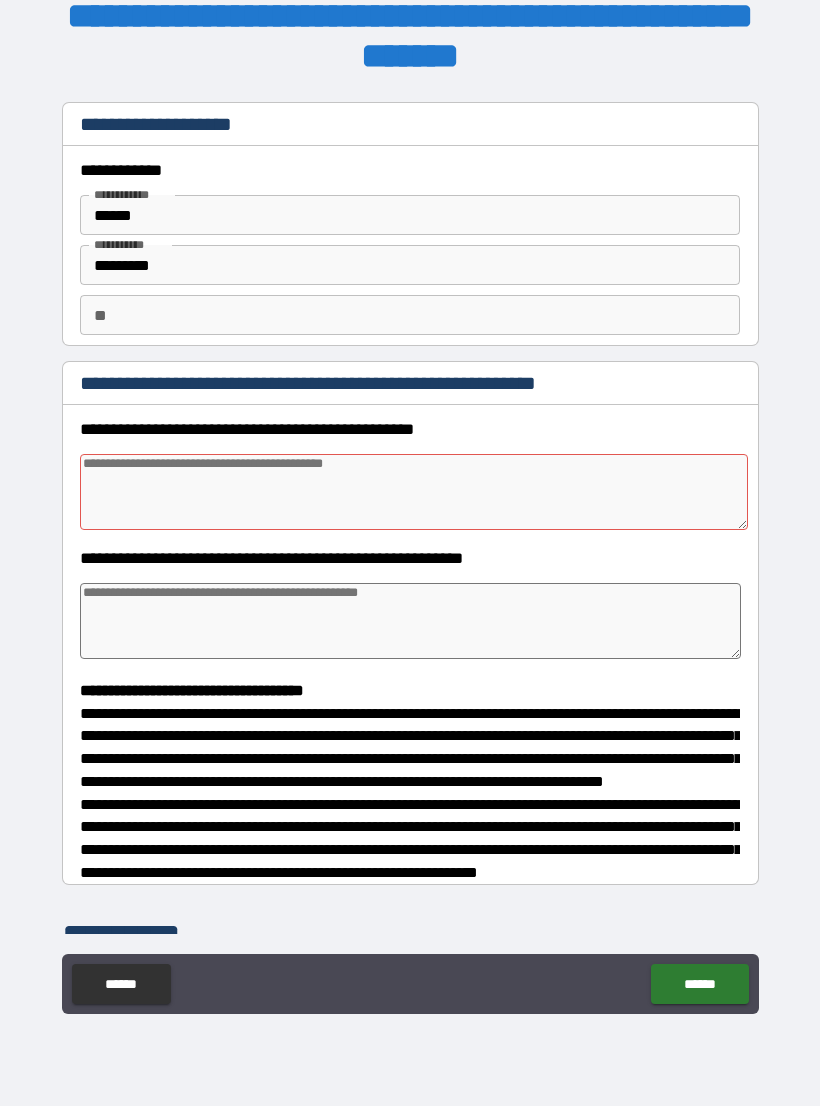 type on "*" 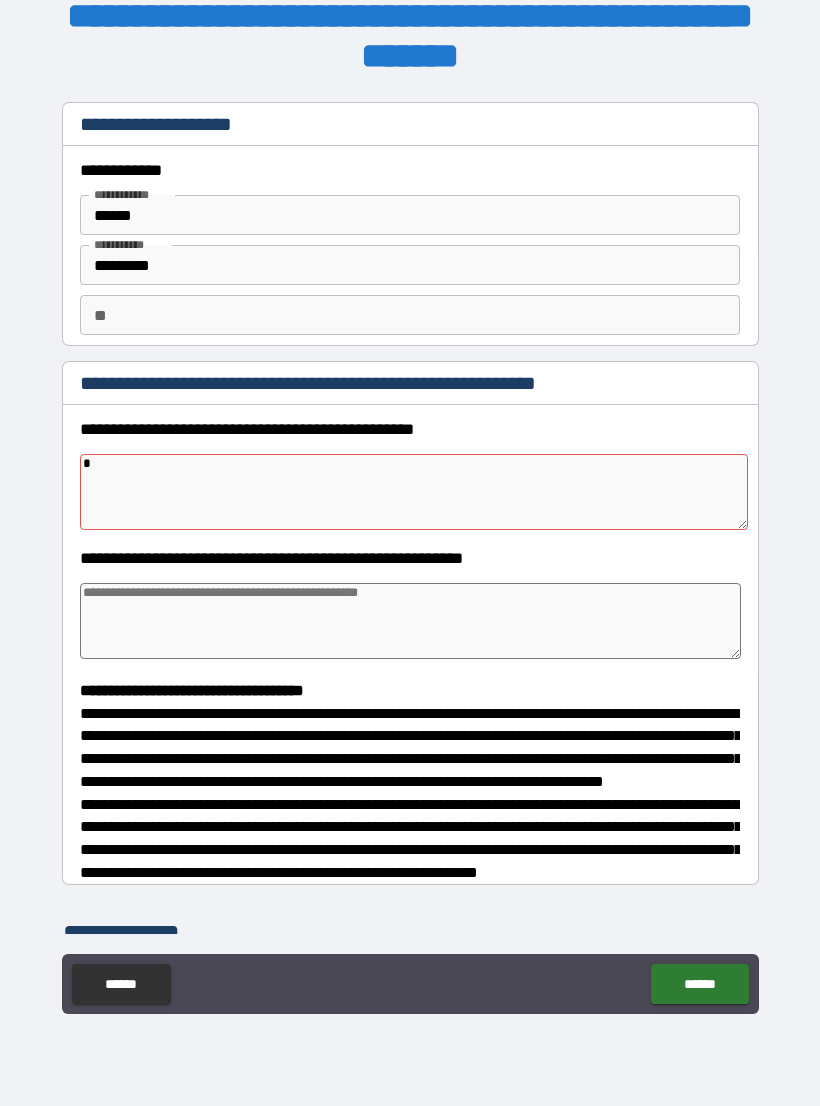 type on "*" 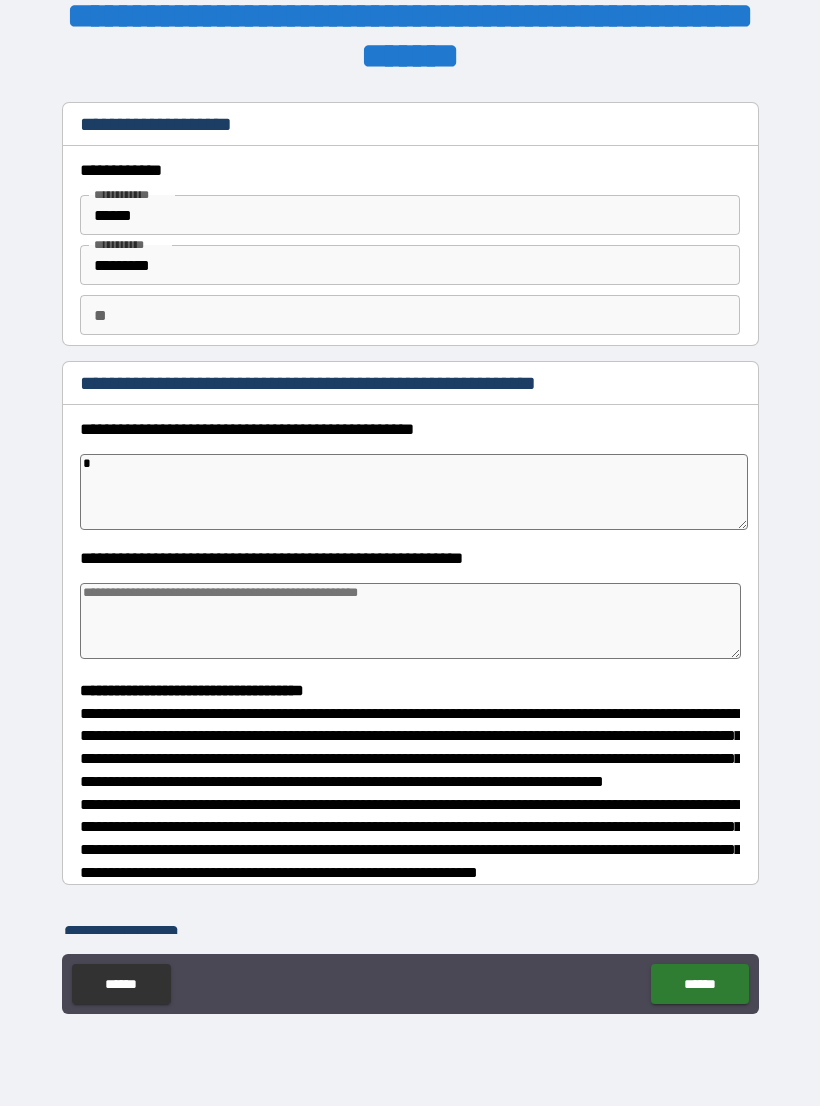type on "**" 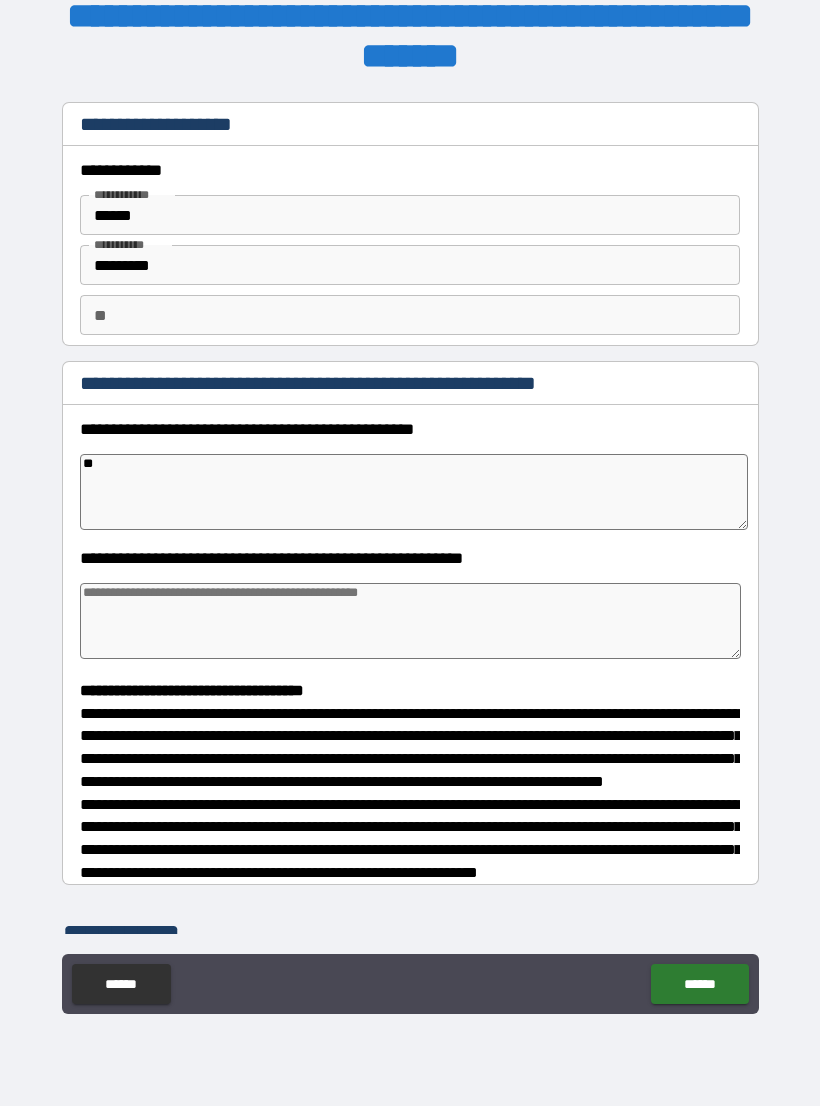type on "*" 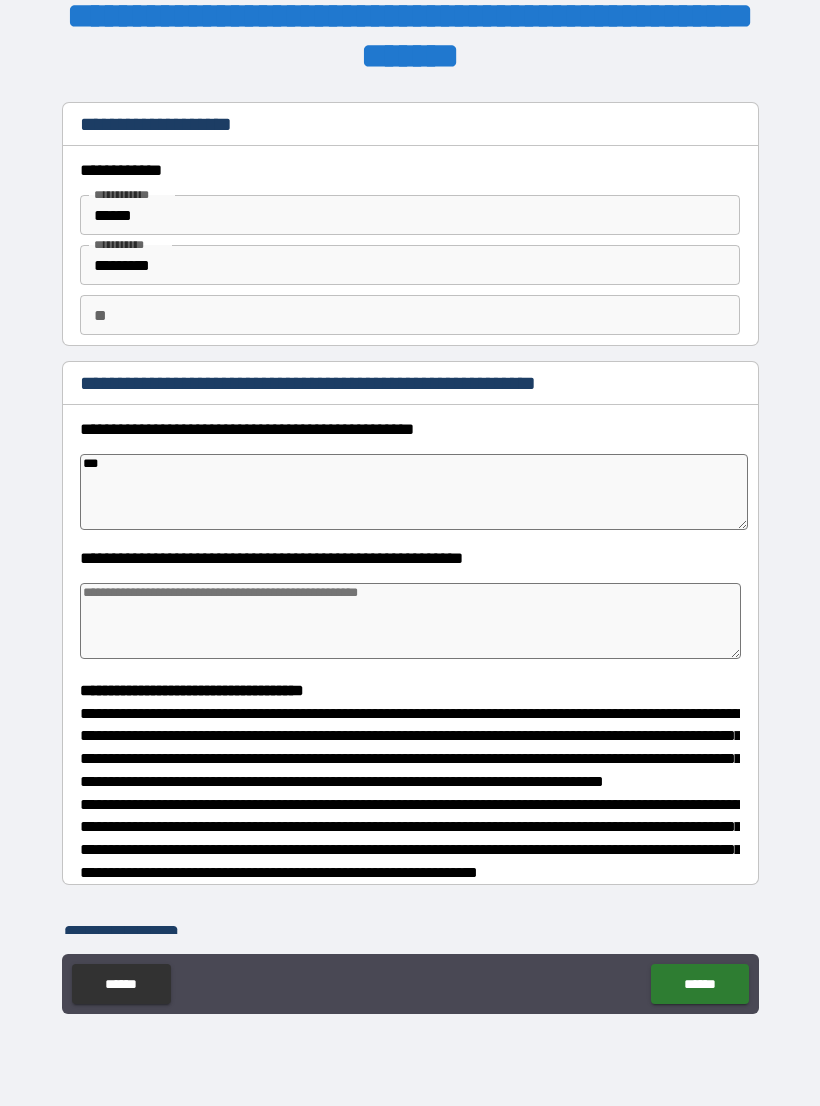 type on "*" 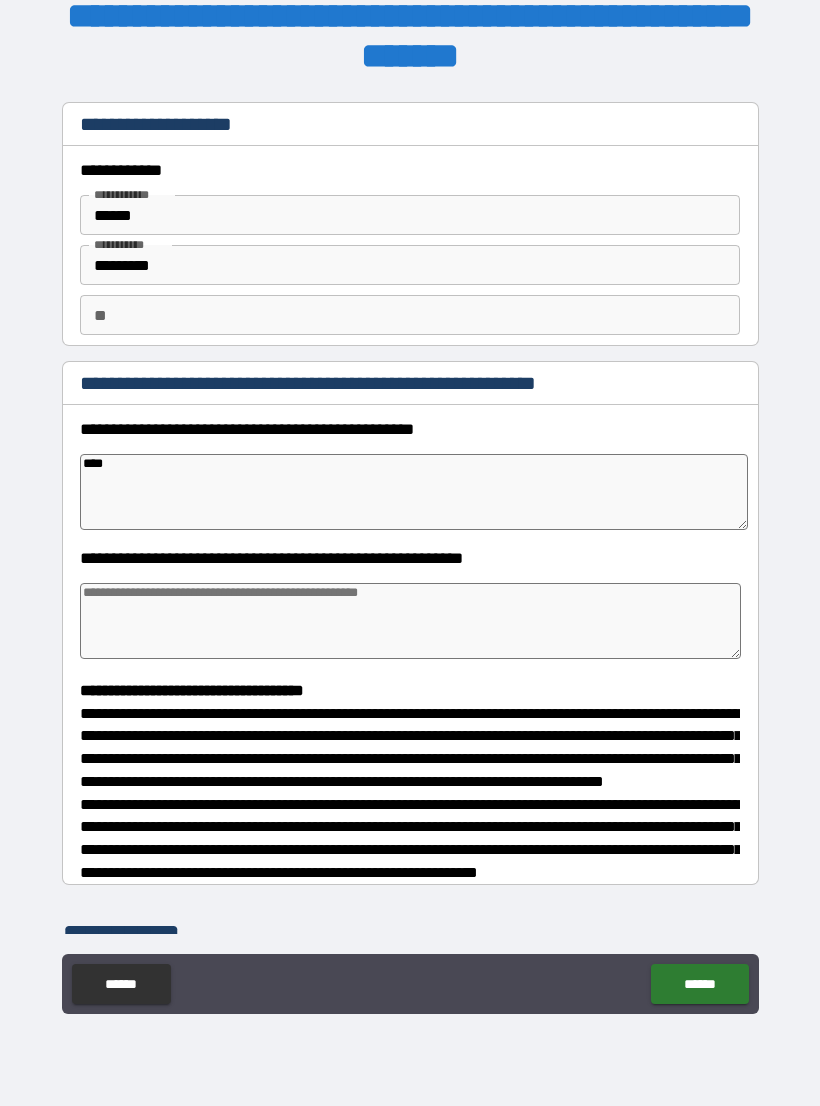 type on "*" 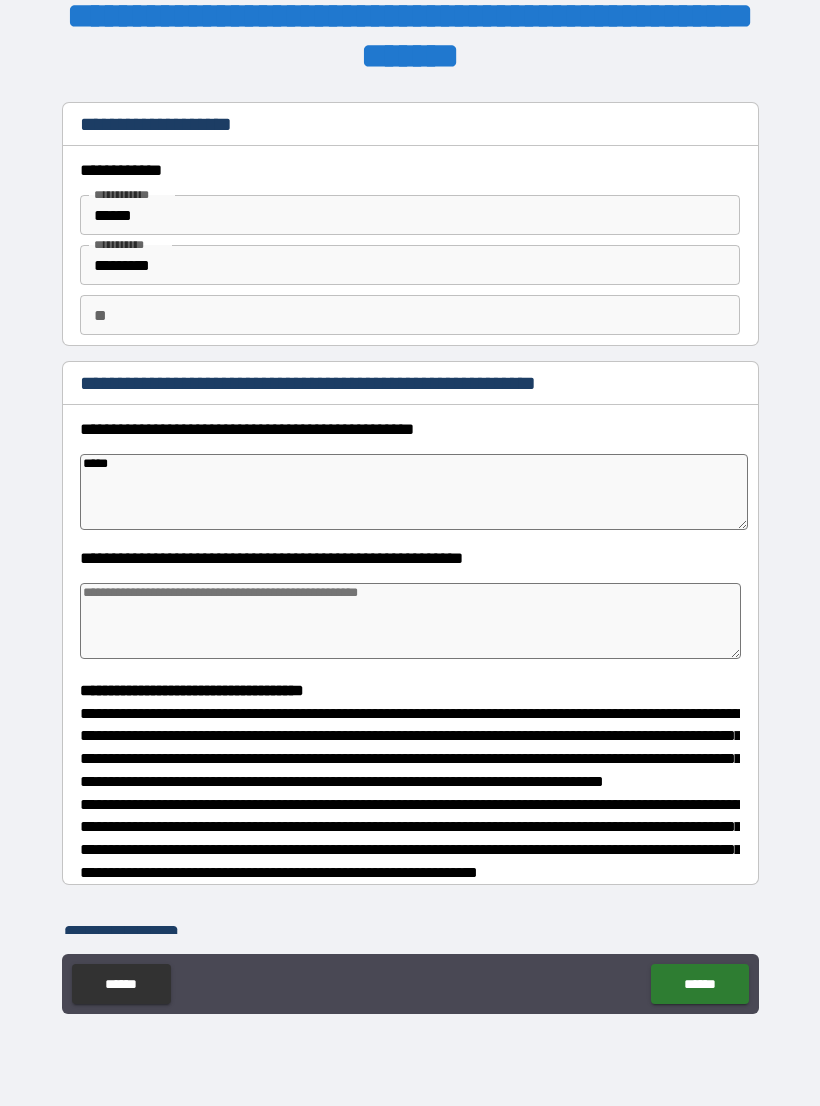 type on "*" 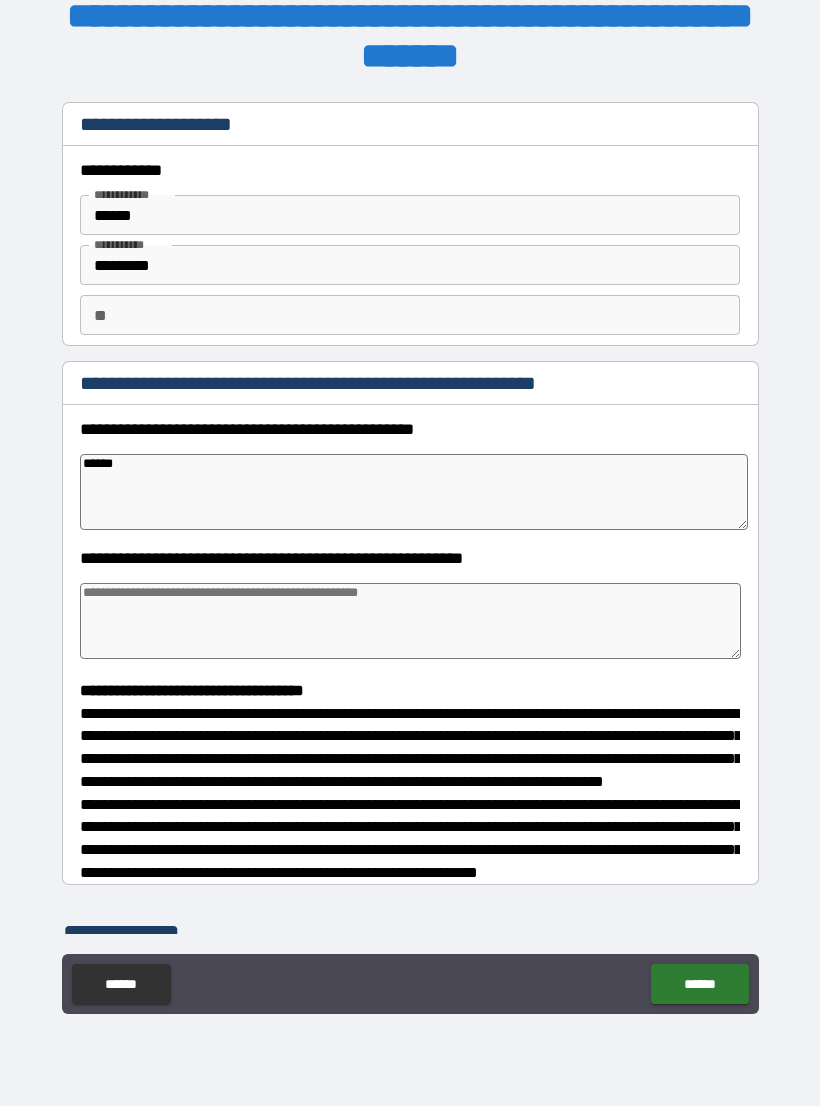 type on "*" 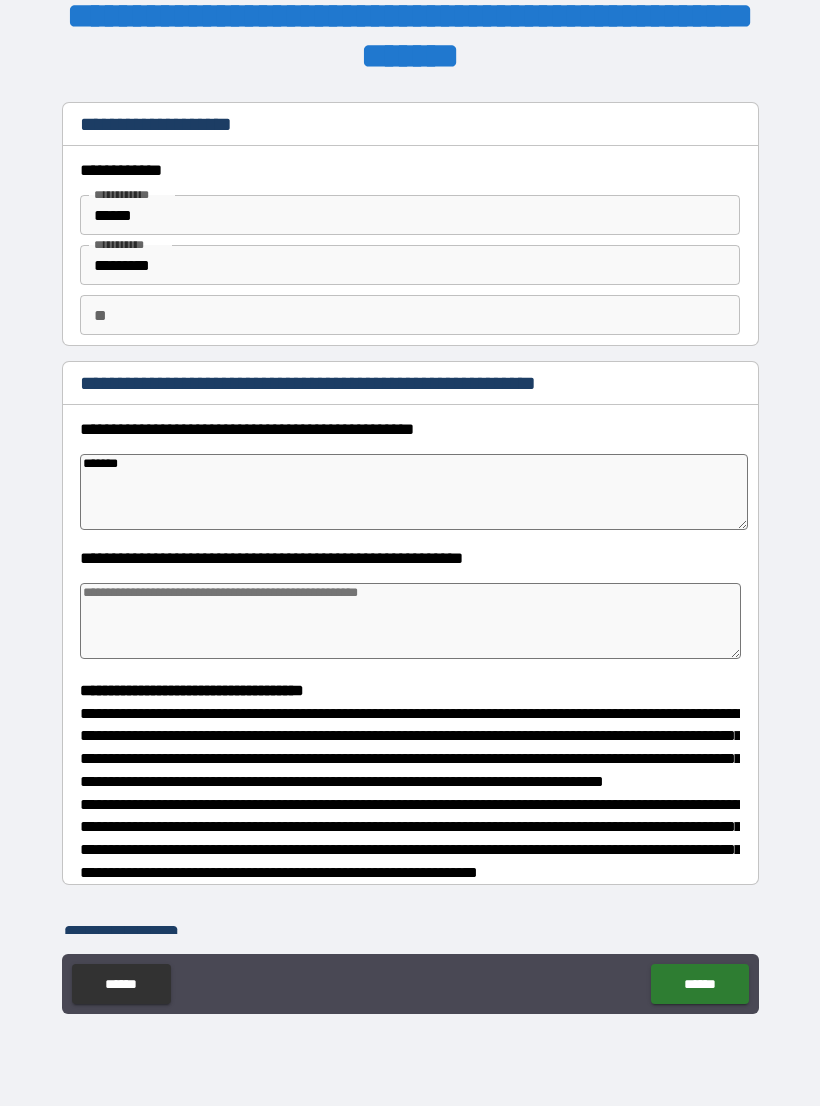 type on "*" 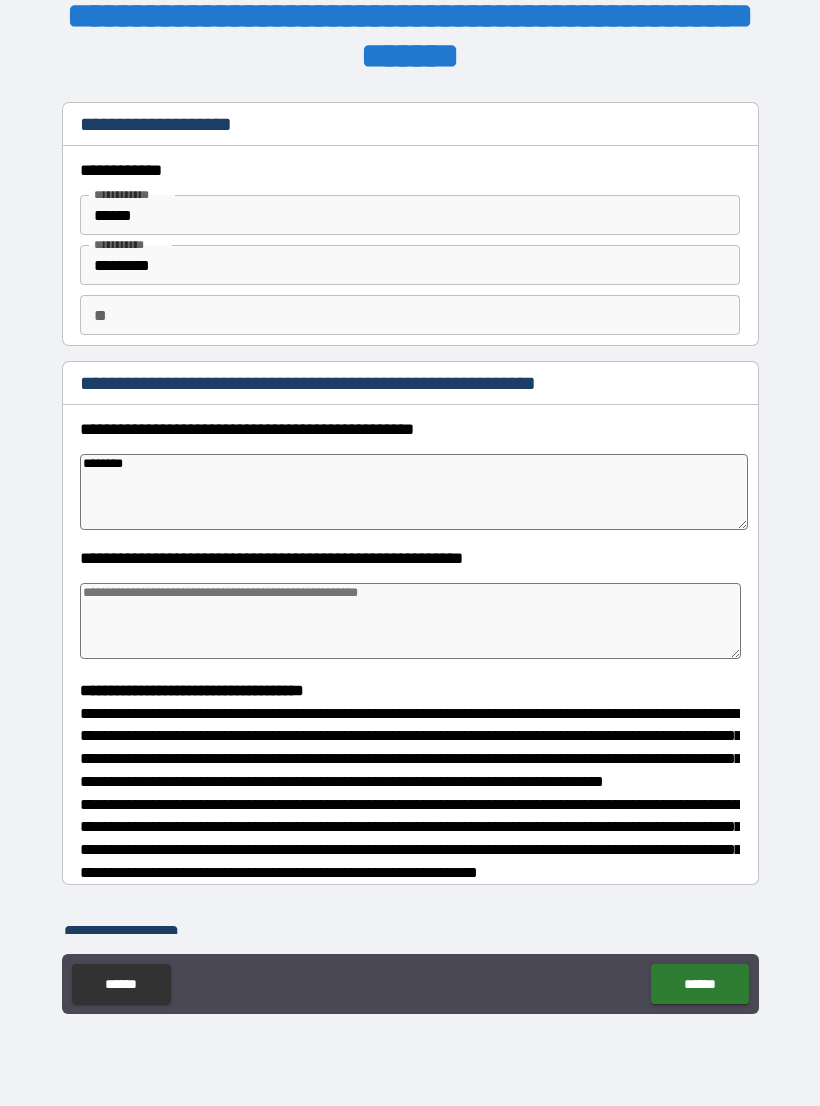 type on "*" 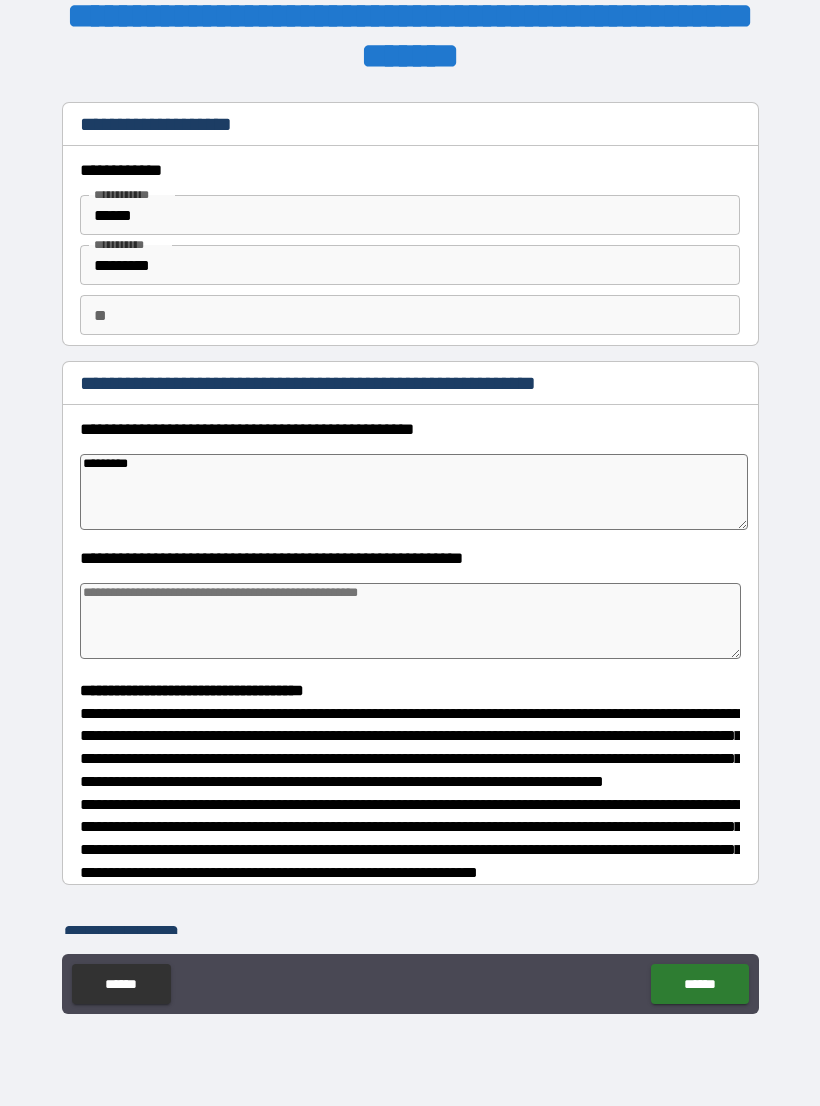 type on "*" 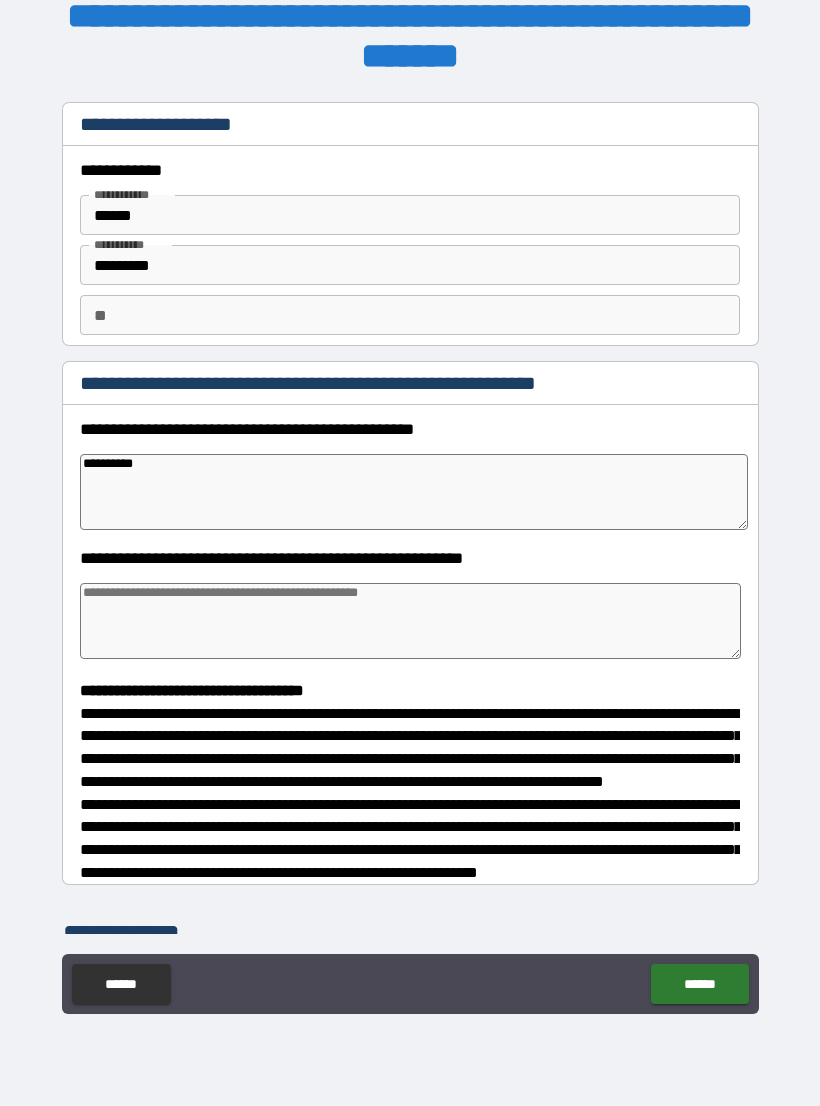 type on "*" 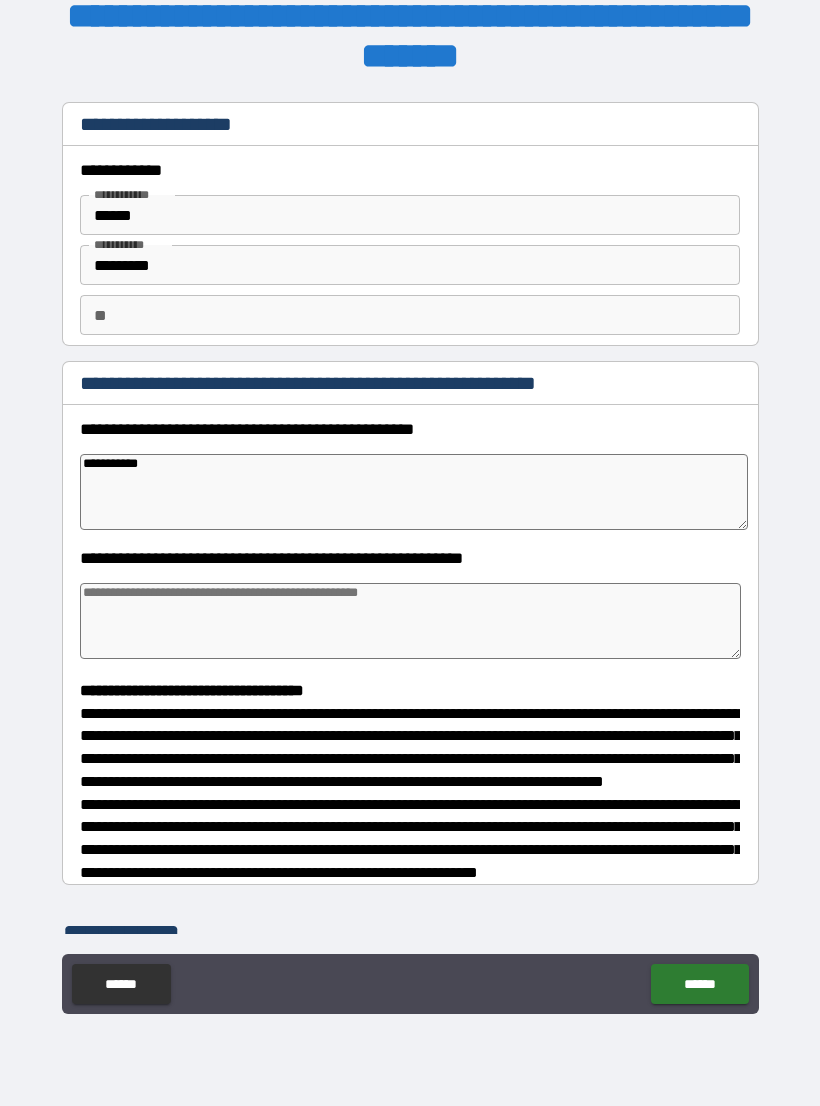 type on "*" 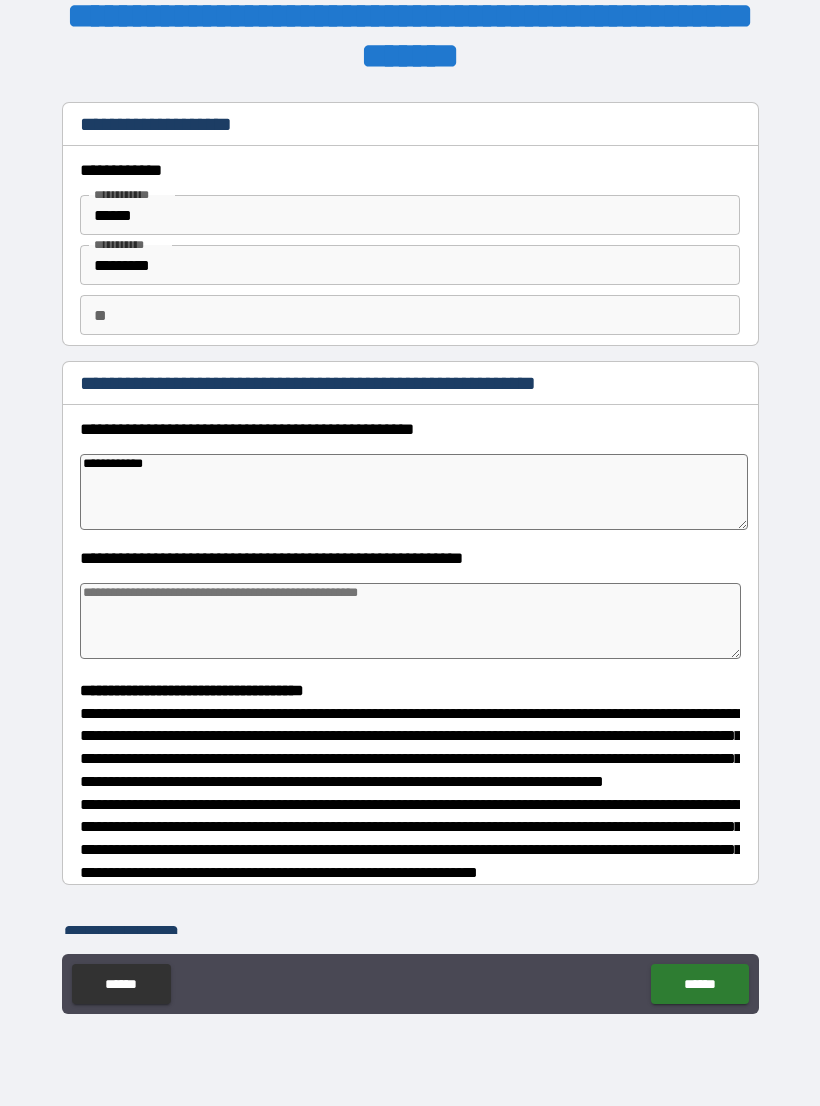 type on "*" 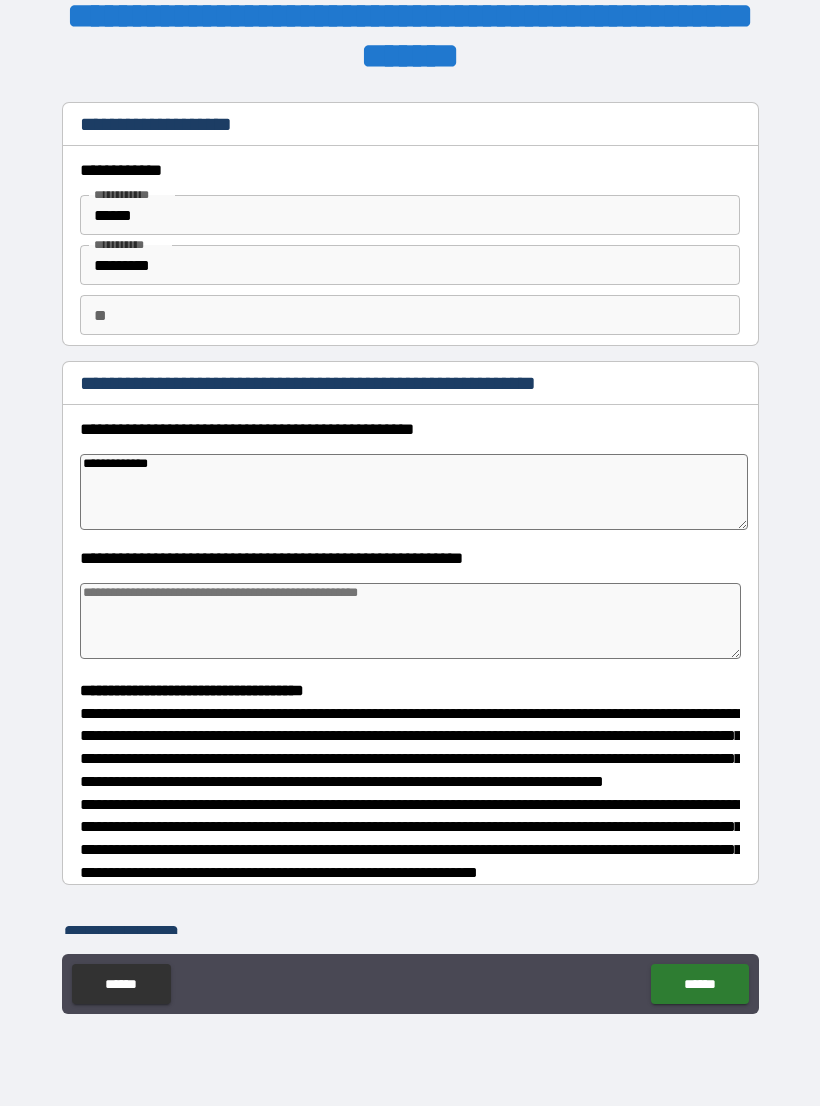 type on "*" 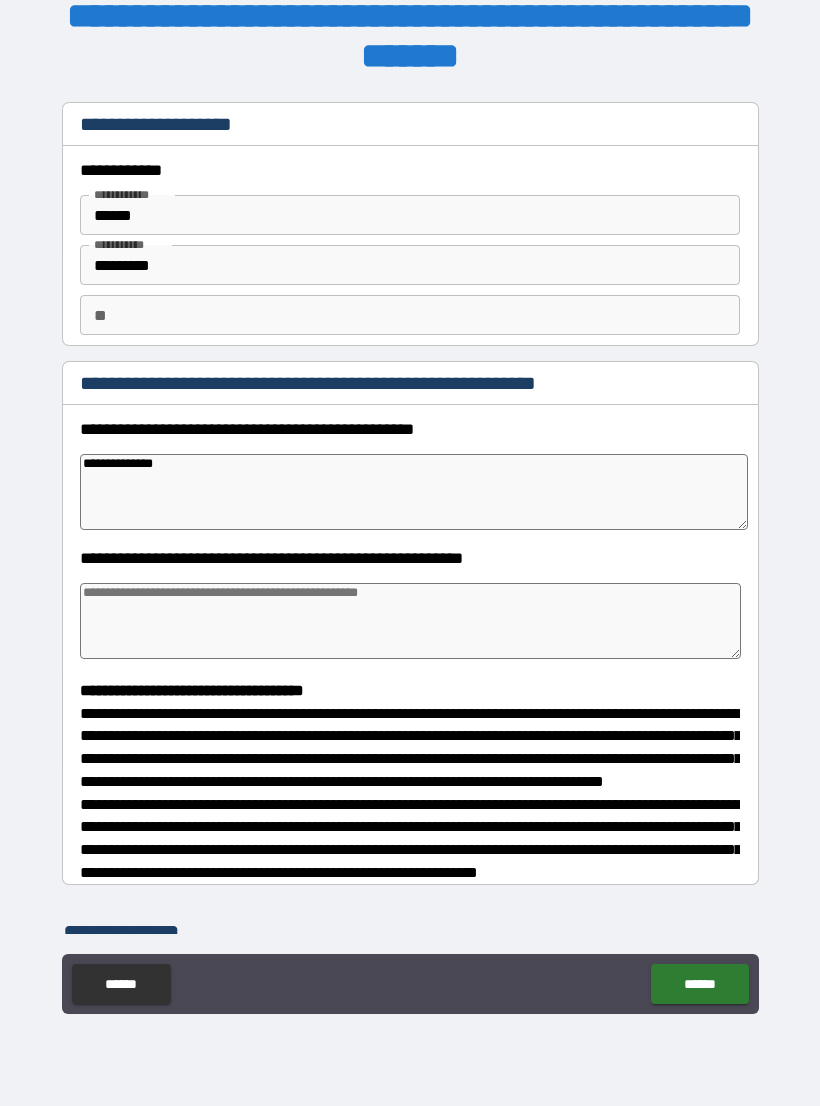 type on "**********" 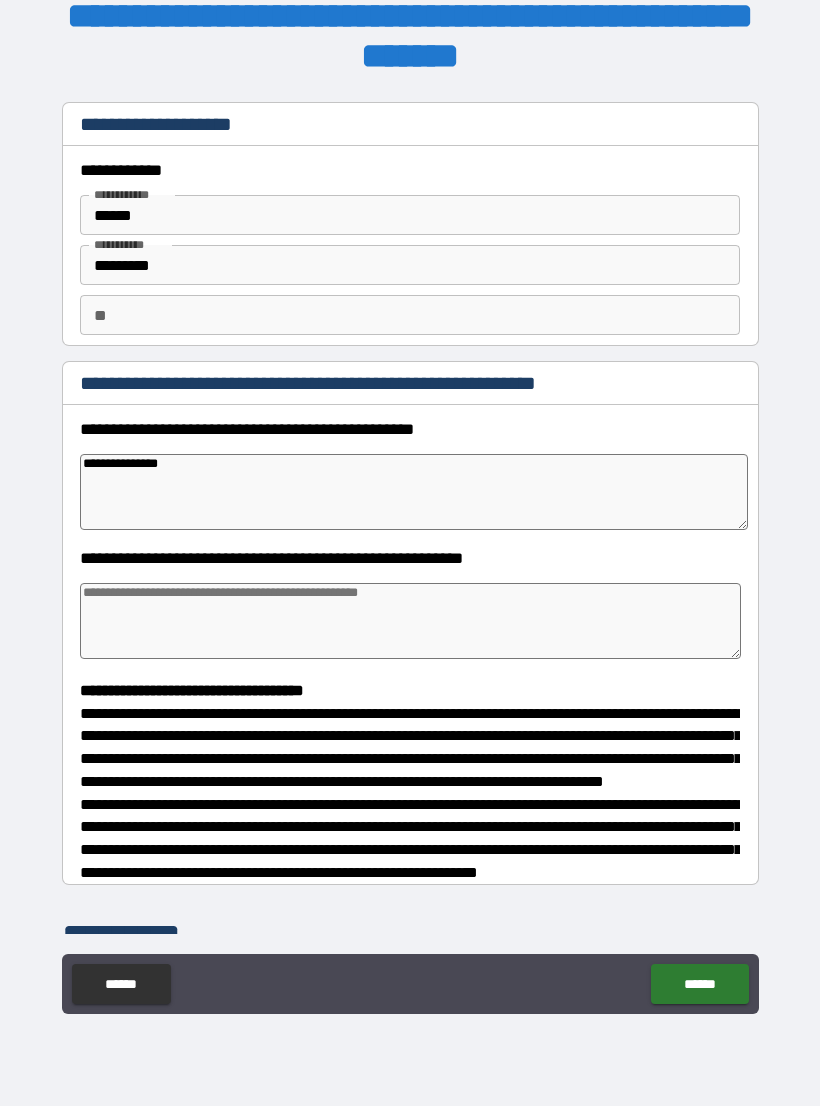 type on "*" 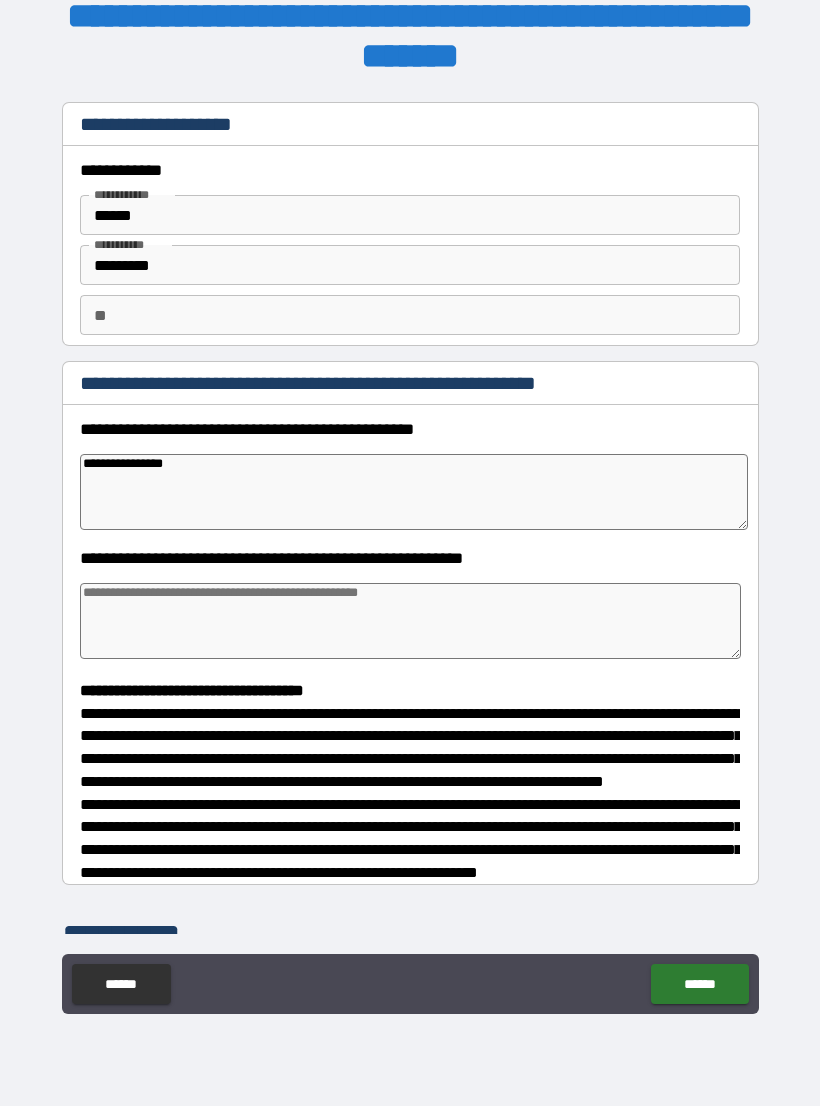 type on "*" 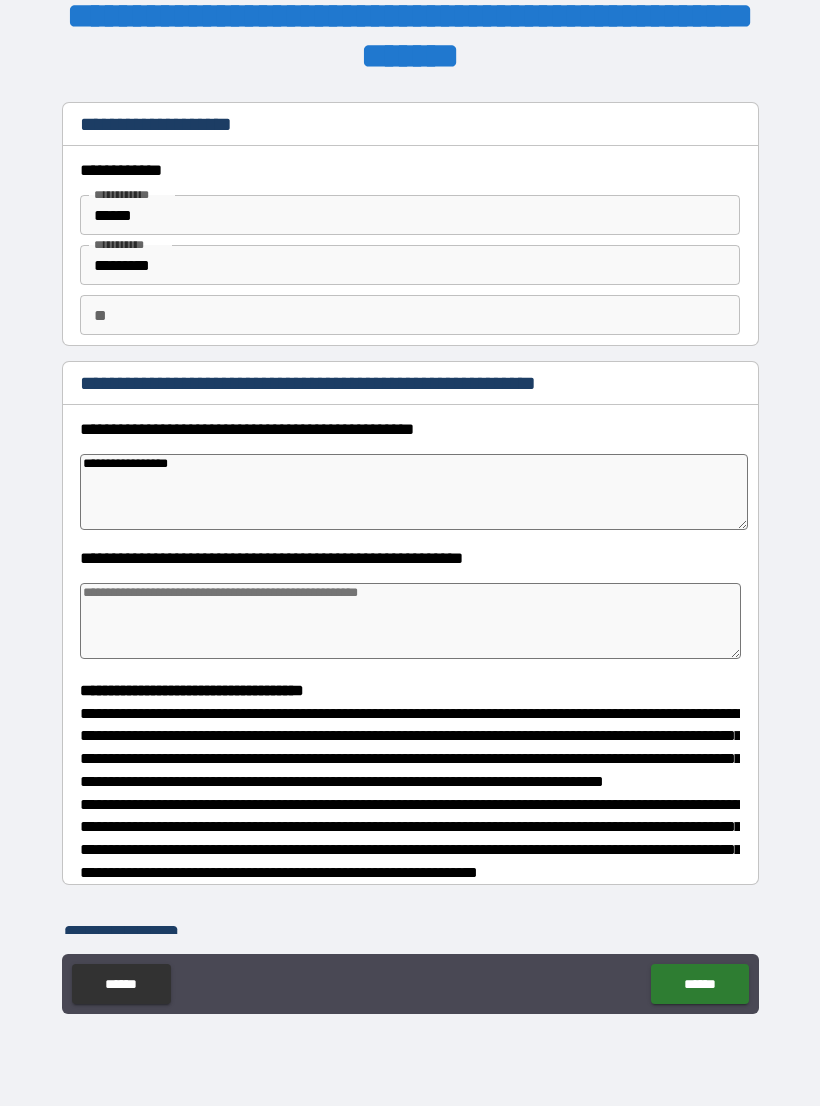 type on "*" 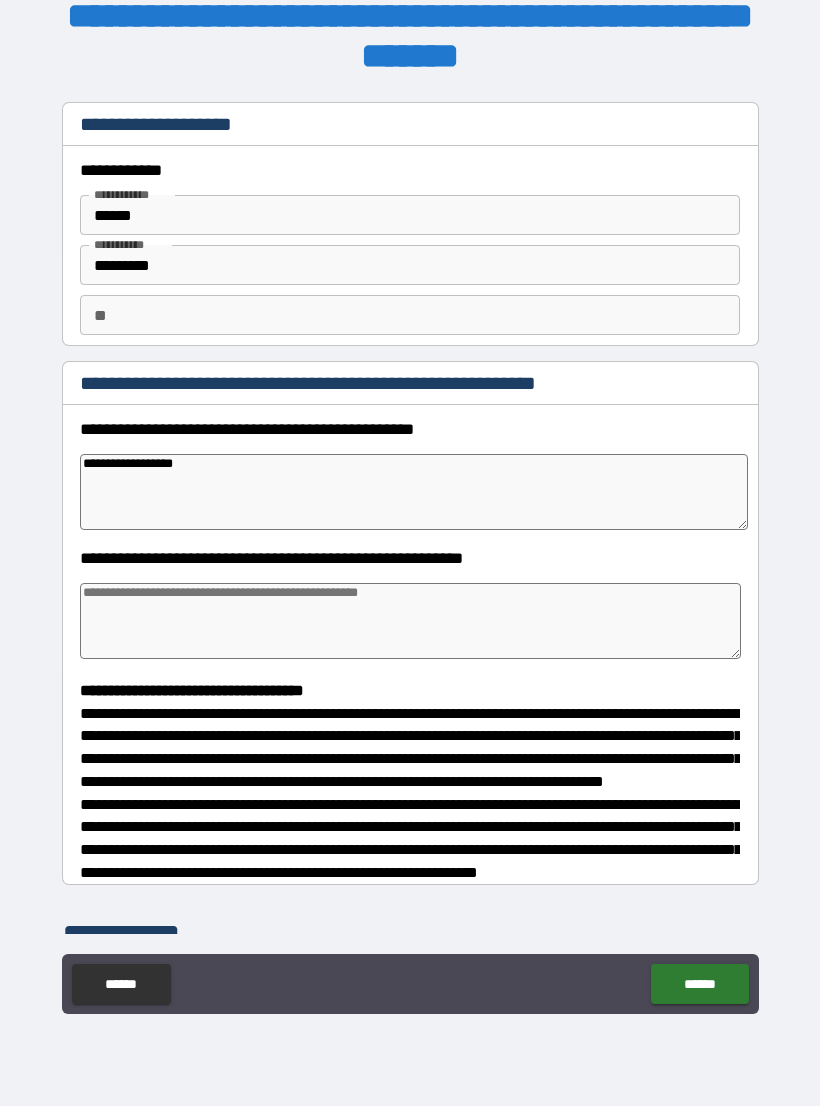 type on "*" 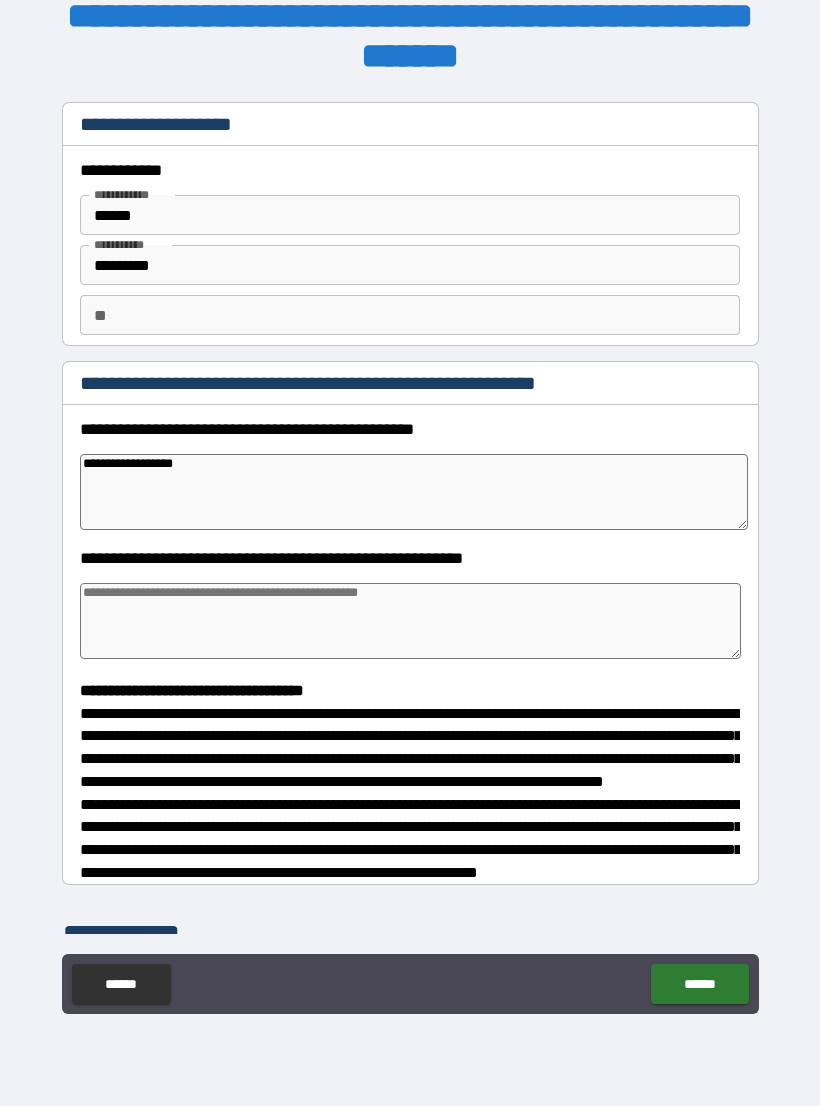 type on "**********" 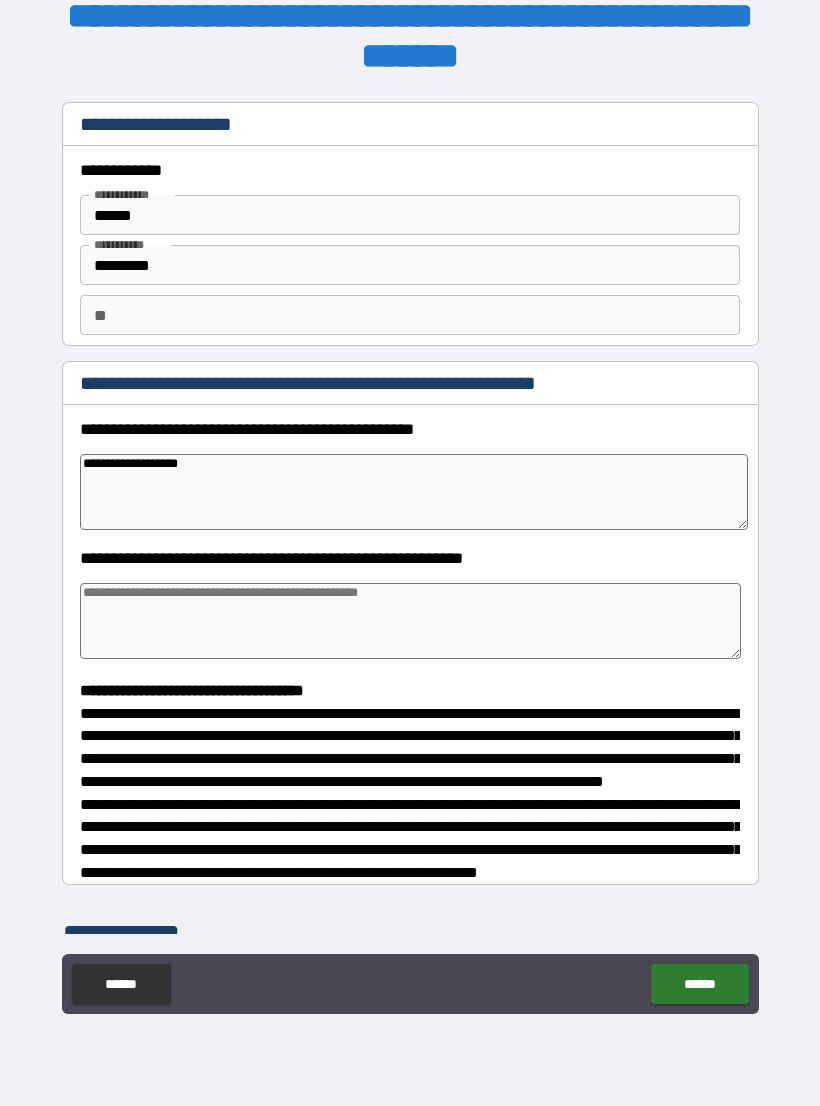 type on "*" 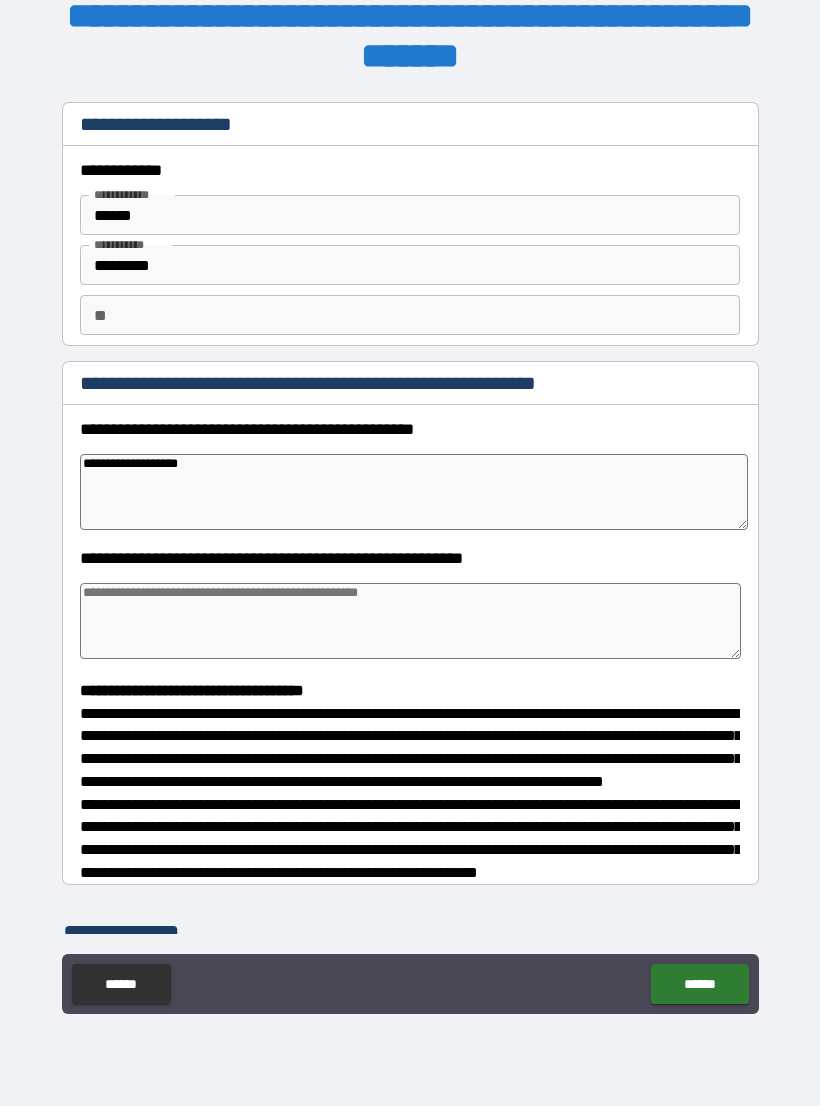 type on "**********" 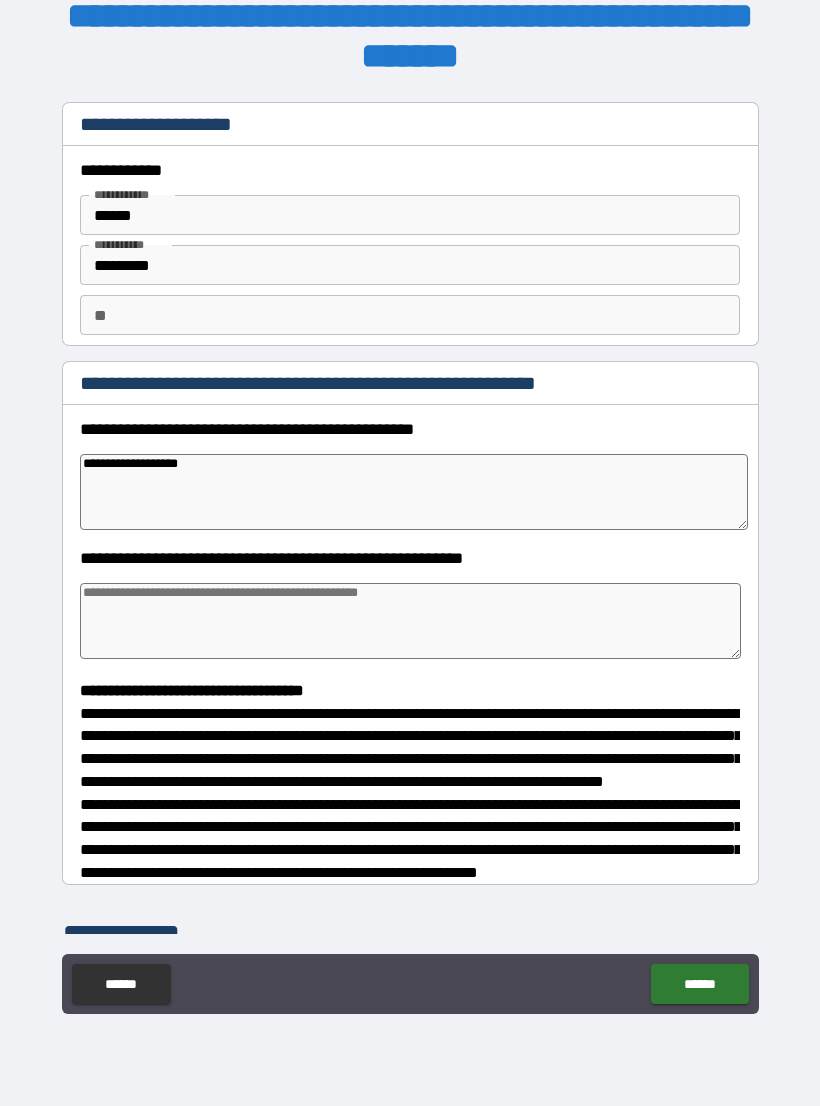 type on "*" 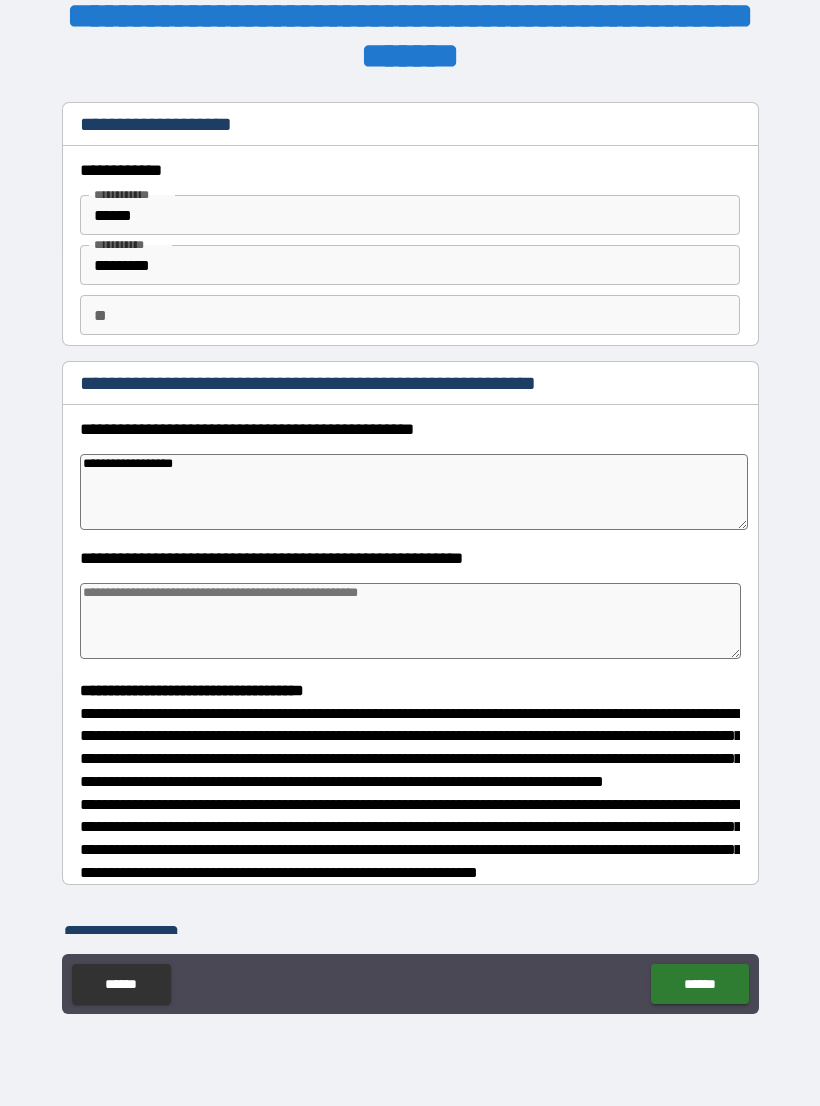 type on "*" 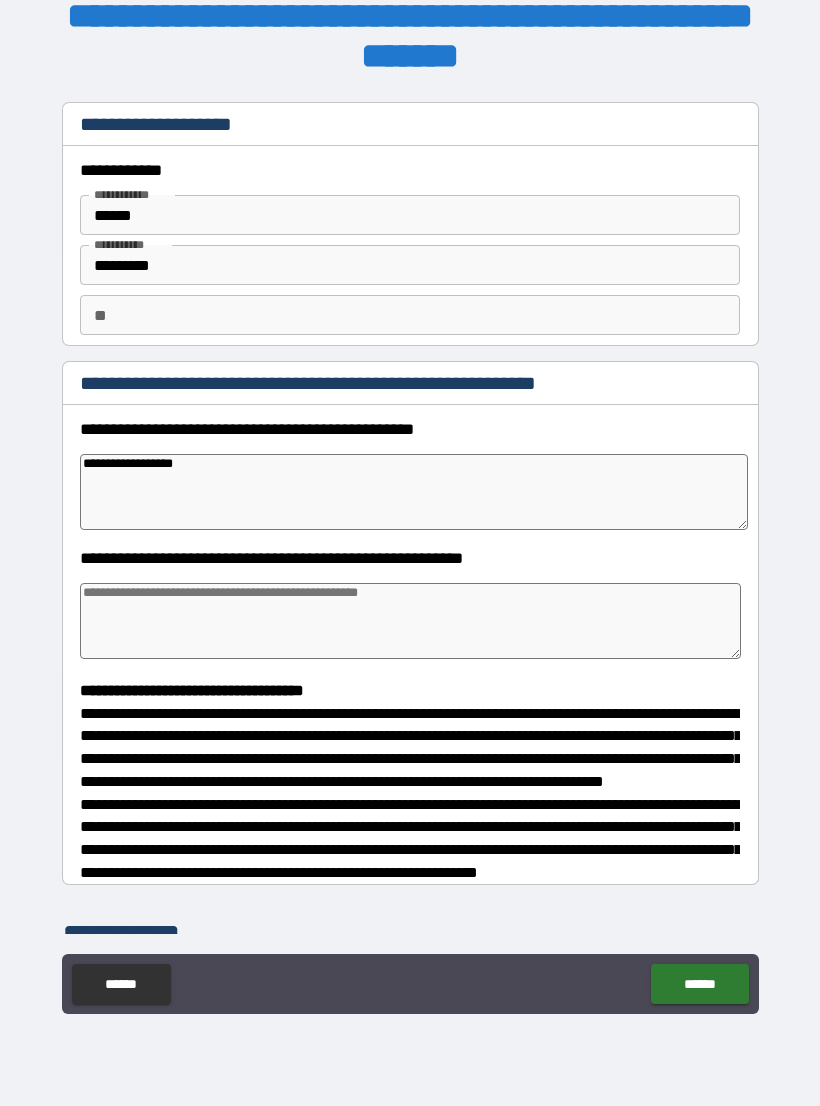 type on "**********" 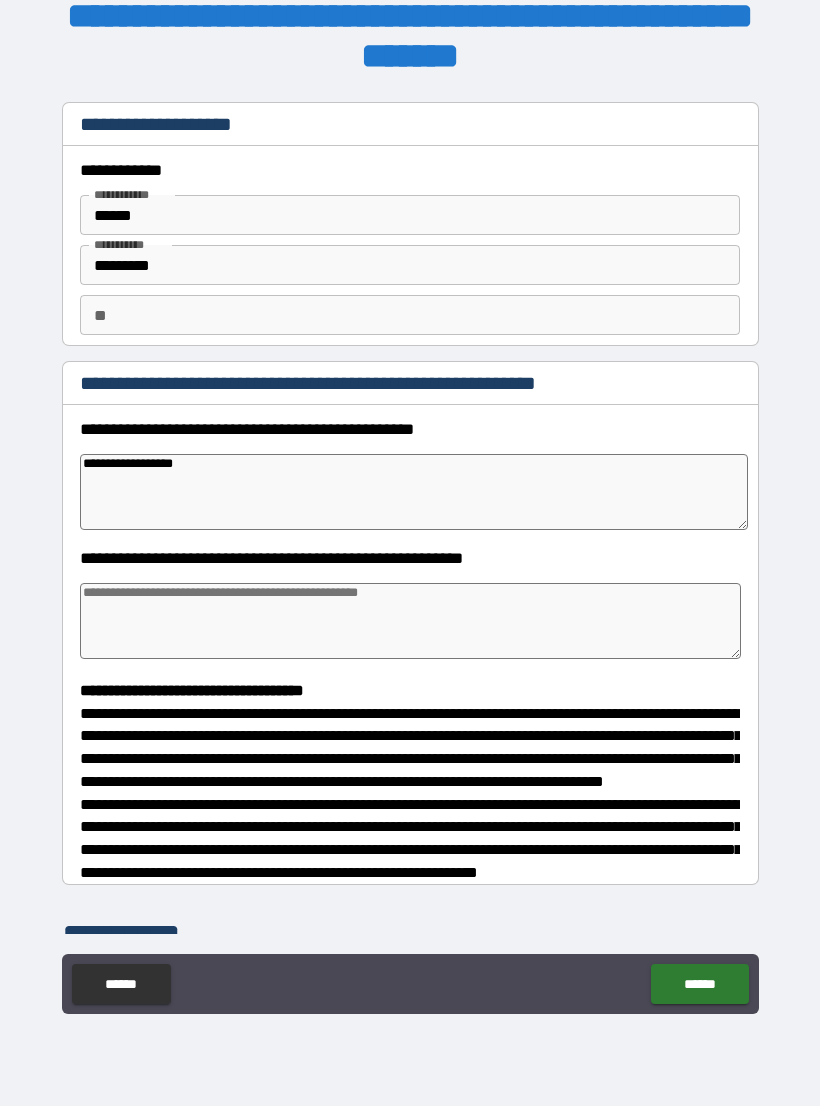 type on "*" 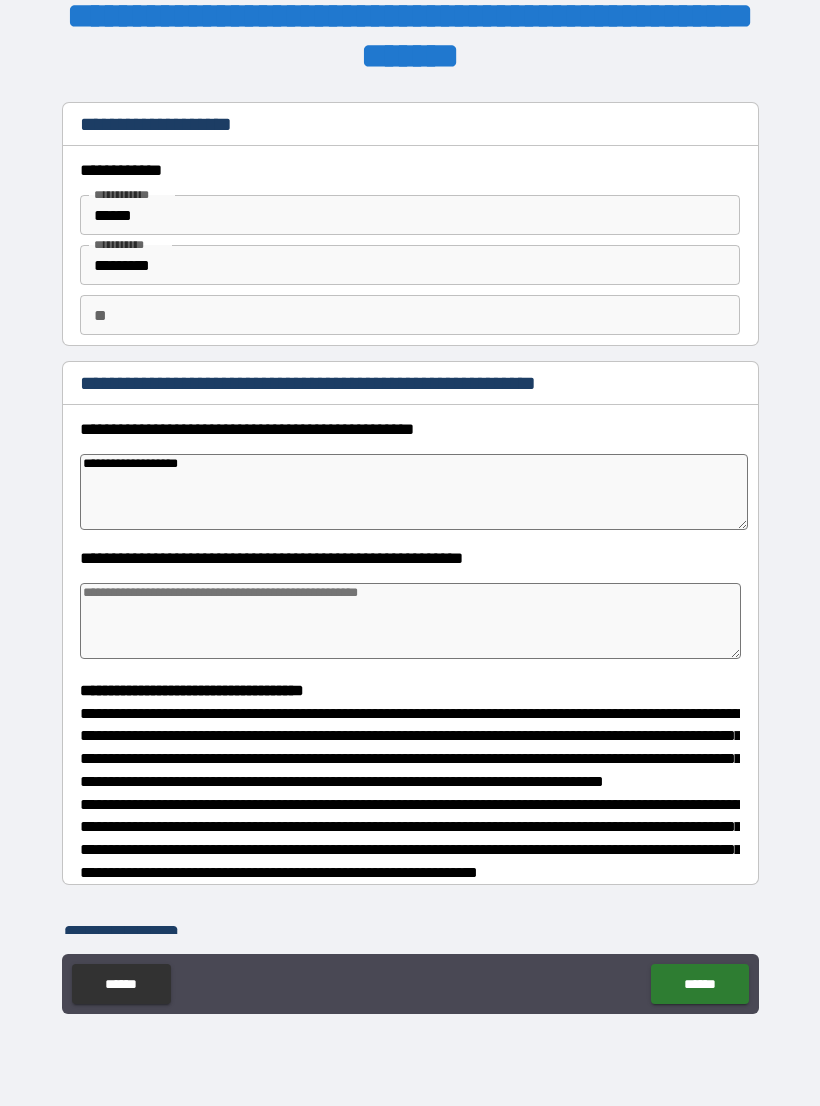 type on "*" 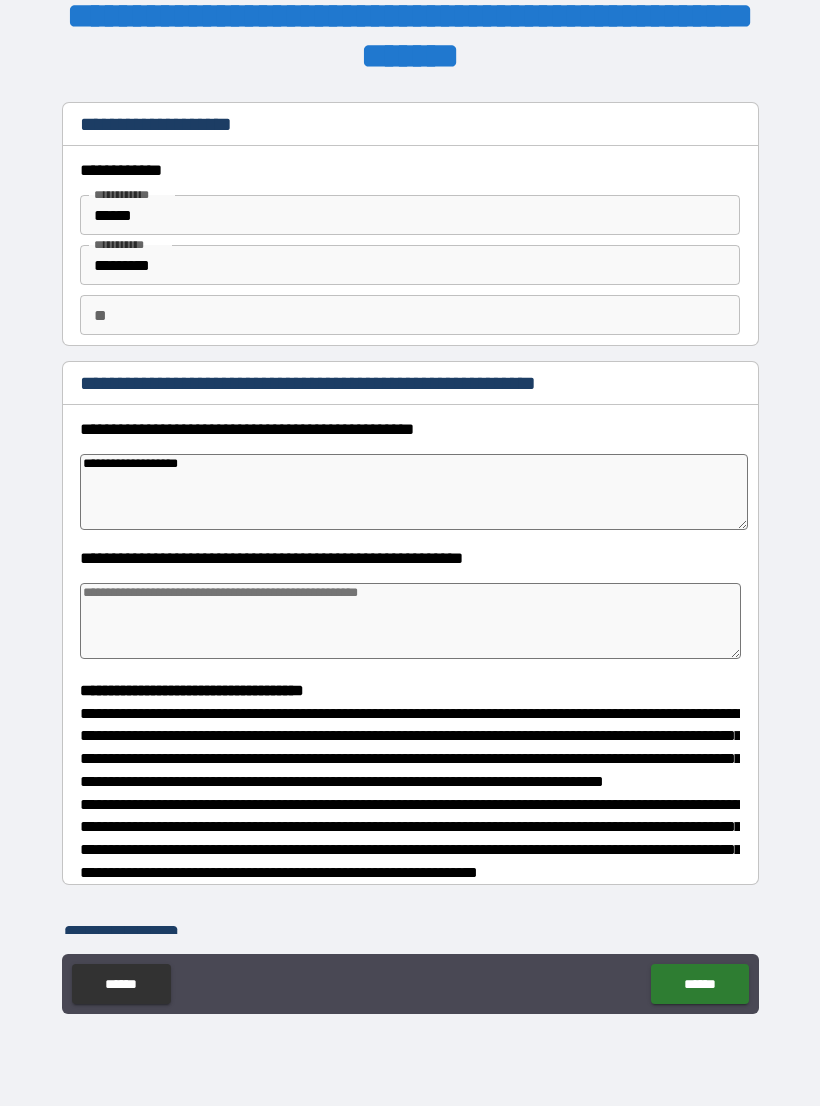 type on "**********" 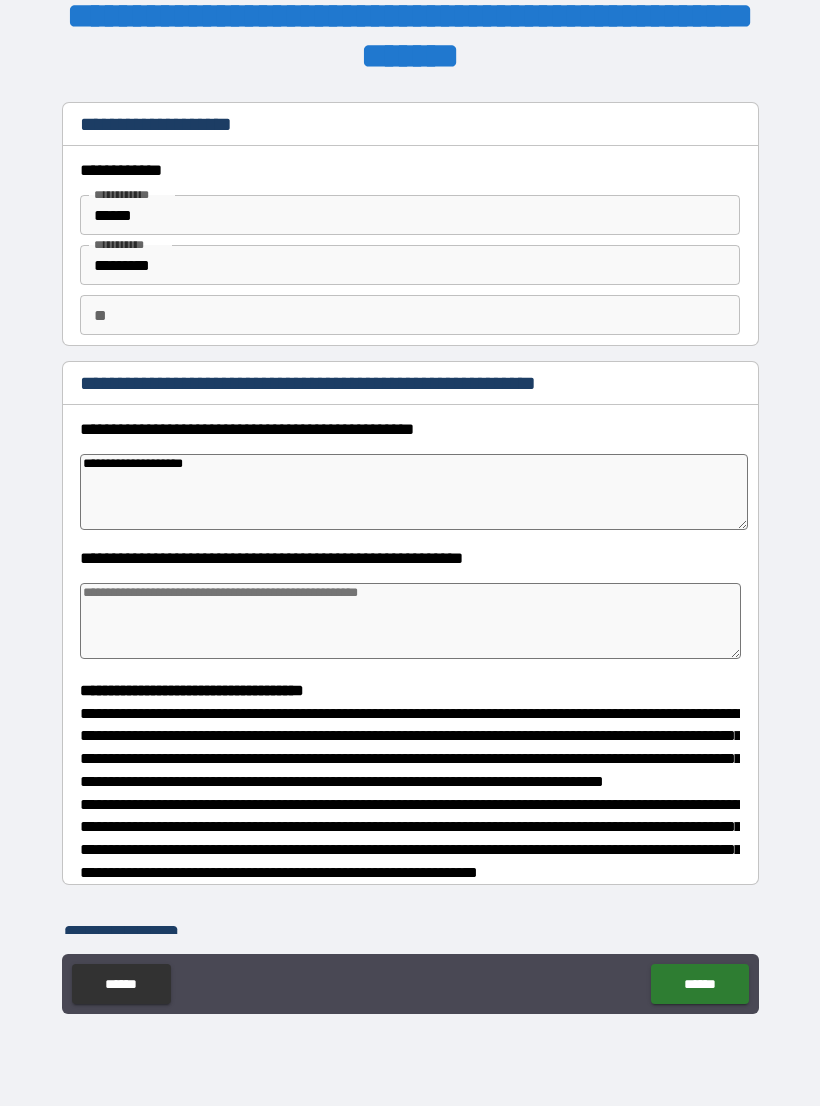 type on "*" 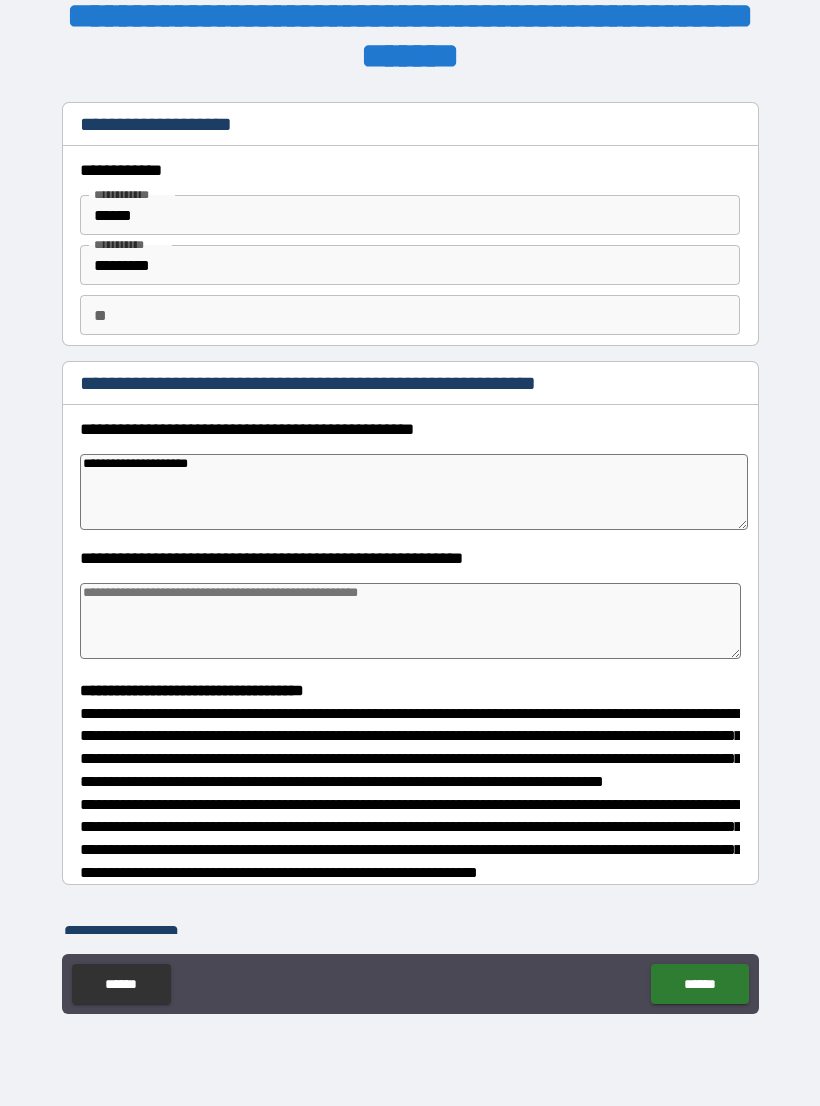 type on "*" 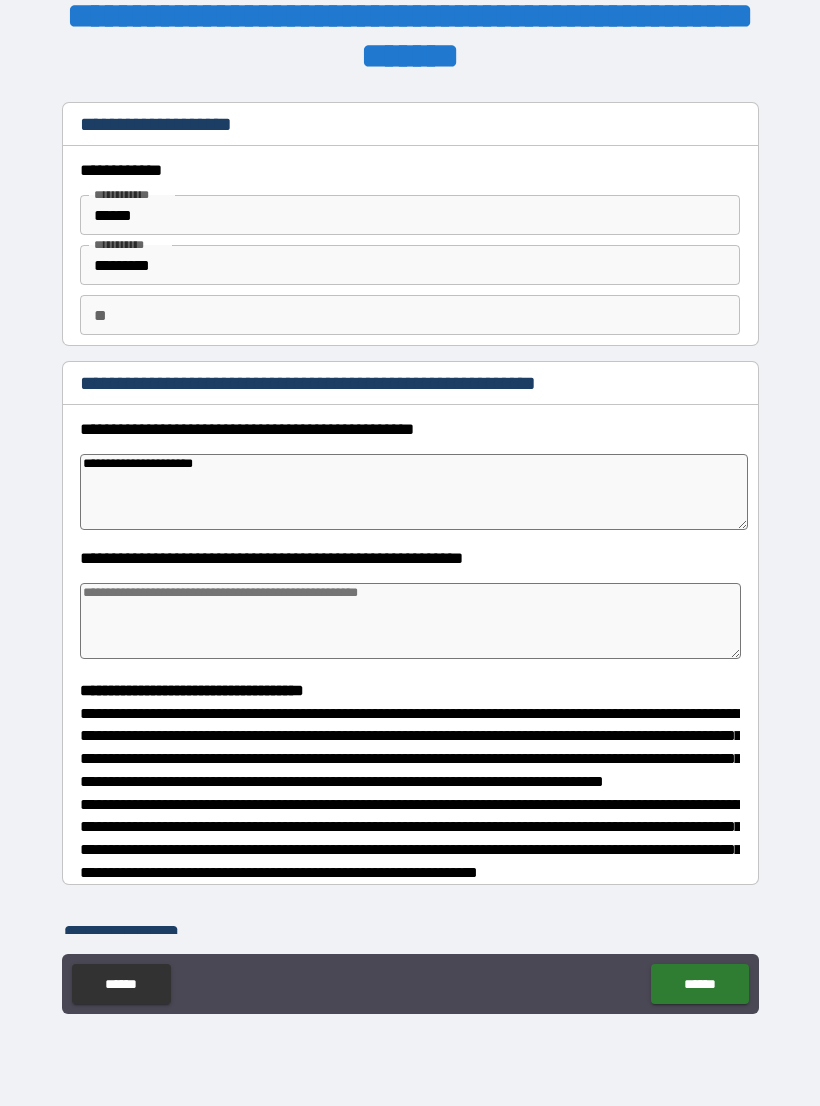 type 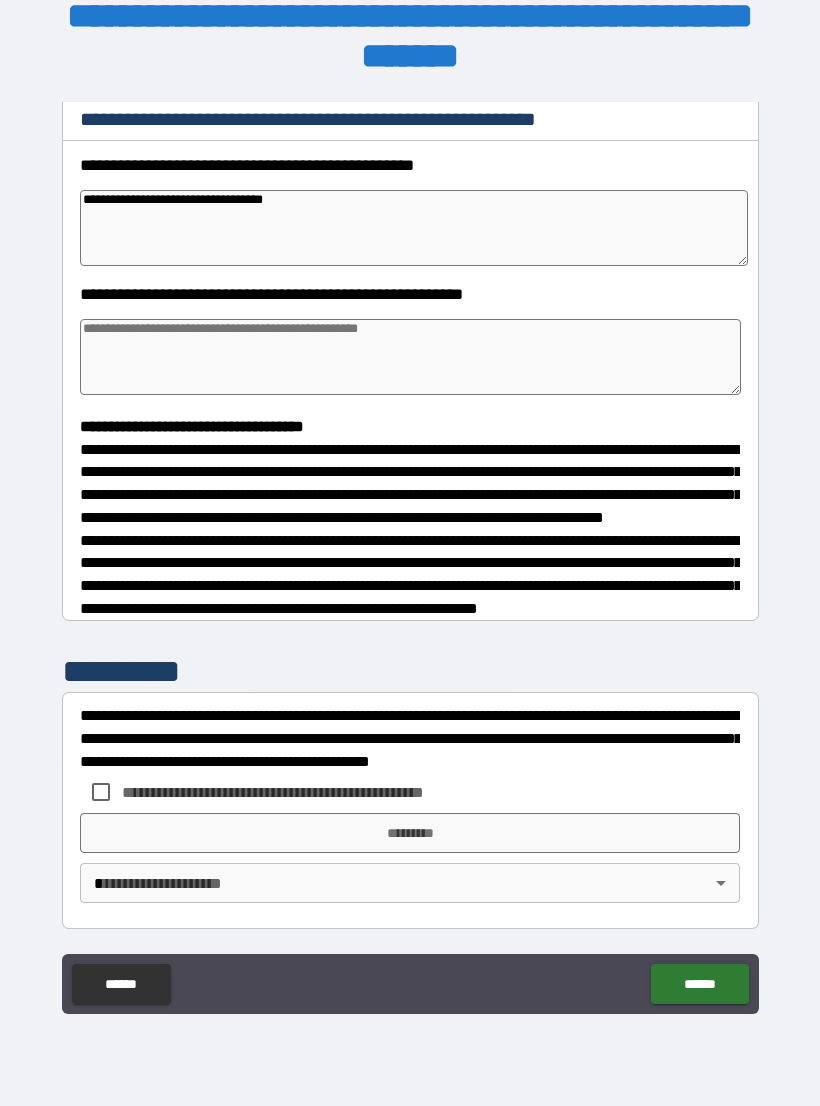 scroll, scrollTop: 302, scrollLeft: 0, axis: vertical 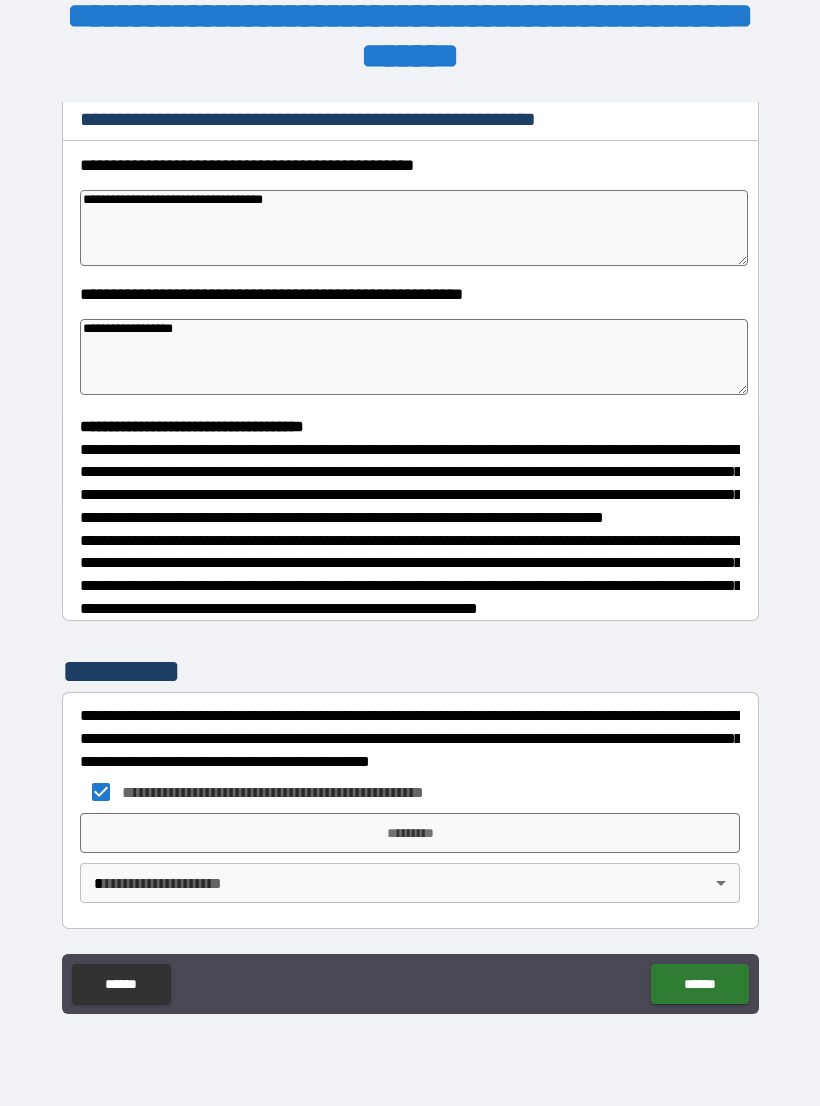 click on "*********" at bounding box center [410, 833] 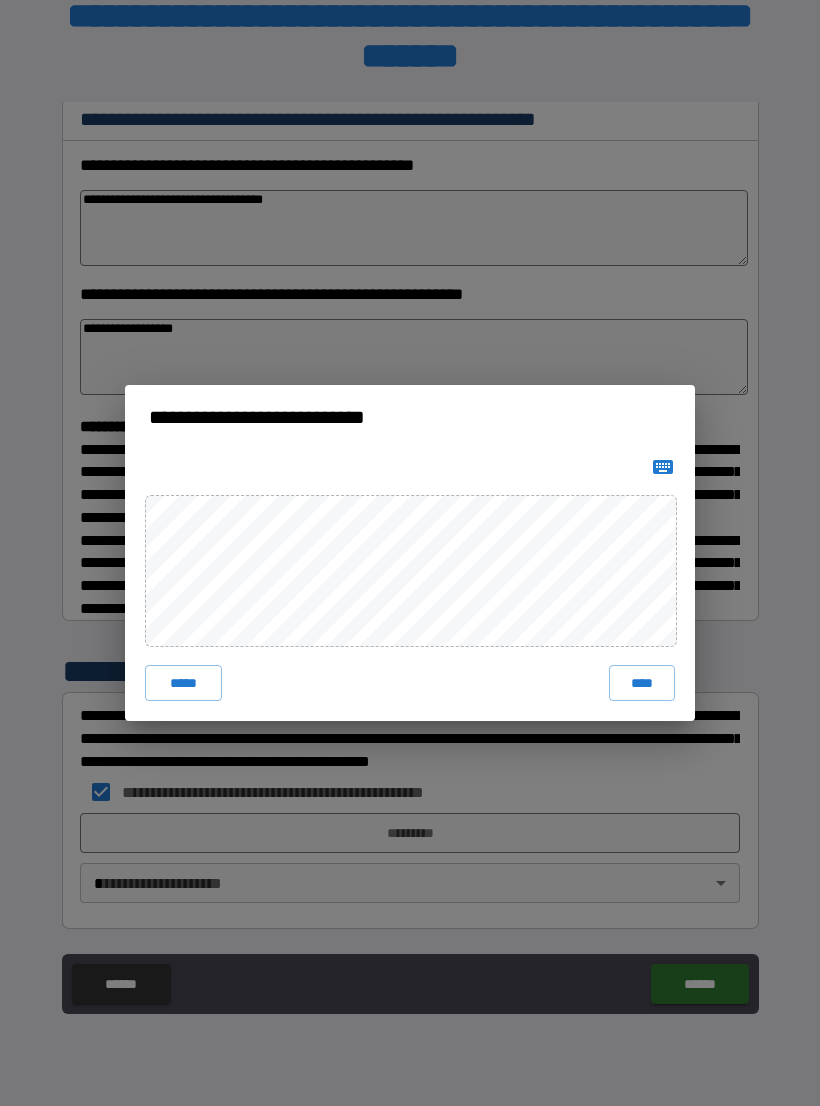 click on "****" at bounding box center [642, 683] 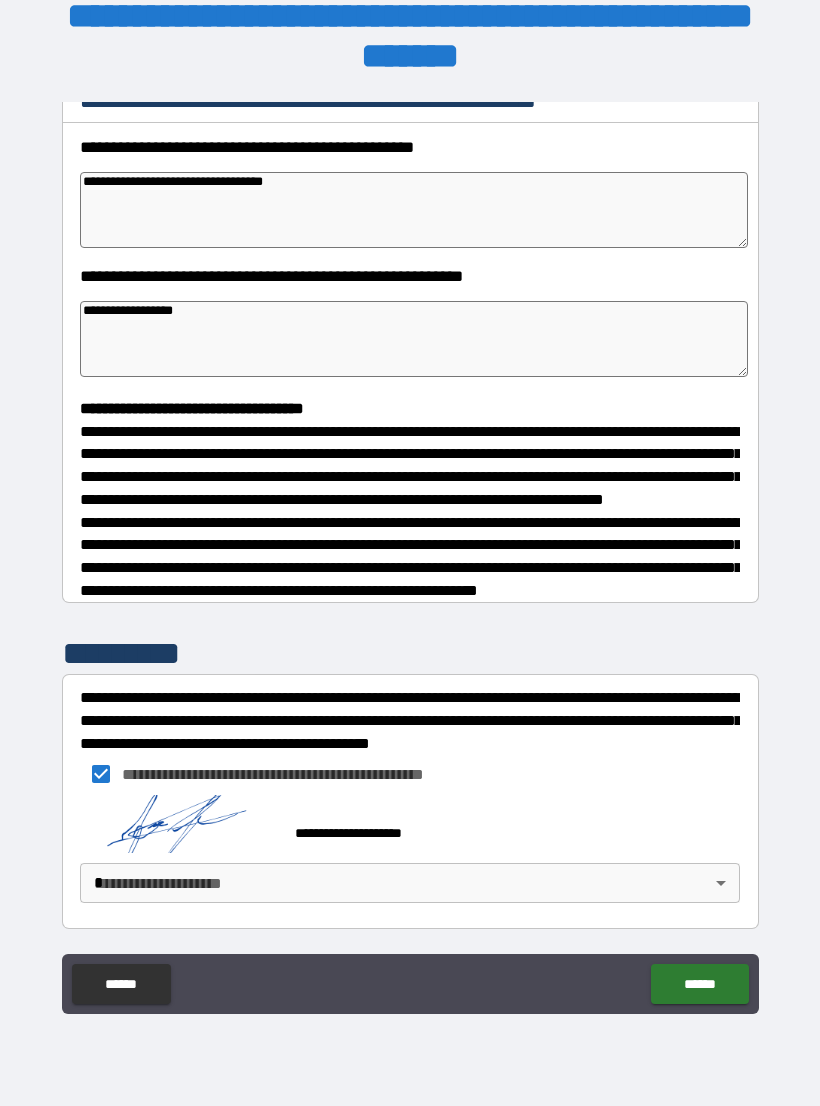 scroll, scrollTop: 319, scrollLeft: 0, axis: vertical 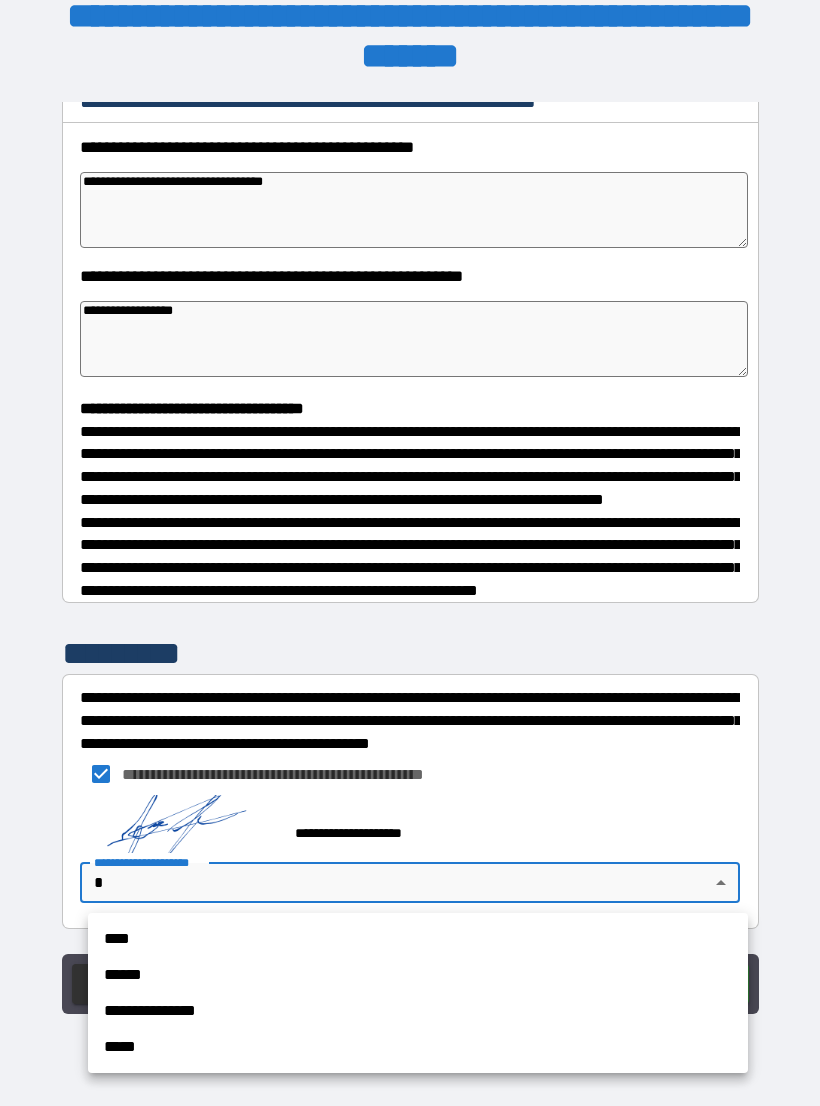 click on "**********" at bounding box center [418, 1011] 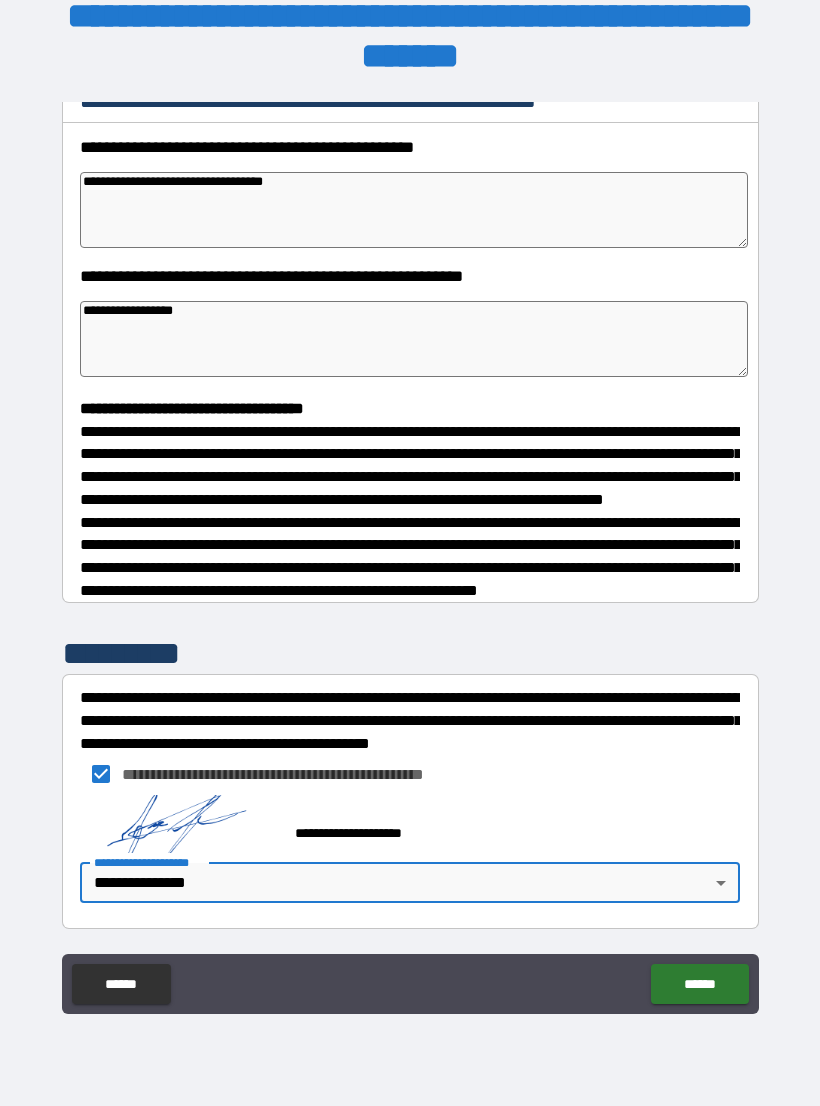 click on "******" at bounding box center [699, 984] 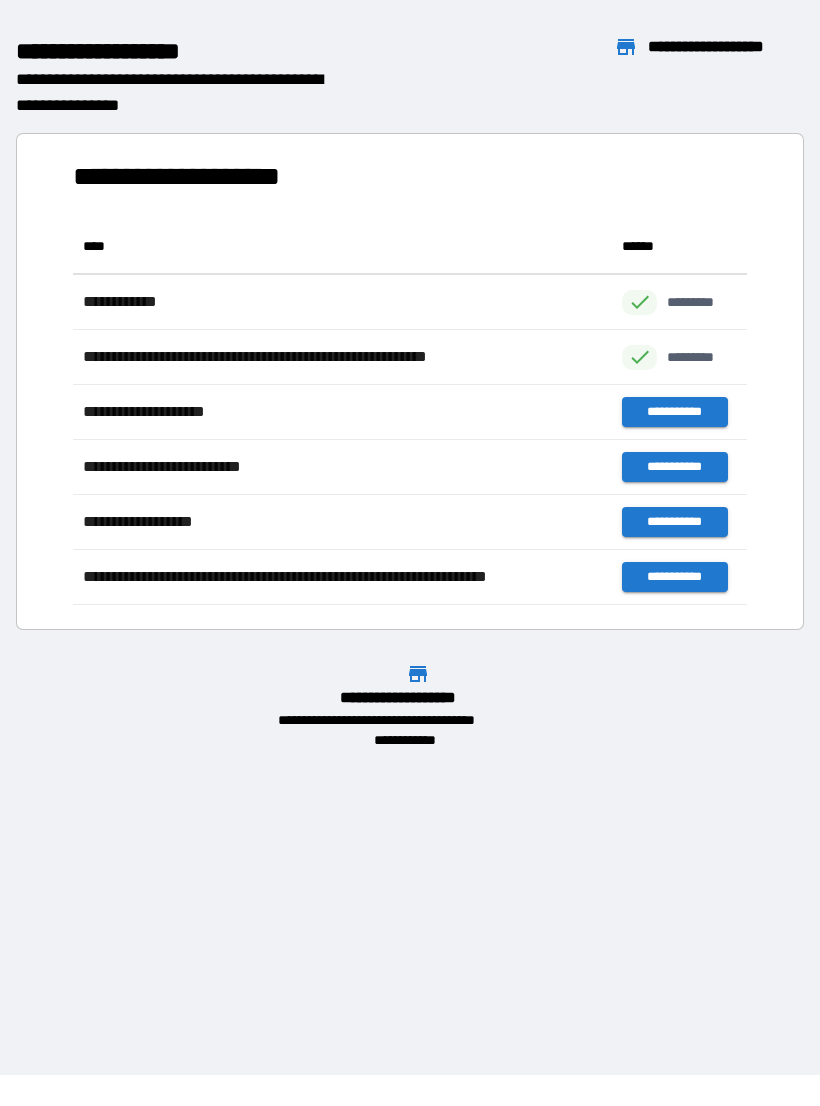 scroll, scrollTop: 1, scrollLeft: 1, axis: both 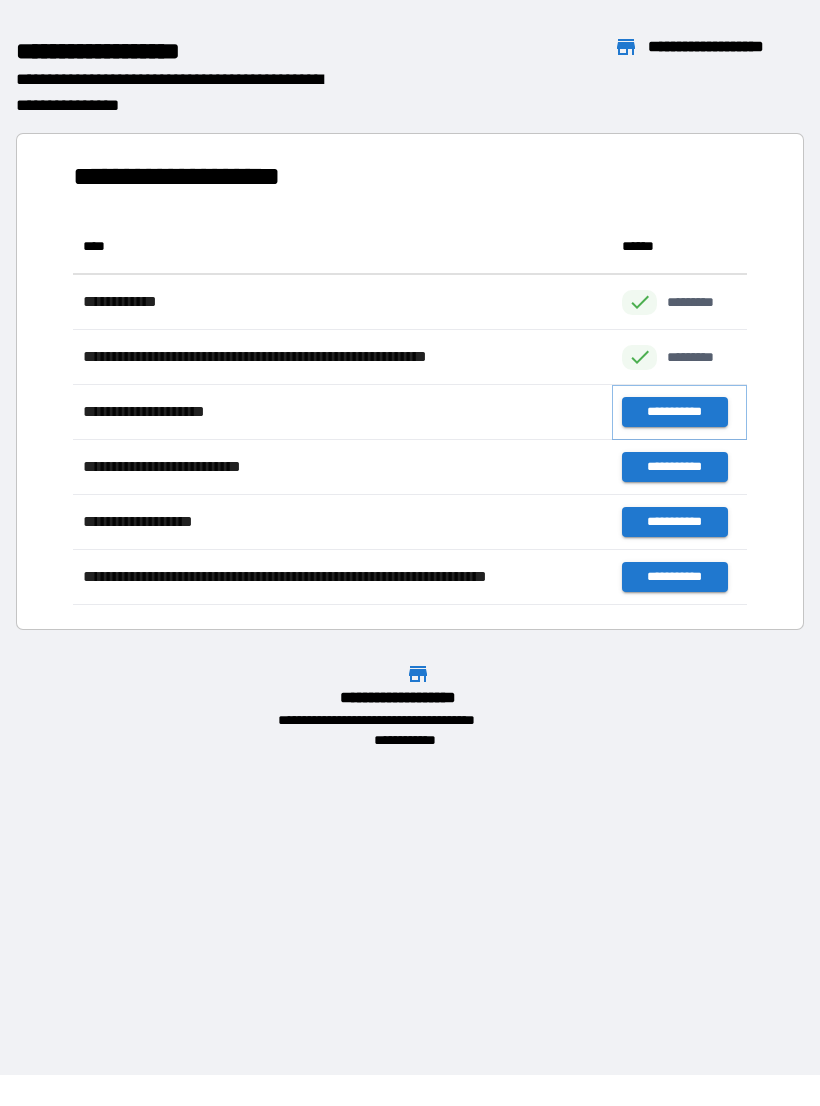 click on "**********" at bounding box center (674, 412) 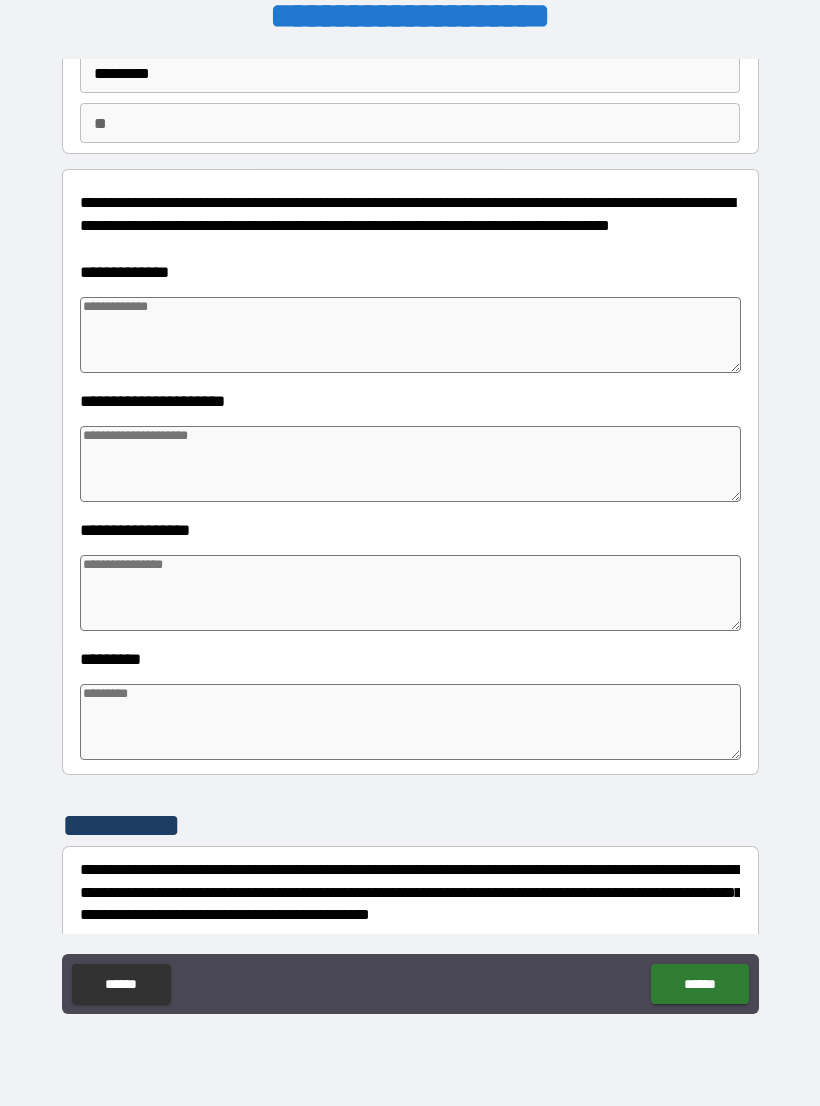 scroll, scrollTop: 150, scrollLeft: 0, axis: vertical 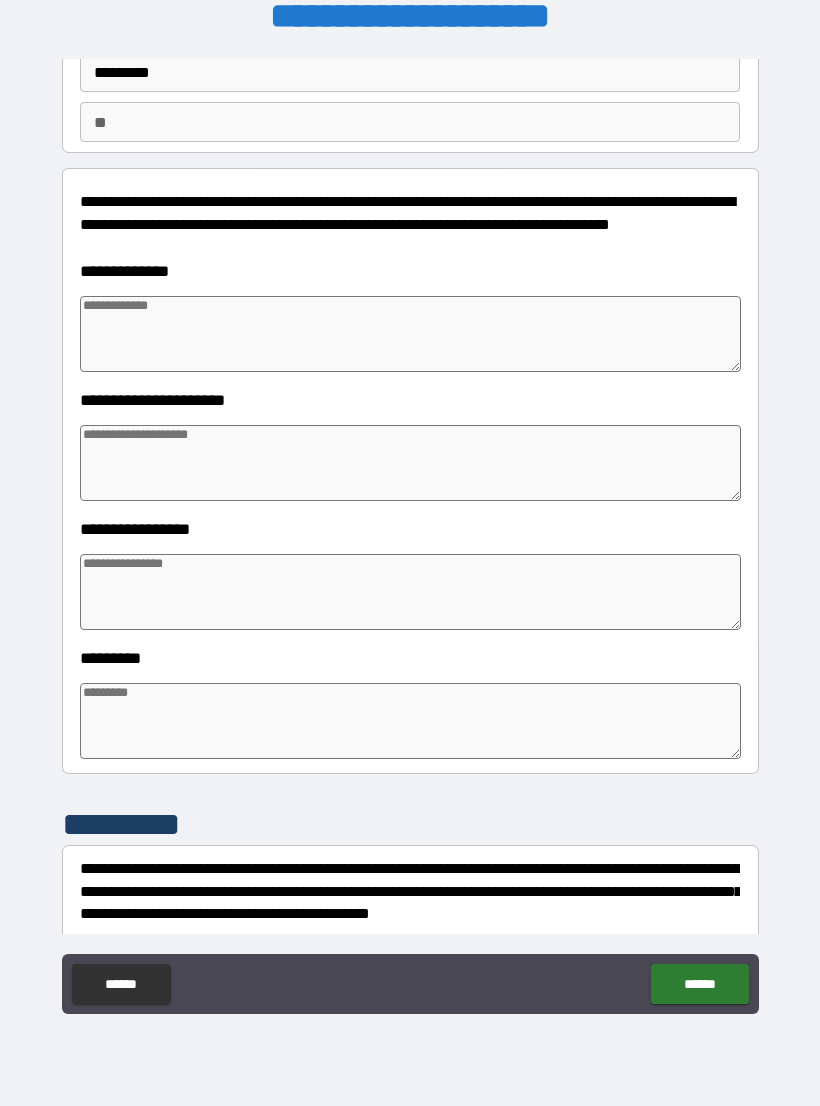 click at bounding box center (410, 334) 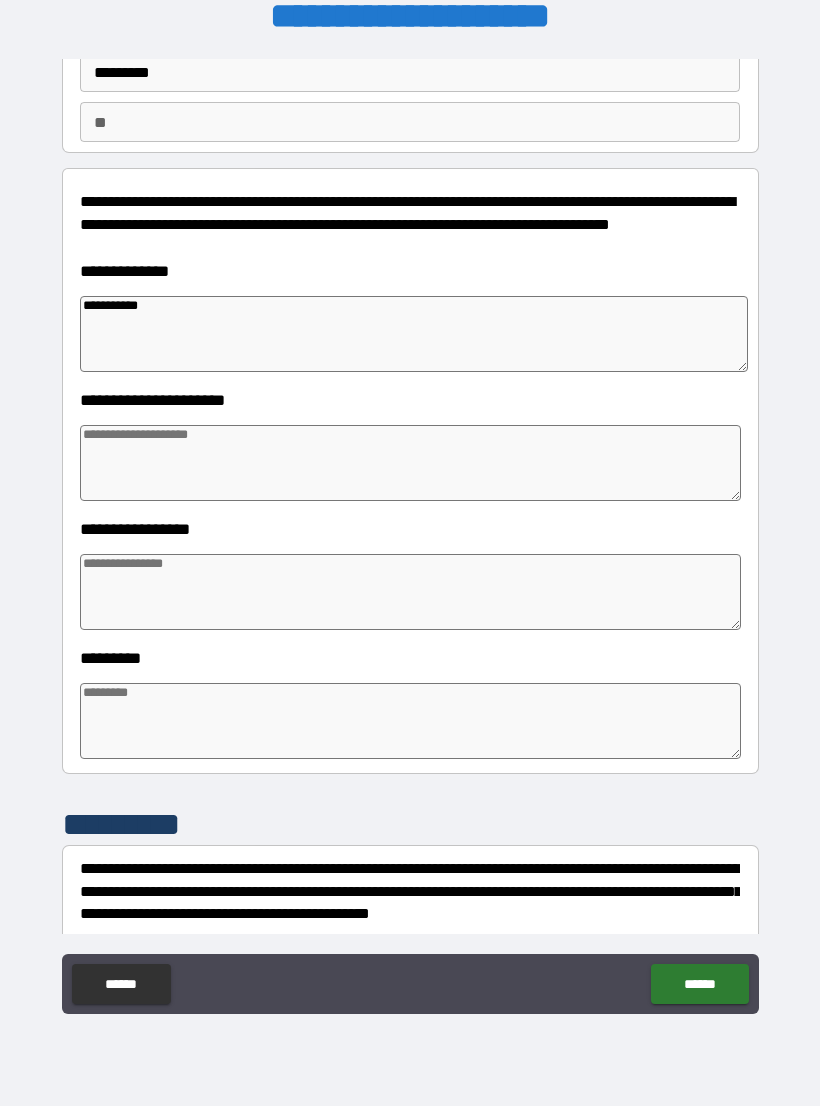 click at bounding box center [410, 463] 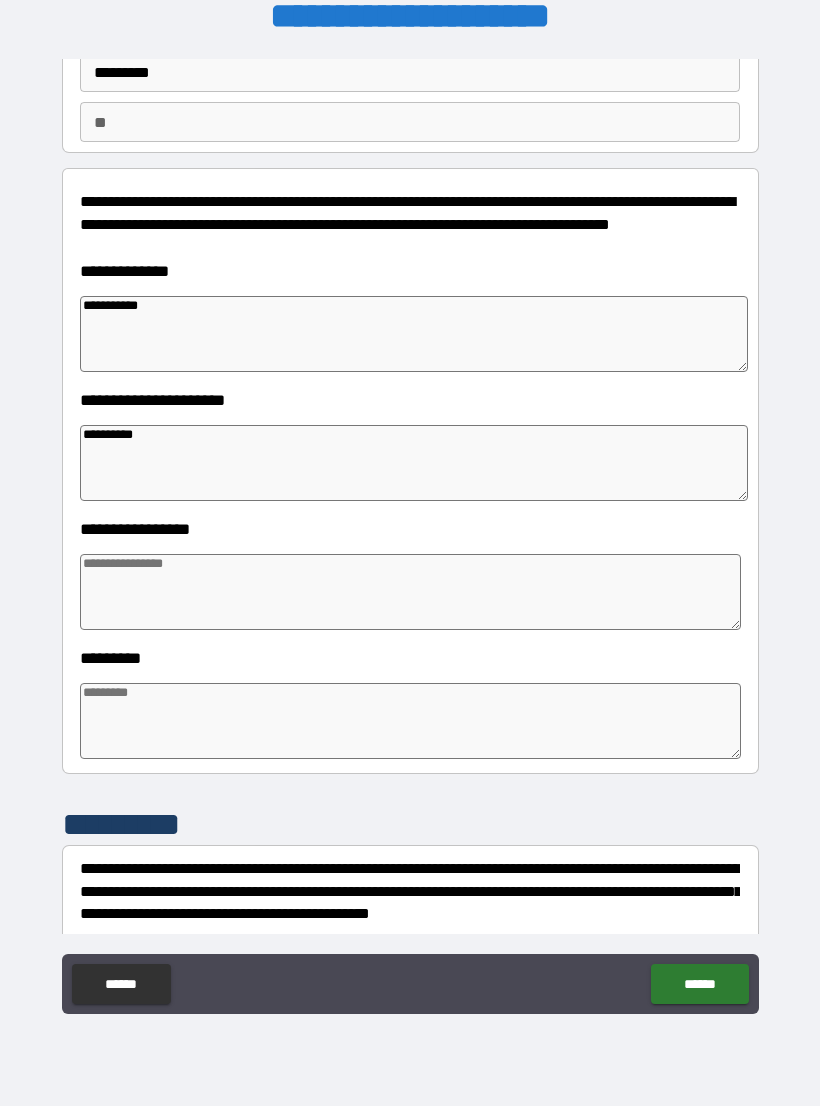 click at bounding box center (410, 592) 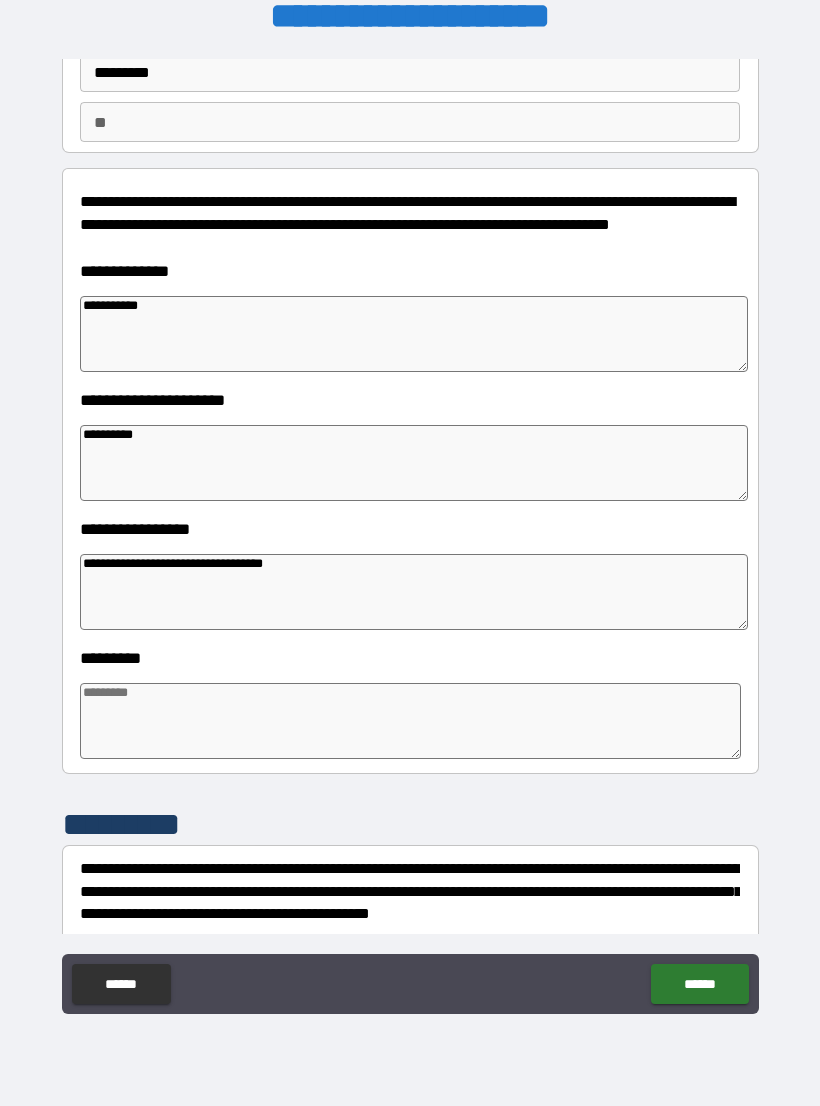 click at bounding box center (410, 721) 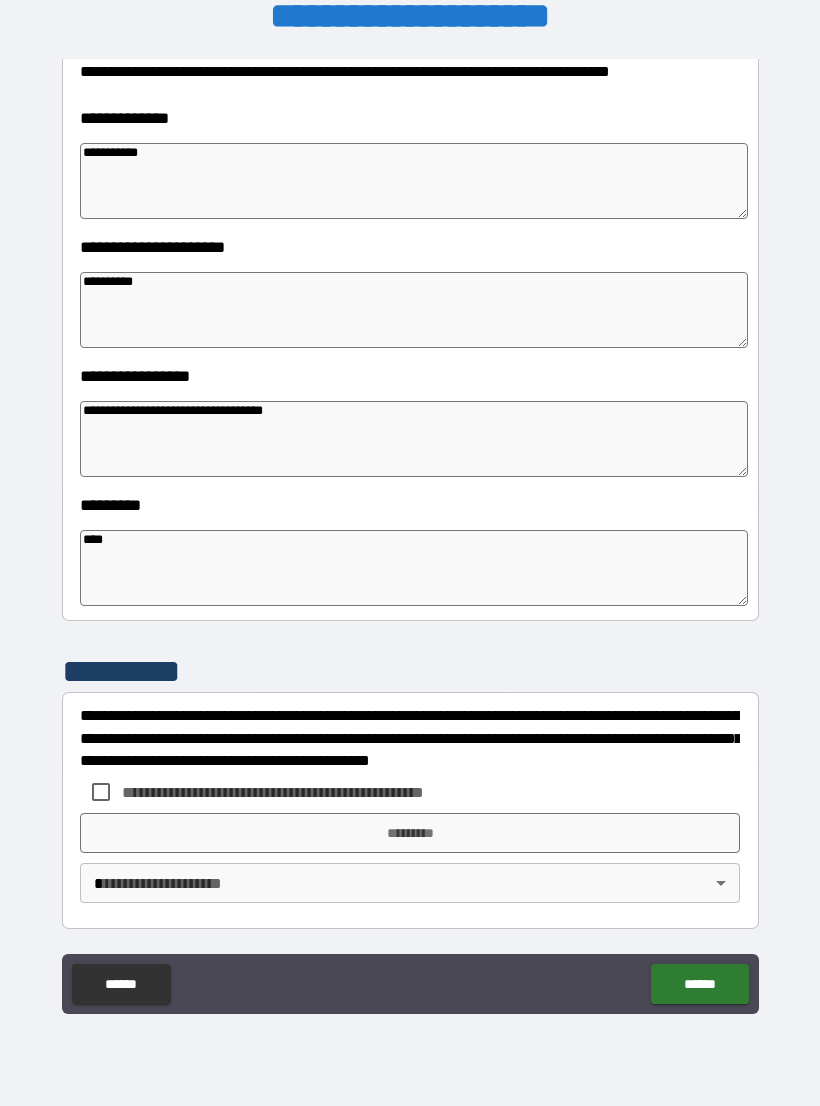 scroll, scrollTop: 303, scrollLeft: 0, axis: vertical 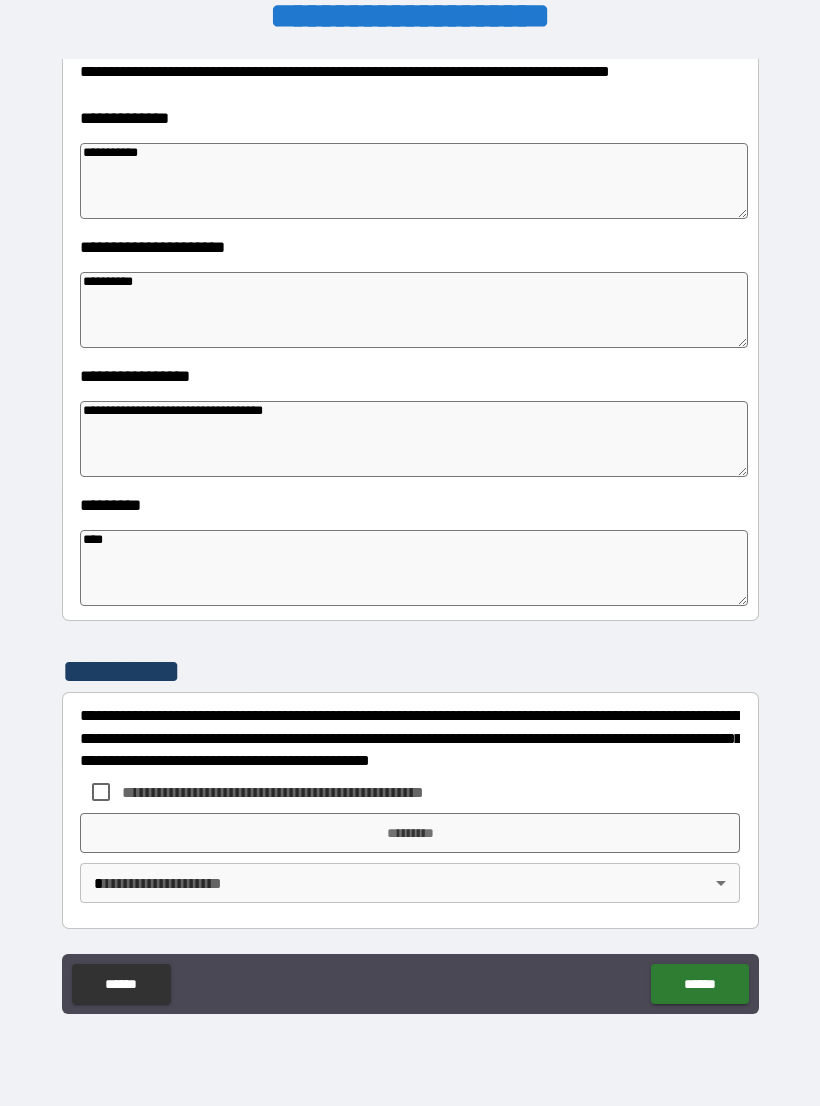 click on "****" at bounding box center (414, 568) 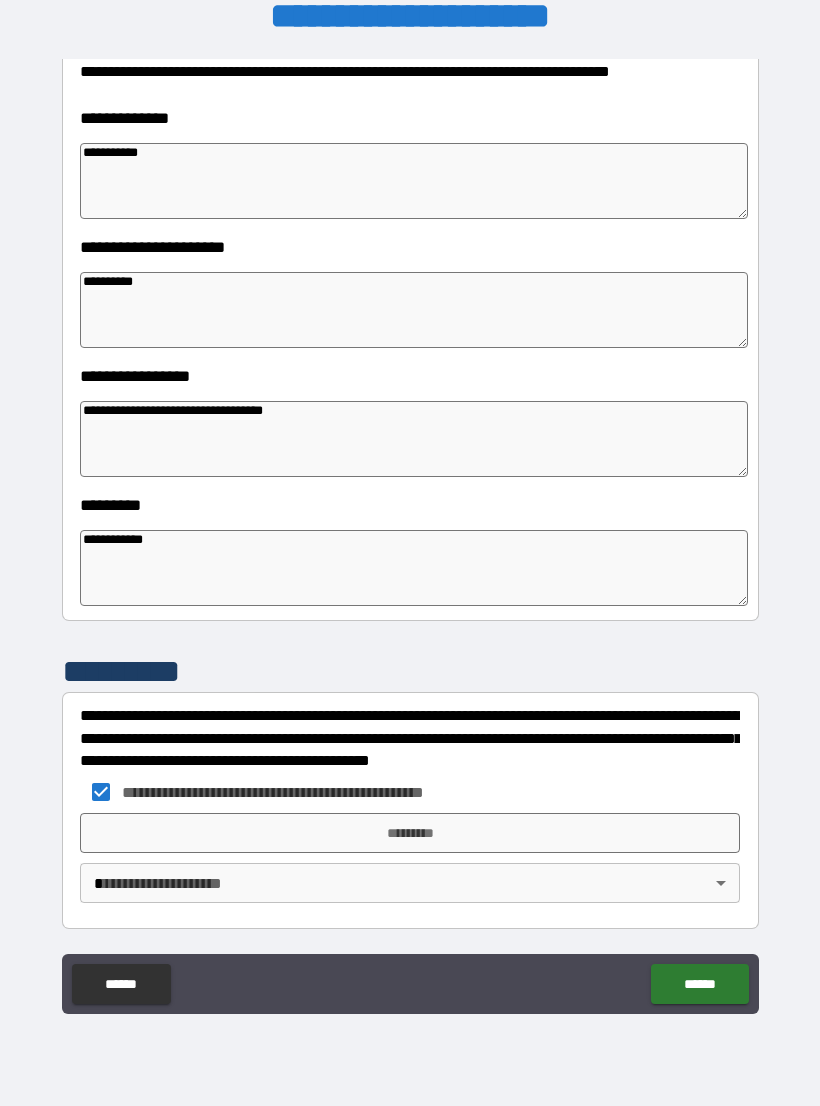 click on "*********" at bounding box center (410, 833) 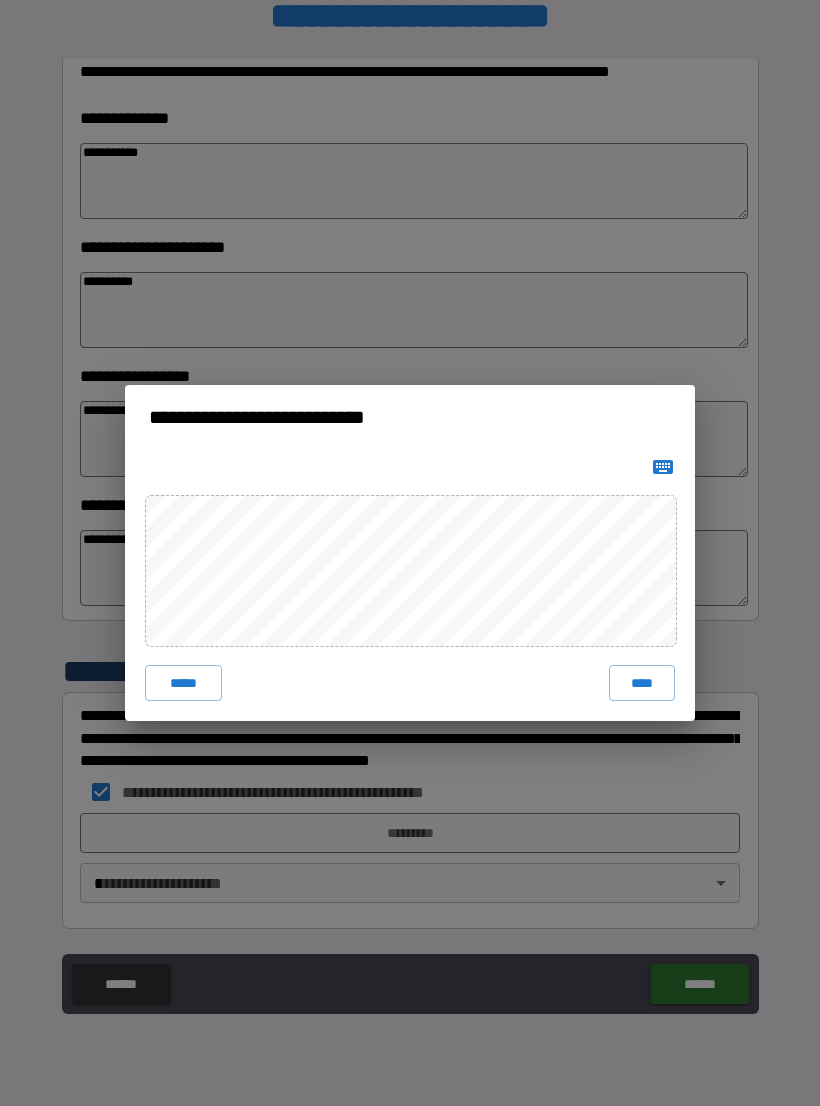 click on "****" at bounding box center [642, 683] 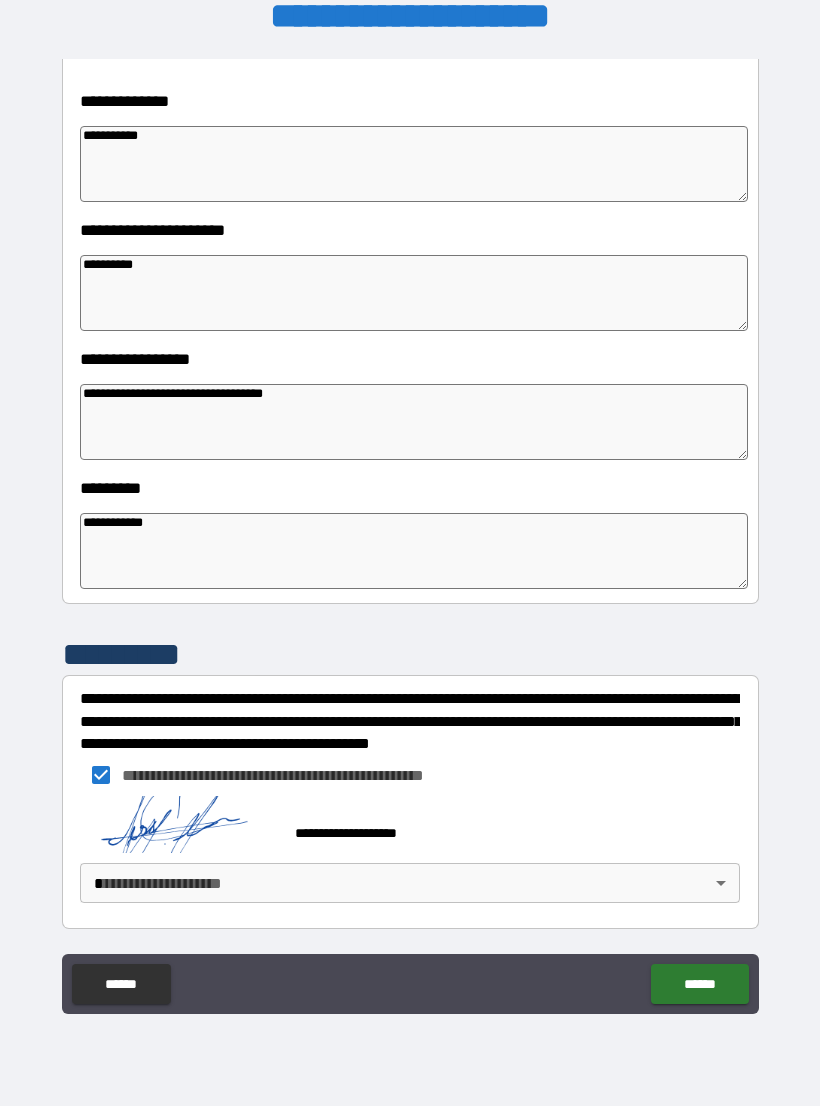 scroll, scrollTop: 320, scrollLeft: 0, axis: vertical 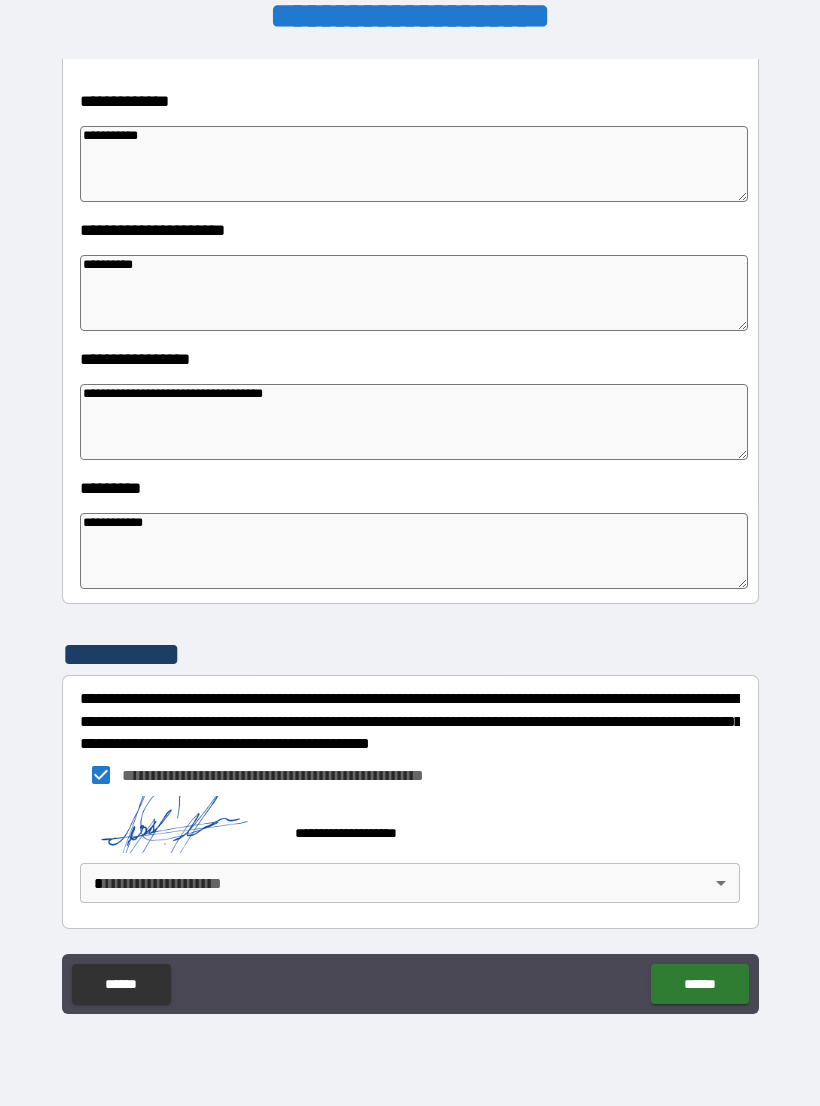 click on "******" at bounding box center (699, 984) 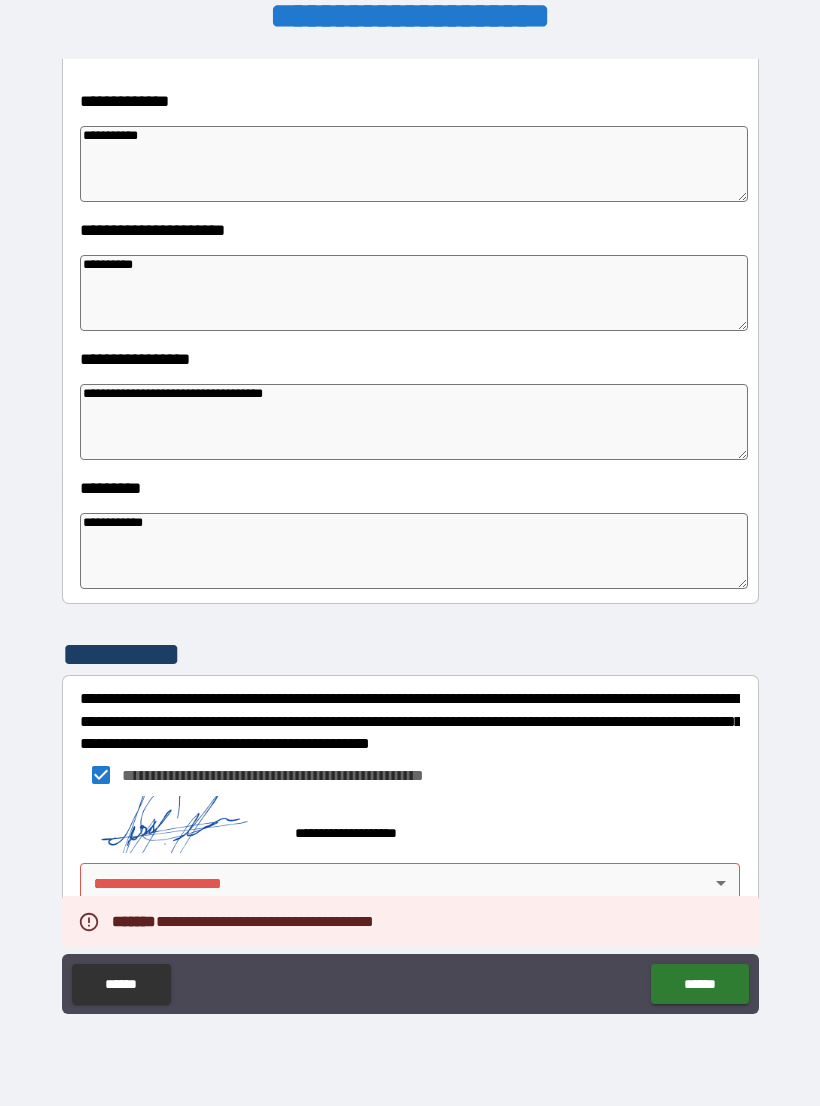 scroll, scrollTop: 320, scrollLeft: 0, axis: vertical 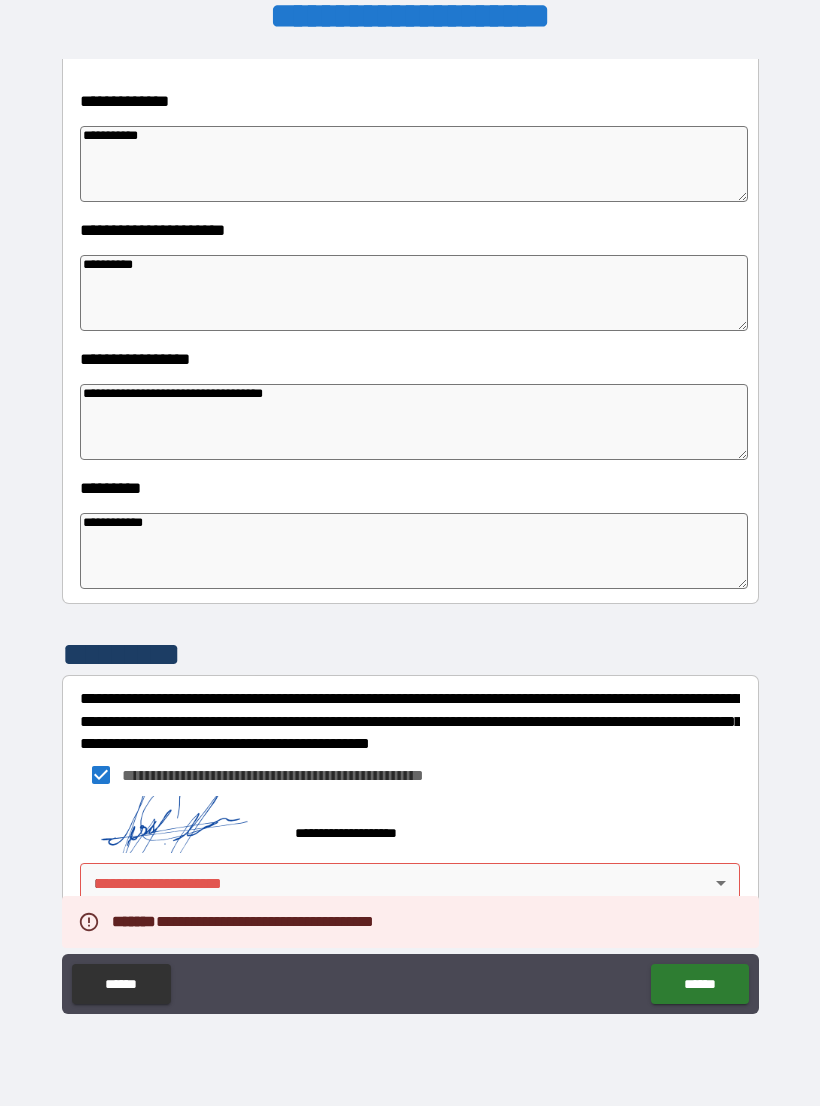 click on "**********" at bounding box center (410, 537) 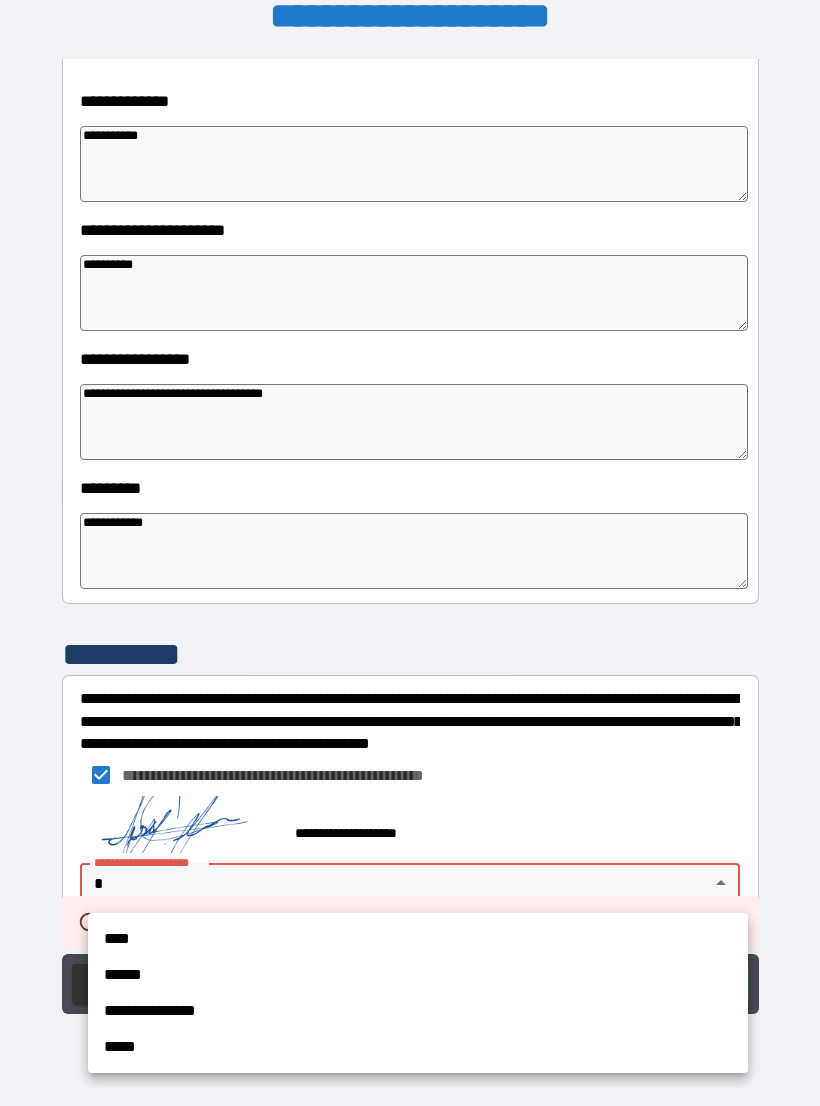 click on "**********" at bounding box center (418, 1011) 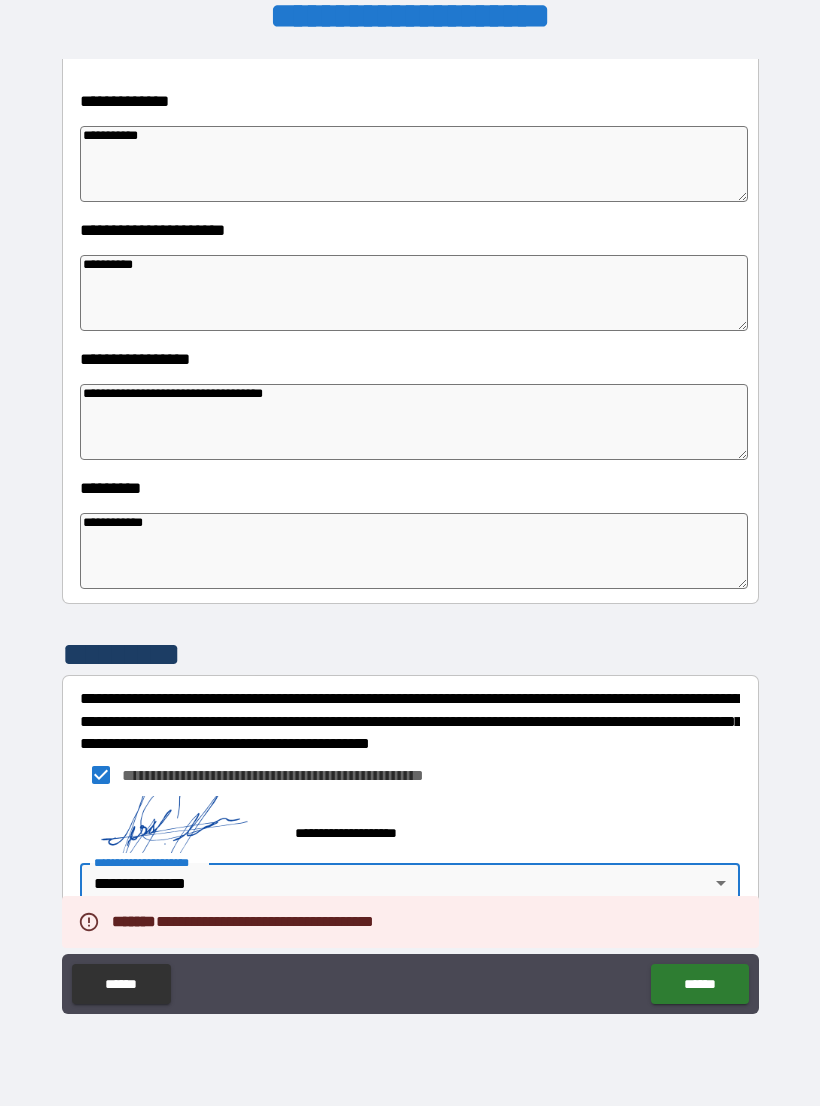 click on "******" at bounding box center [699, 984] 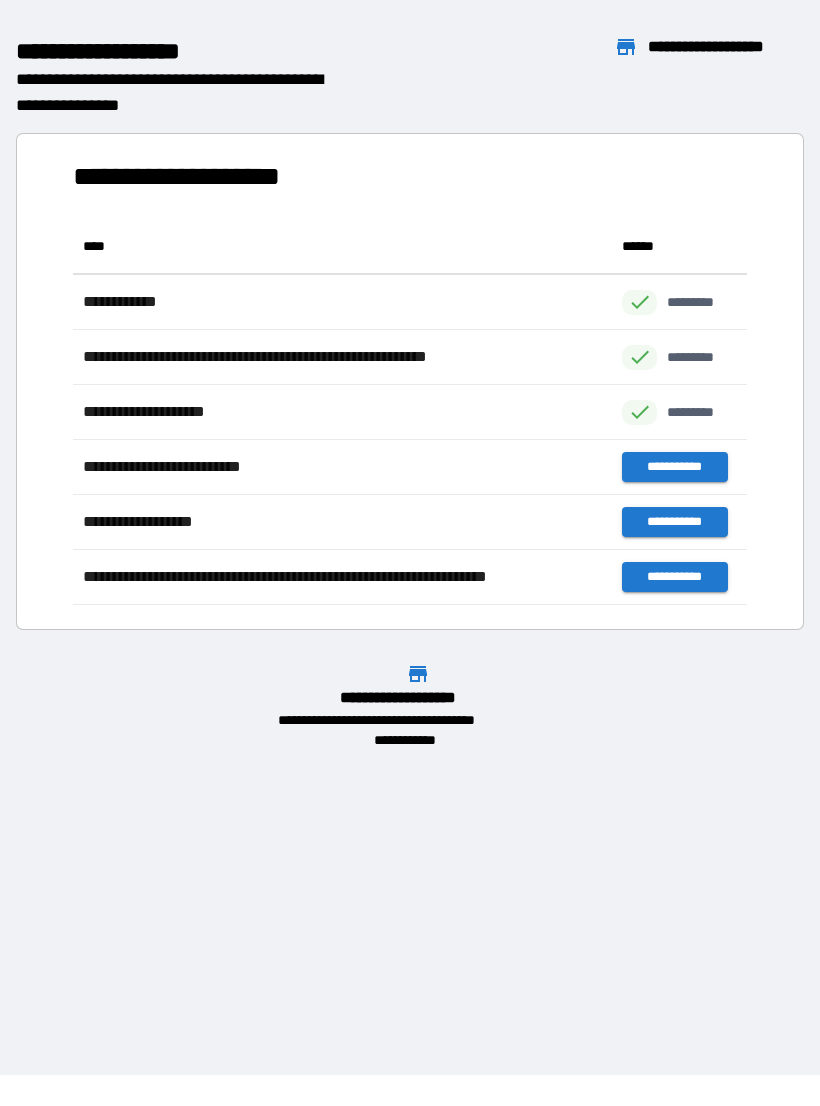 scroll, scrollTop: 386, scrollLeft: 674, axis: both 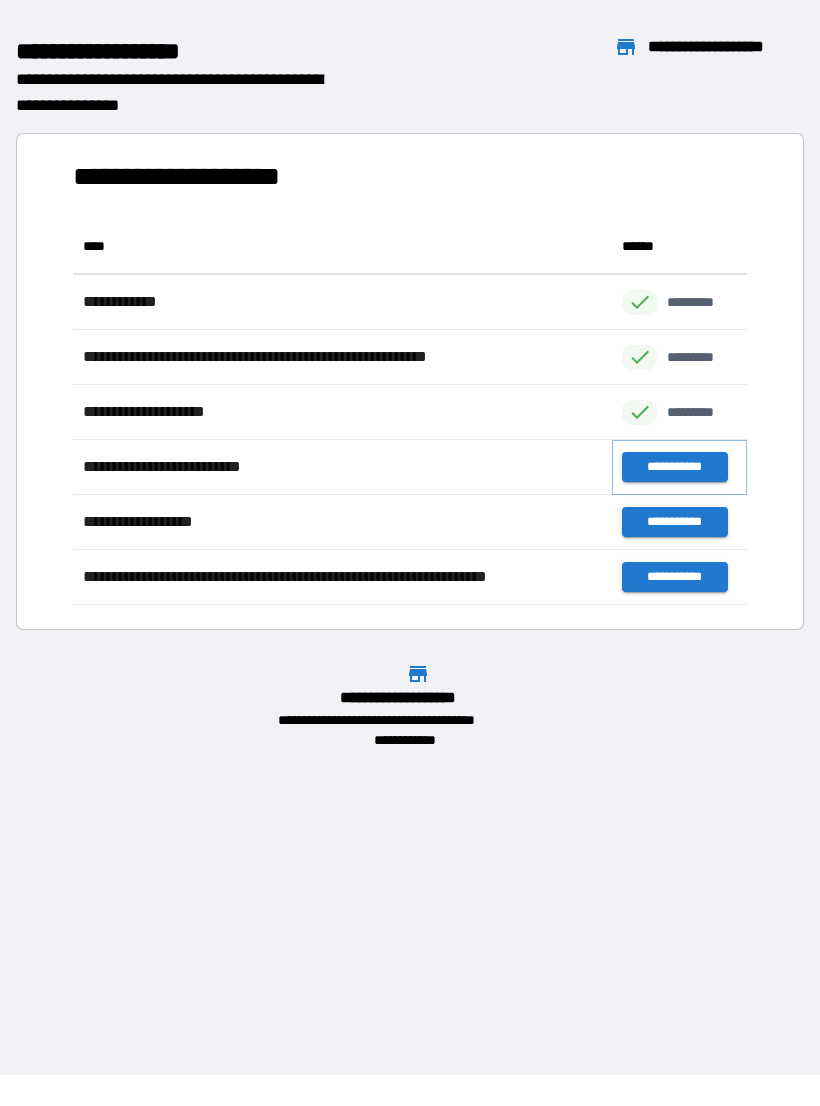click on "**********" at bounding box center [674, 467] 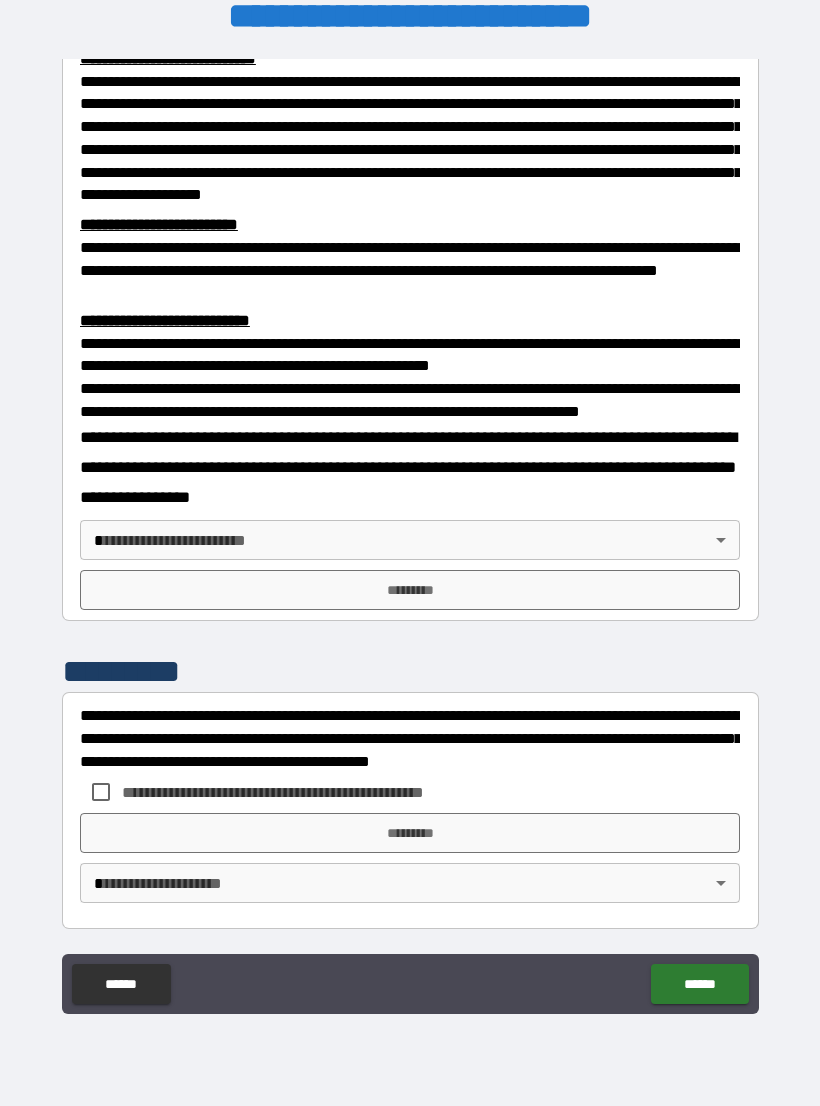 scroll, scrollTop: 549, scrollLeft: 0, axis: vertical 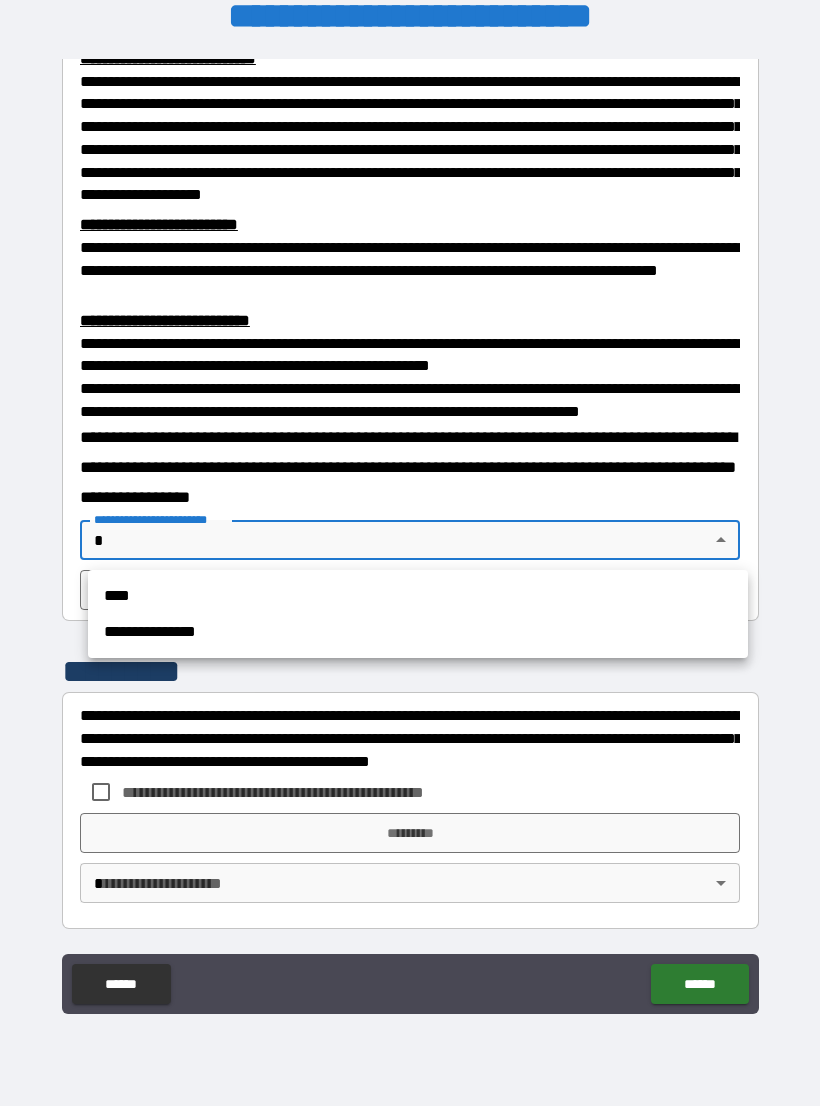 click on "**********" at bounding box center [418, 632] 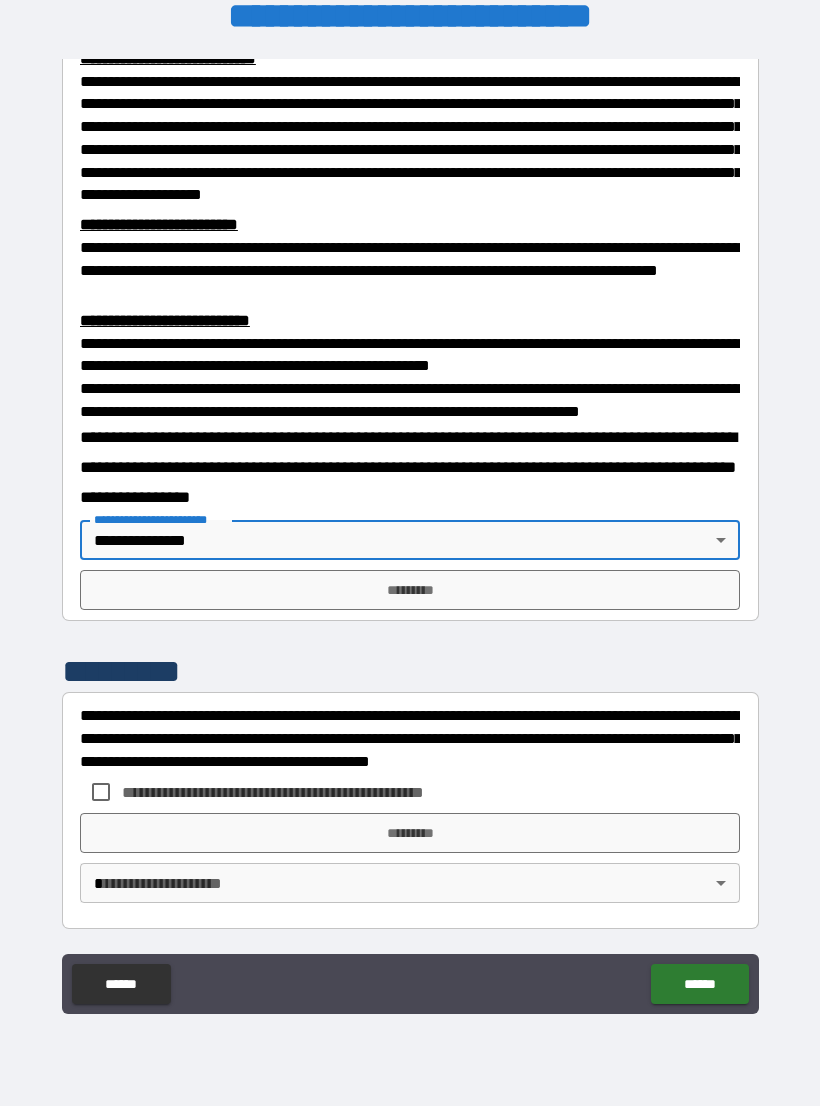 click on "*********" at bounding box center [410, 590] 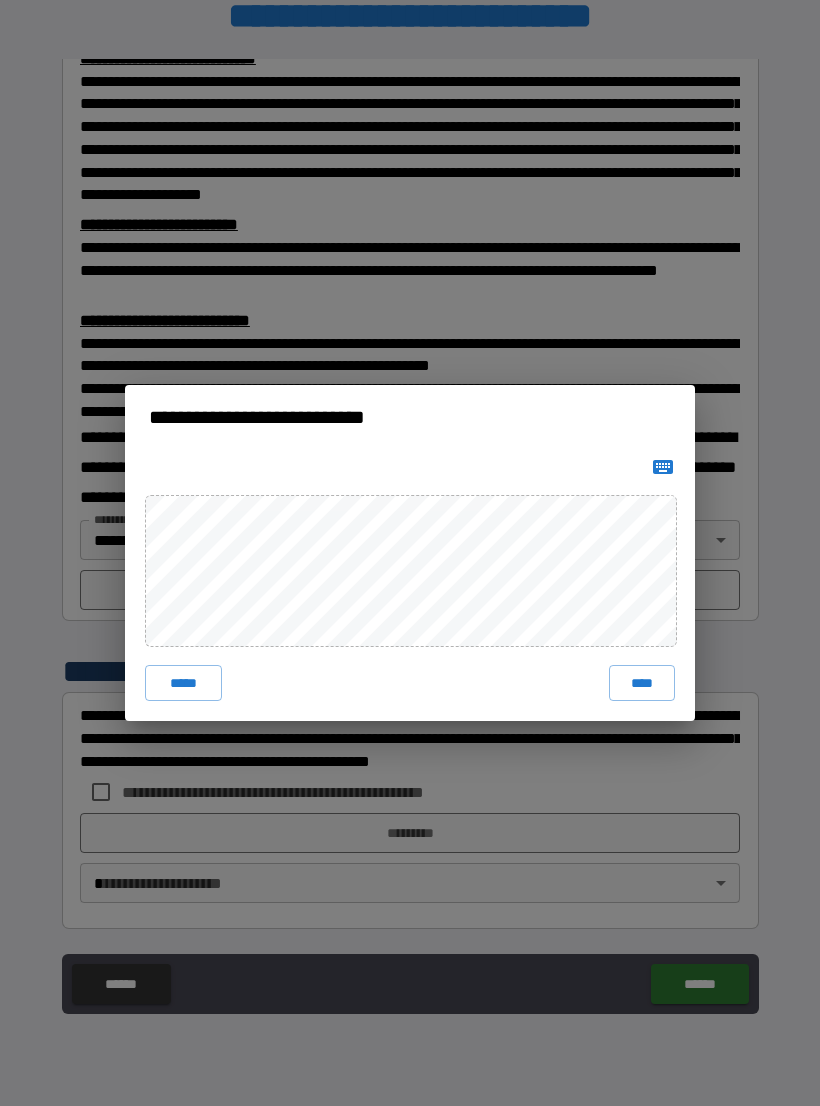 click on "****" at bounding box center (642, 683) 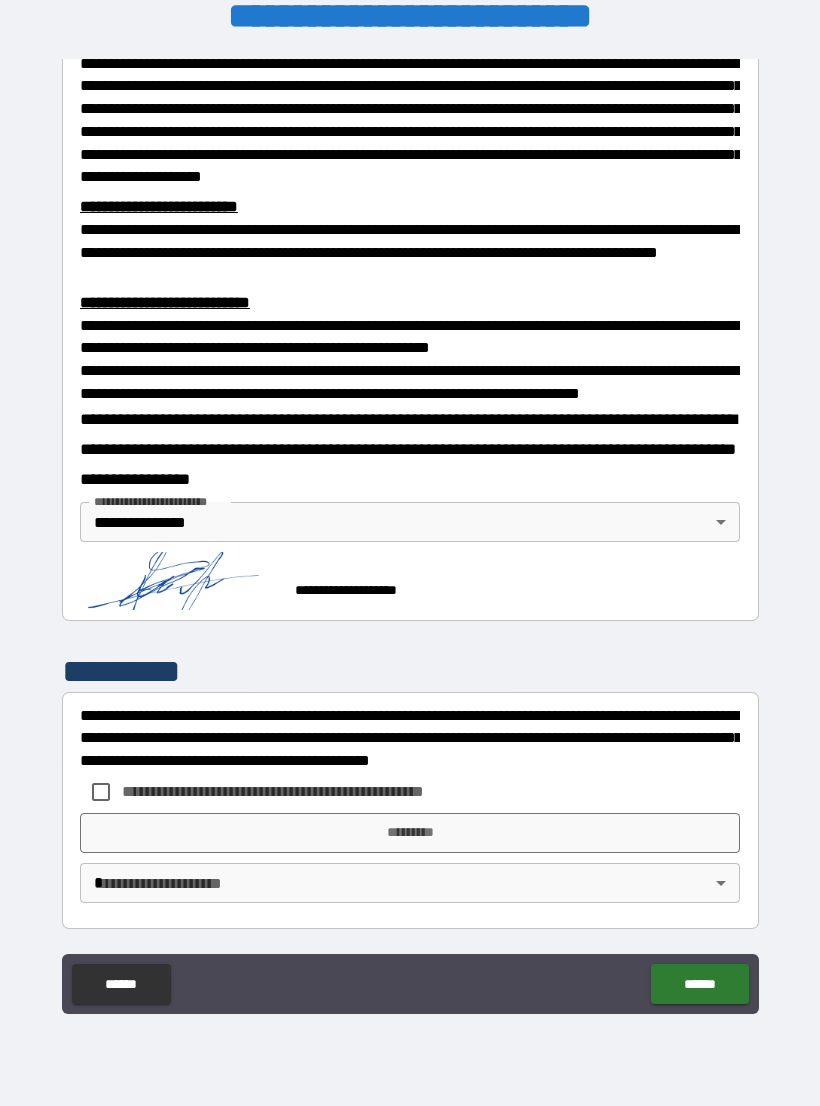 scroll, scrollTop: 539, scrollLeft: 0, axis: vertical 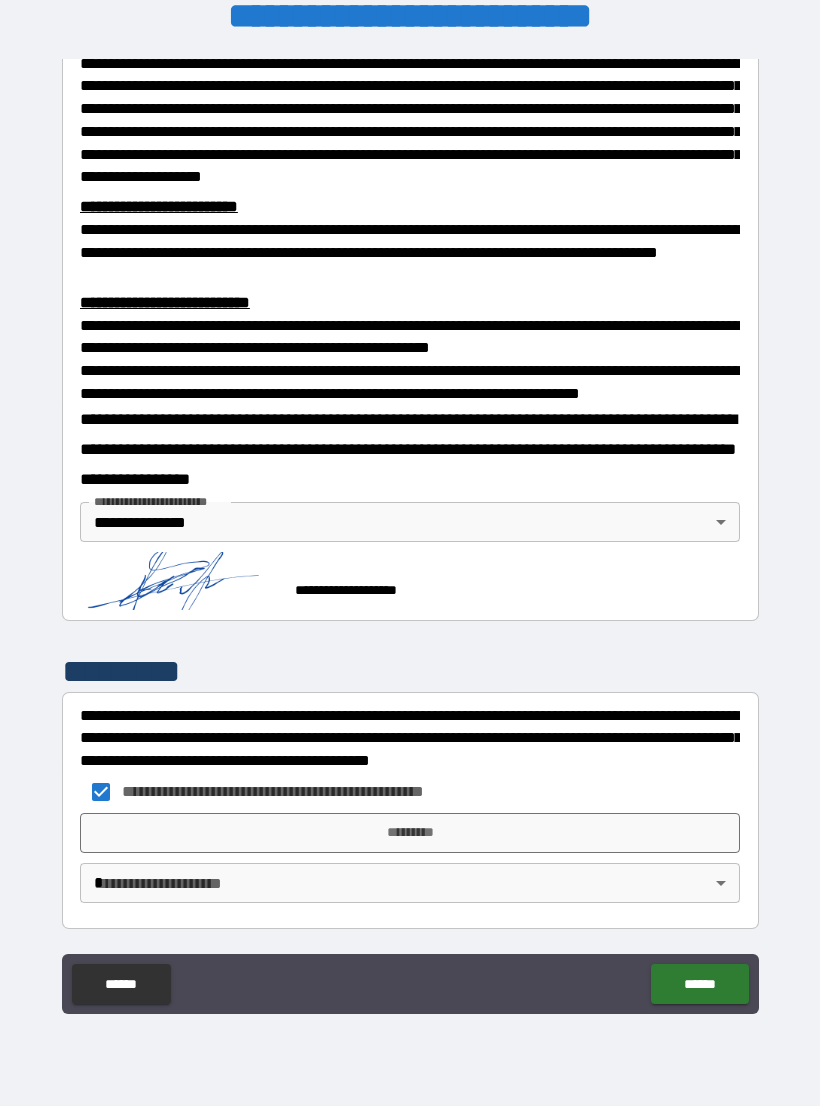 click on "*********" at bounding box center [410, 833] 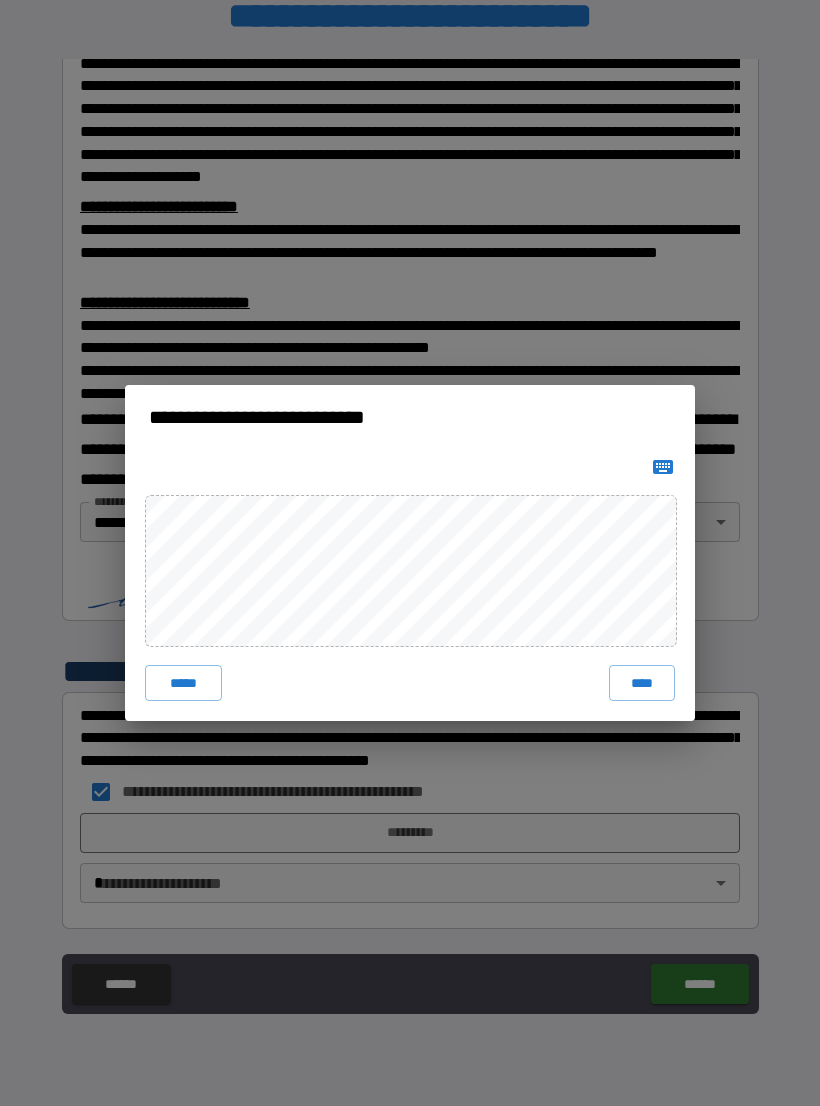 click on "****" at bounding box center (642, 683) 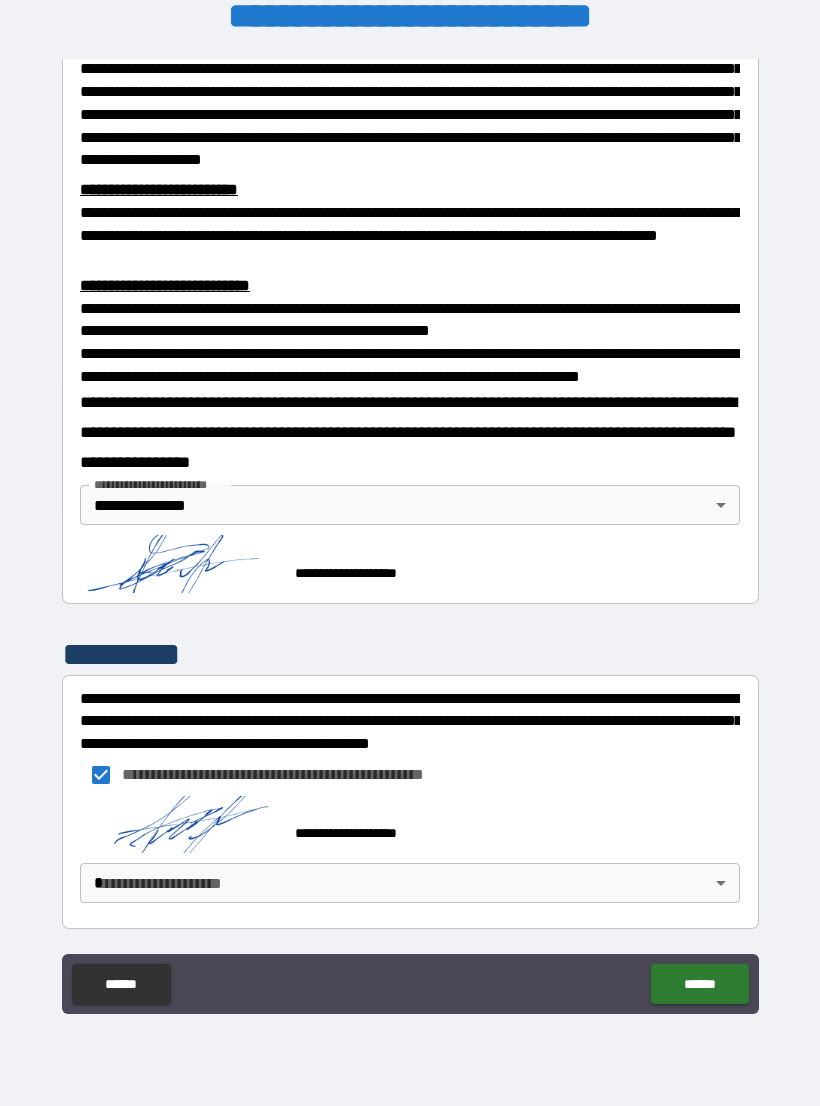 click on "**********" at bounding box center [410, 537] 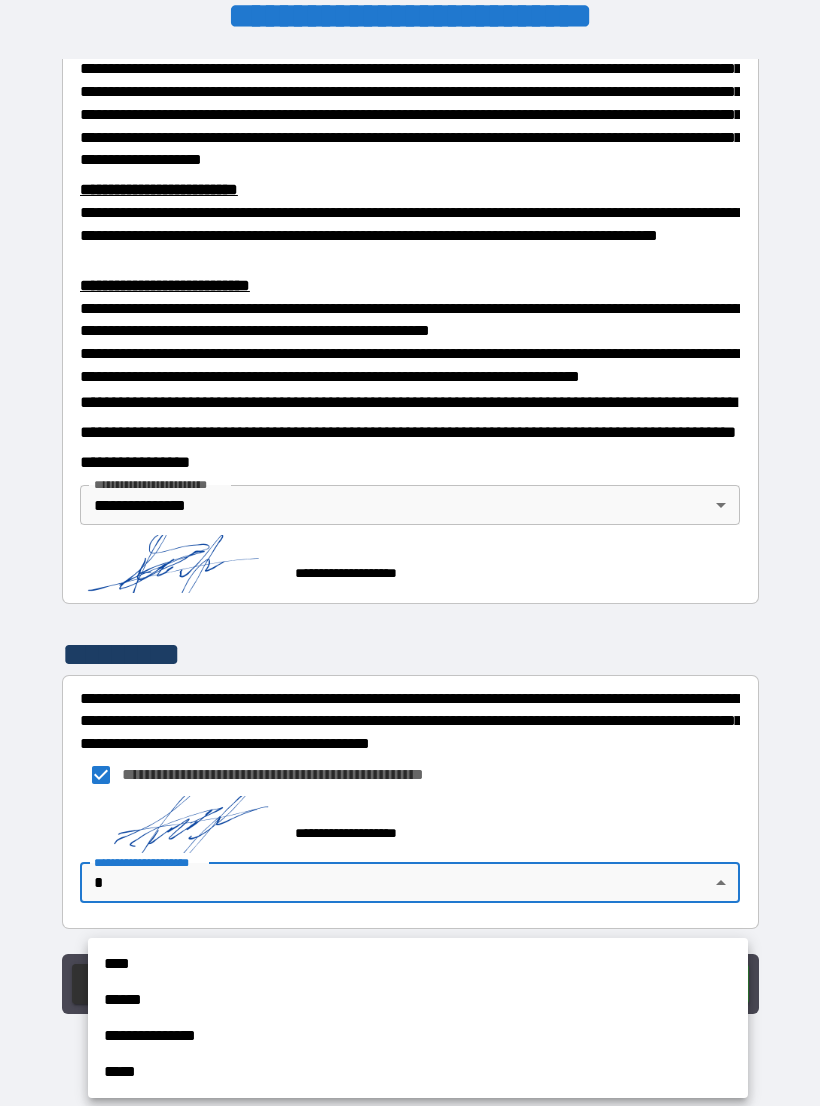 click on "**********" at bounding box center [418, 1036] 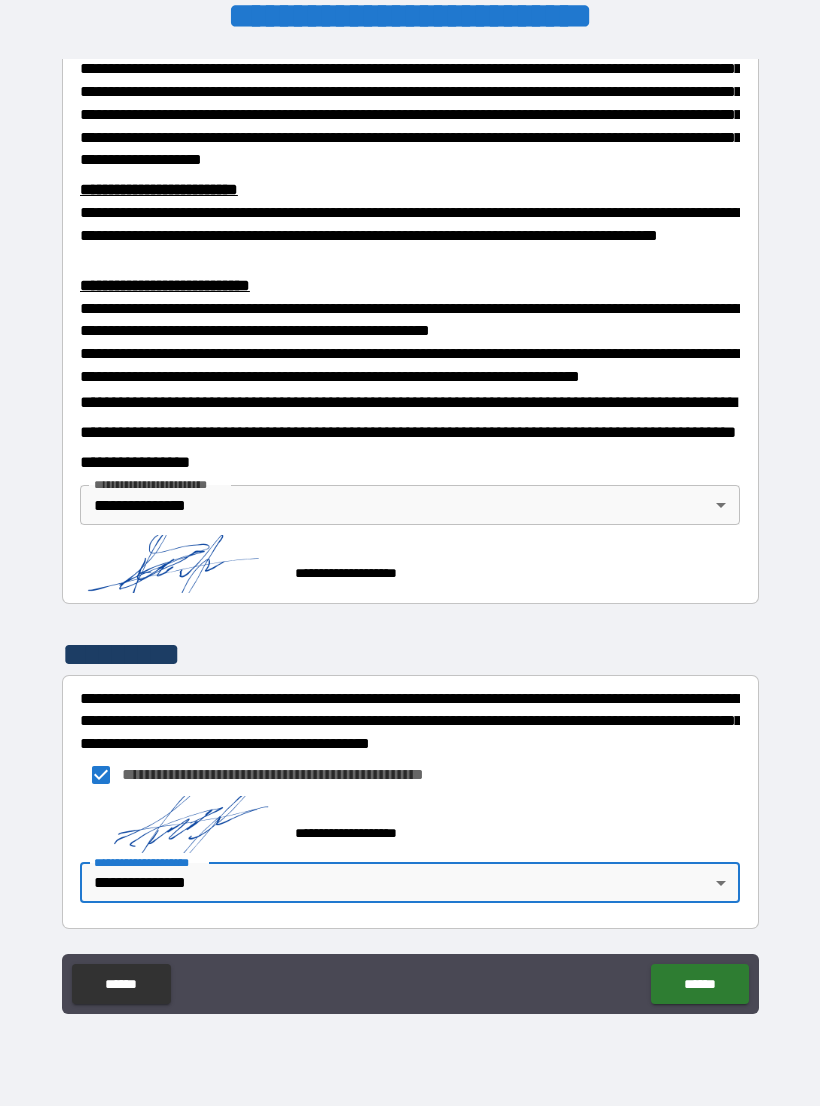 scroll, scrollTop: 552, scrollLeft: 0, axis: vertical 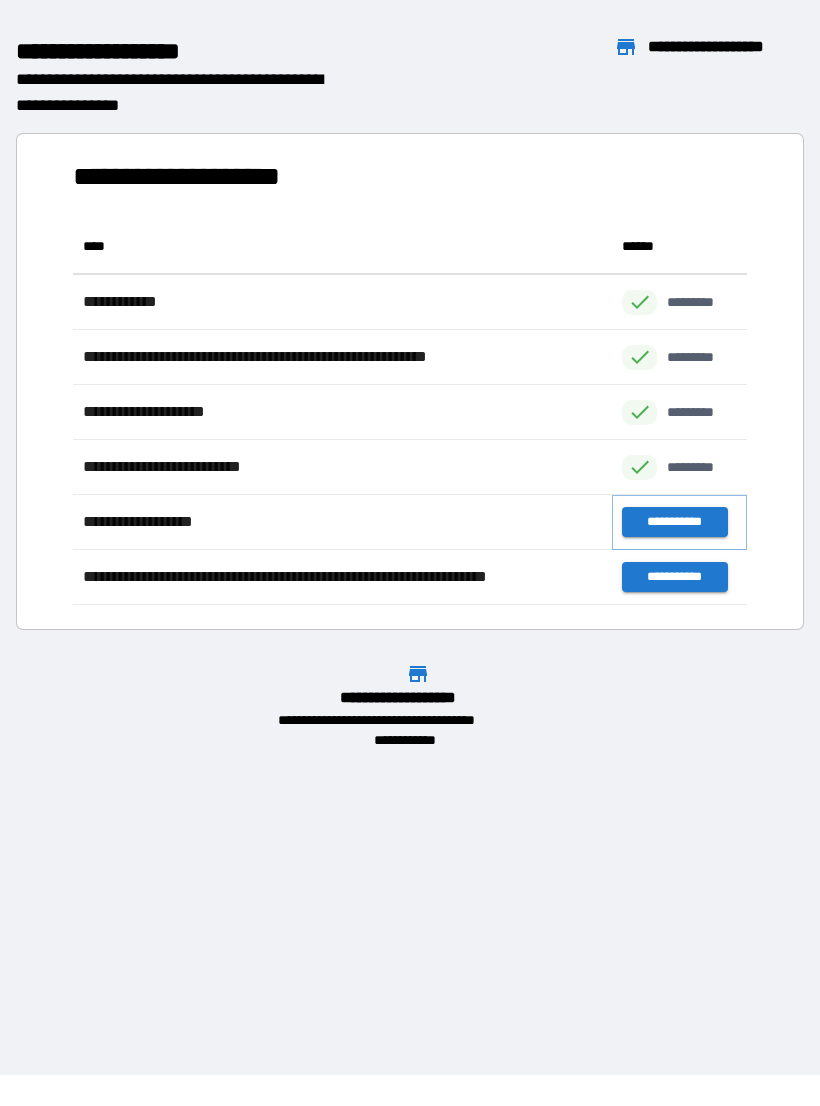 click on "**********" at bounding box center [674, 522] 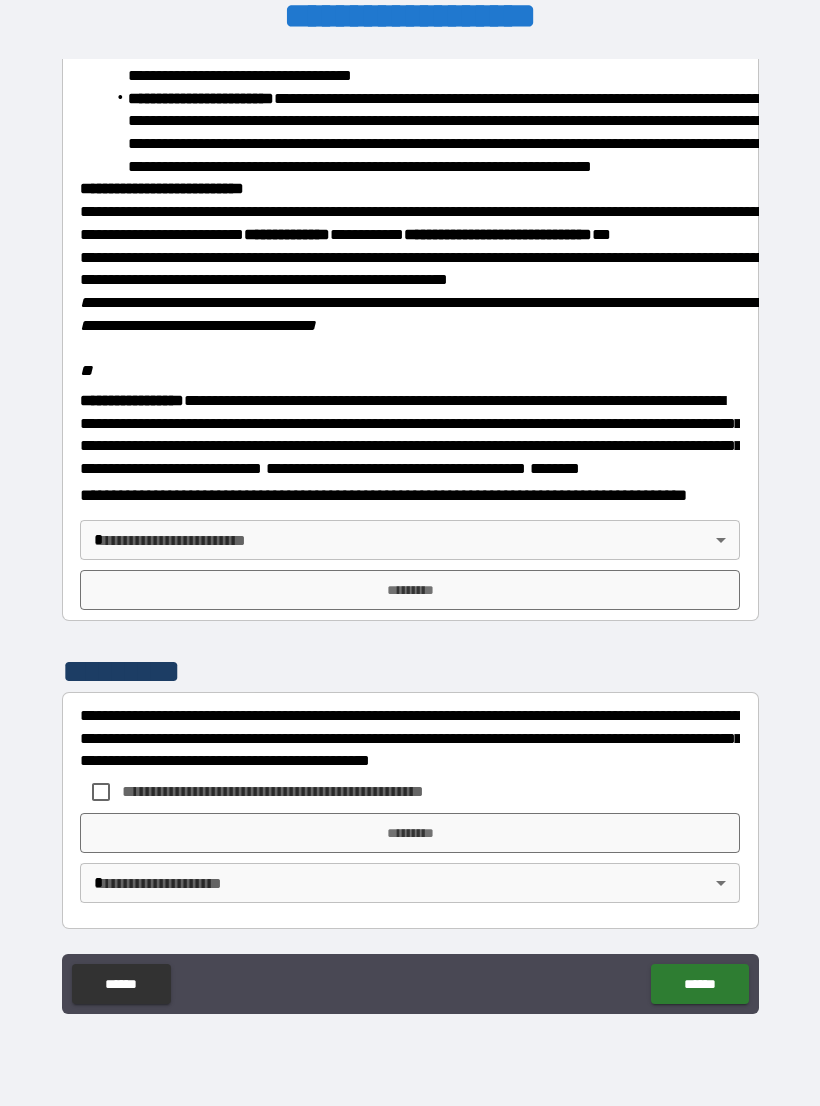 scroll, scrollTop: 2234, scrollLeft: 0, axis: vertical 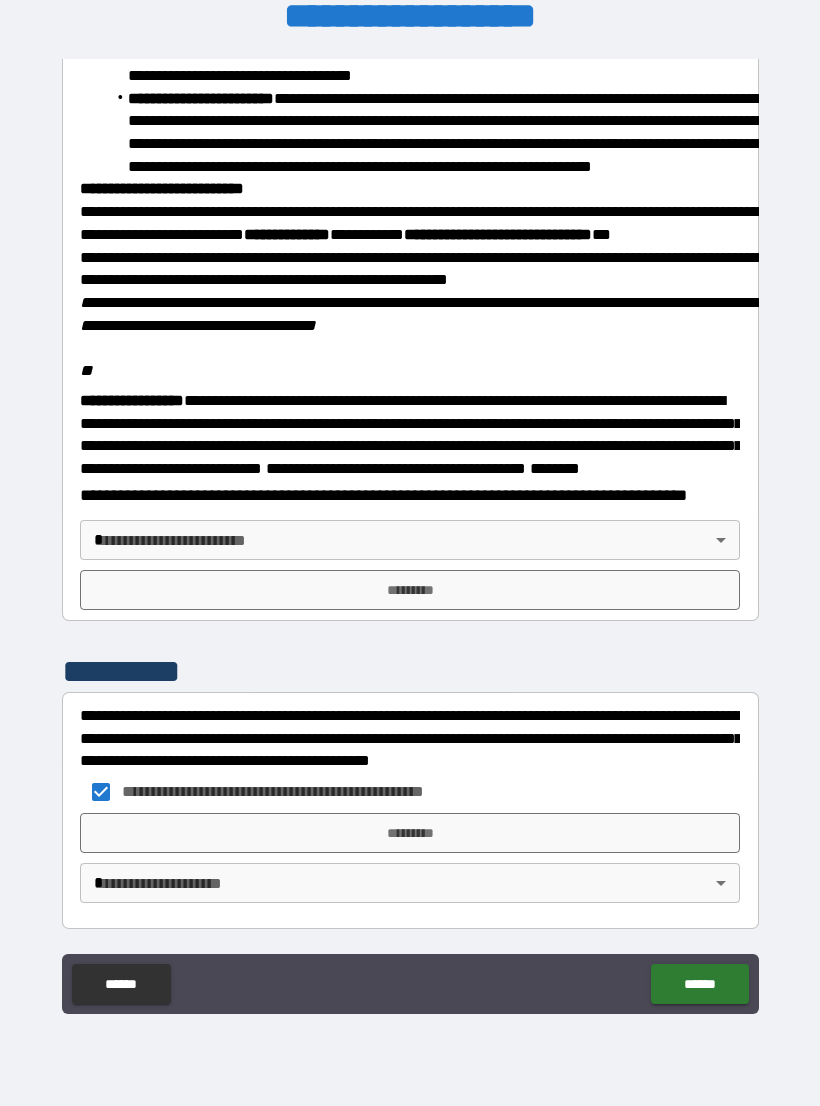click on "**********" at bounding box center [410, 537] 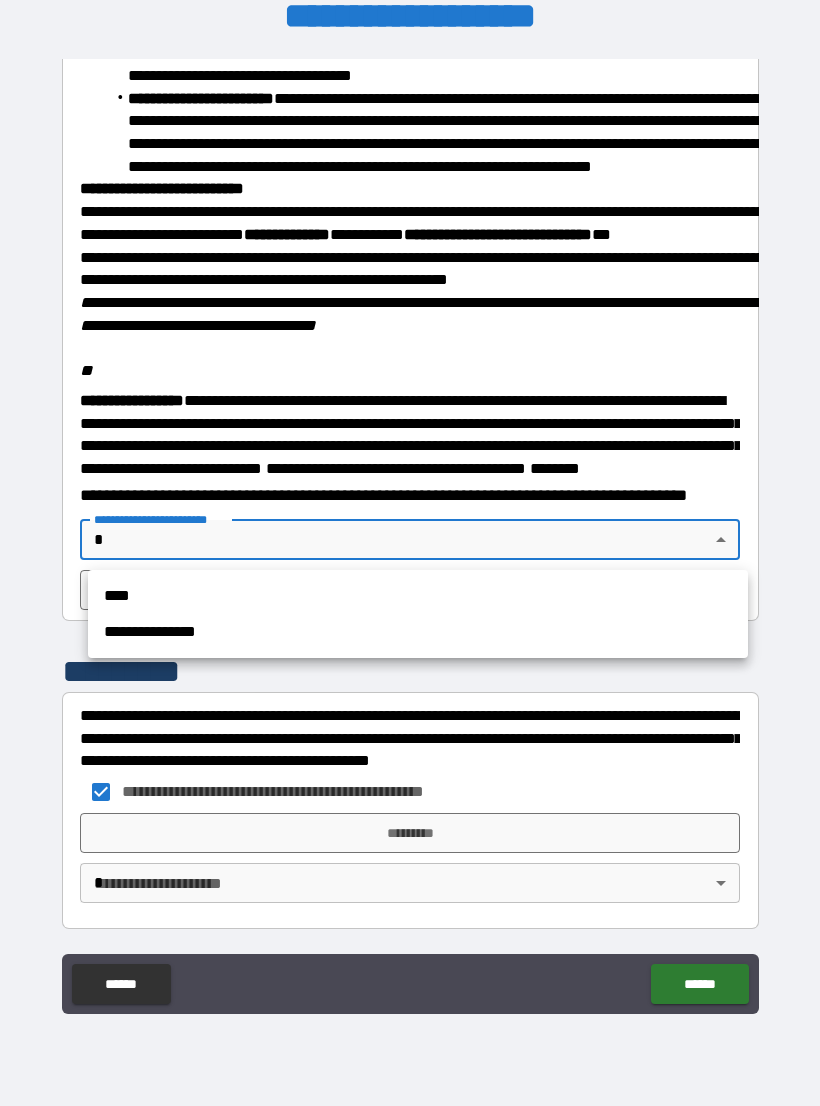 click on "**********" at bounding box center (418, 632) 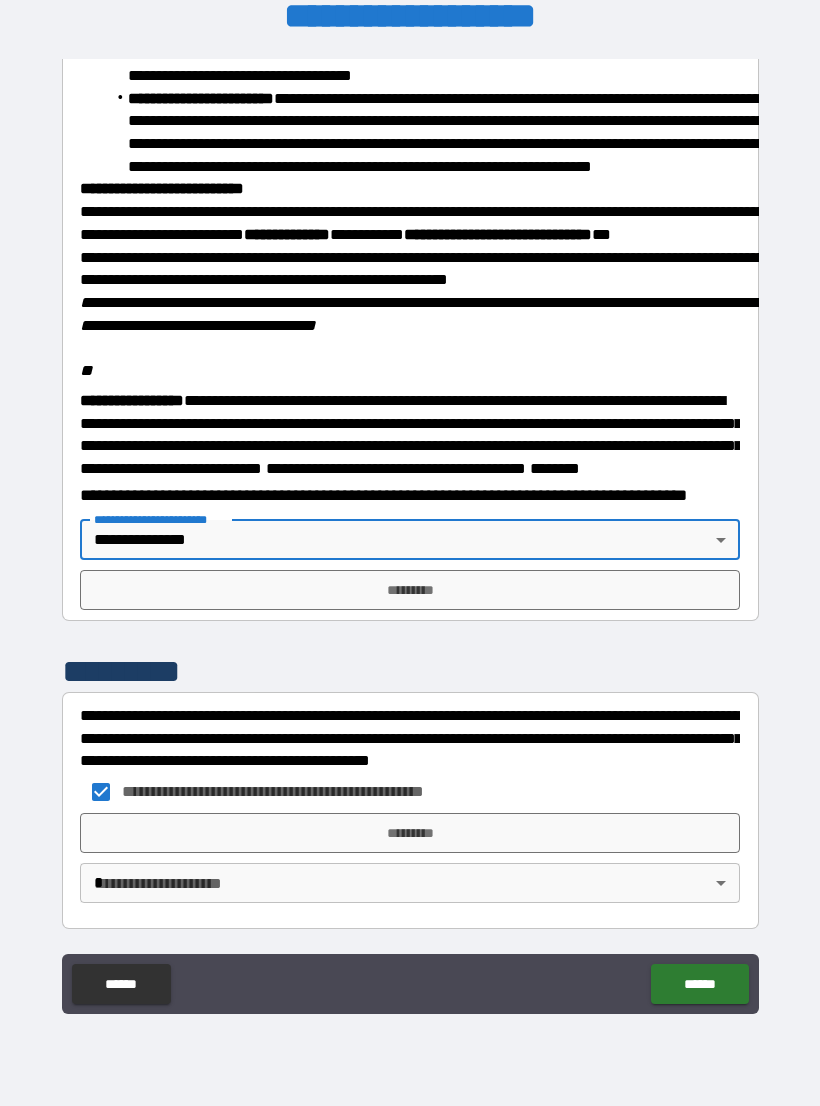 click on "*********" at bounding box center [410, 590] 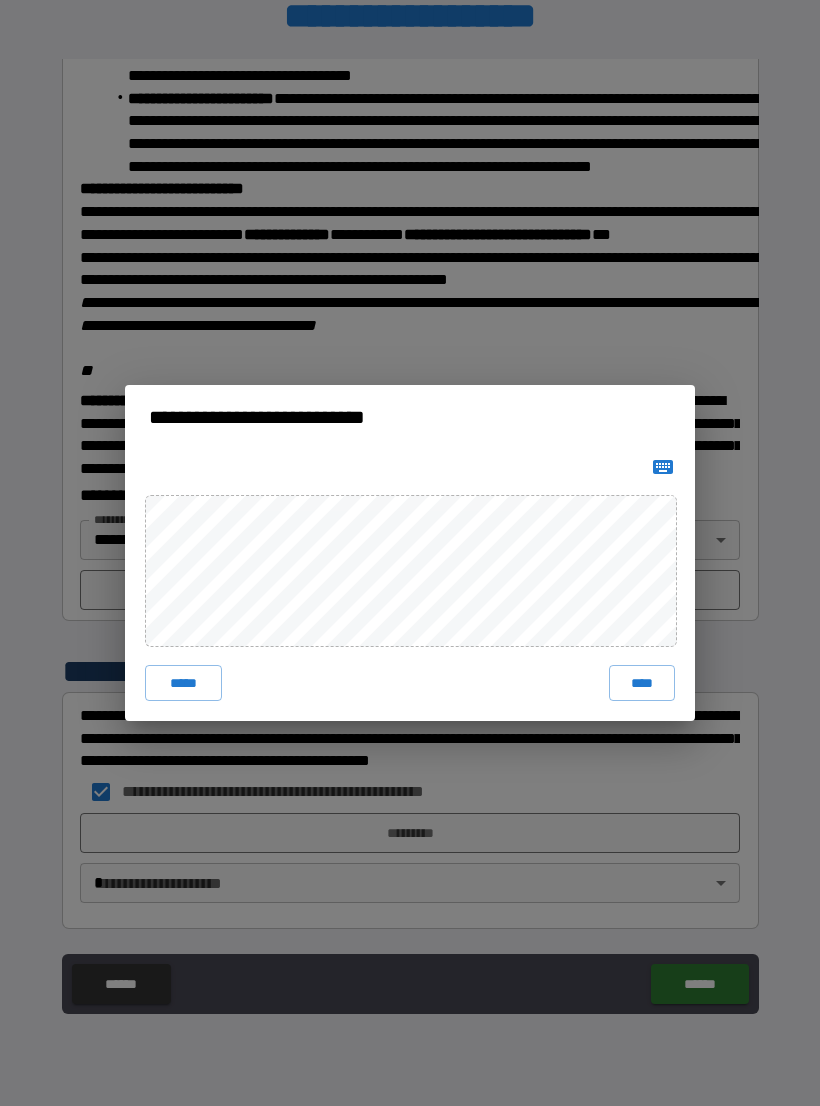 click on "****" at bounding box center (642, 683) 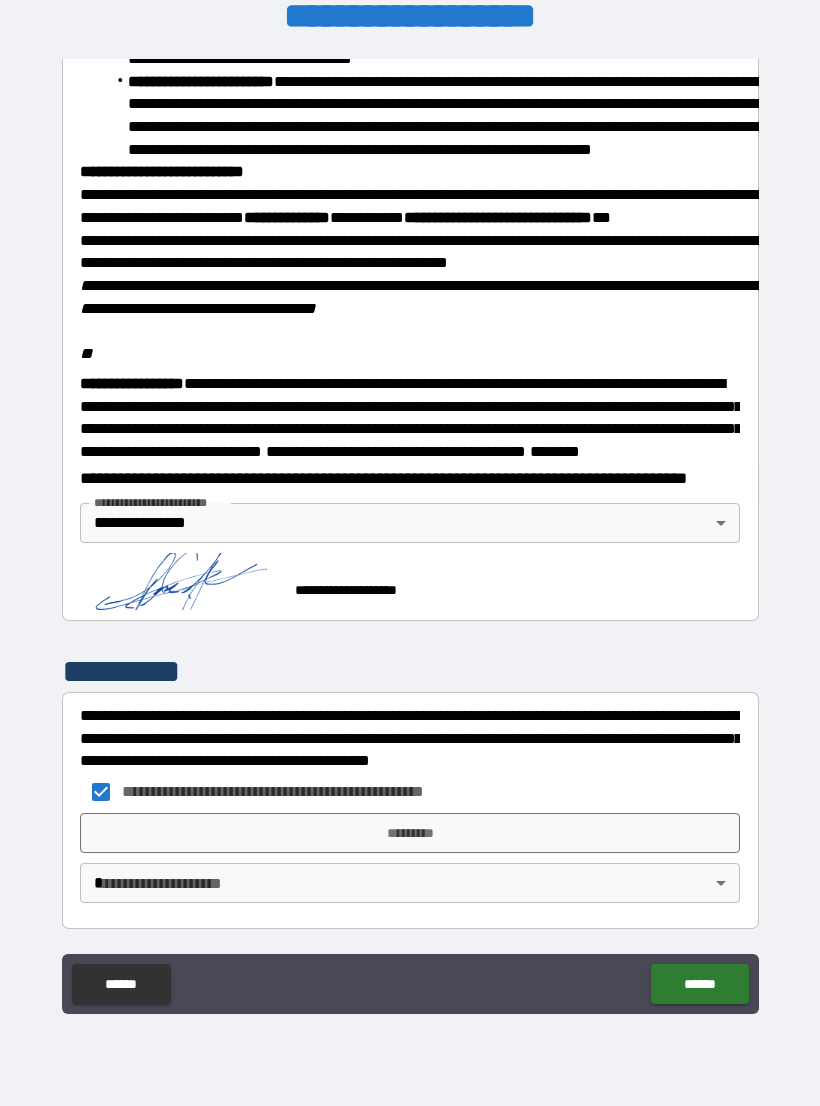click on "**********" at bounding box center [410, 537] 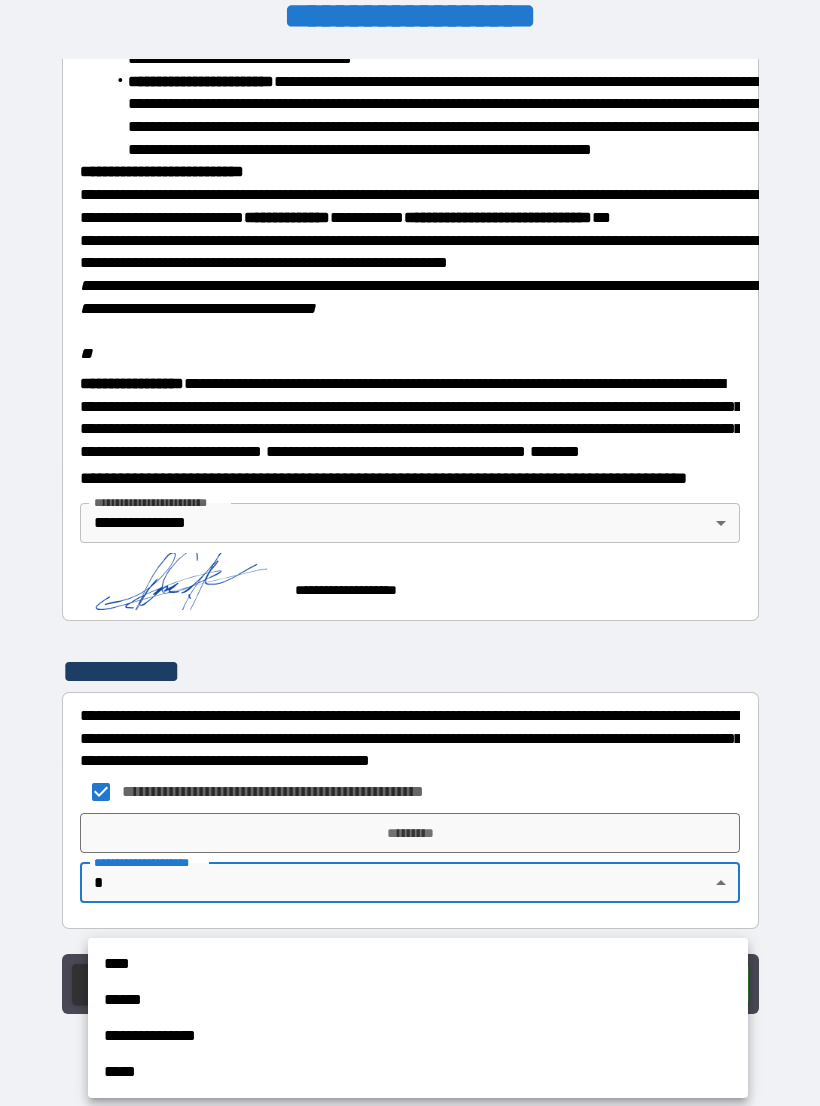 click on "**********" at bounding box center (418, 1036) 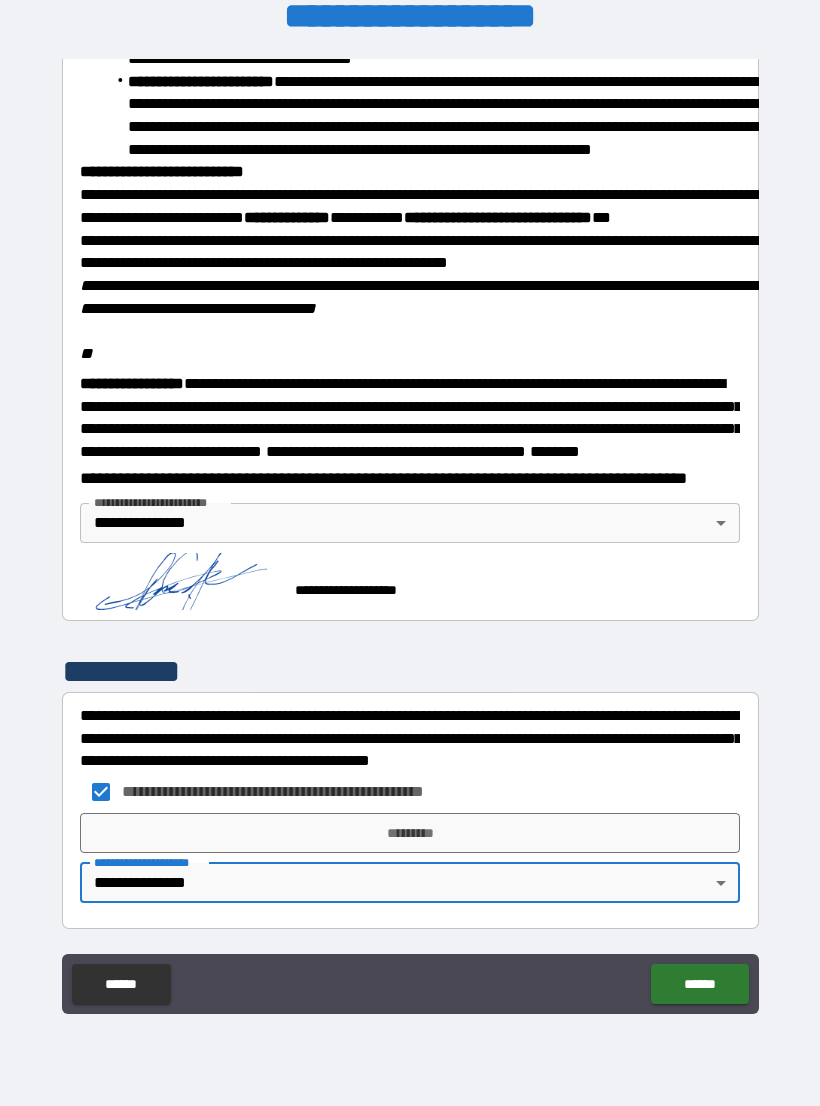 click on "*********" at bounding box center (410, 833) 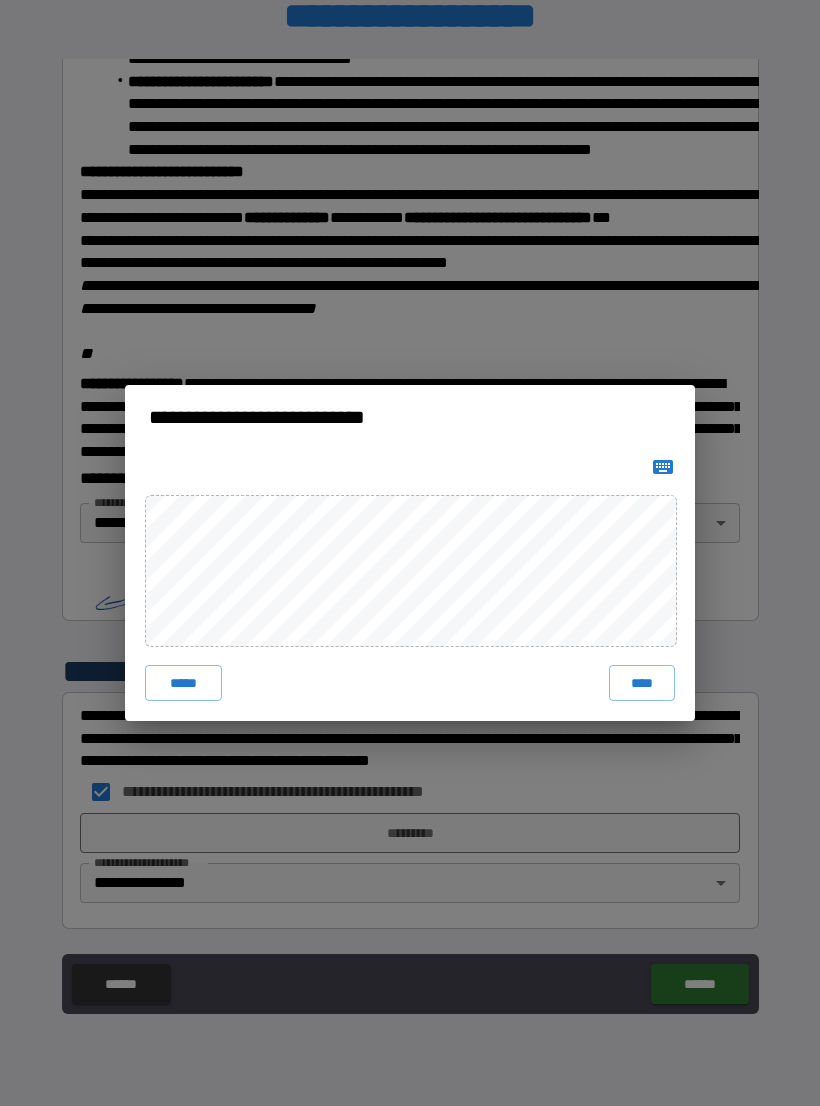 click on "****" at bounding box center (642, 683) 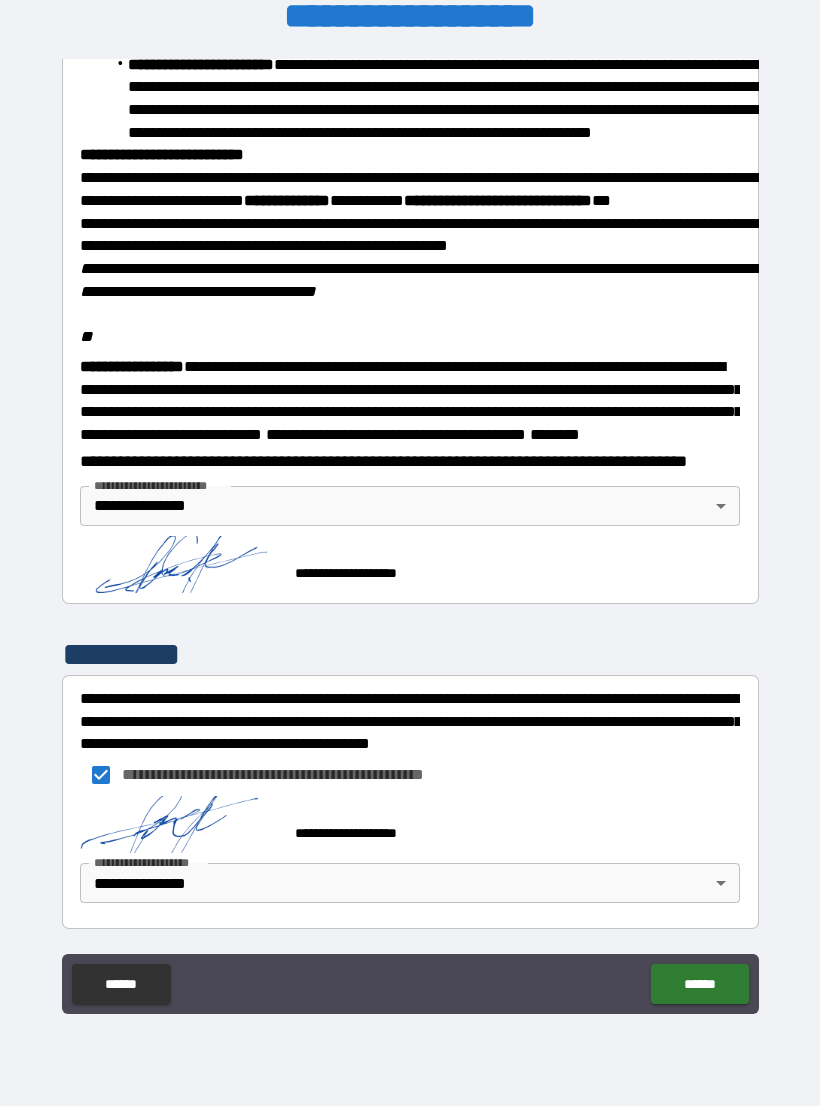 click on "******" at bounding box center [699, 984] 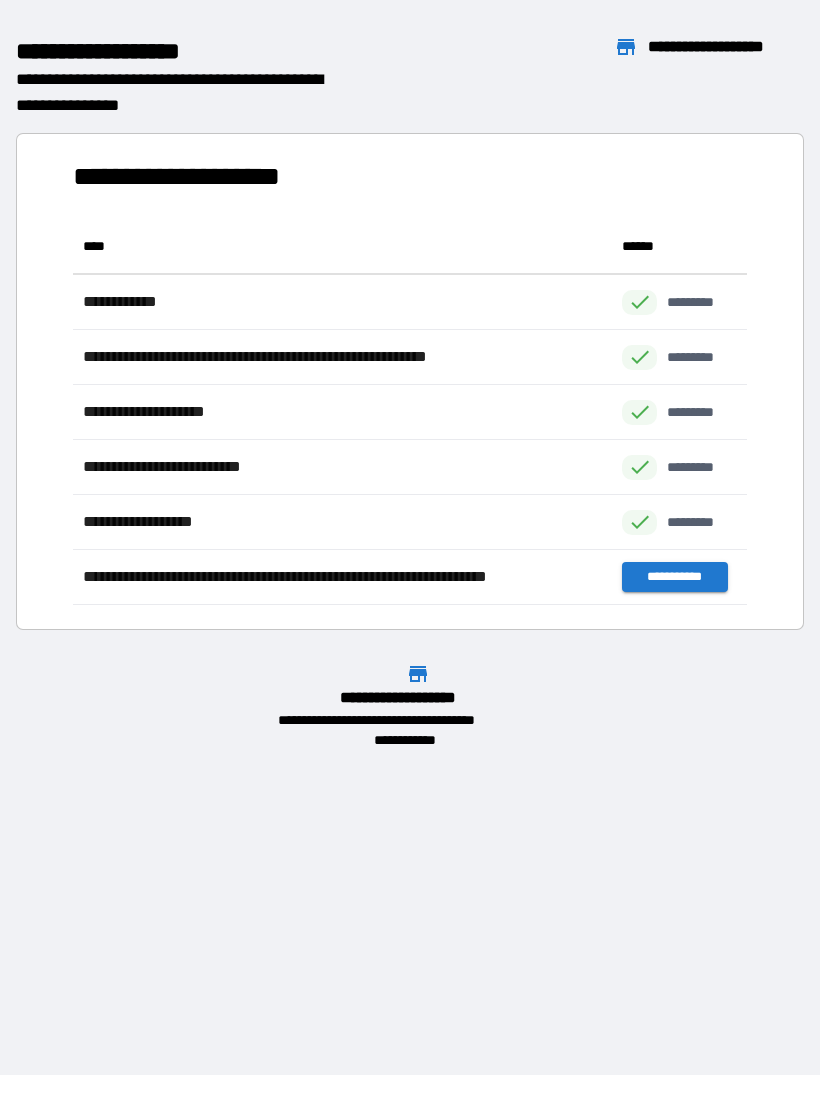 scroll, scrollTop: 386, scrollLeft: 674, axis: both 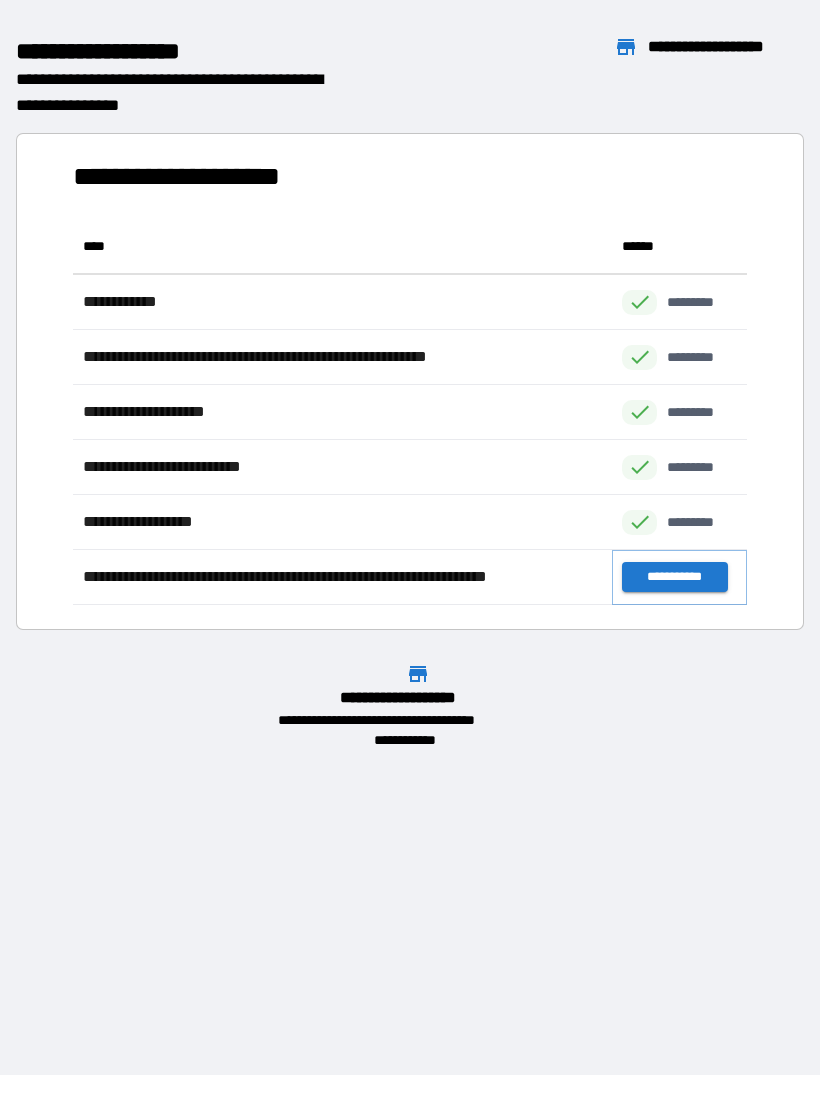 click on "**********" at bounding box center [674, 577] 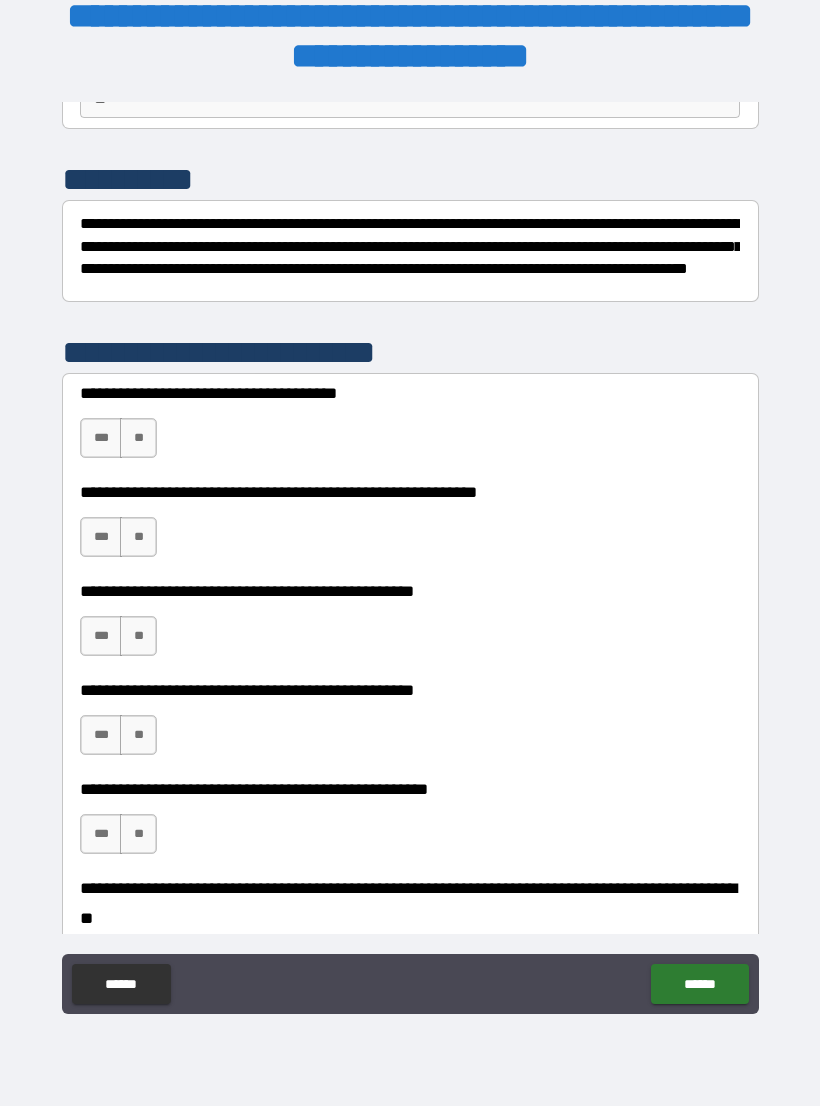 scroll, scrollTop: 220, scrollLeft: 0, axis: vertical 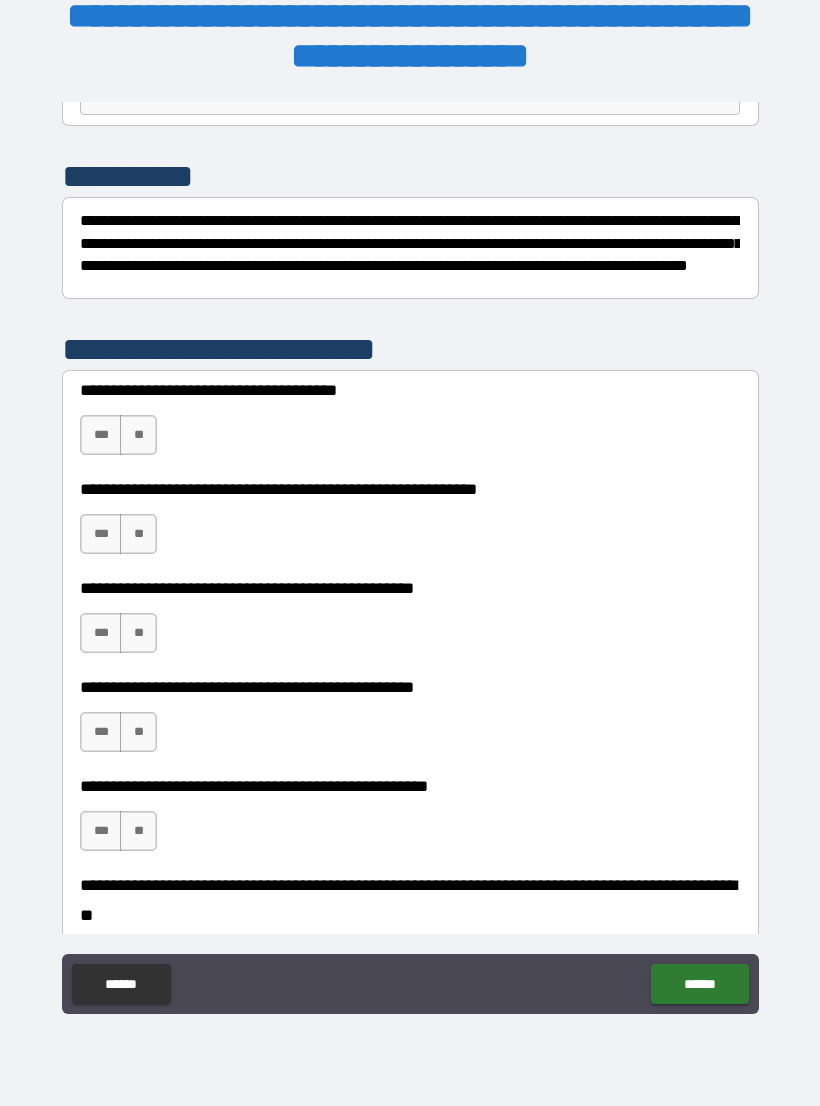 click on "**" at bounding box center (138, 435) 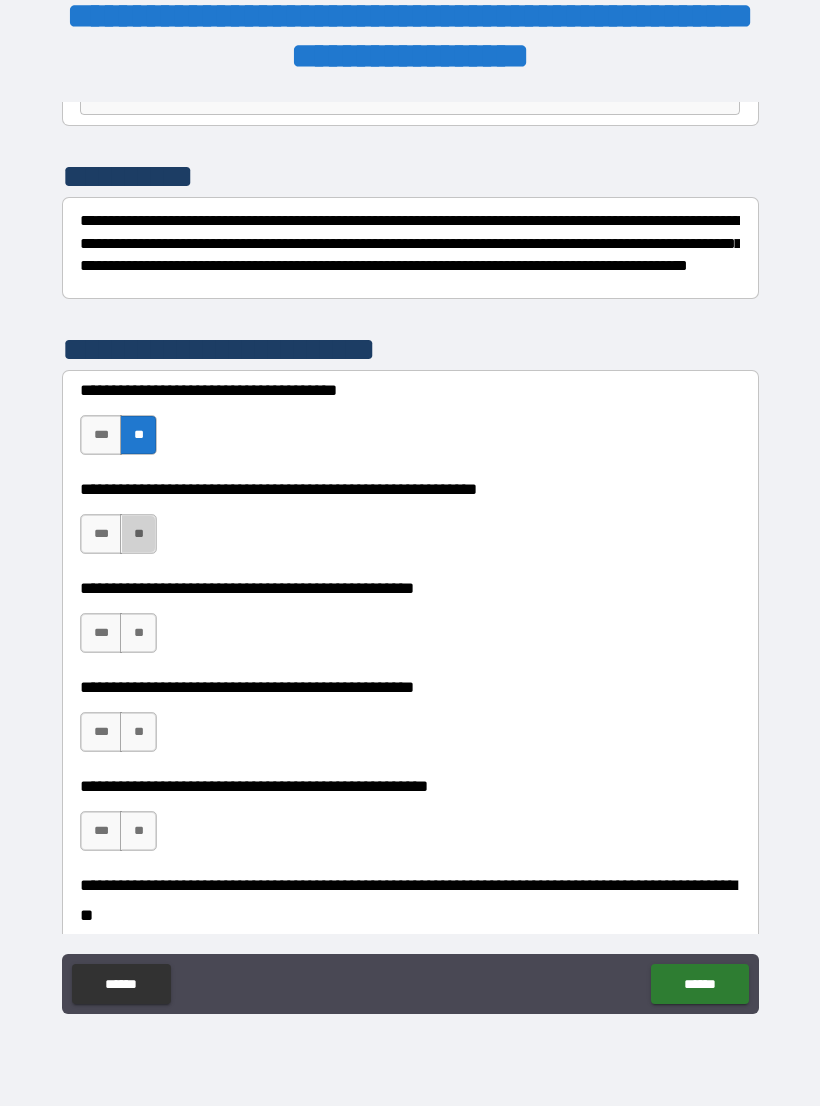 click on "**" at bounding box center [138, 534] 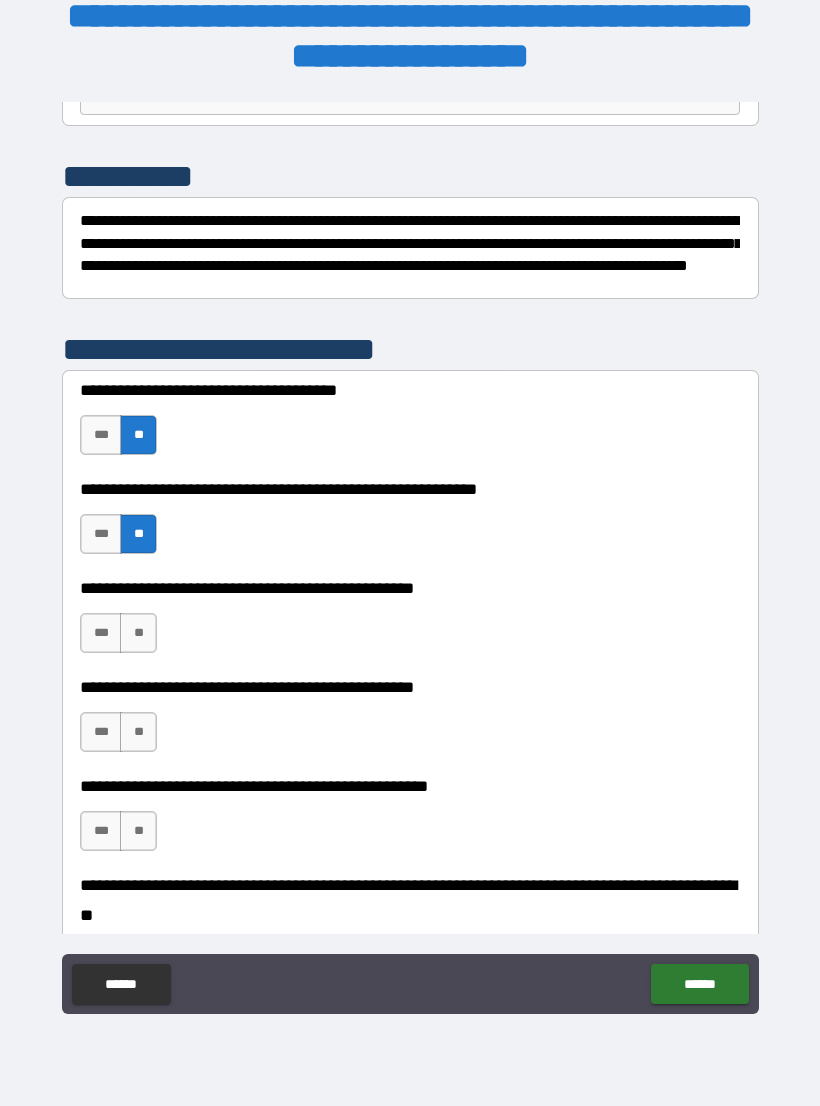 click on "**" at bounding box center (138, 633) 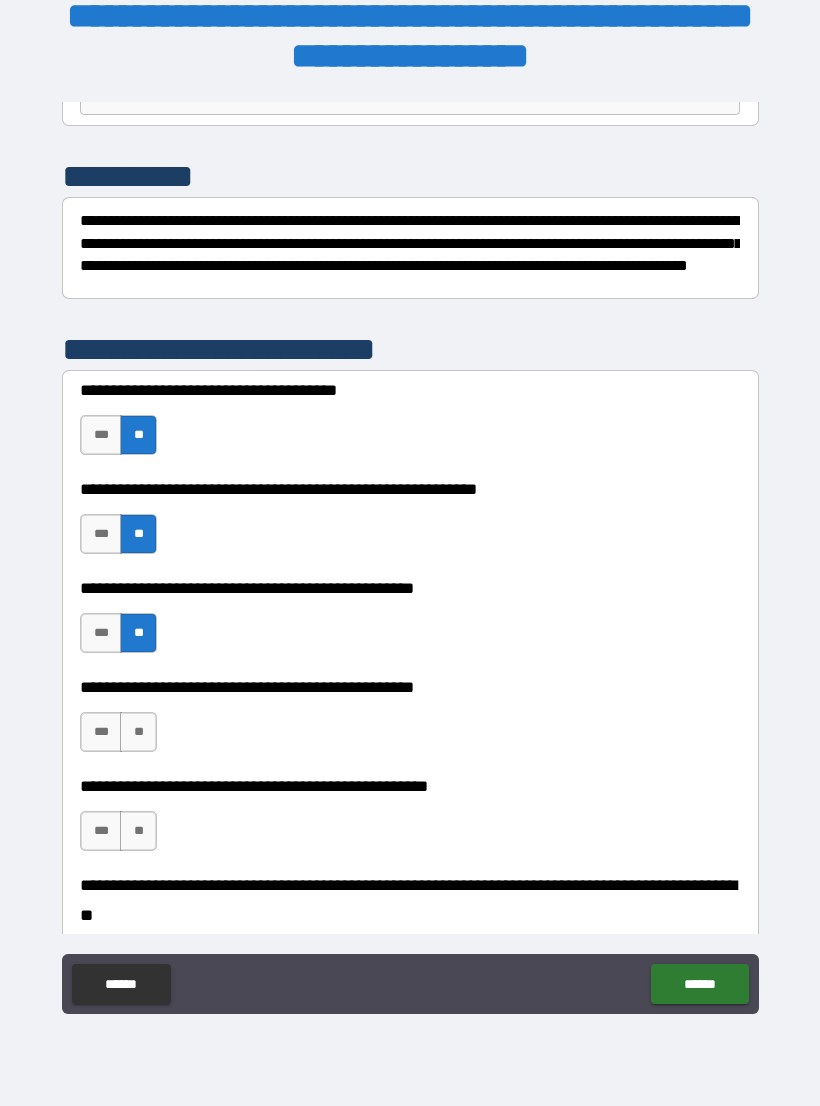 click on "**" at bounding box center [138, 732] 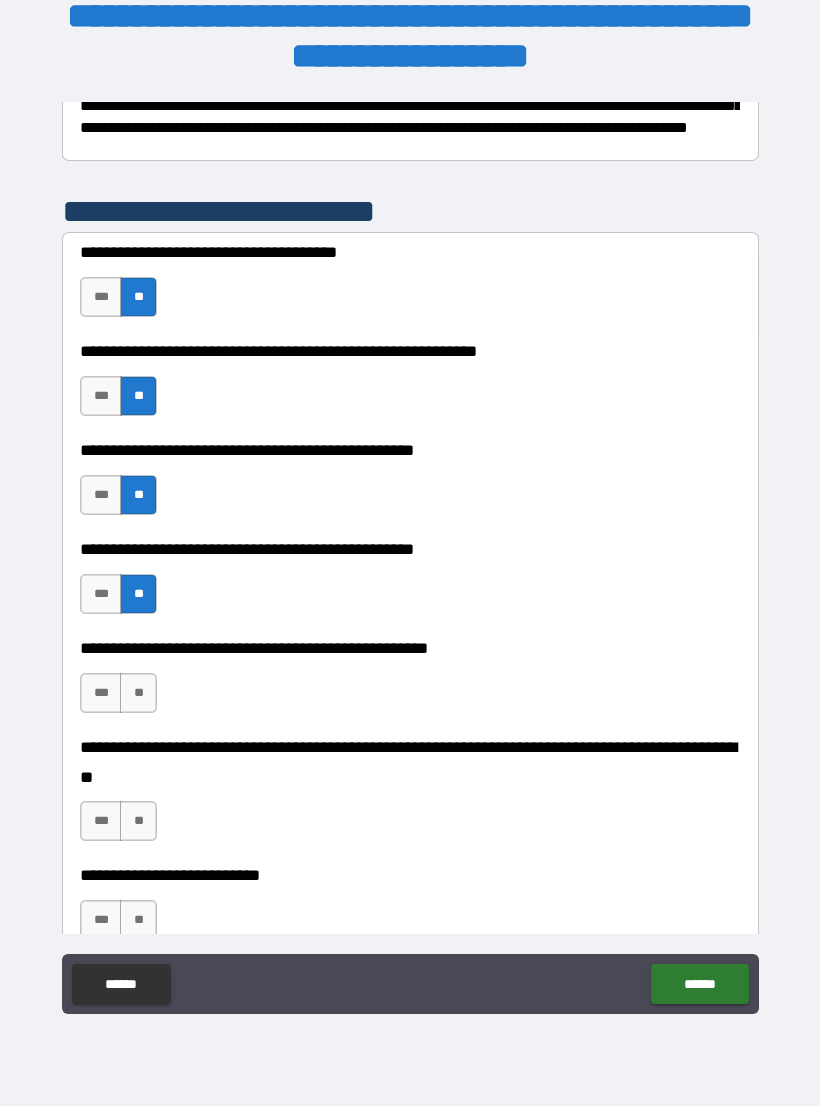 scroll, scrollTop: 367, scrollLeft: 0, axis: vertical 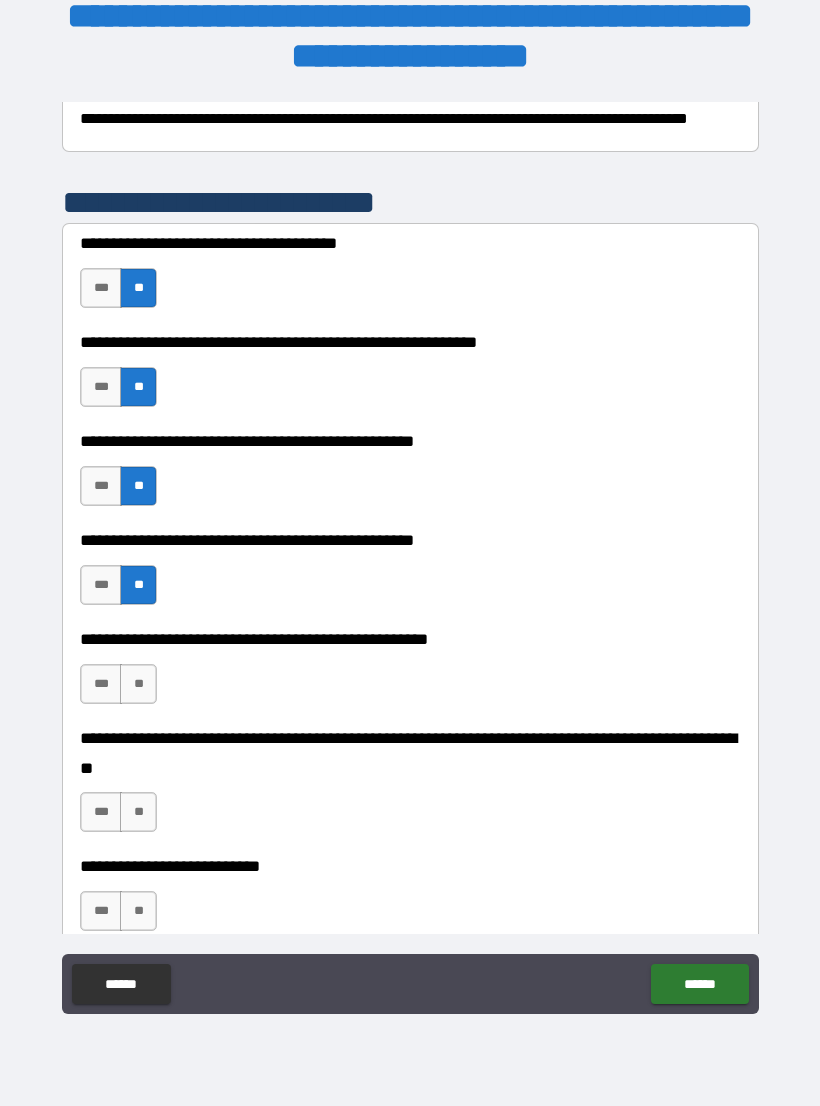 click on "**" at bounding box center [138, 684] 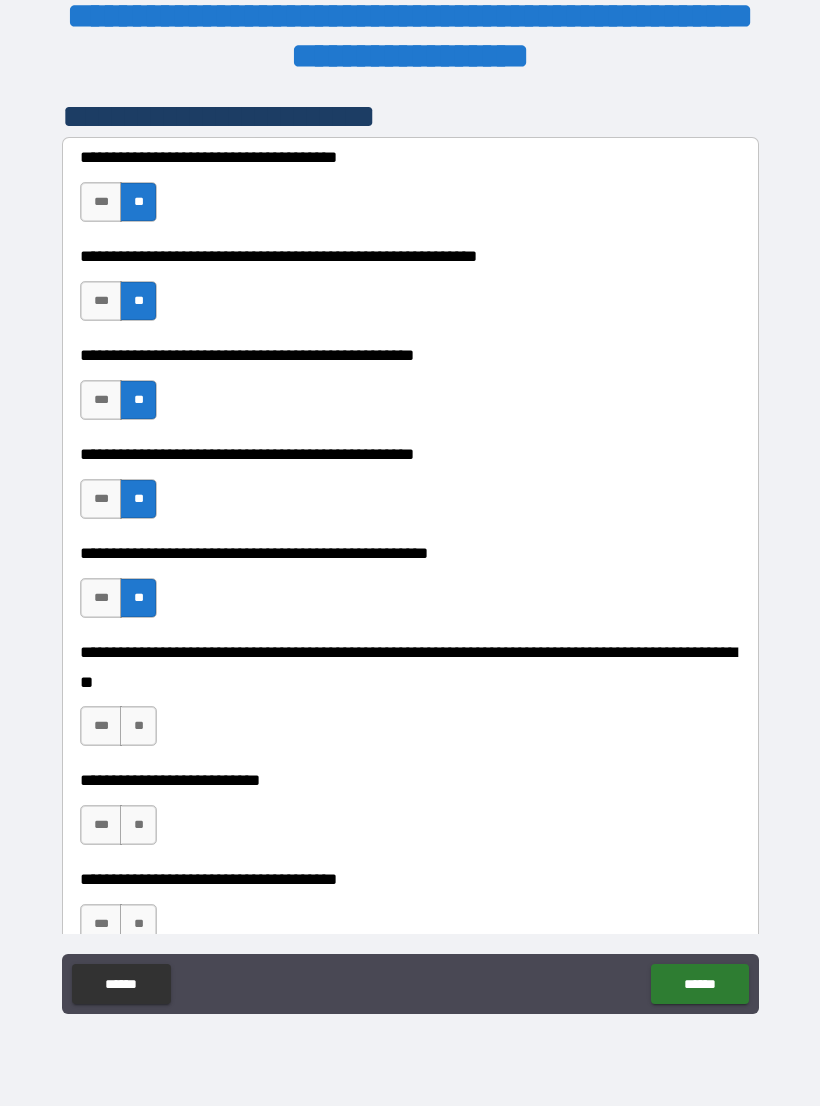scroll, scrollTop: 478, scrollLeft: 0, axis: vertical 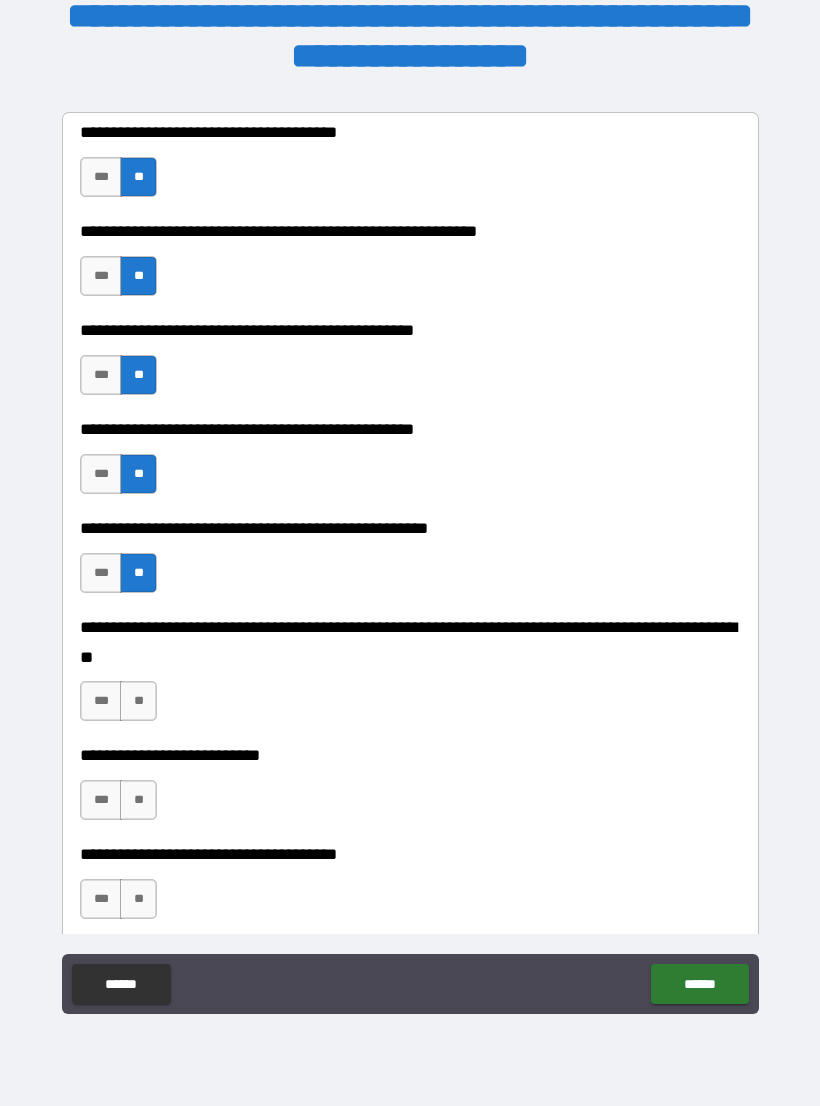 click on "**" at bounding box center (138, 701) 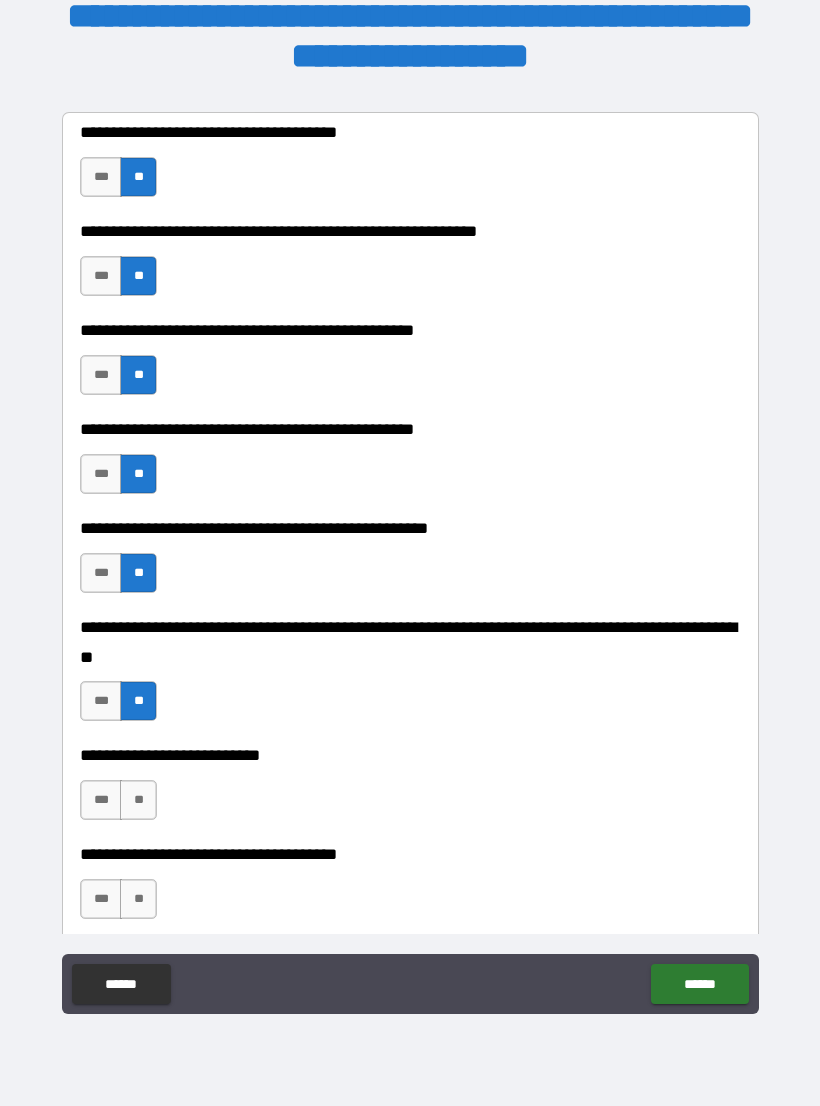 click on "**" at bounding box center [138, 800] 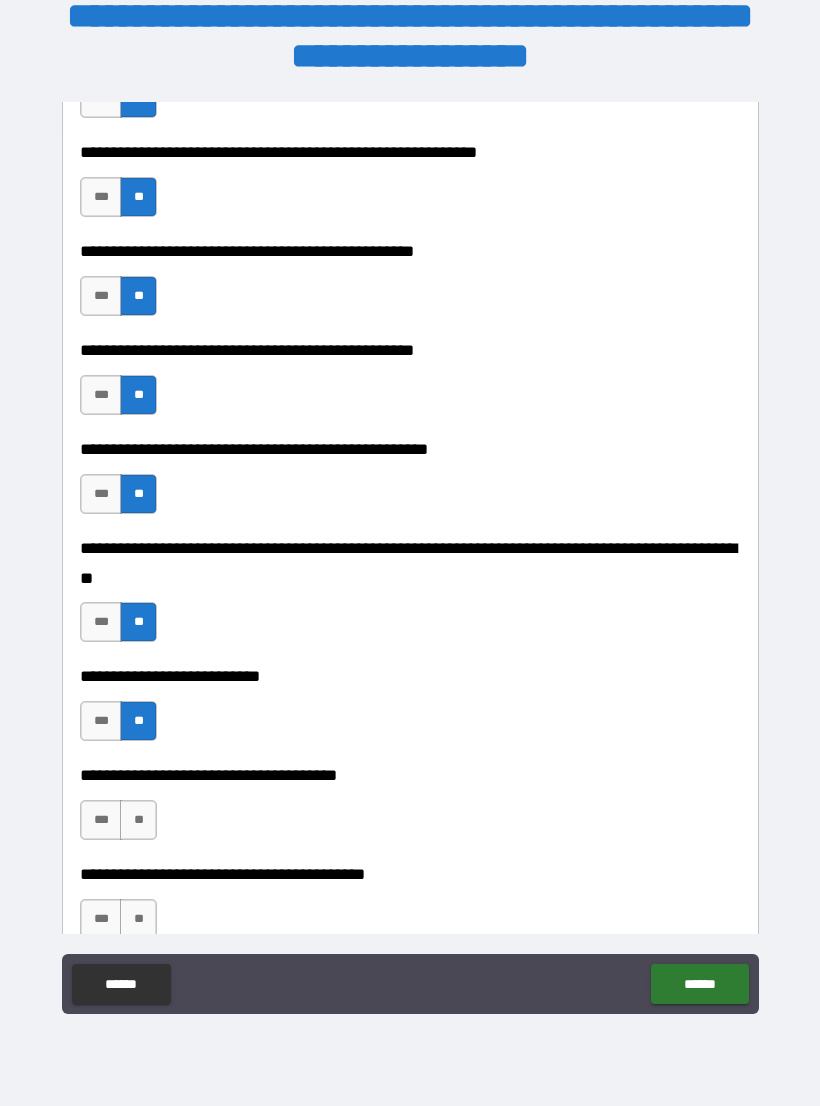 scroll, scrollTop: 634, scrollLeft: 0, axis: vertical 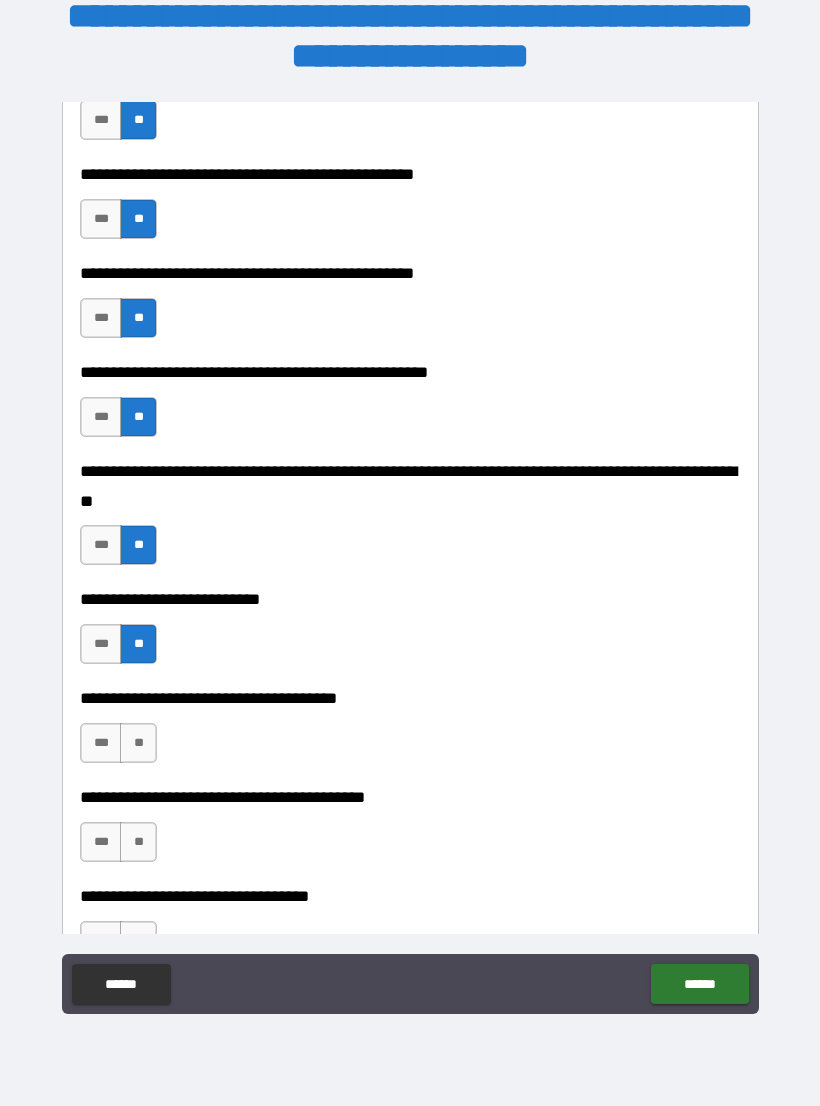 click on "**" at bounding box center [138, 743] 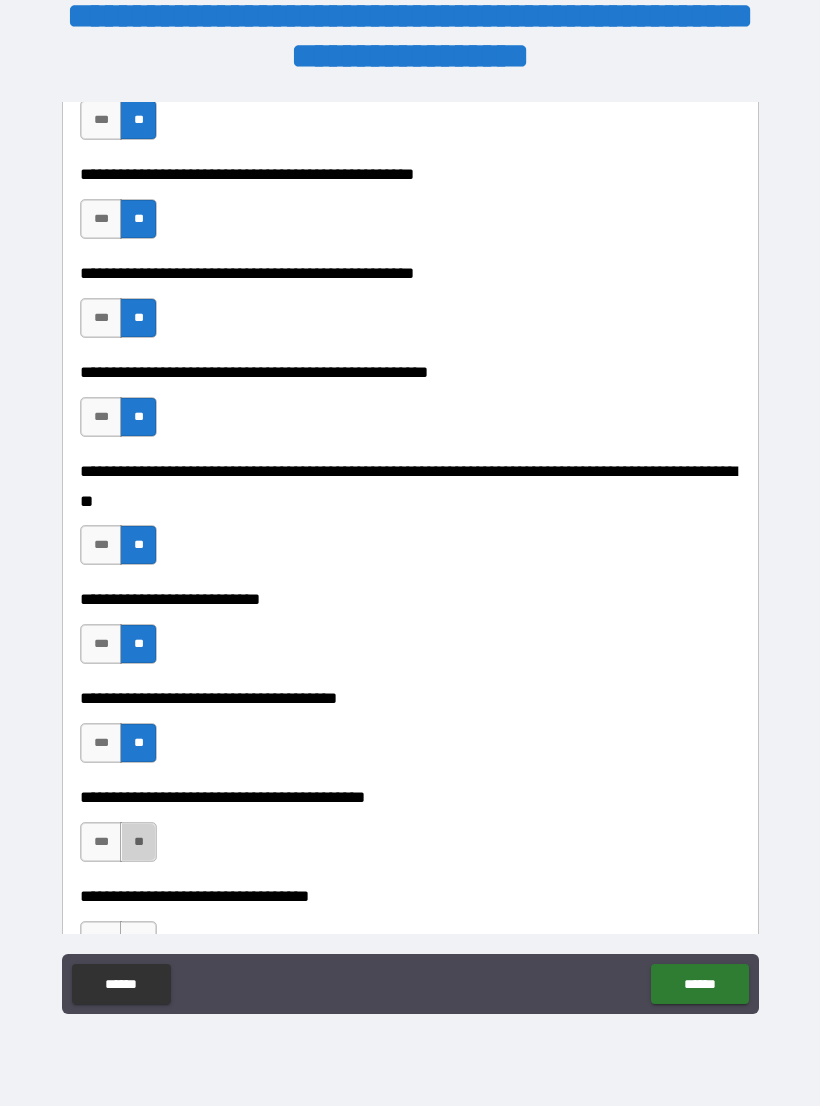 click on "**" at bounding box center (138, 842) 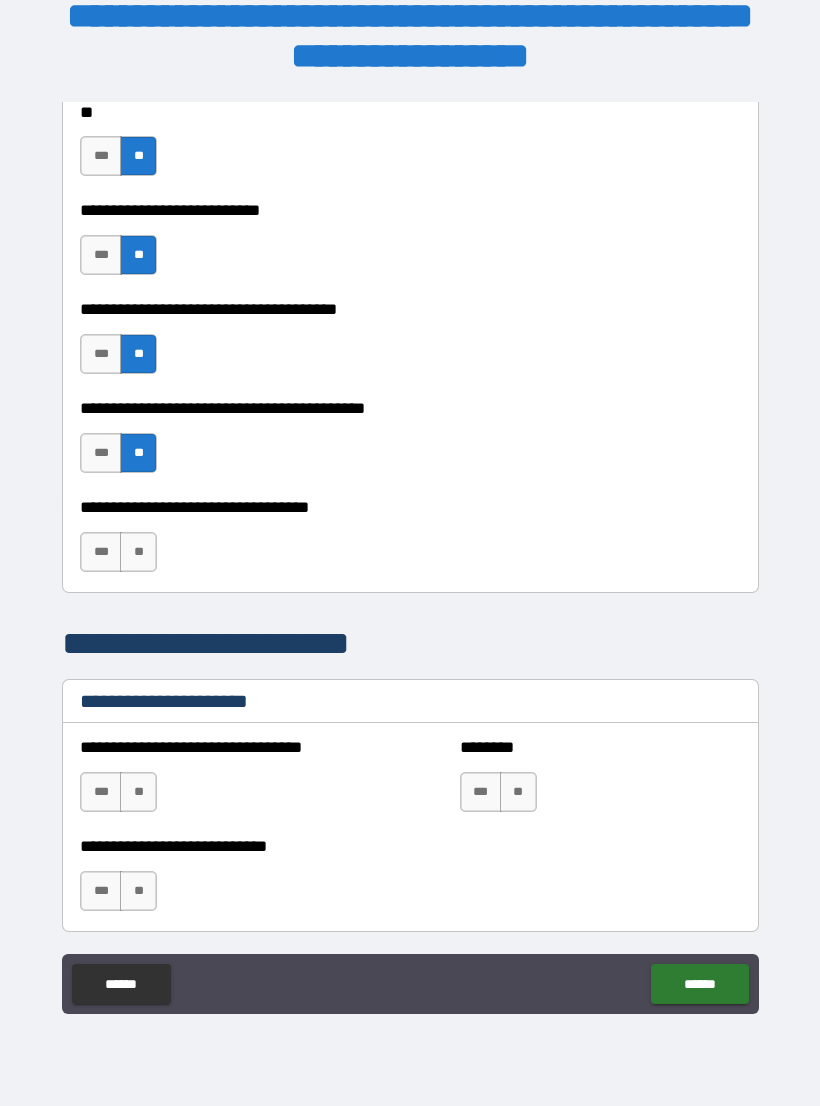 scroll, scrollTop: 1024, scrollLeft: 0, axis: vertical 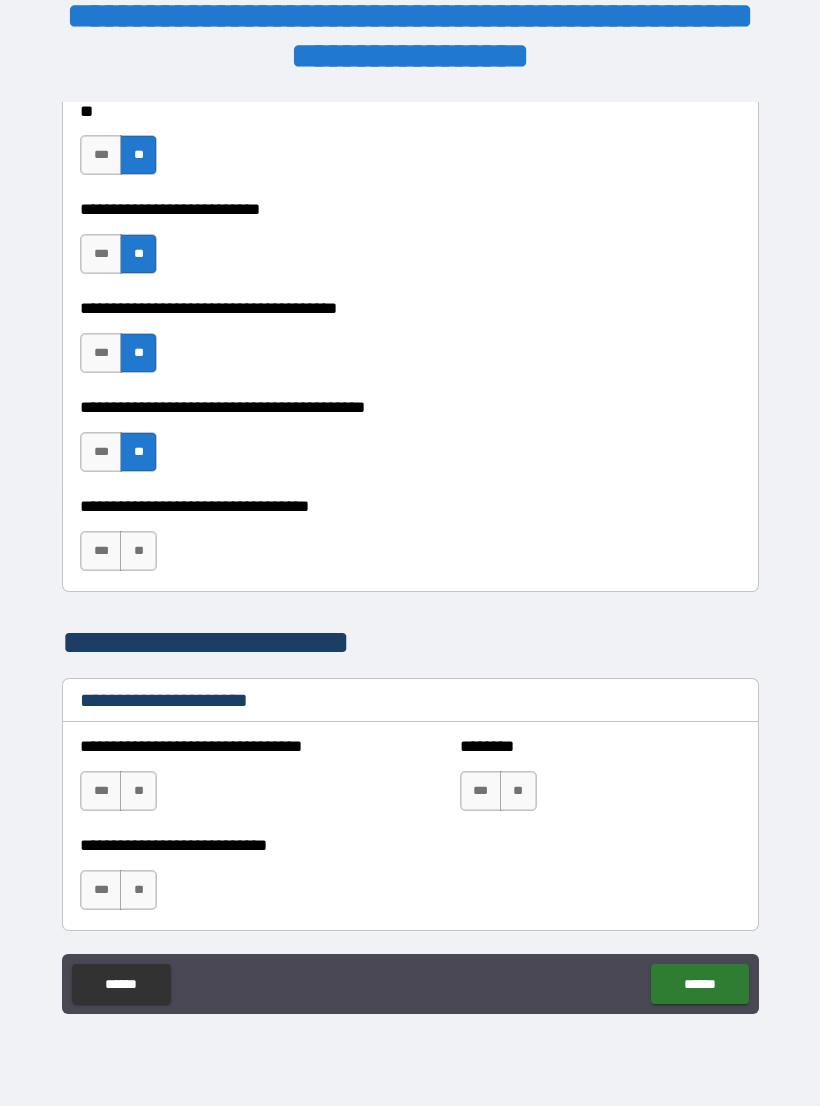 click on "**" at bounding box center (138, 551) 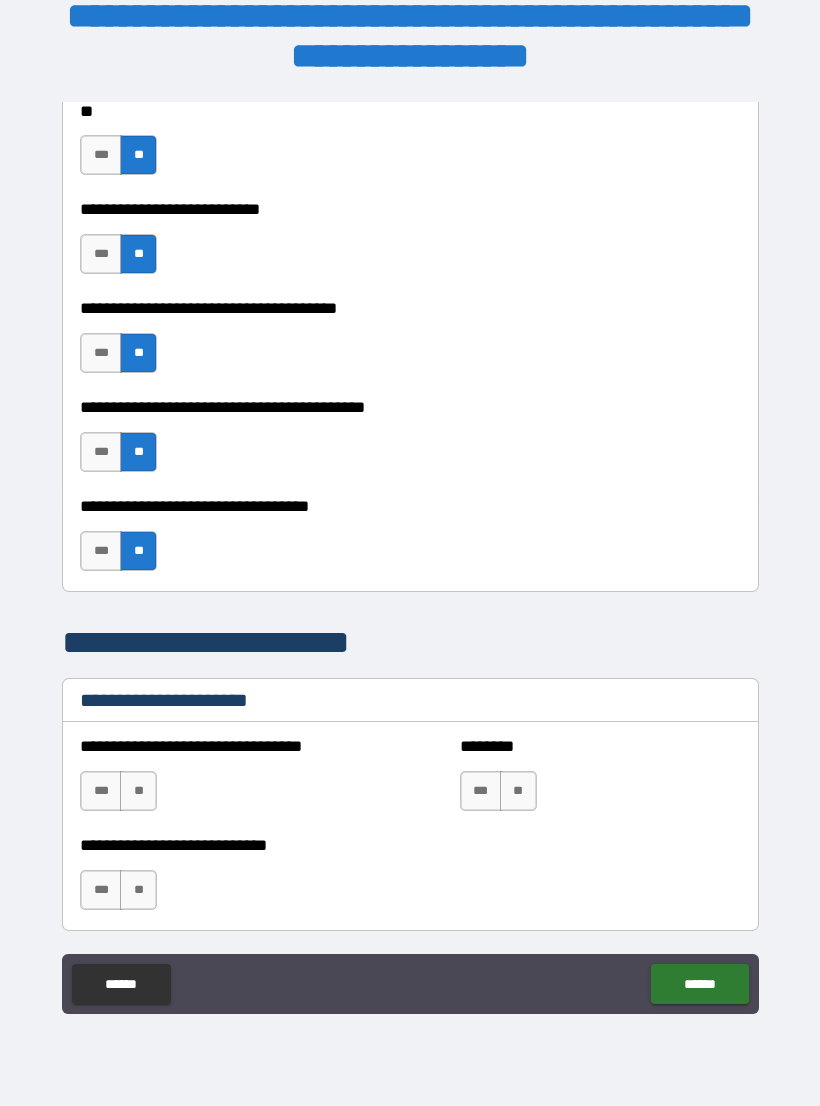 click on "**" at bounding box center [138, 791] 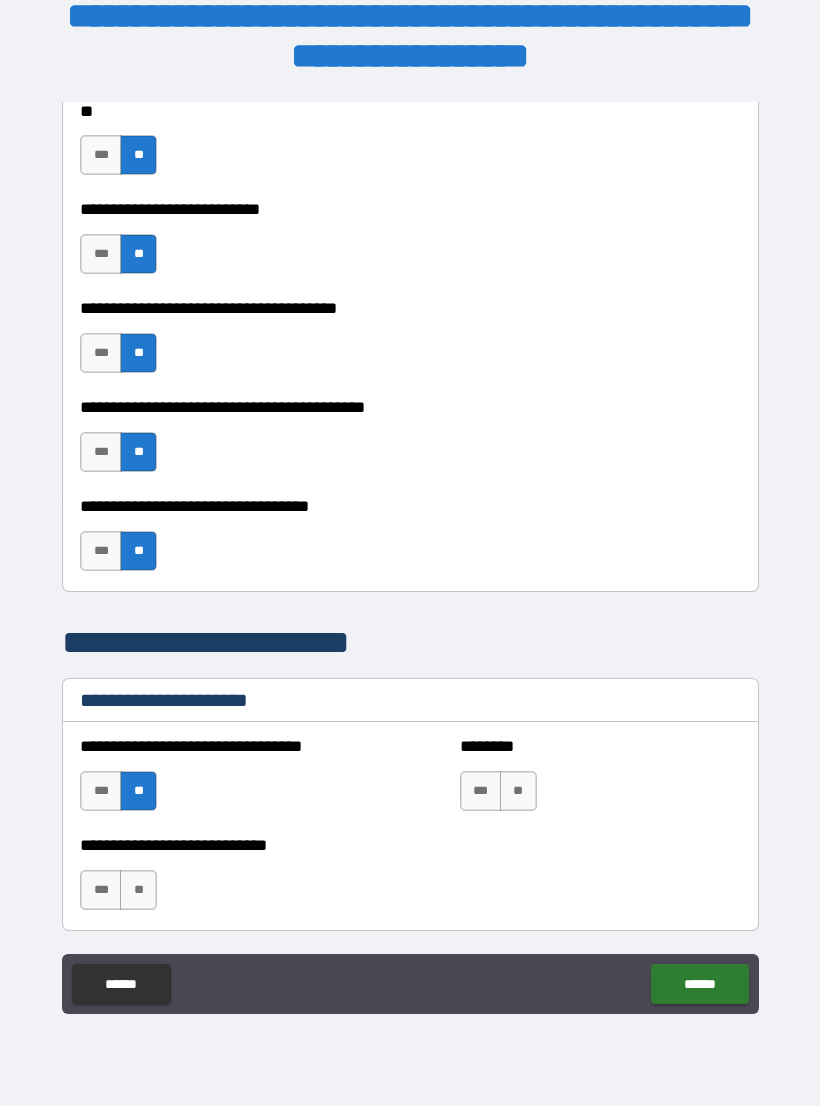 click on "**" at bounding box center [518, 791] 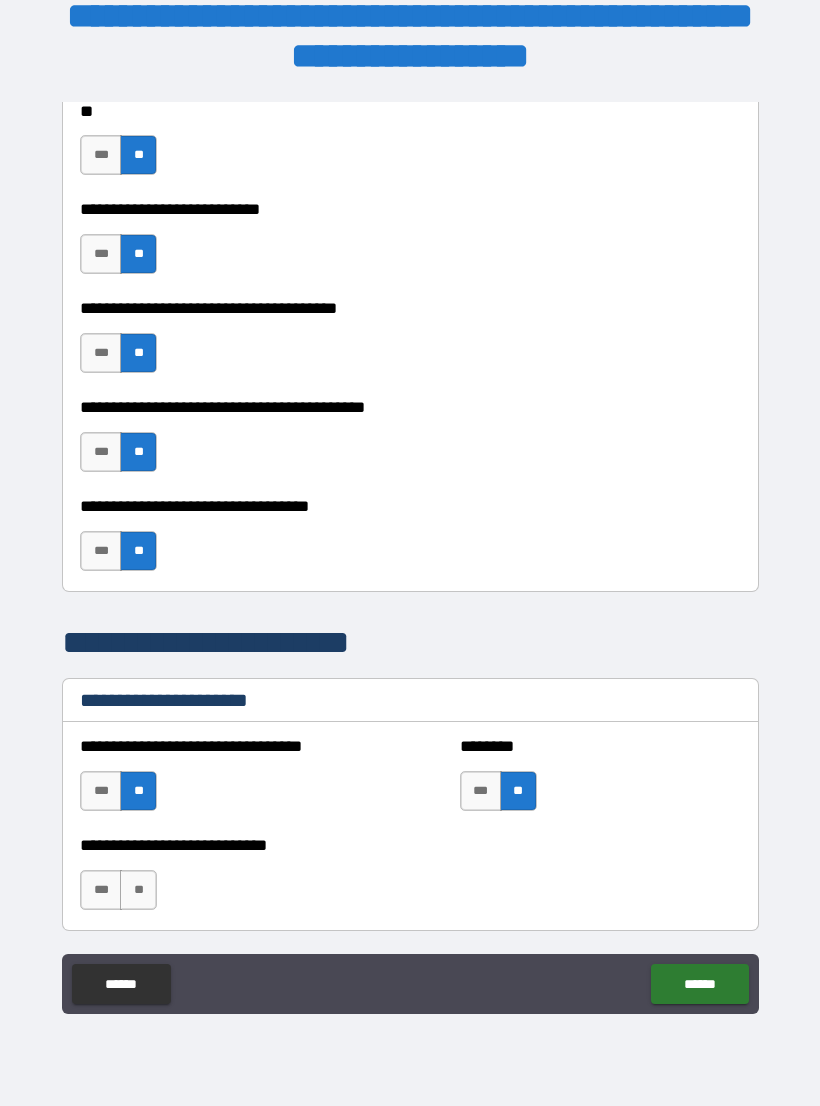 click on "**" at bounding box center [138, 890] 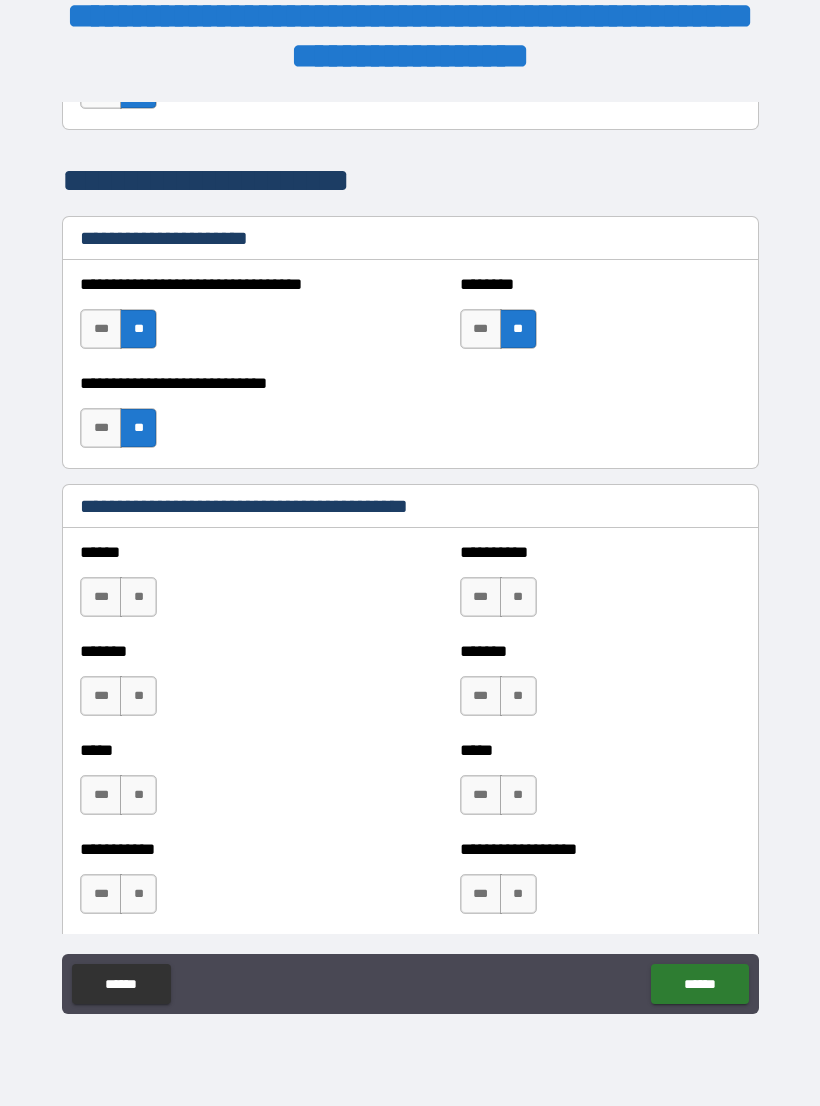 scroll, scrollTop: 1506, scrollLeft: 0, axis: vertical 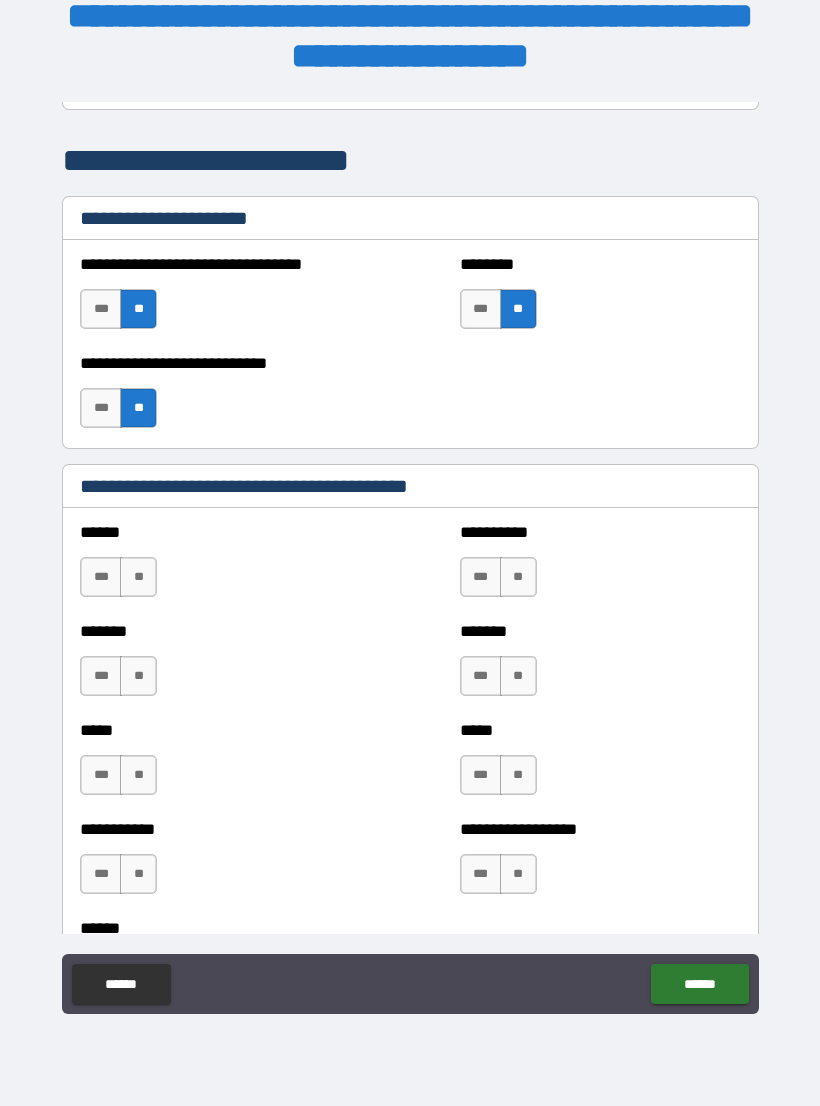 click on "**" at bounding box center (138, 577) 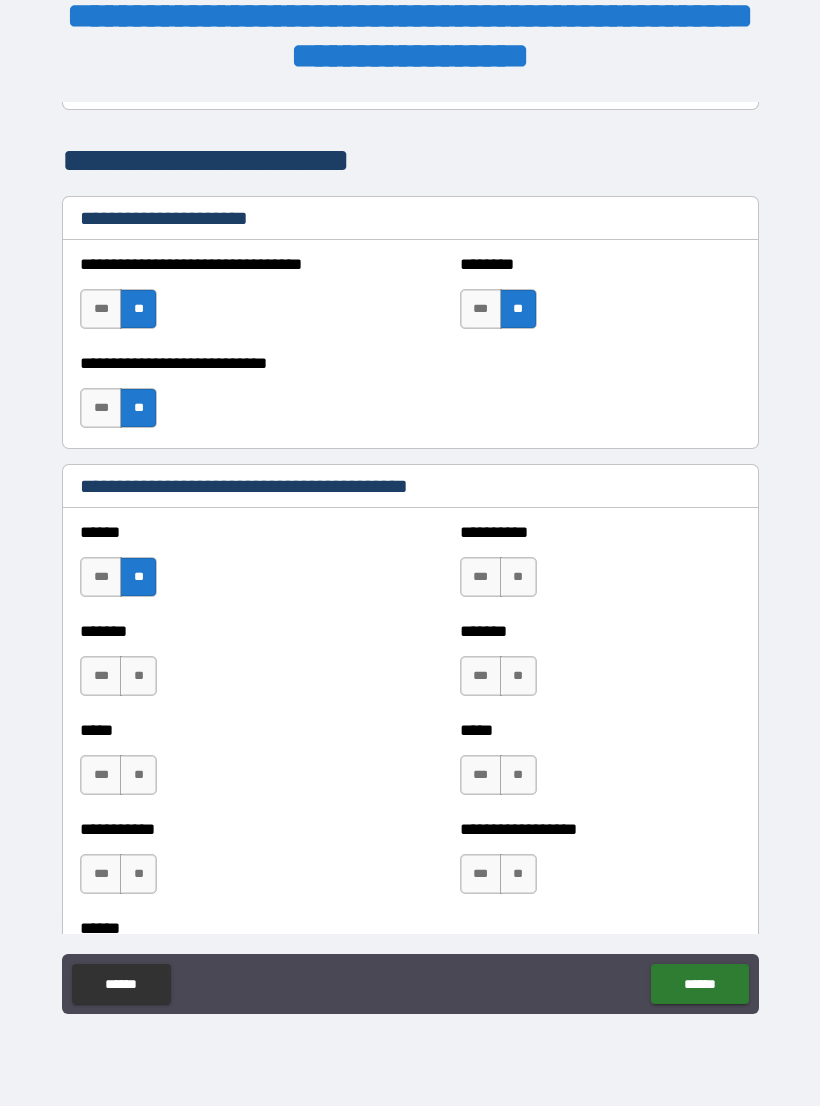 click on "**" at bounding box center (518, 577) 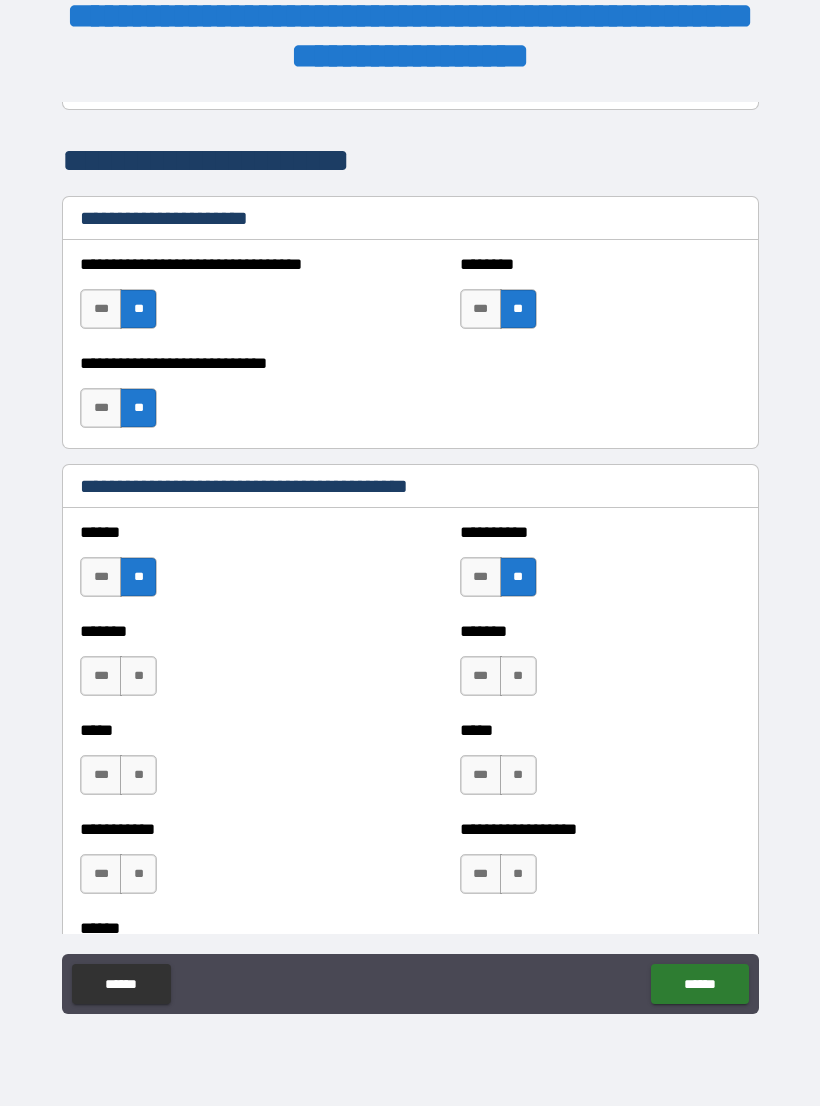 click on "**" at bounding box center (138, 676) 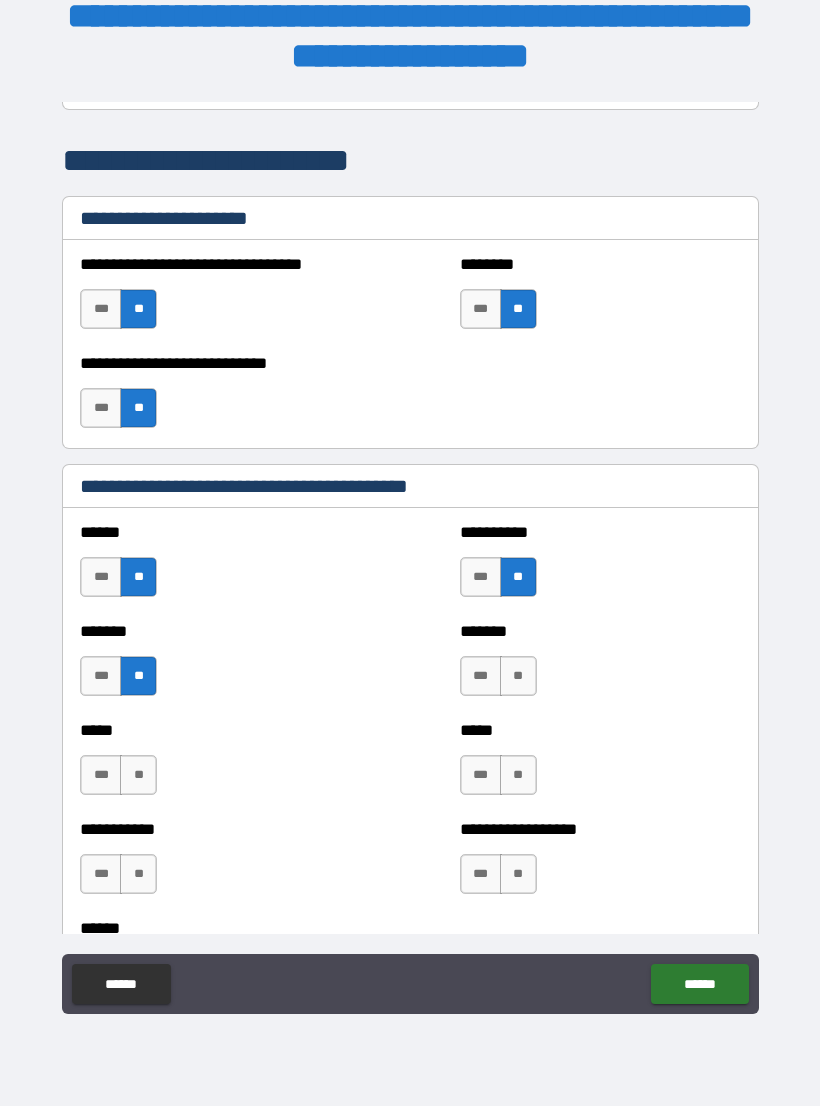 click on "**" at bounding box center [518, 676] 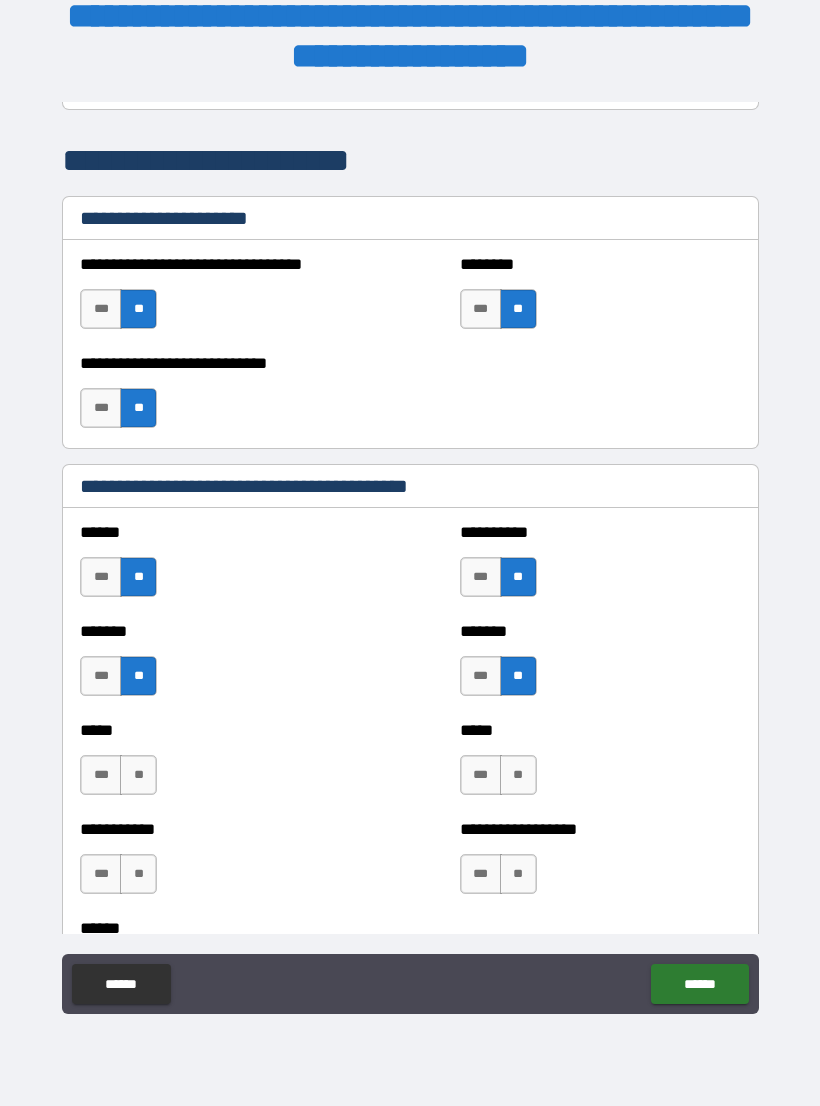 click on "**" at bounding box center (518, 775) 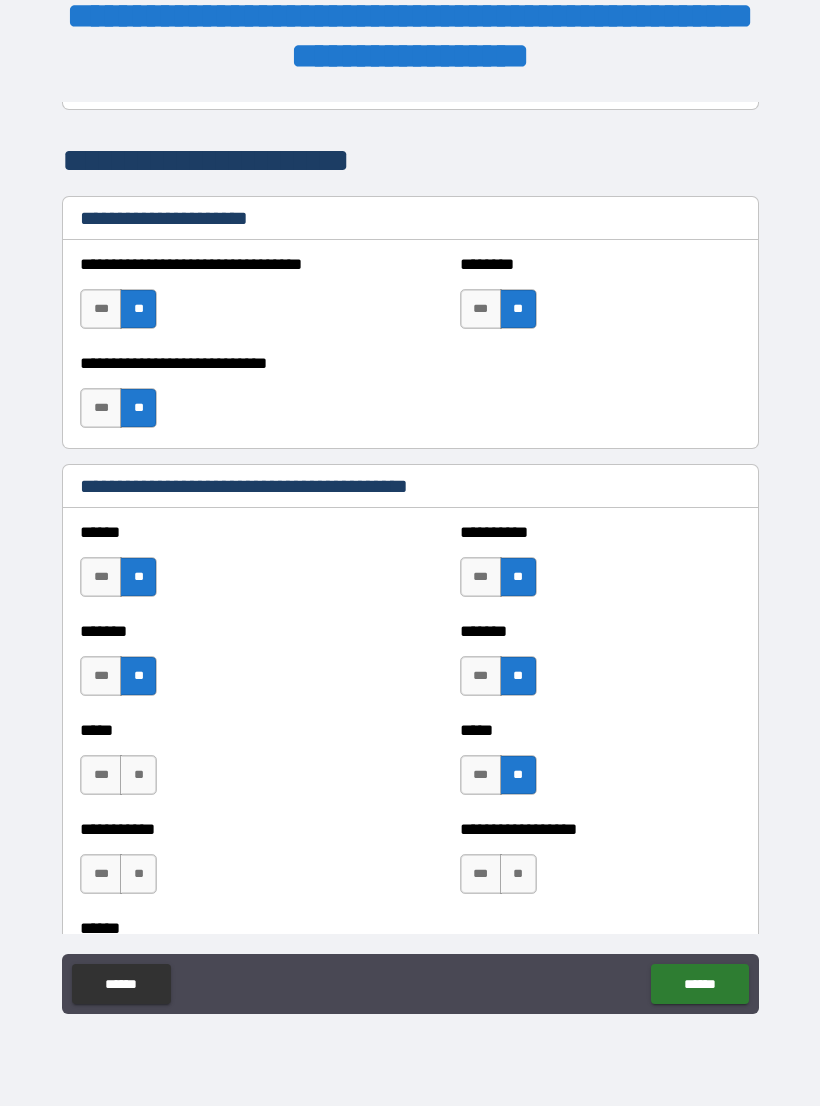click on "**" at bounding box center (138, 775) 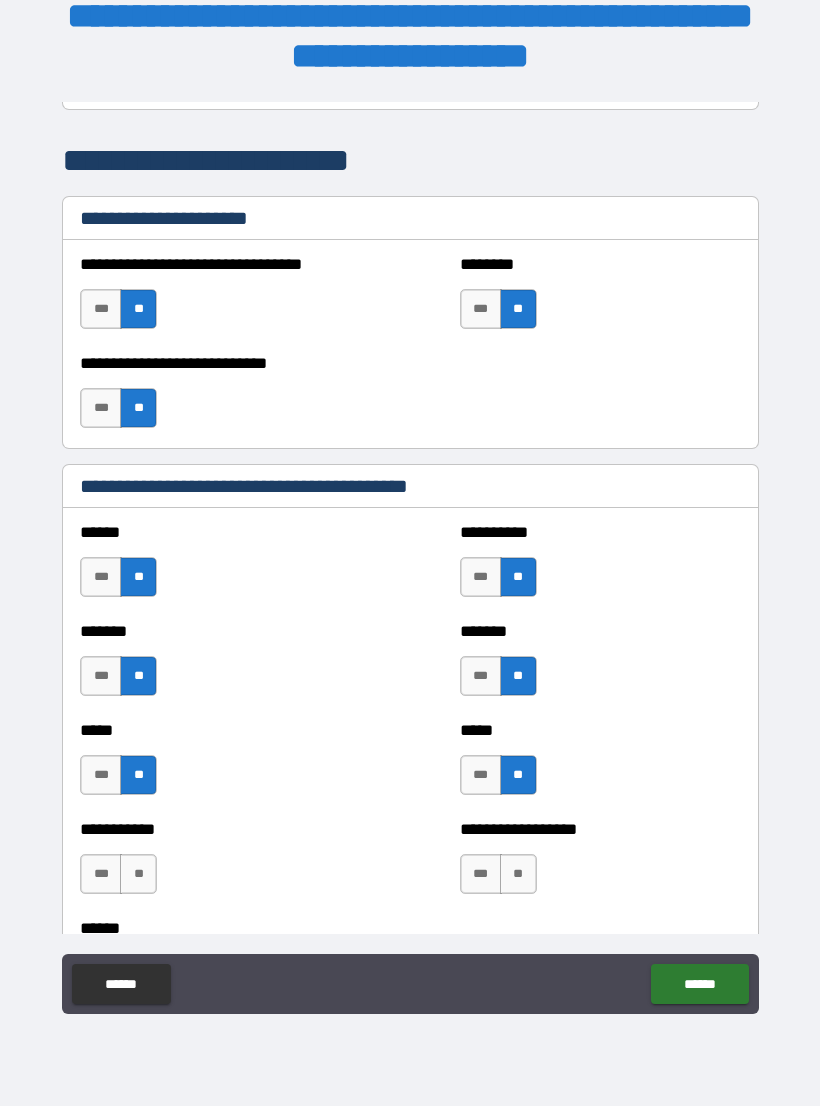 click on "**" at bounding box center (138, 874) 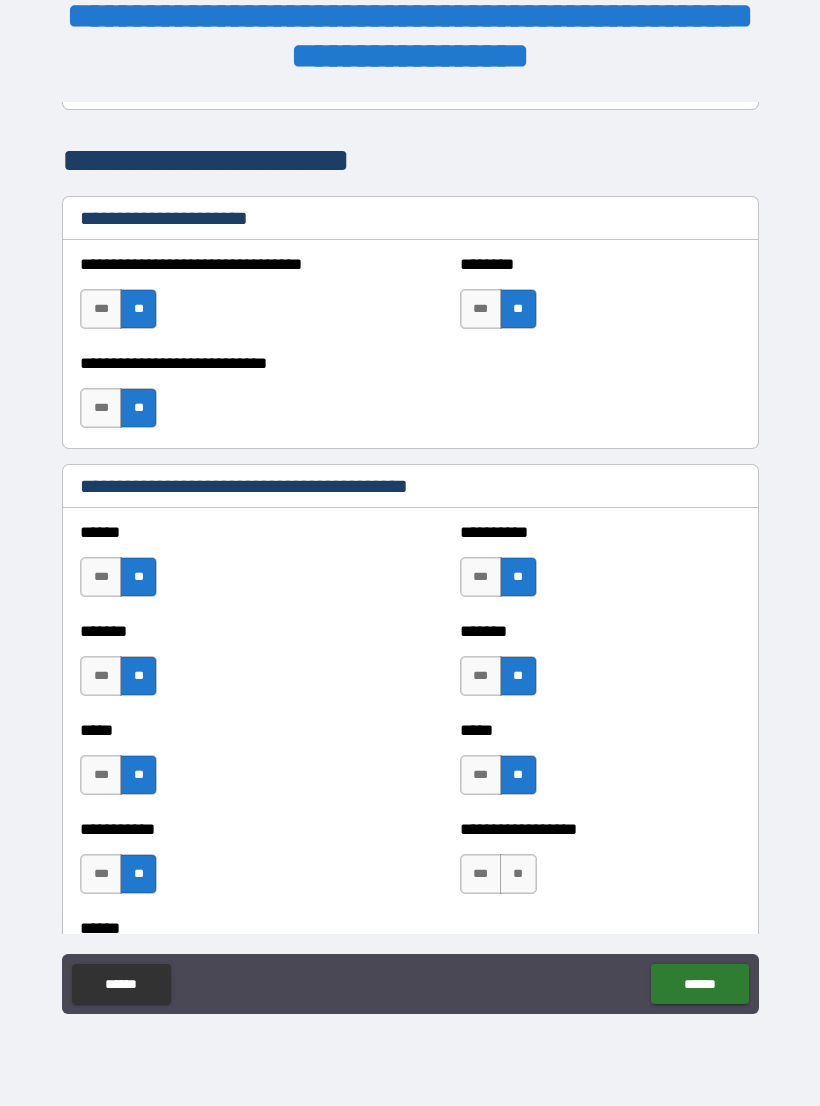 click on "**" at bounding box center [518, 874] 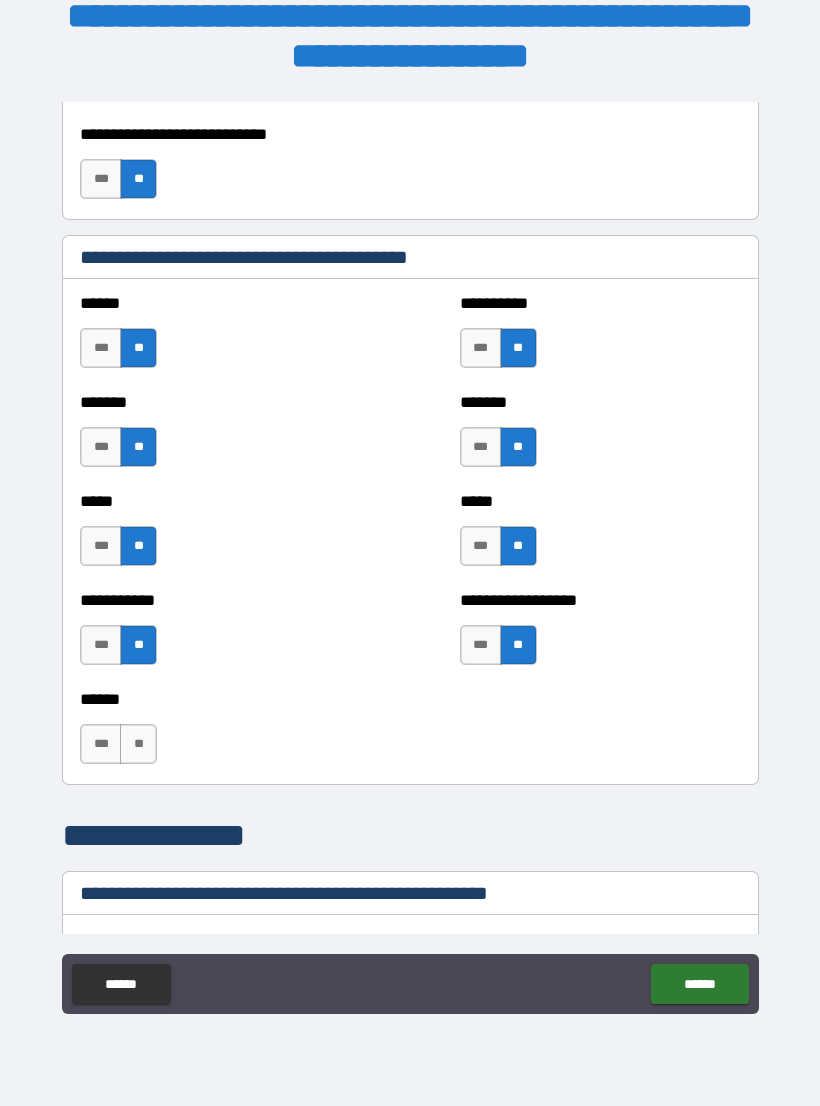 scroll, scrollTop: 1761, scrollLeft: 0, axis: vertical 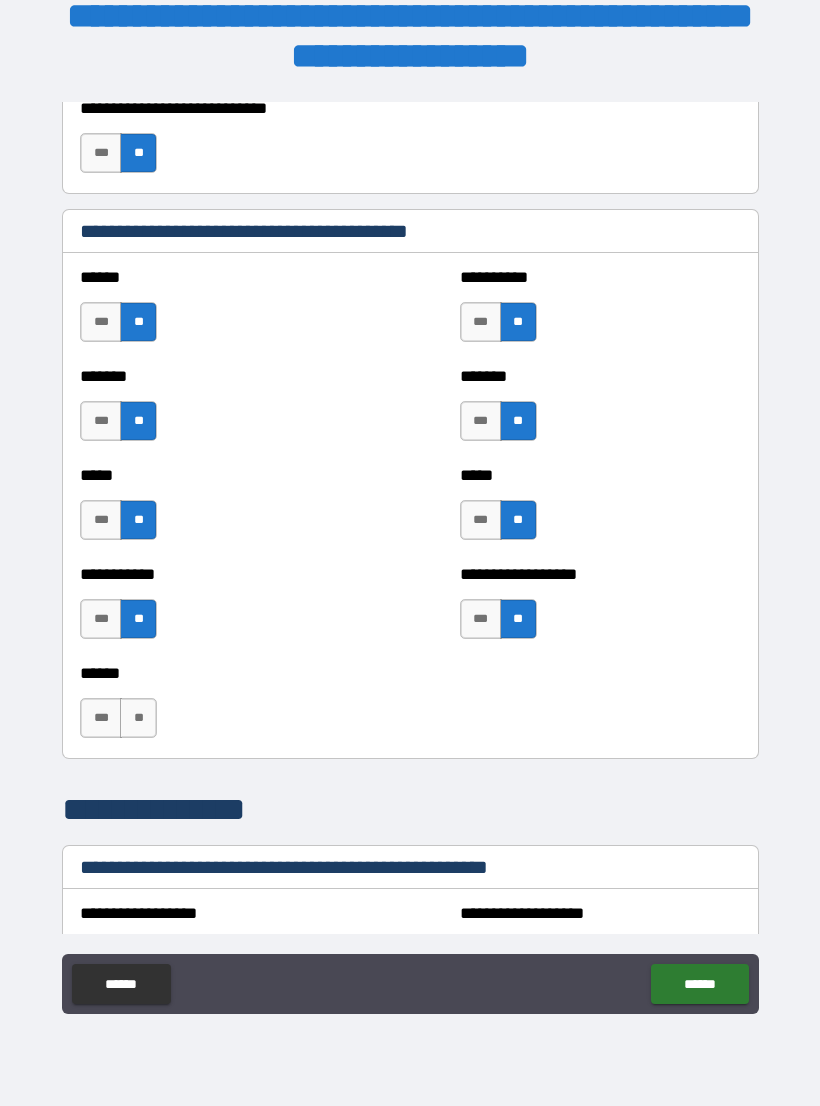 click on "**" at bounding box center (138, 718) 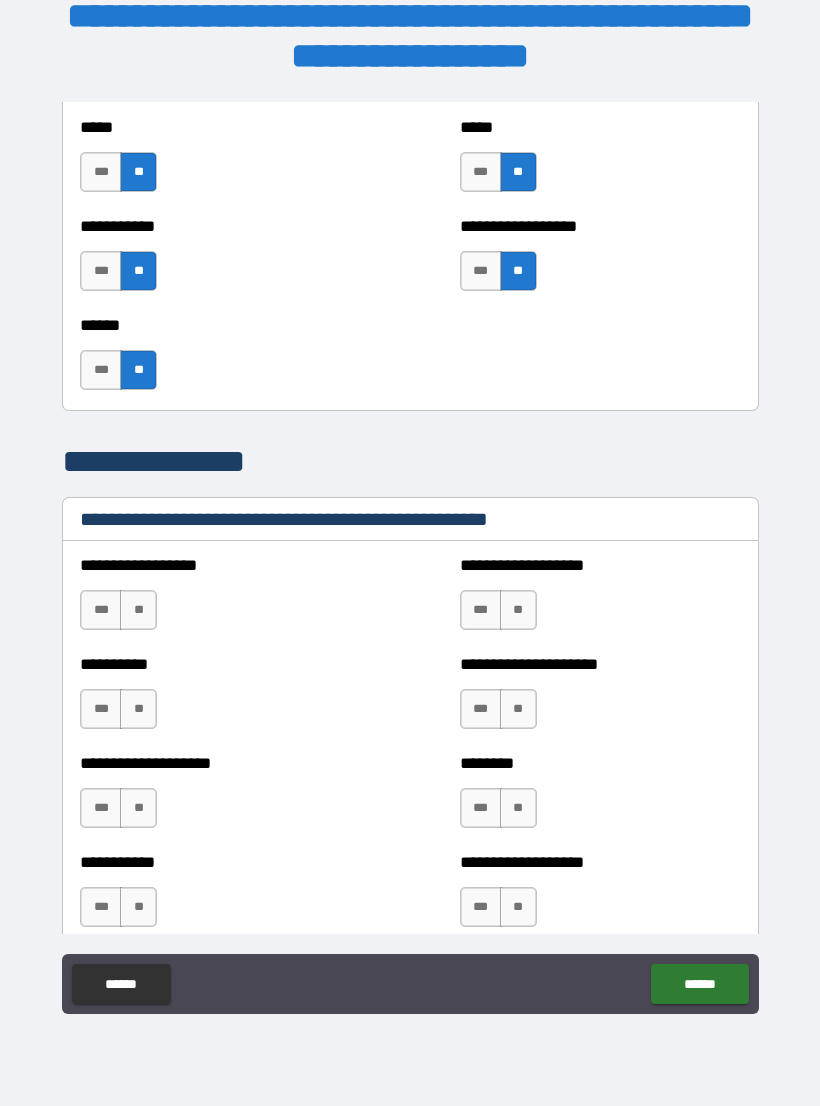 scroll, scrollTop: 2134, scrollLeft: 0, axis: vertical 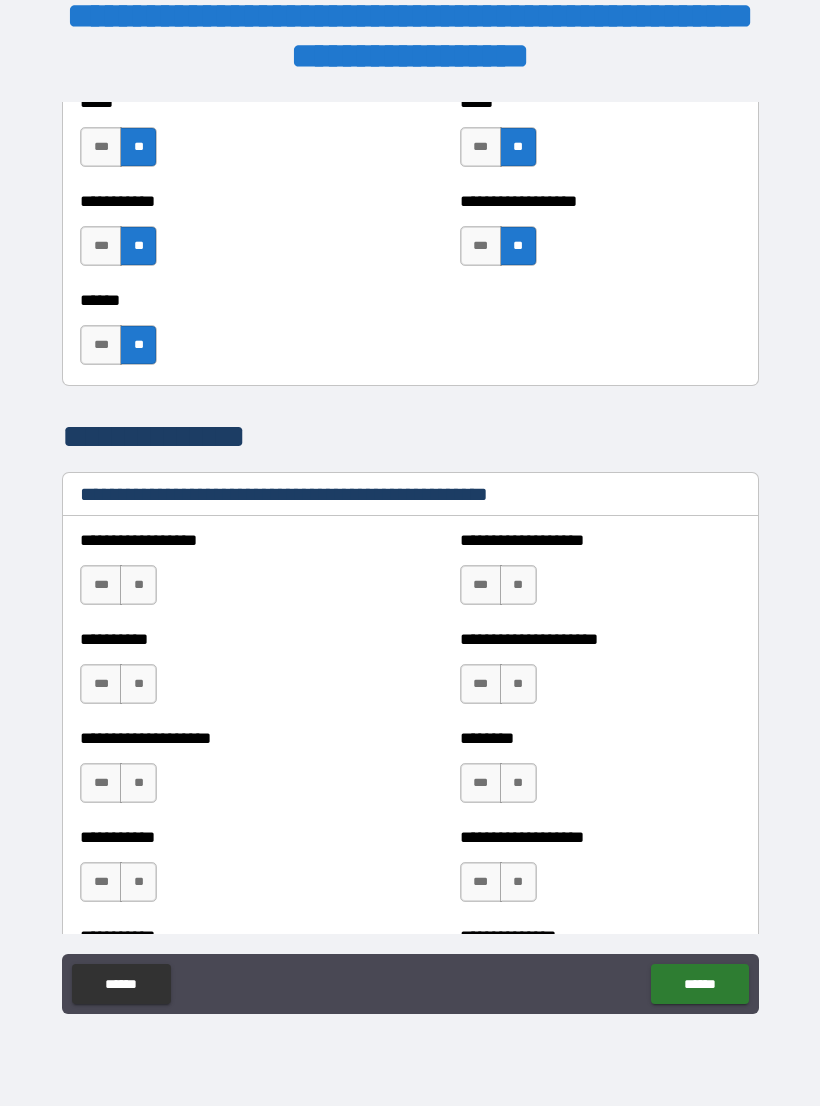 click on "**" at bounding box center (138, 585) 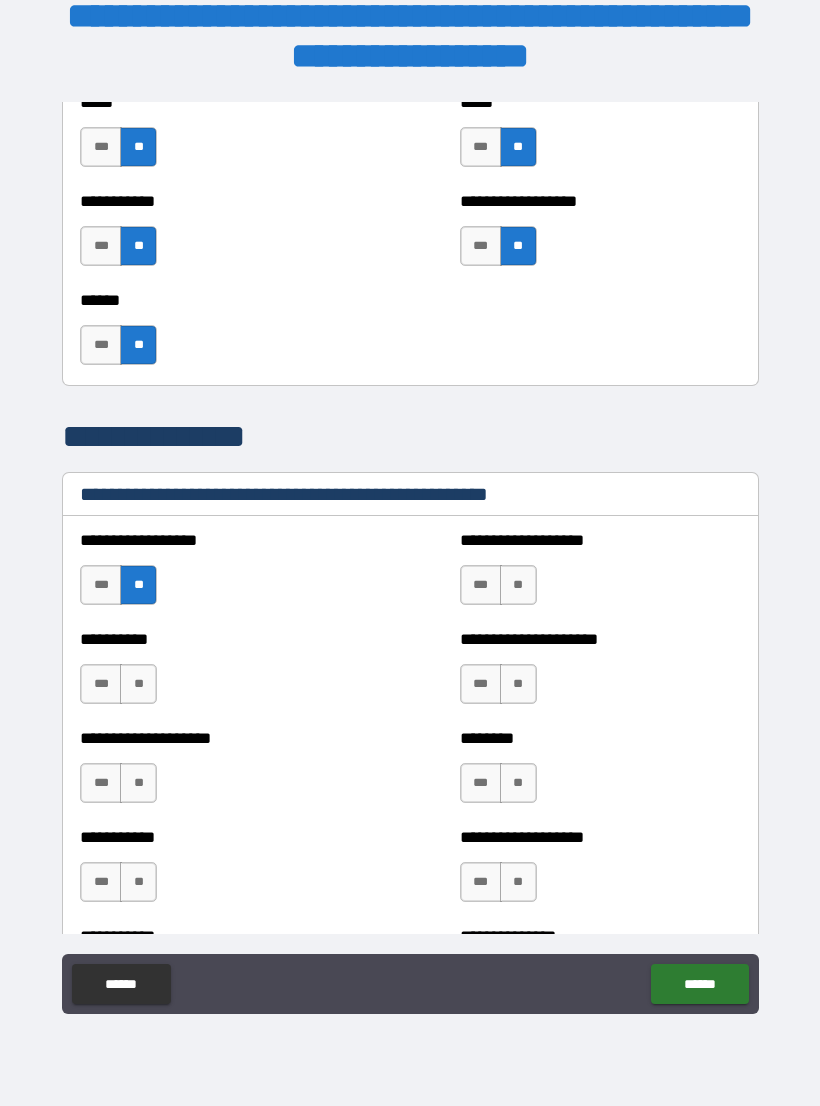 click on "**" at bounding box center [518, 585] 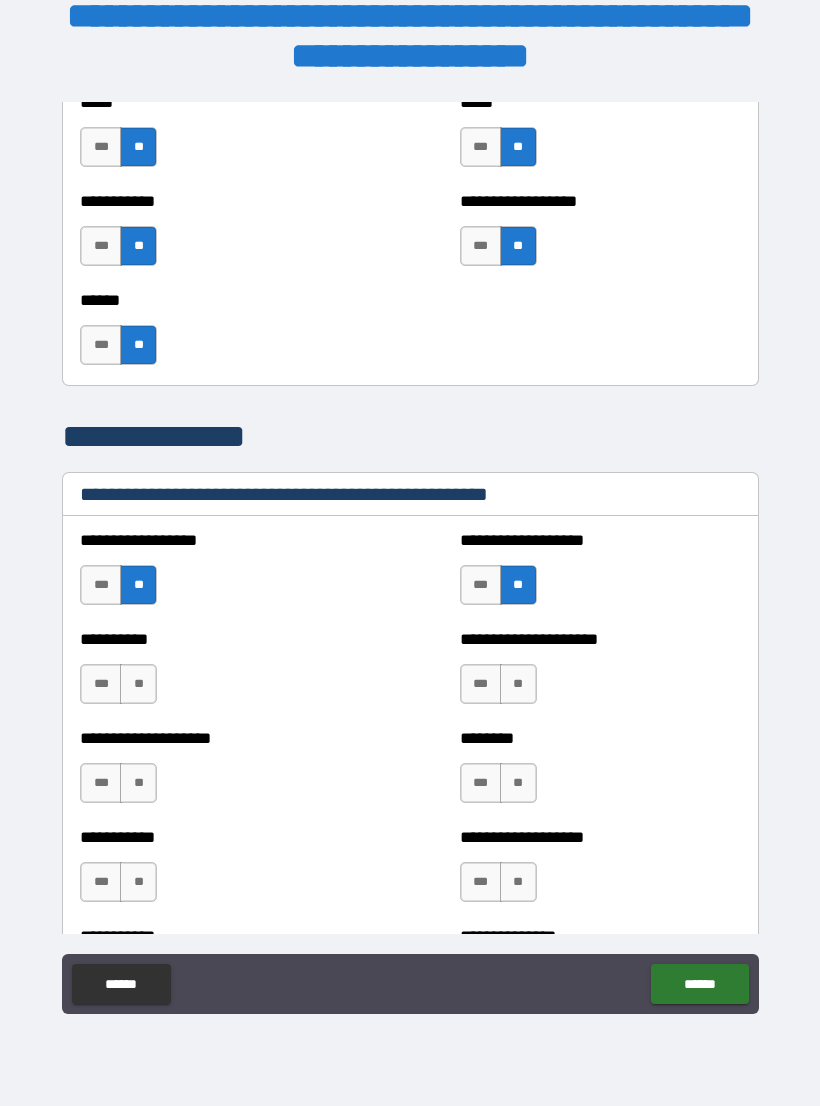 click on "**" at bounding box center [518, 684] 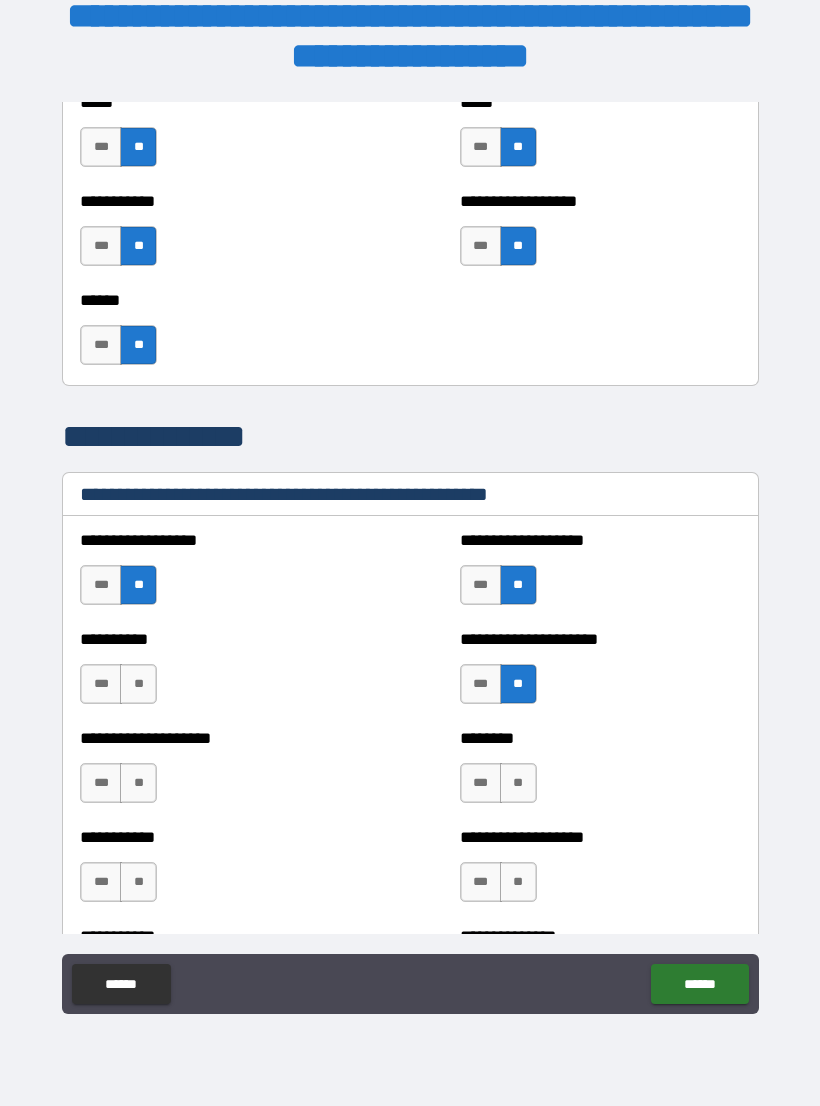 click on "**" at bounding box center [138, 684] 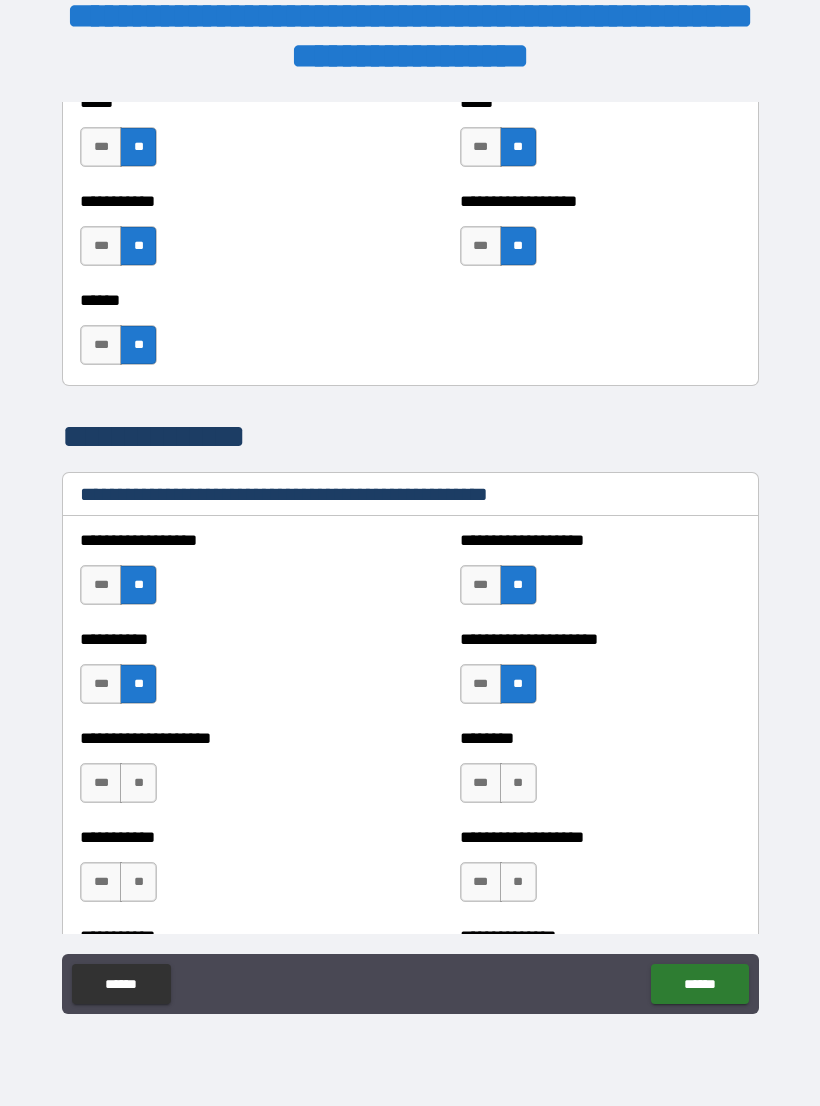 click on "**" at bounding box center (138, 783) 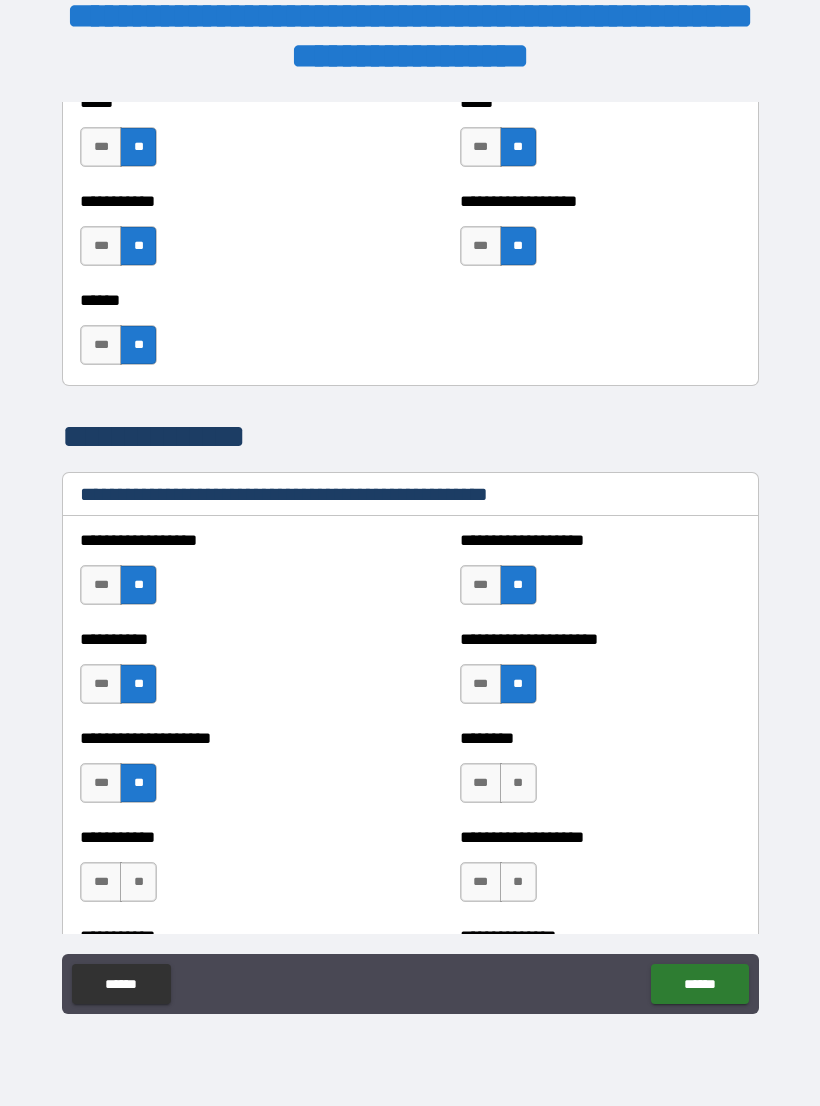 click on "**" at bounding box center [138, 882] 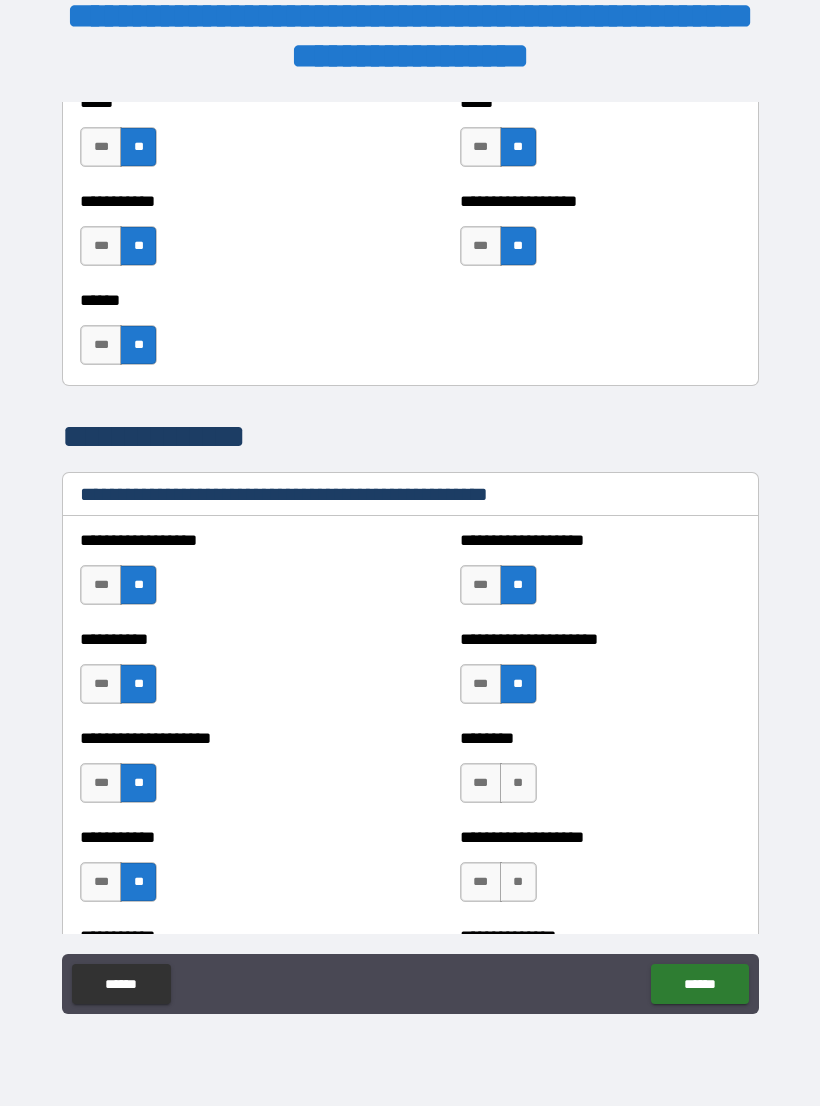 click on "**" at bounding box center [518, 882] 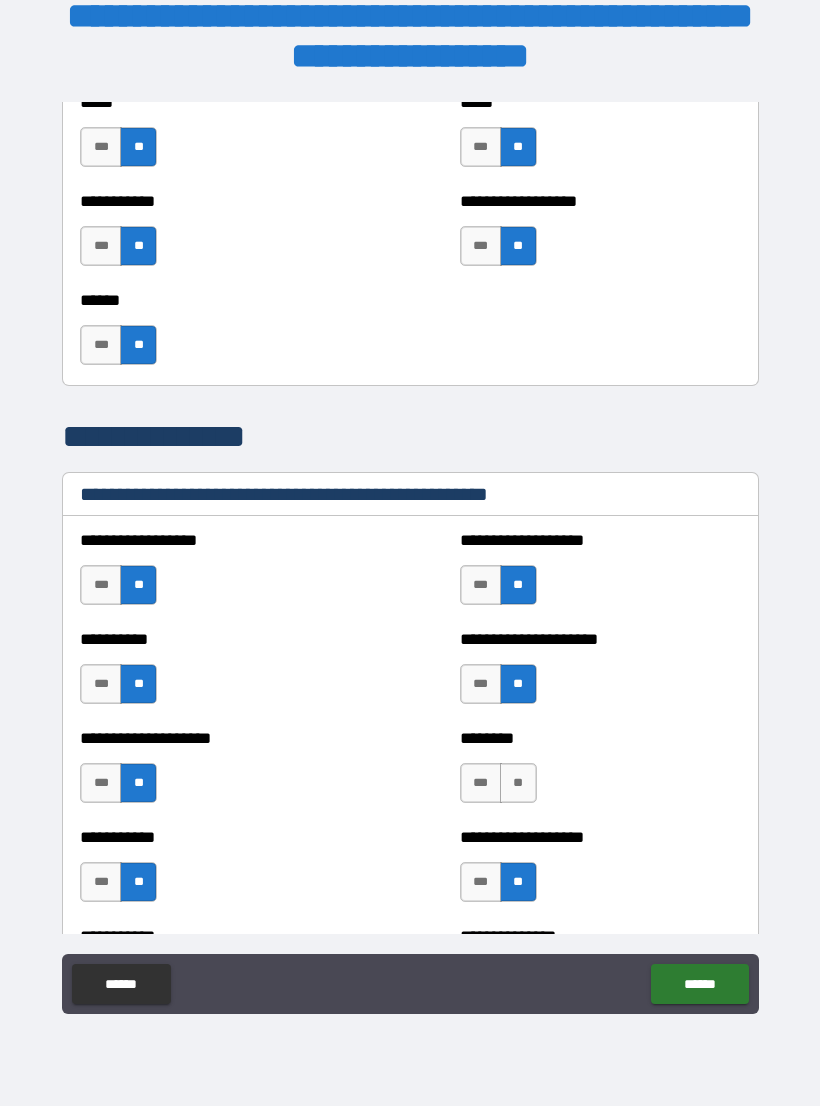 click on "**" at bounding box center [518, 783] 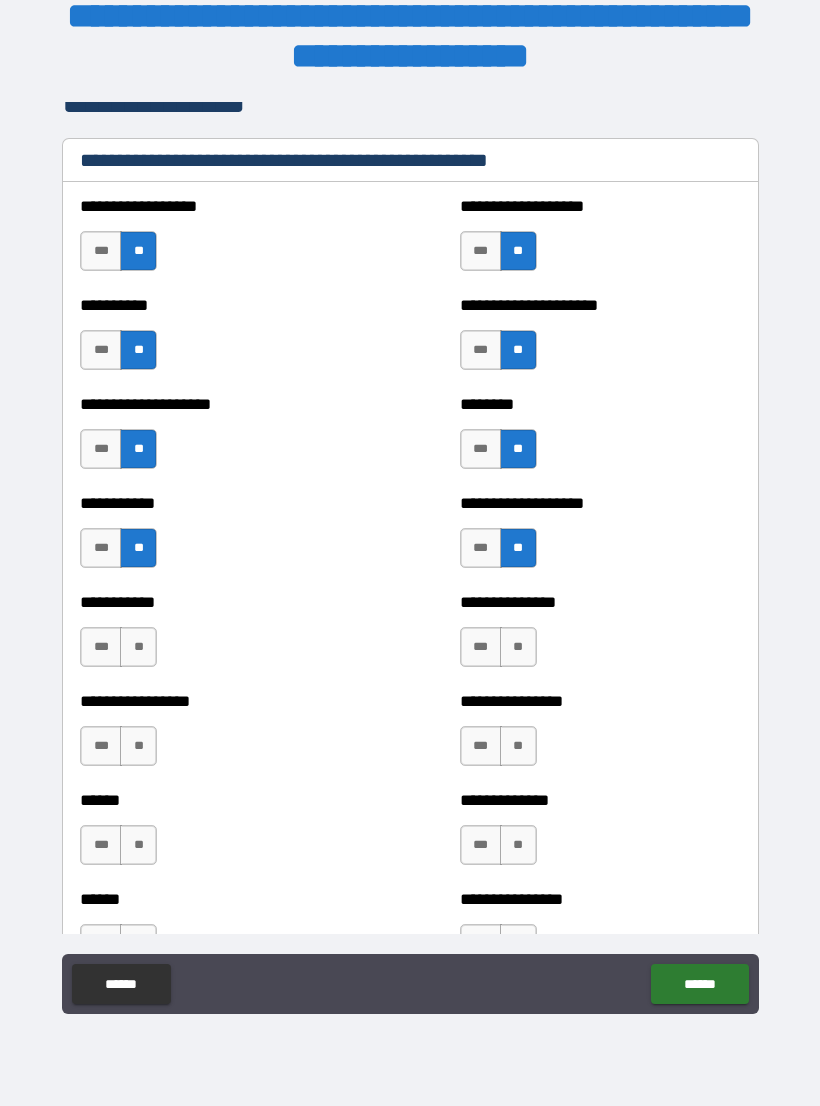 scroll, scrollTop: 2466, scrollLeft: 0, axis: vertical 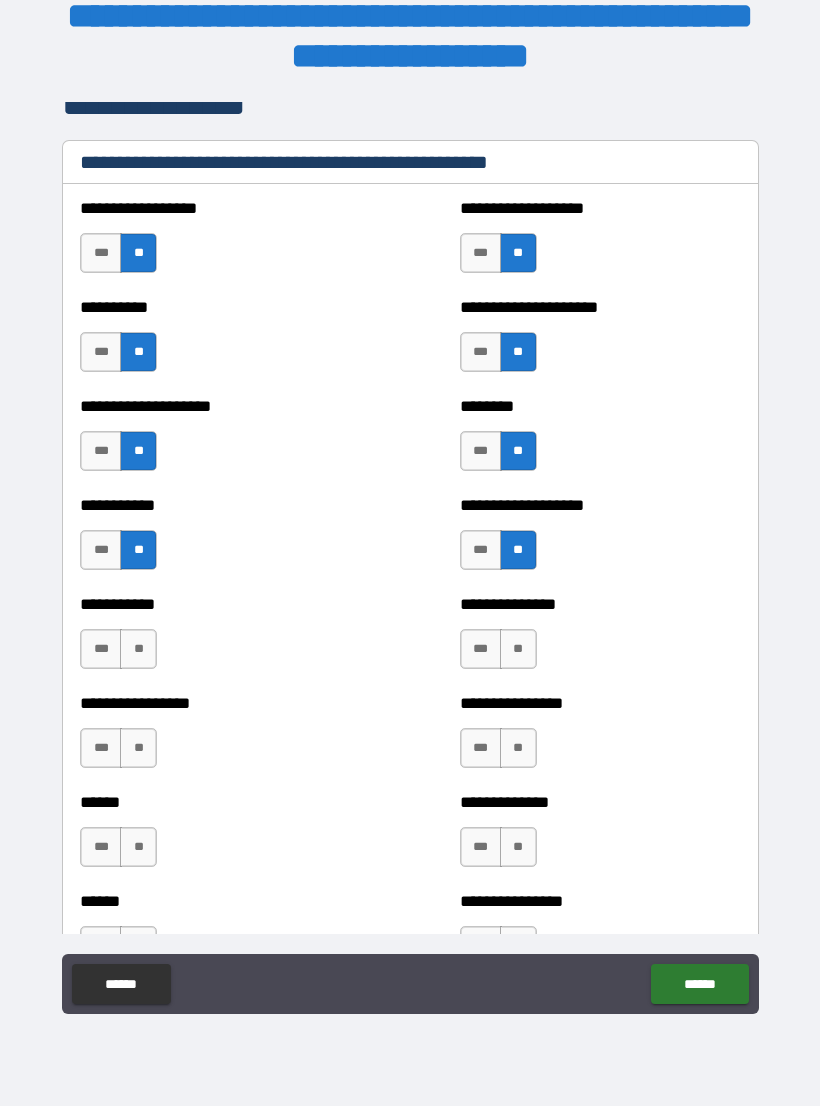 click on "**" at bounding box center (518, 649) 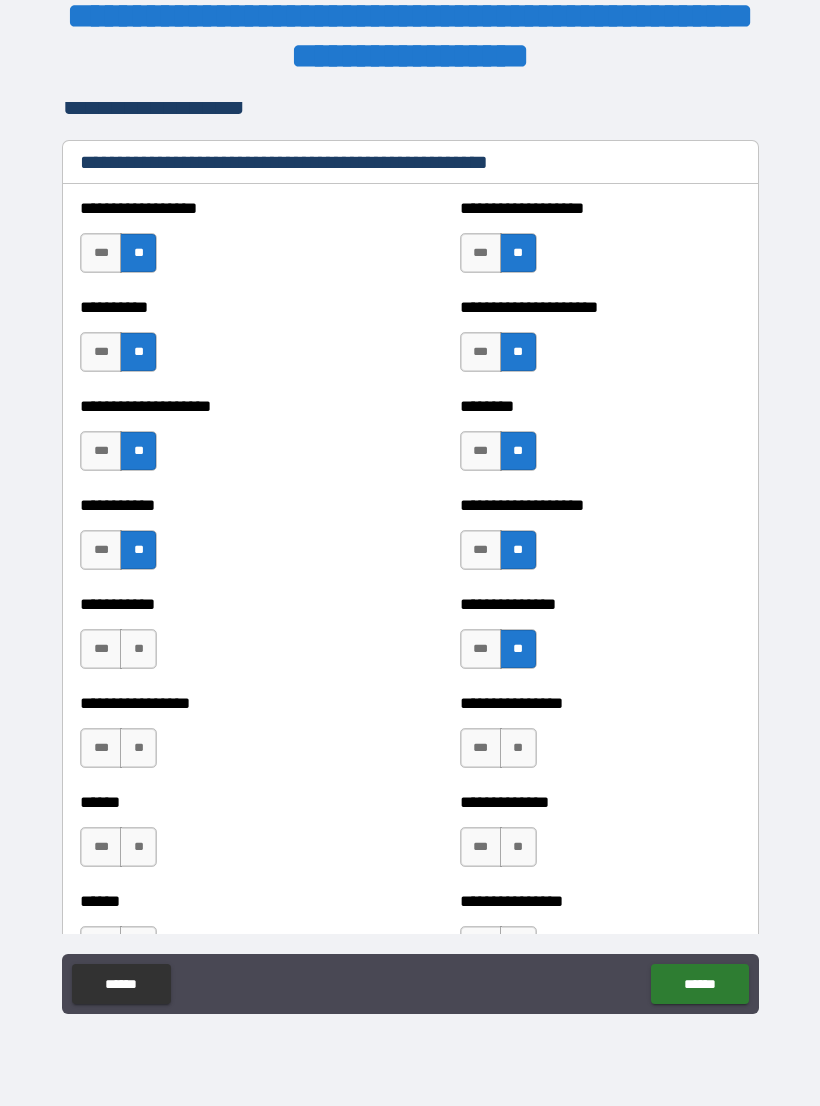 click on "**" at bounding box center [518, 748] 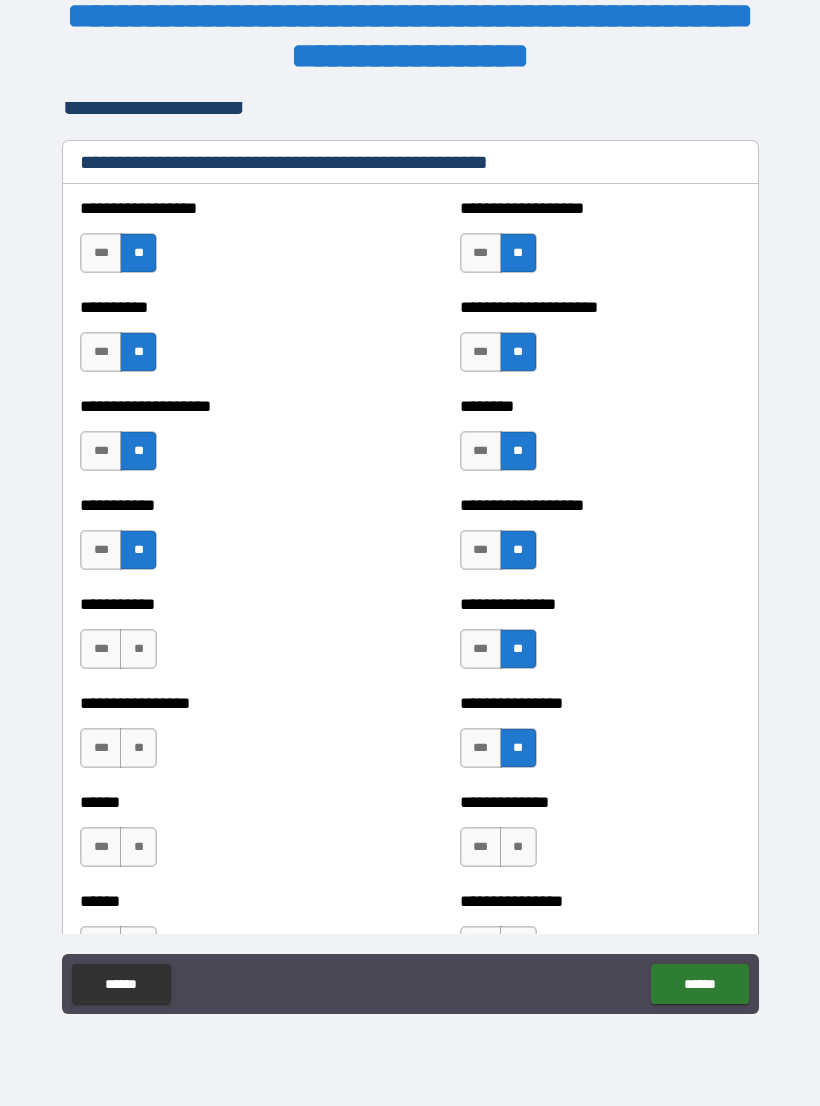 click on "**" at bounding box center (518, 847) 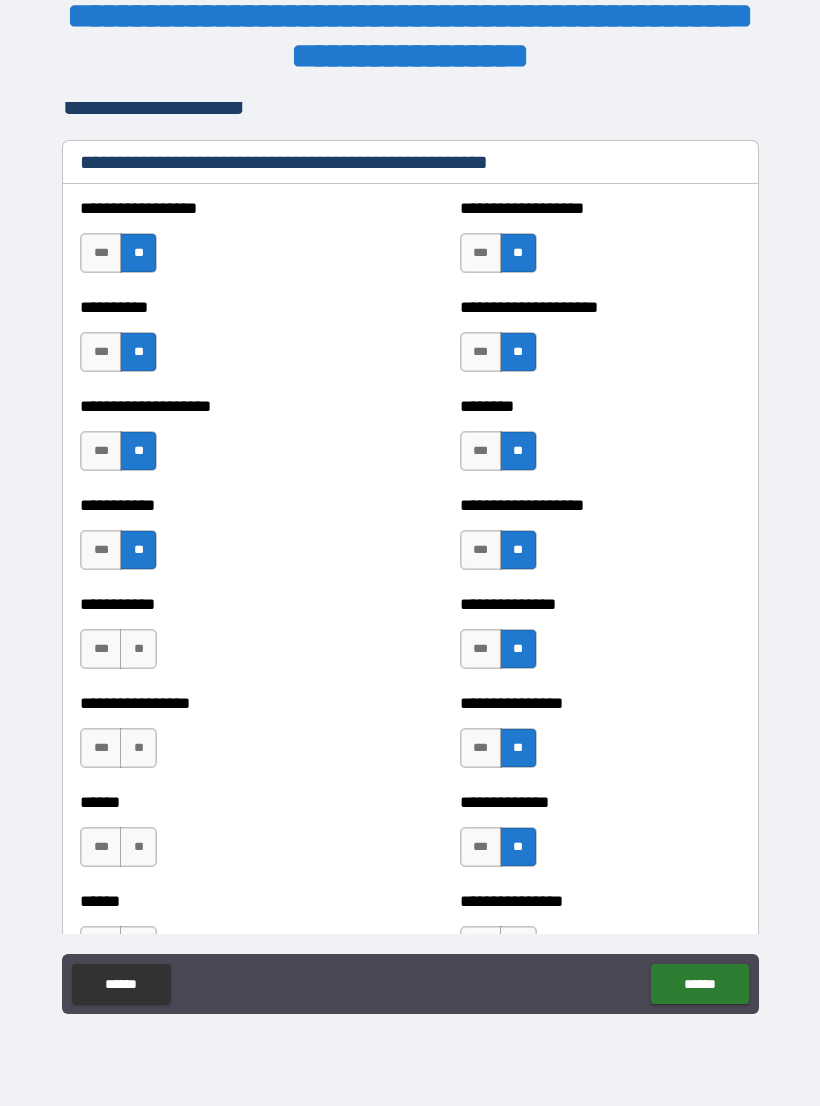 click on "**" at bounding box center (138, 649) 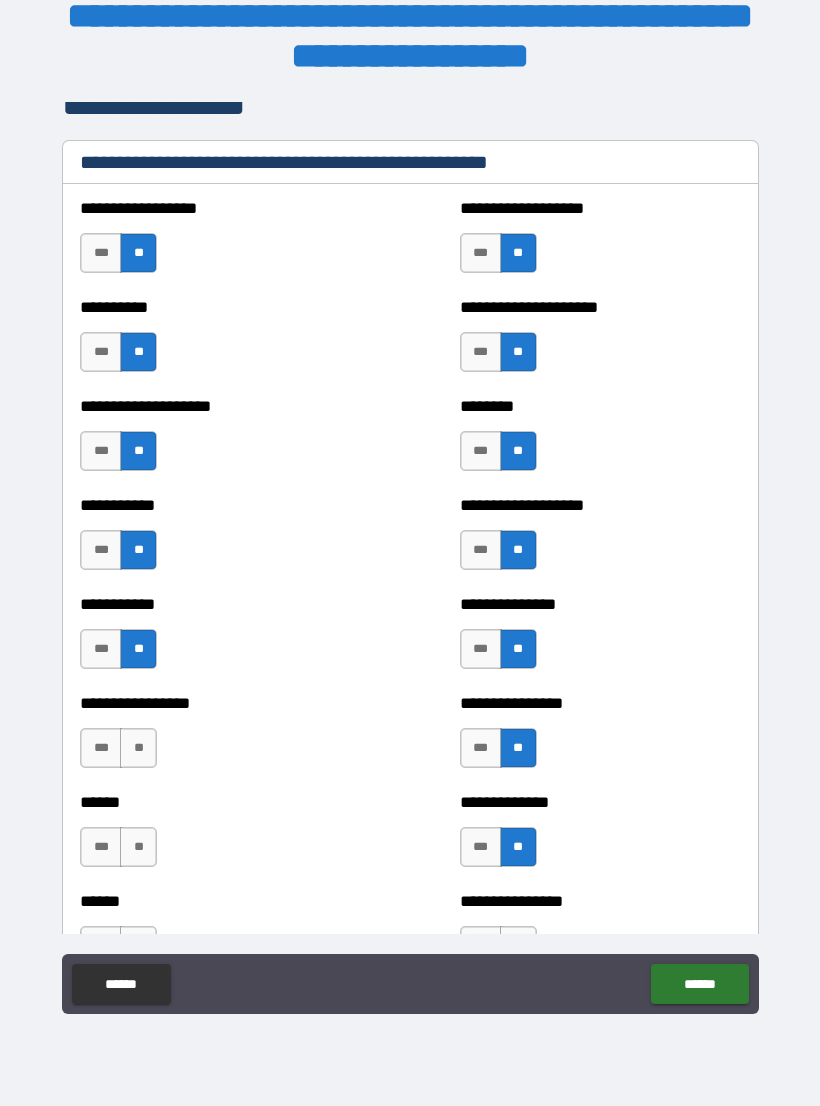 click on "**" at bounding box center (138, 748) 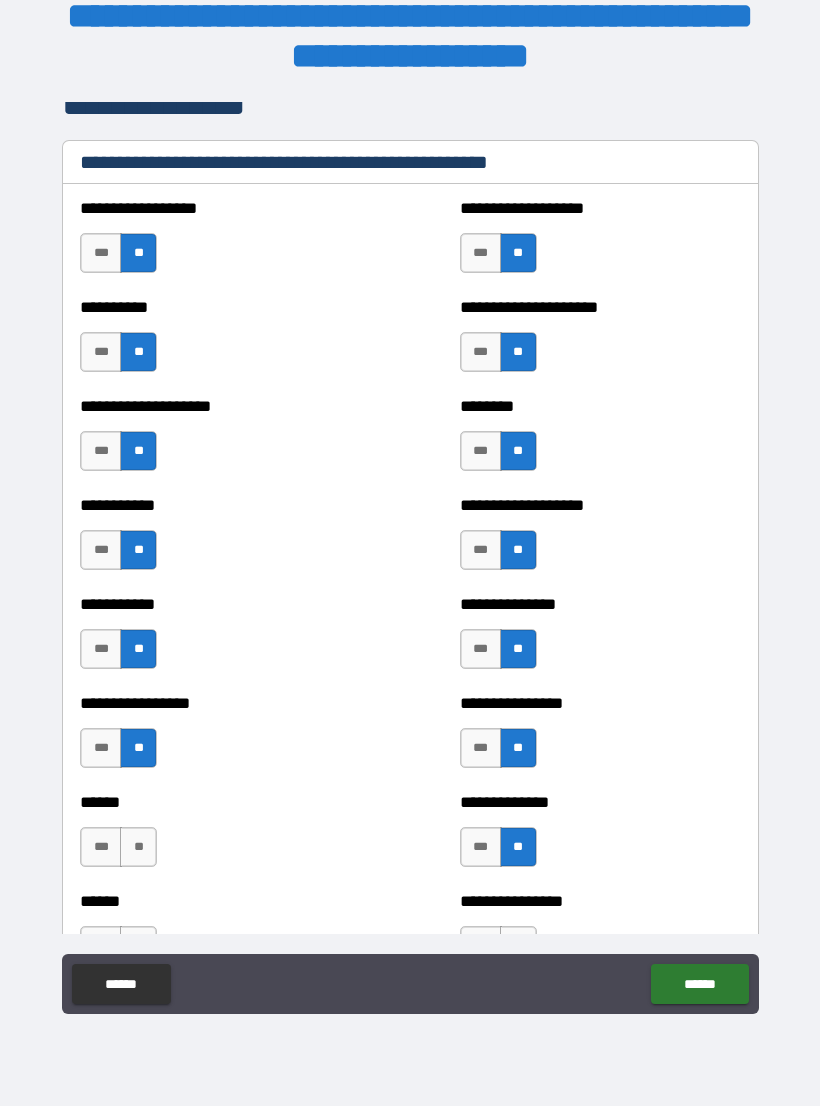 click on "**" at bounding box center [138, 847] 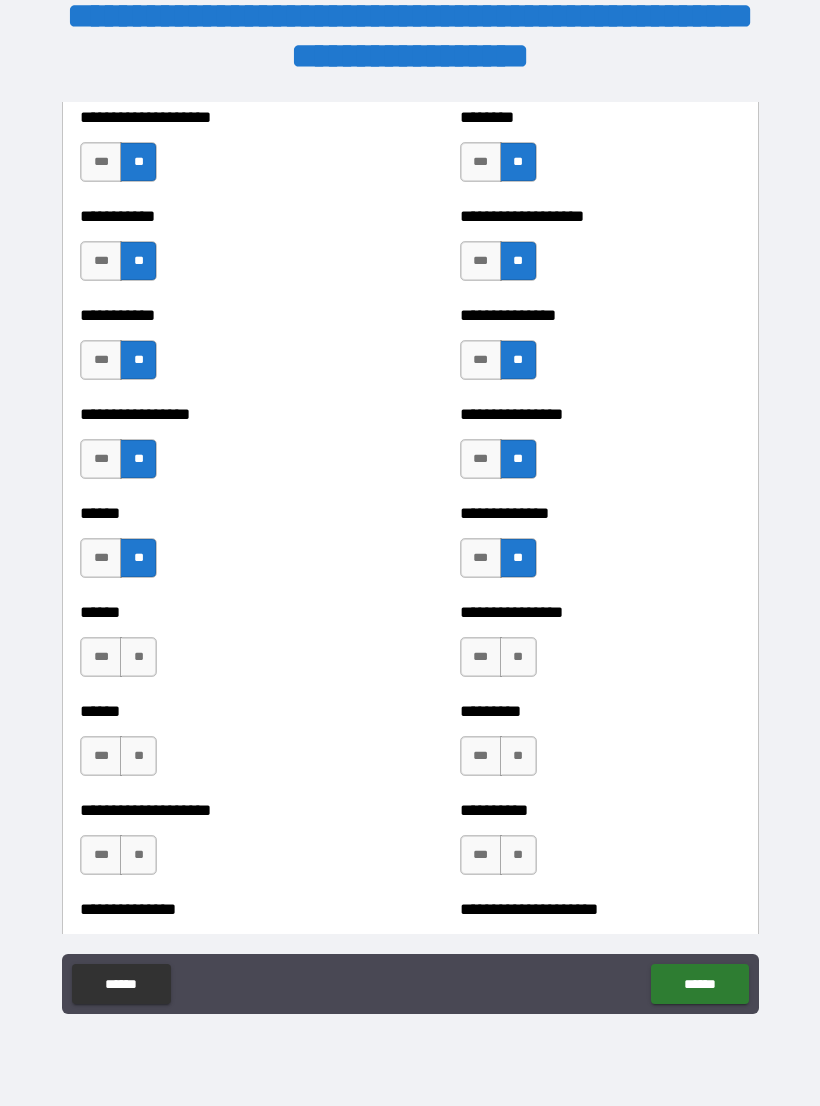 scroll, scrollTop: 2756, scrollLeft: 0, axis: vertical 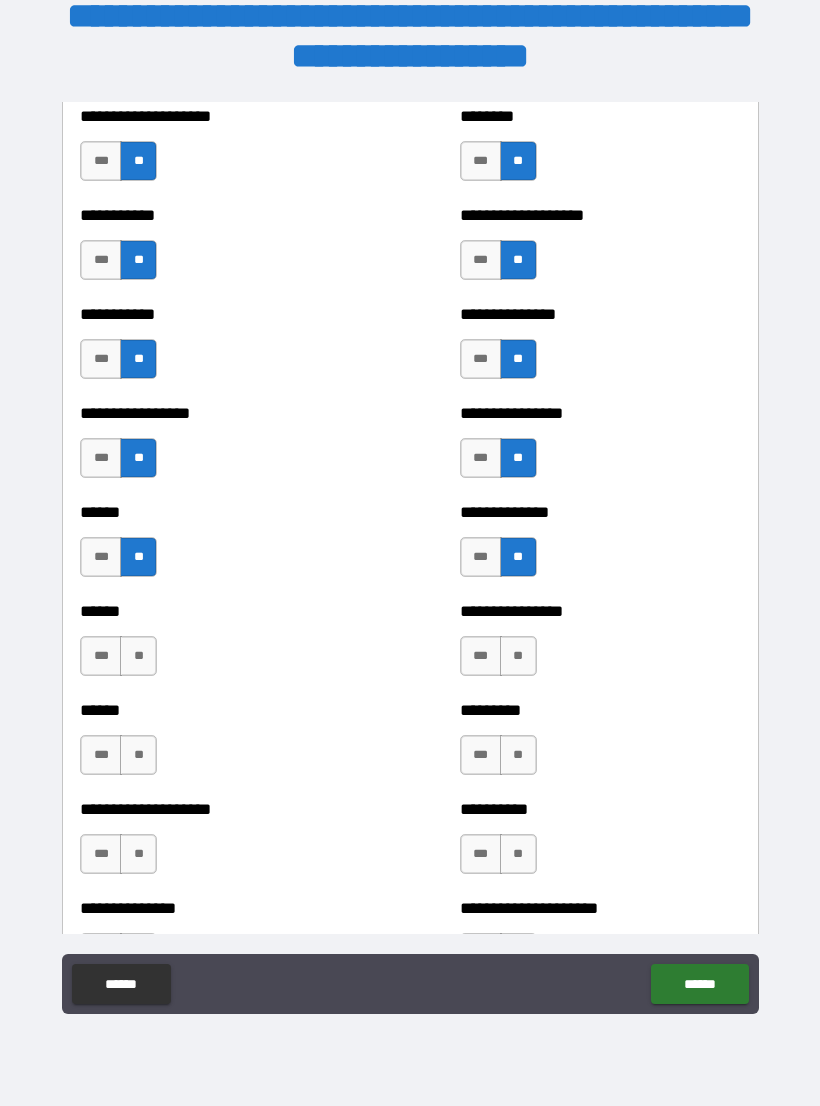 click on "**" at bounding box center (138, 656) 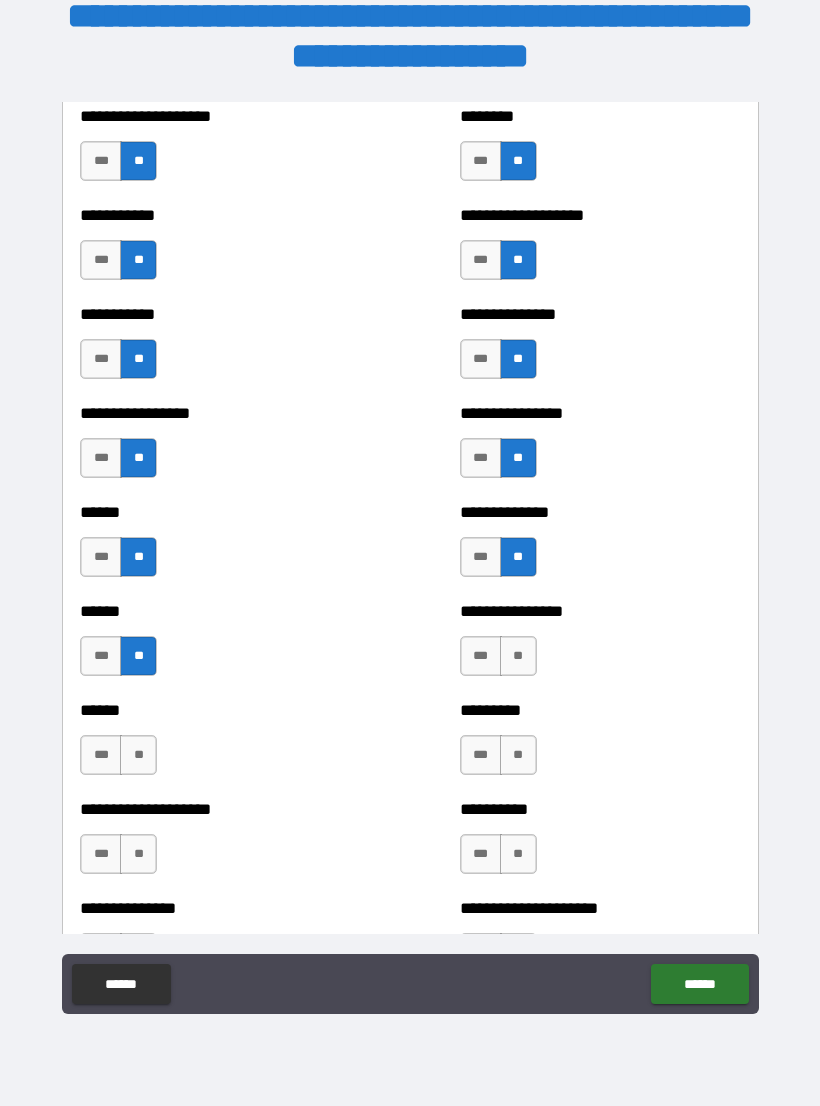 click on "**" at bounding box center (138, 755) 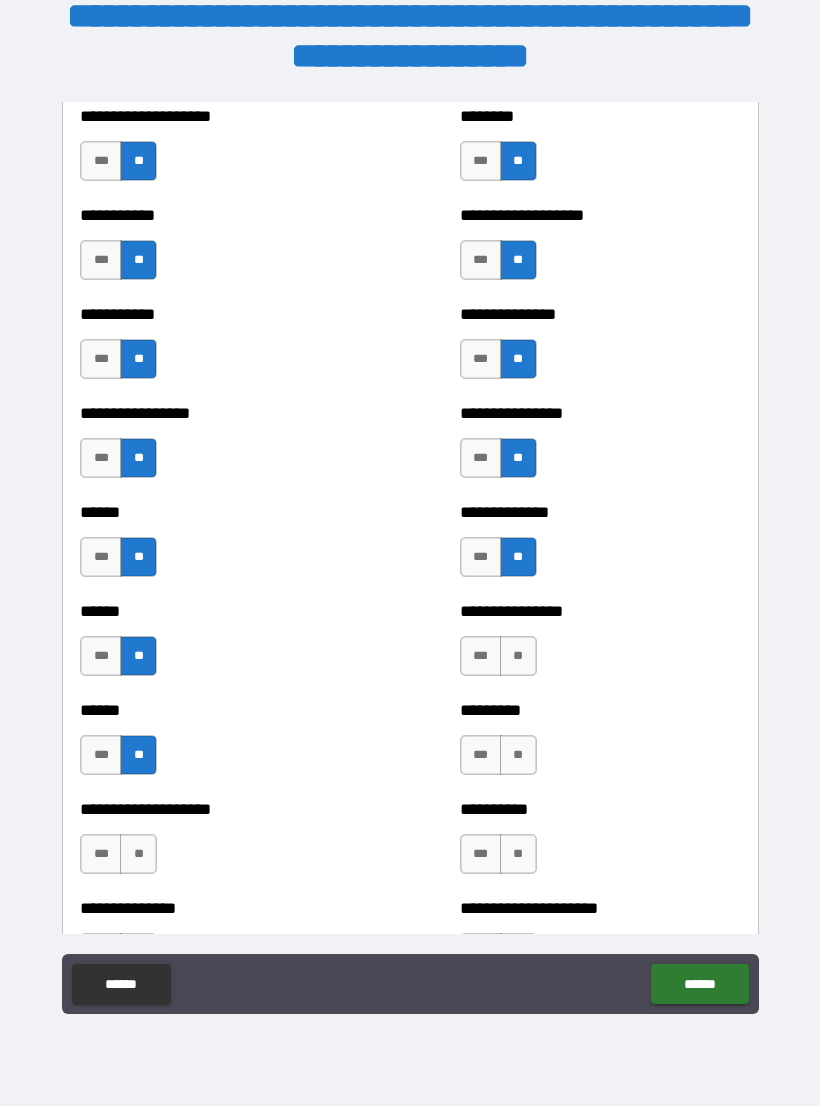 click on "**" at bounding box center (138, 854) 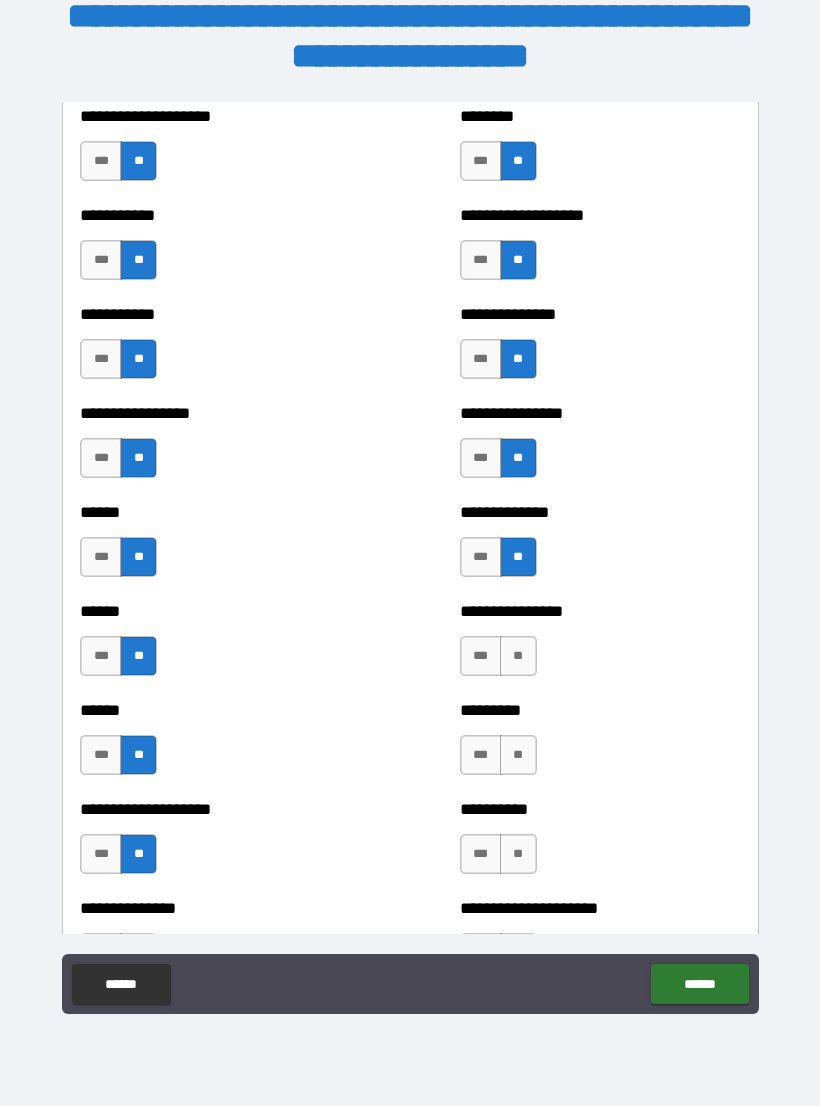 click on "**" at bounding box center (518, 656) 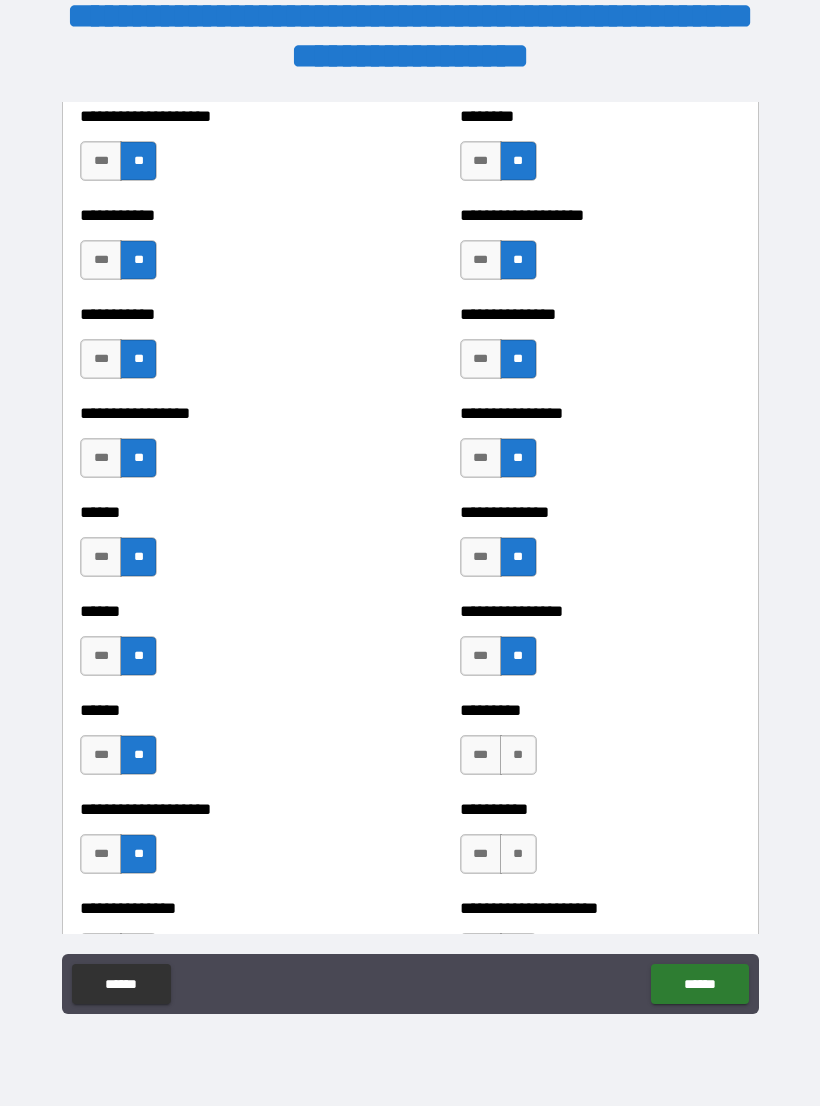click on "**" at bounding box center [518, 755] 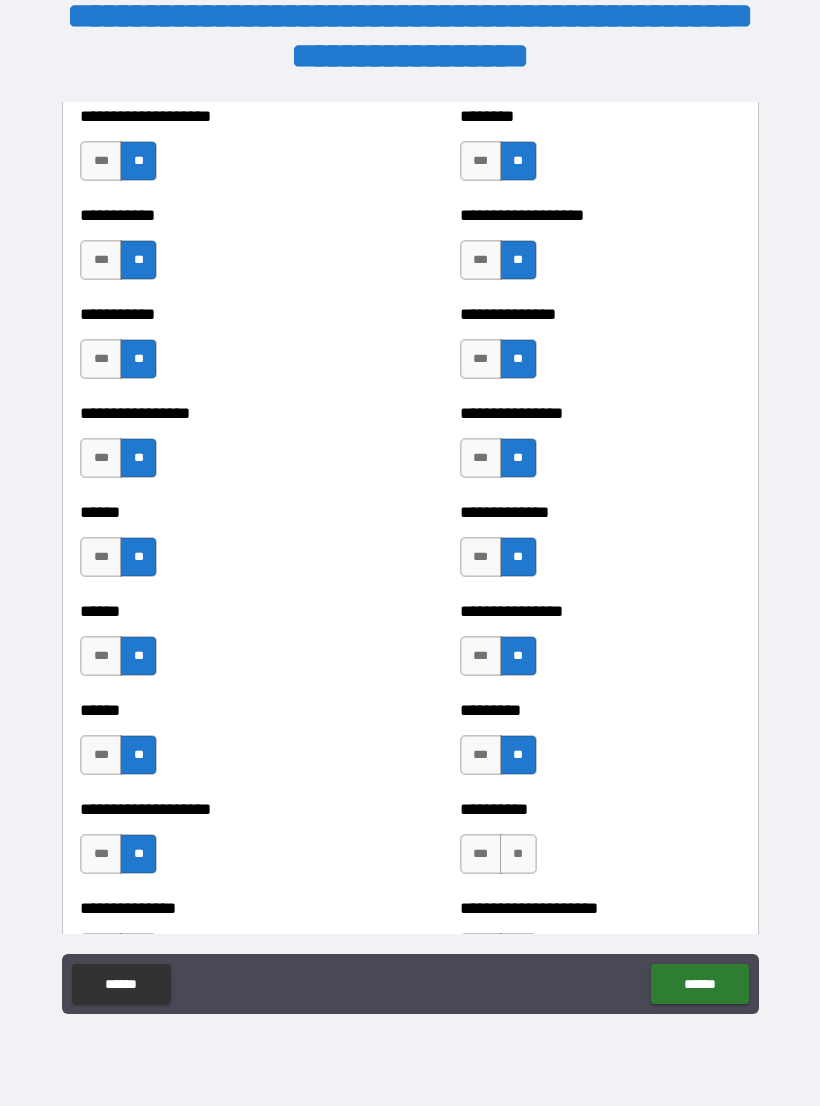 click on "**" at bounding box center [518, 854] 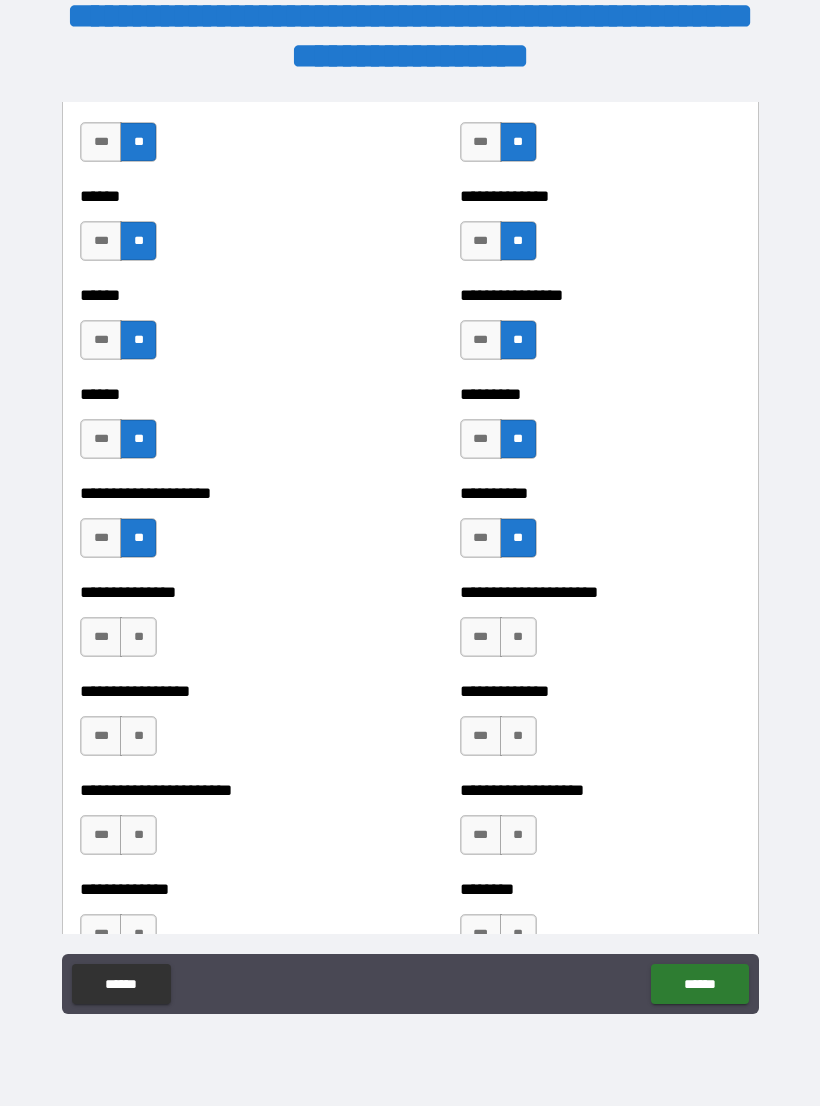 scroll, scrollTop: 3071, scrollLeft: 0, axis: vertical 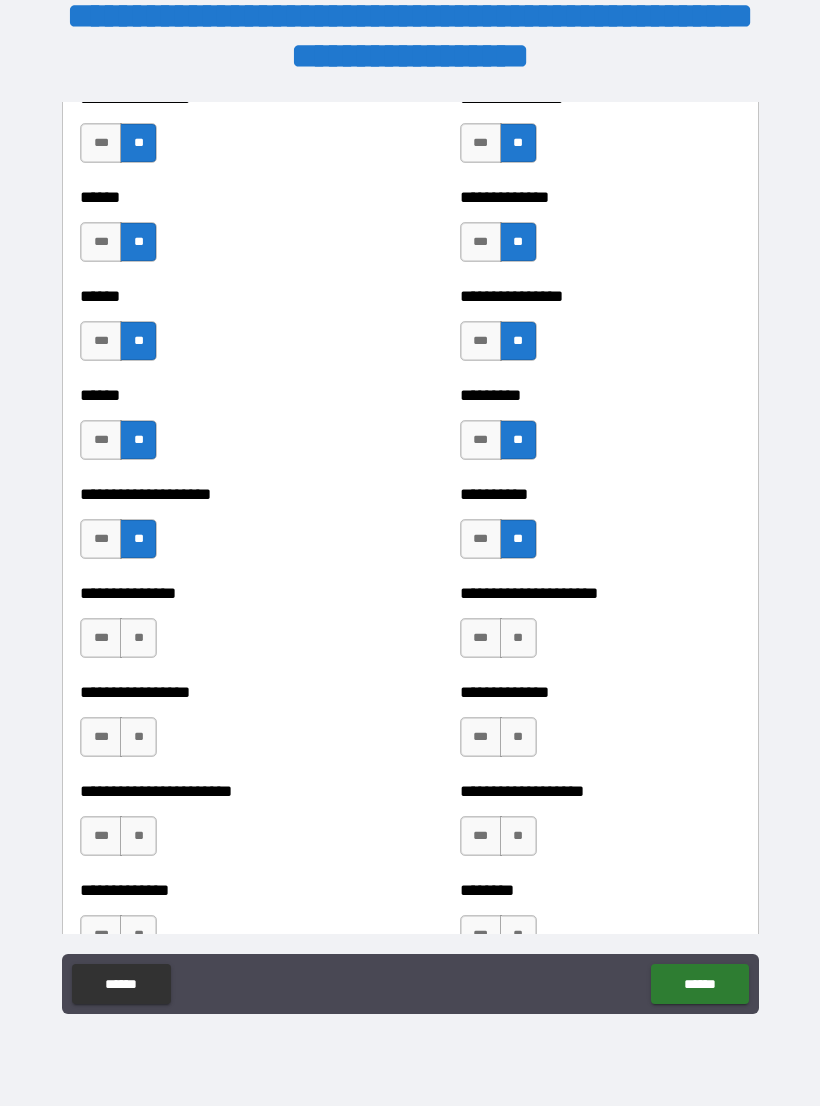 click on "**" at bounding box center (518, 638) 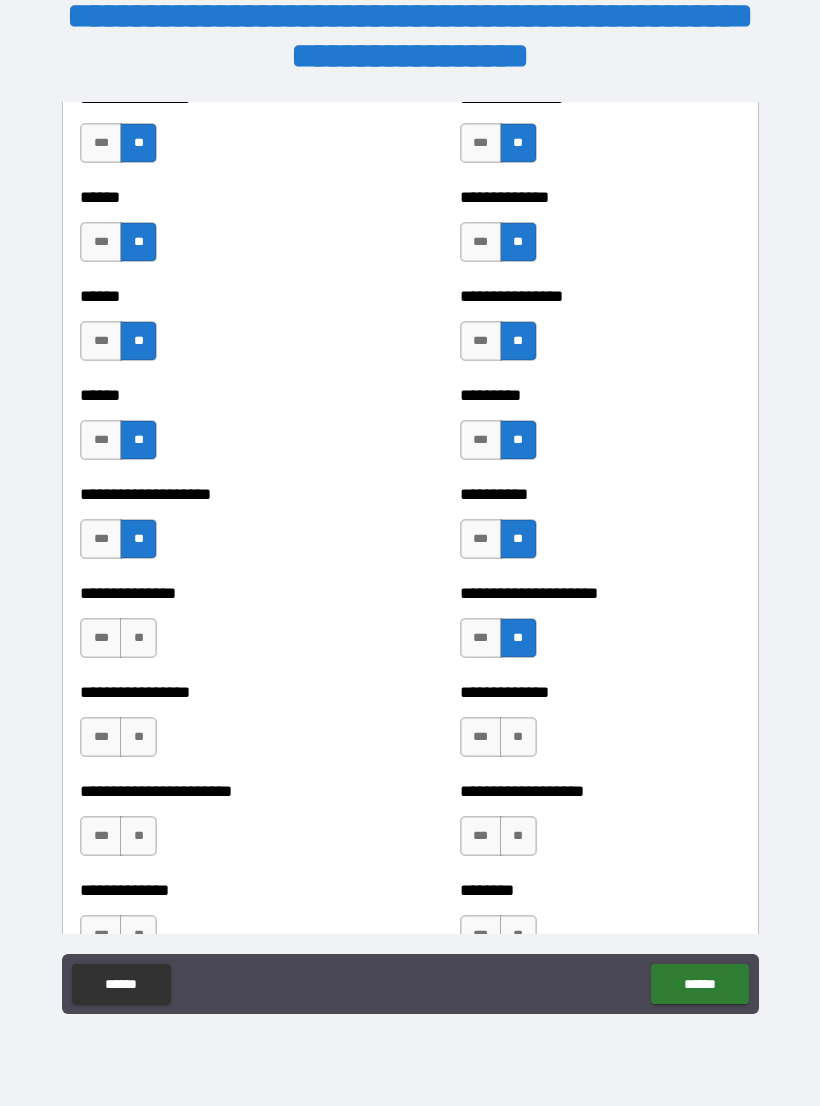 click on "**" at bounding box center (518, 737) 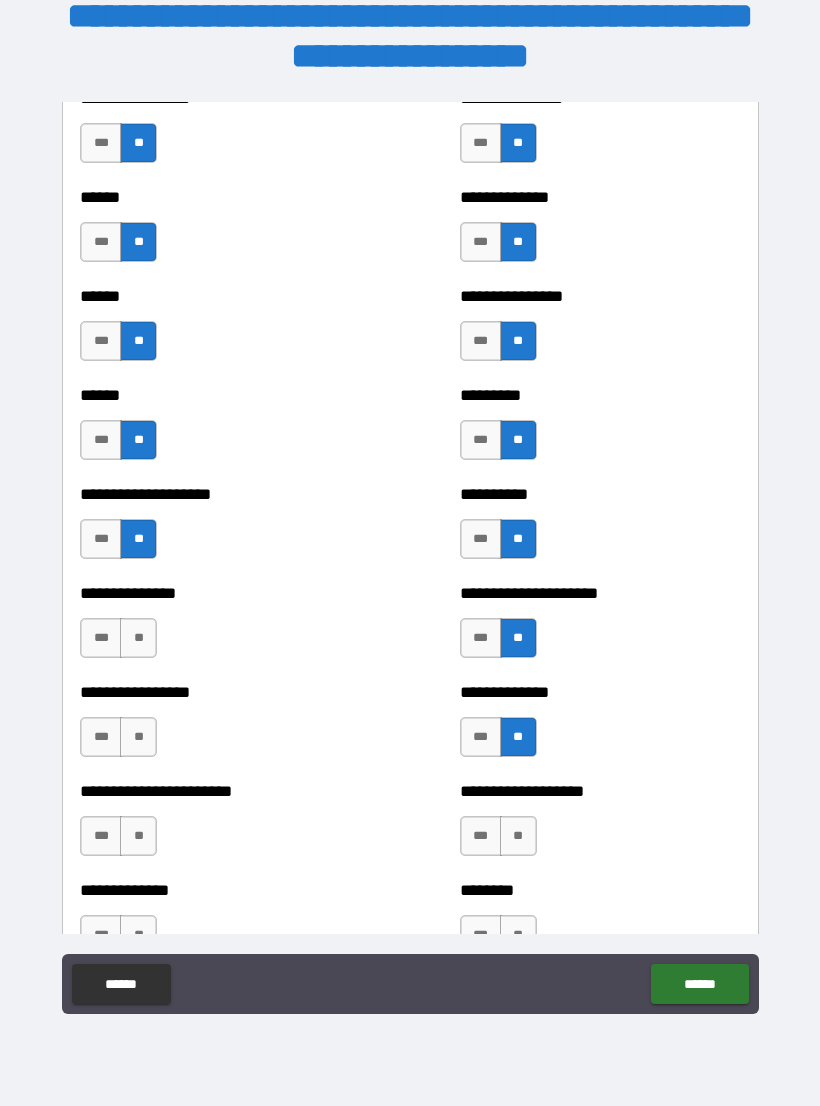 click on "**" at bounding box center (518, 836) 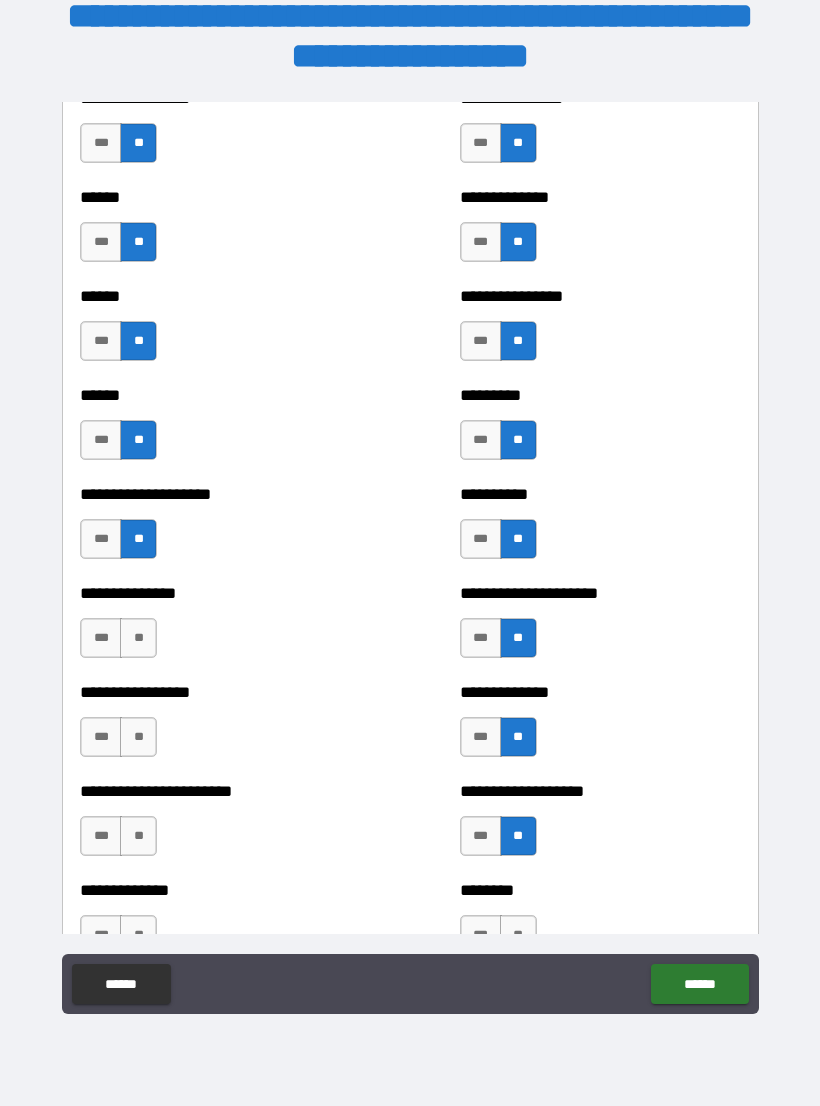 click on "**" at bounding box center [518, 935] 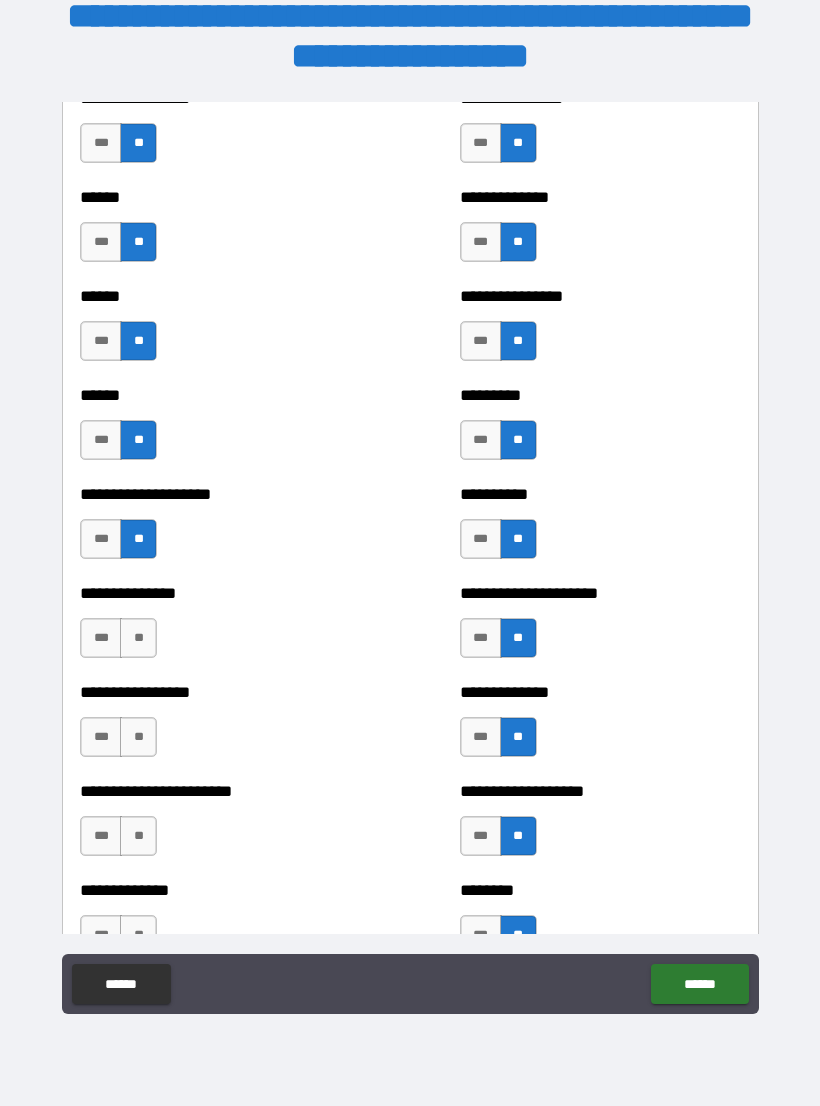 click on "**" at bounding box center [138, 638] 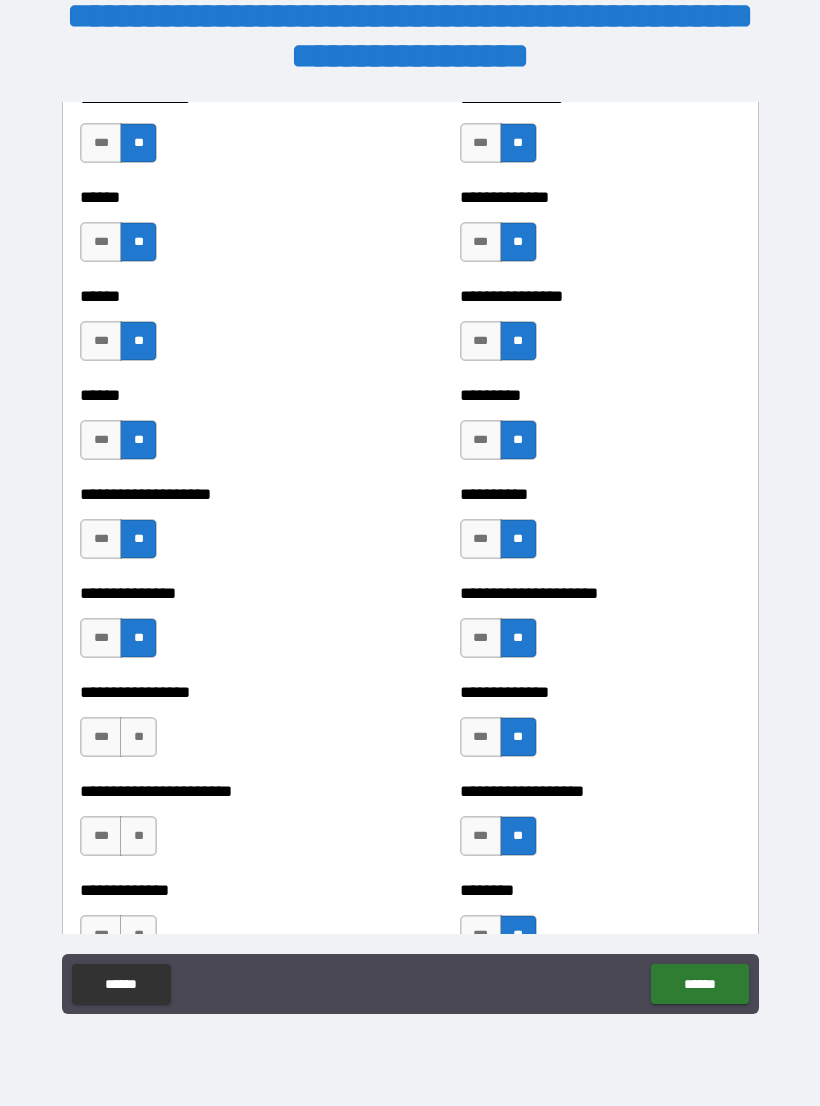 click on "**" at bounding box center [138, 737] 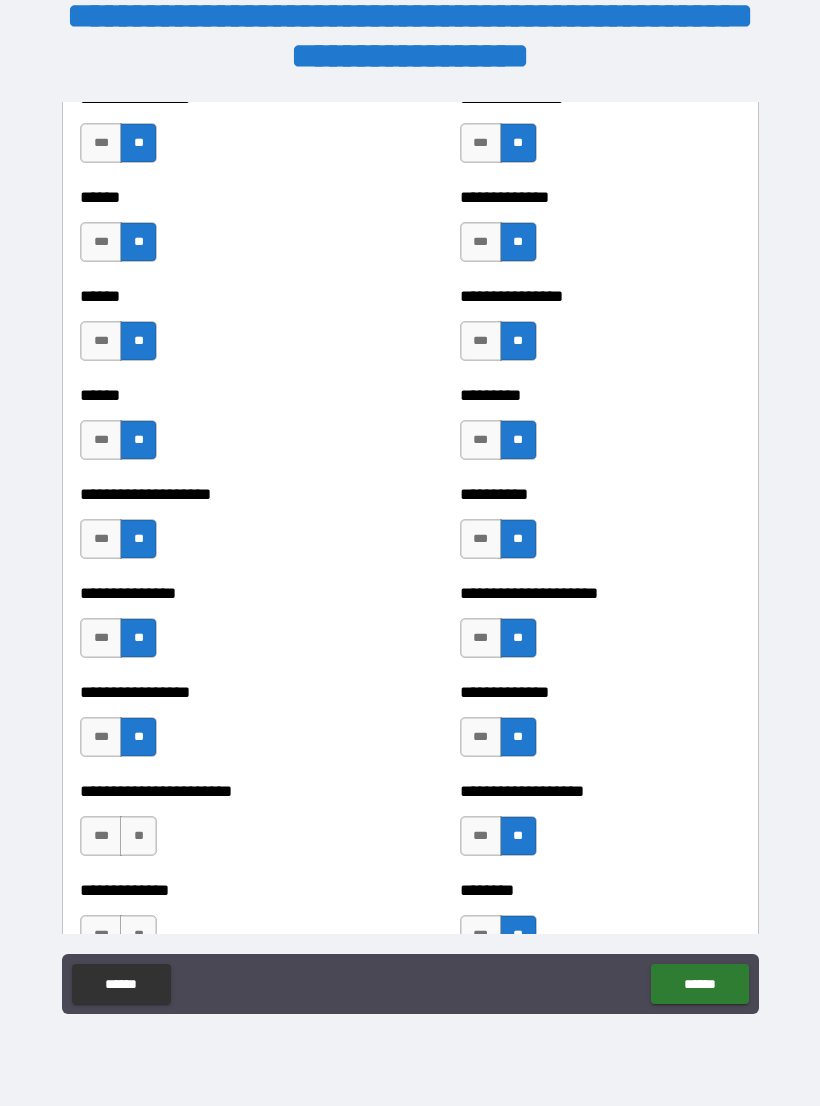 click on "**" at bounding box center (138, 836) 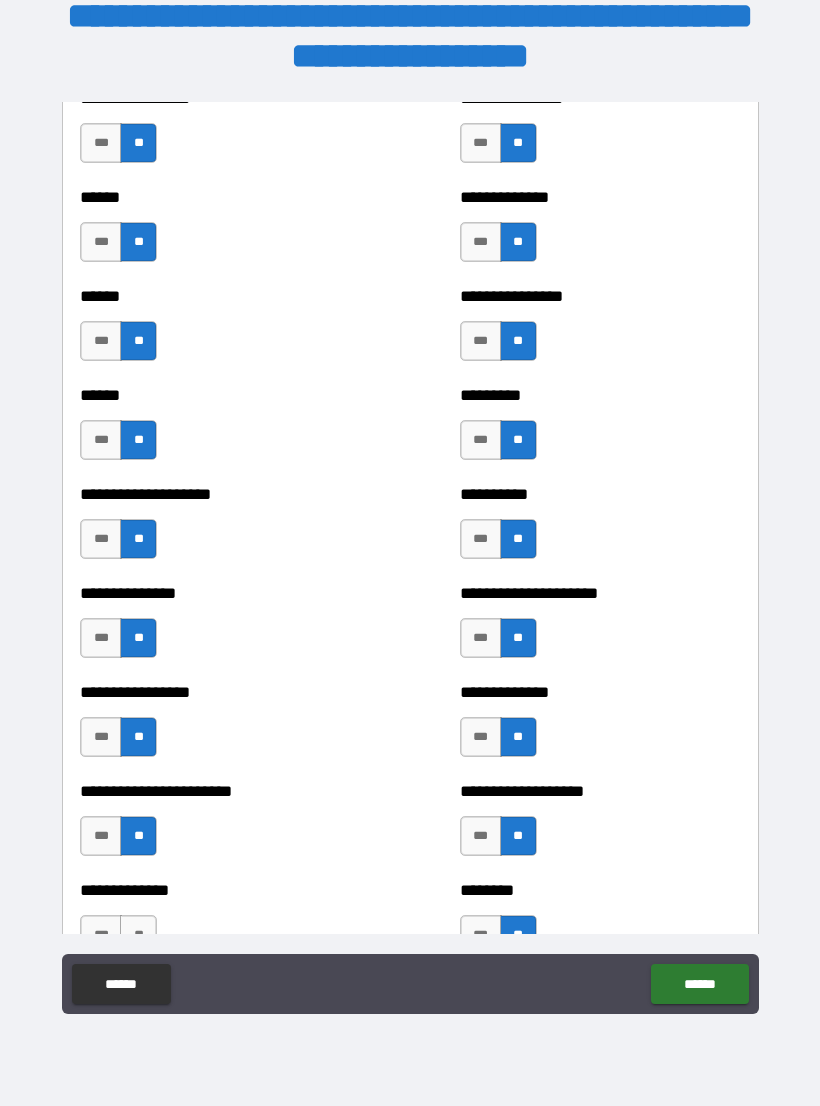 click on "**" at bounding box center (138, 935) 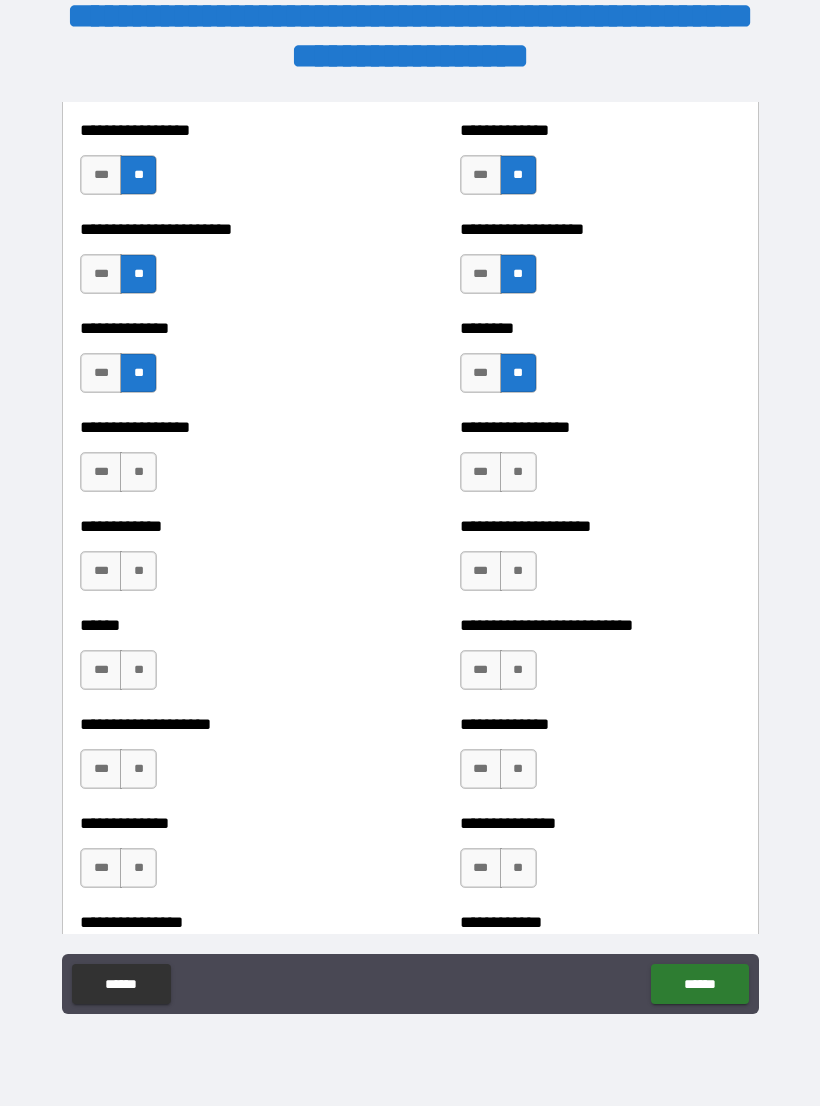 scroll, scrollTop: 3667, scrollLeft: 0, axis: vertical 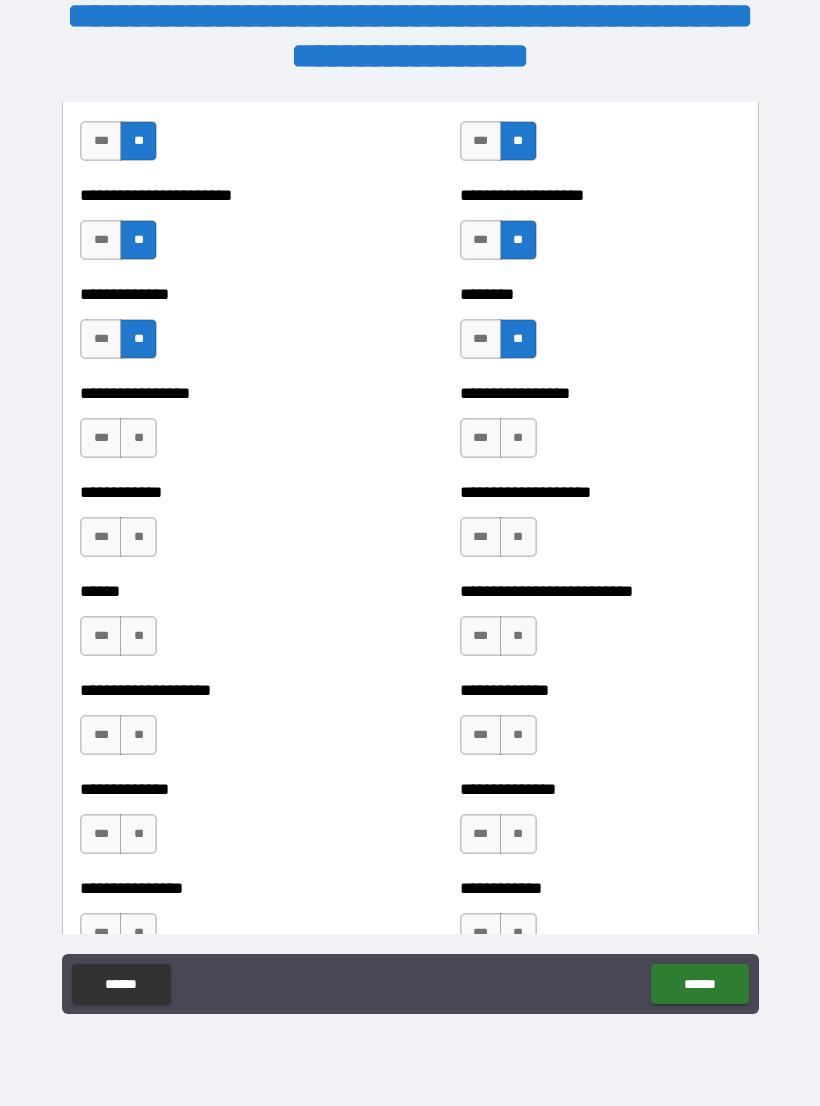 click on "**" at bounding box center [518, 438] 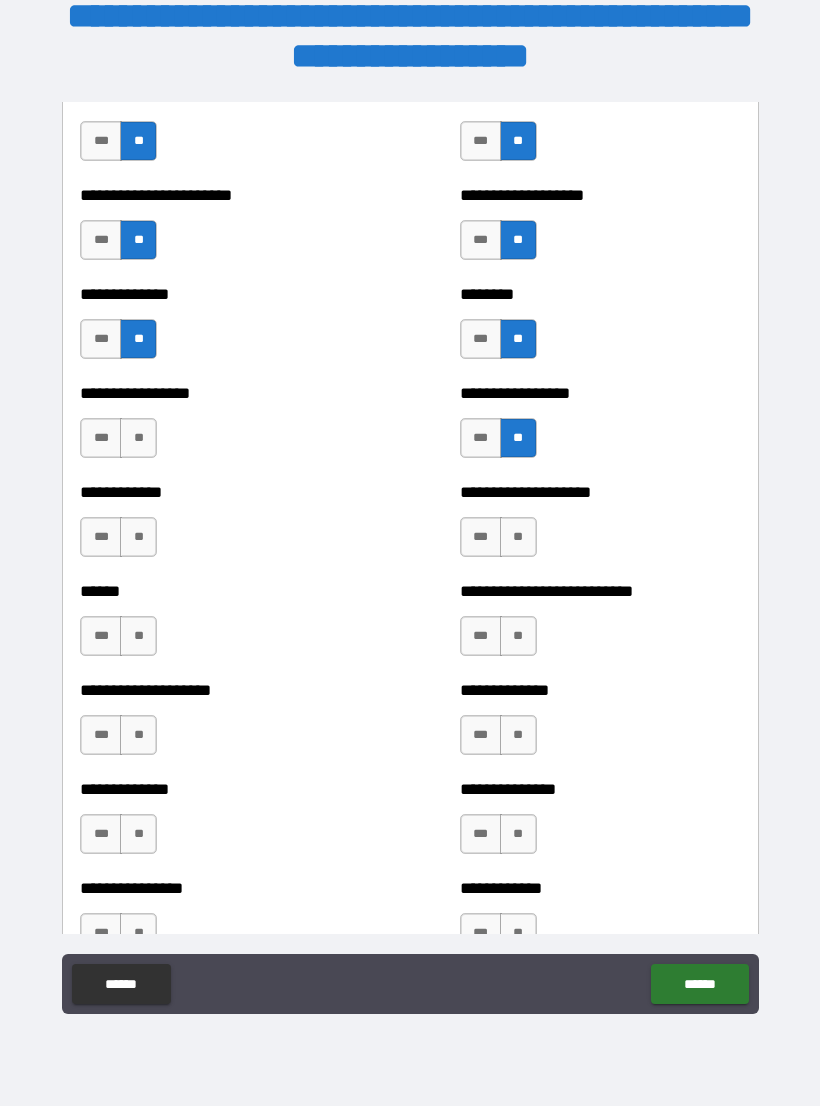 click on "**" at bounding box center (518, 537) 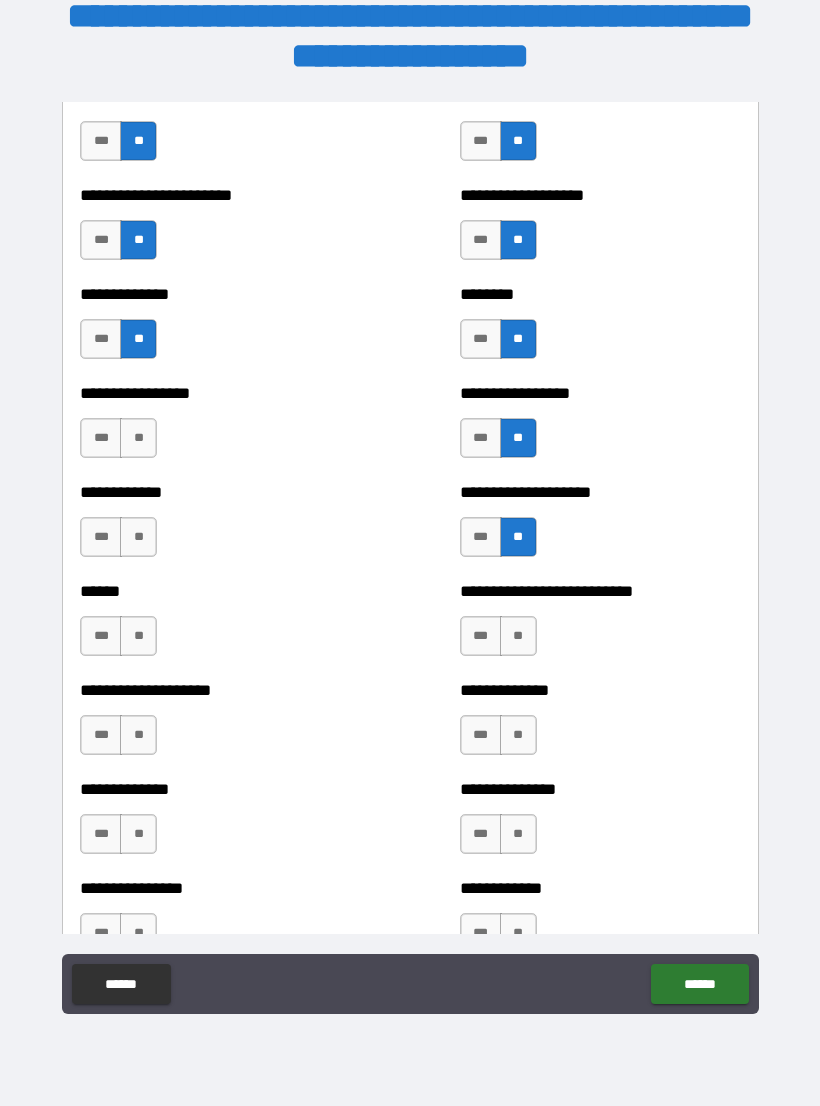 click on "**" at bounding box center [518, 636] 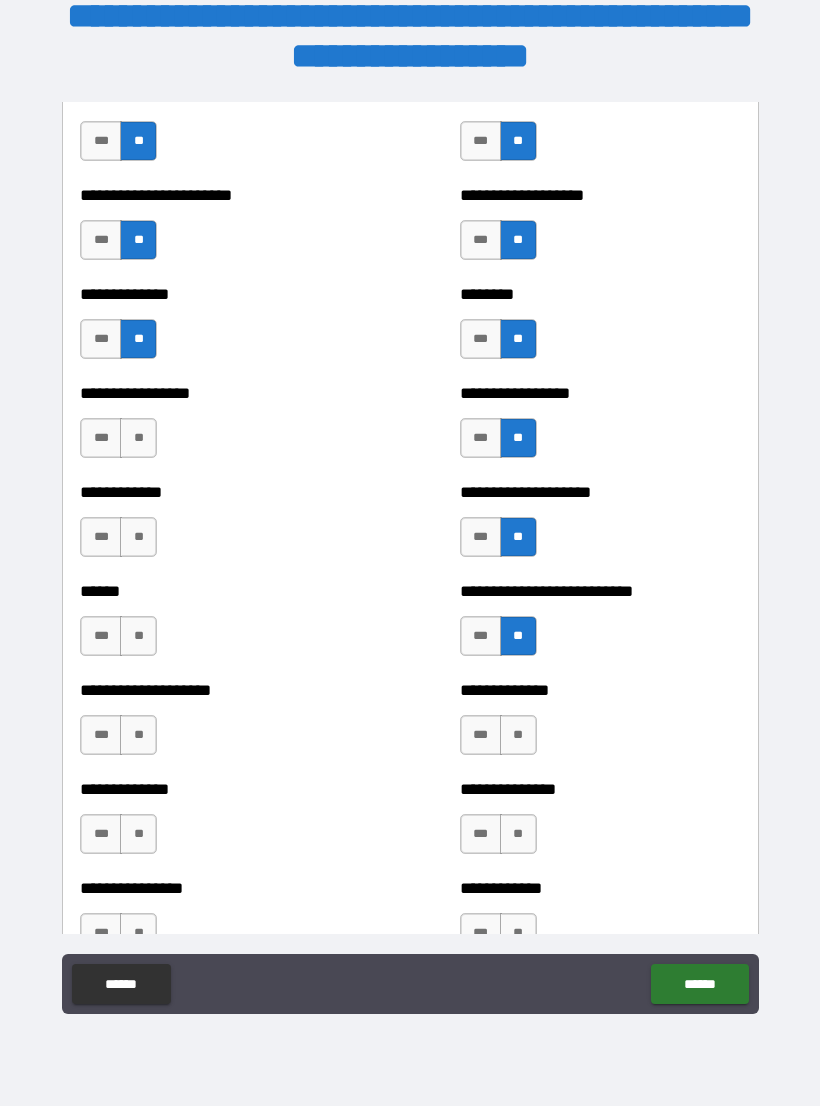 click on "**" at bounding box center [518, 735] 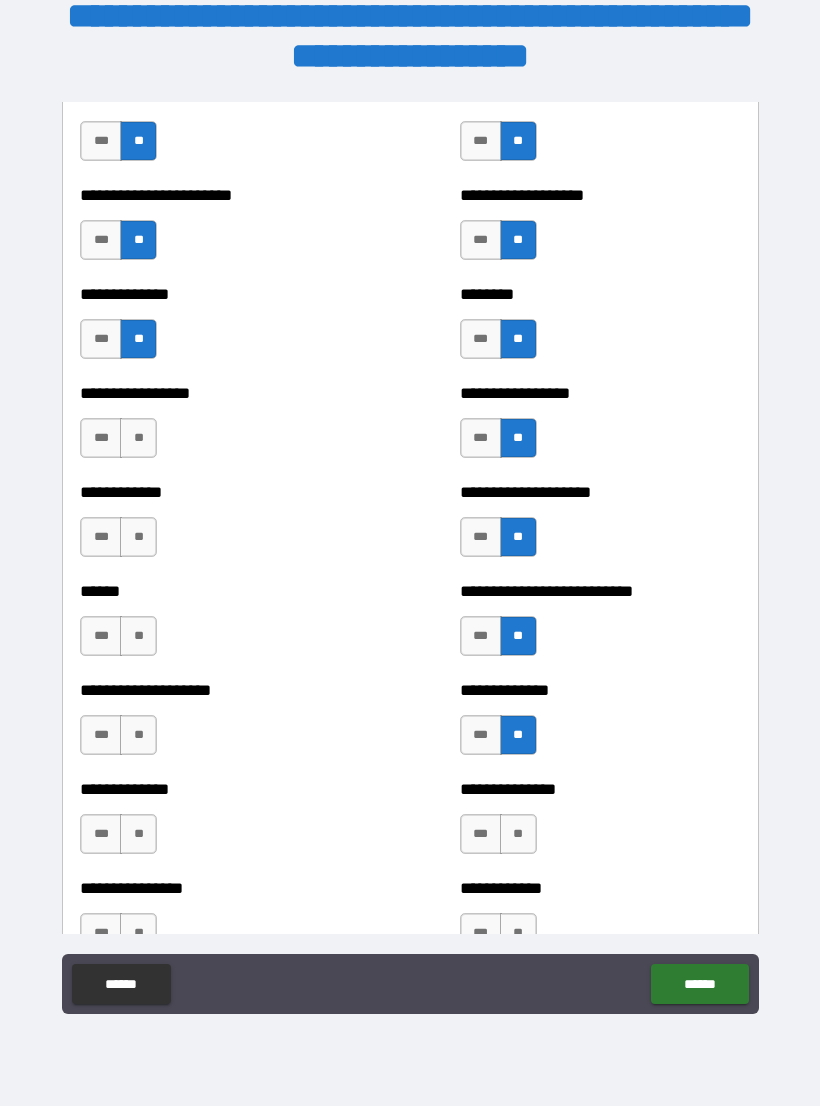 click on "**" at bounding box center [518, 834] 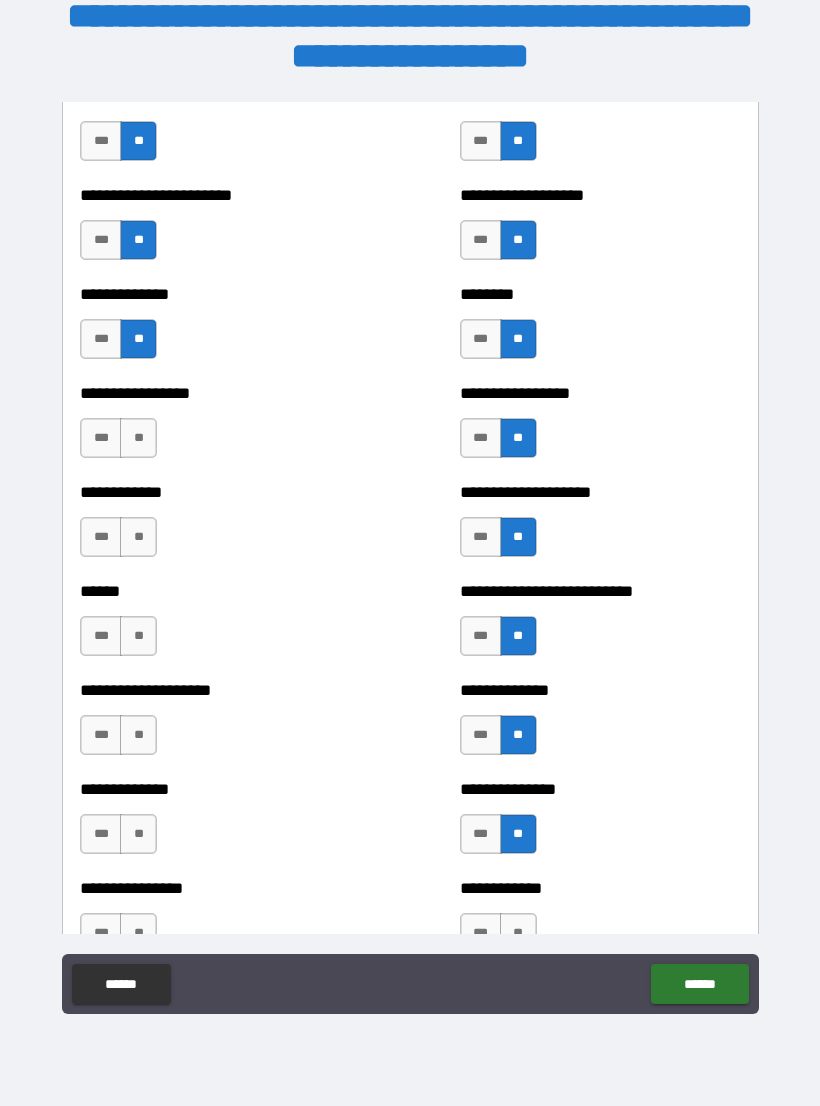 click on "**" at bounding box center [518, 933] 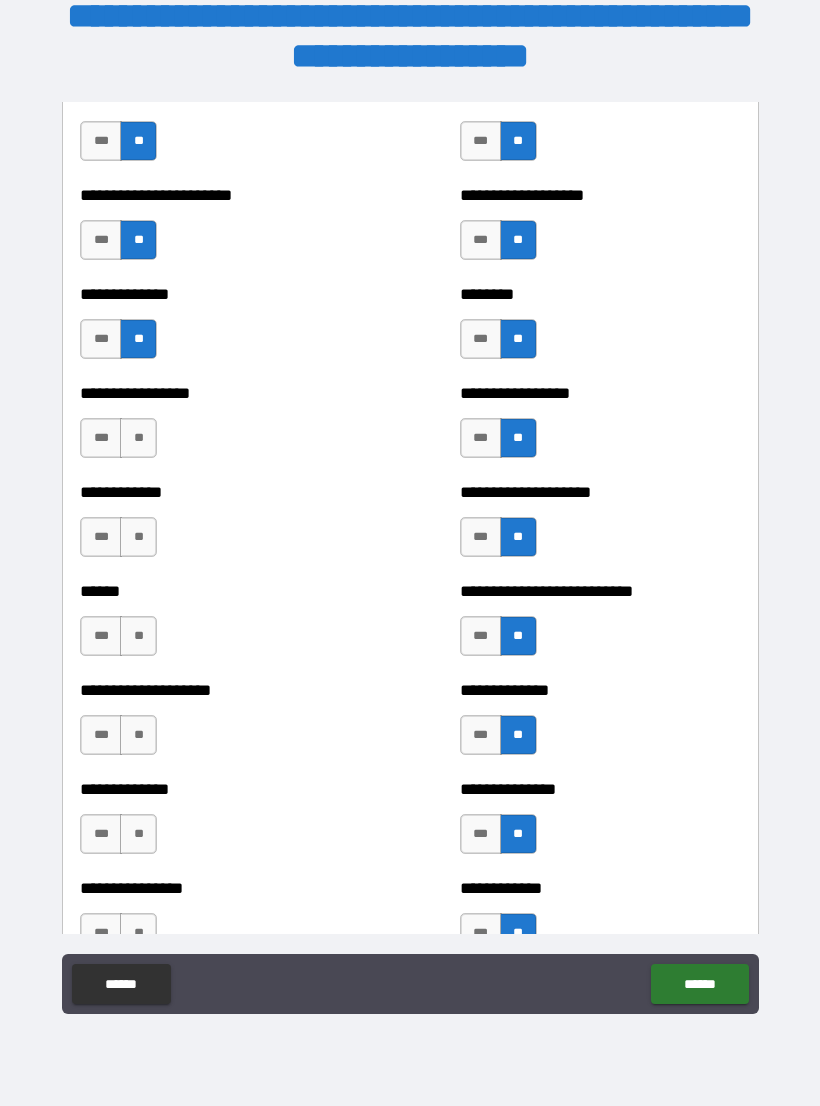 click on "**" at bounding box center [138, 537] 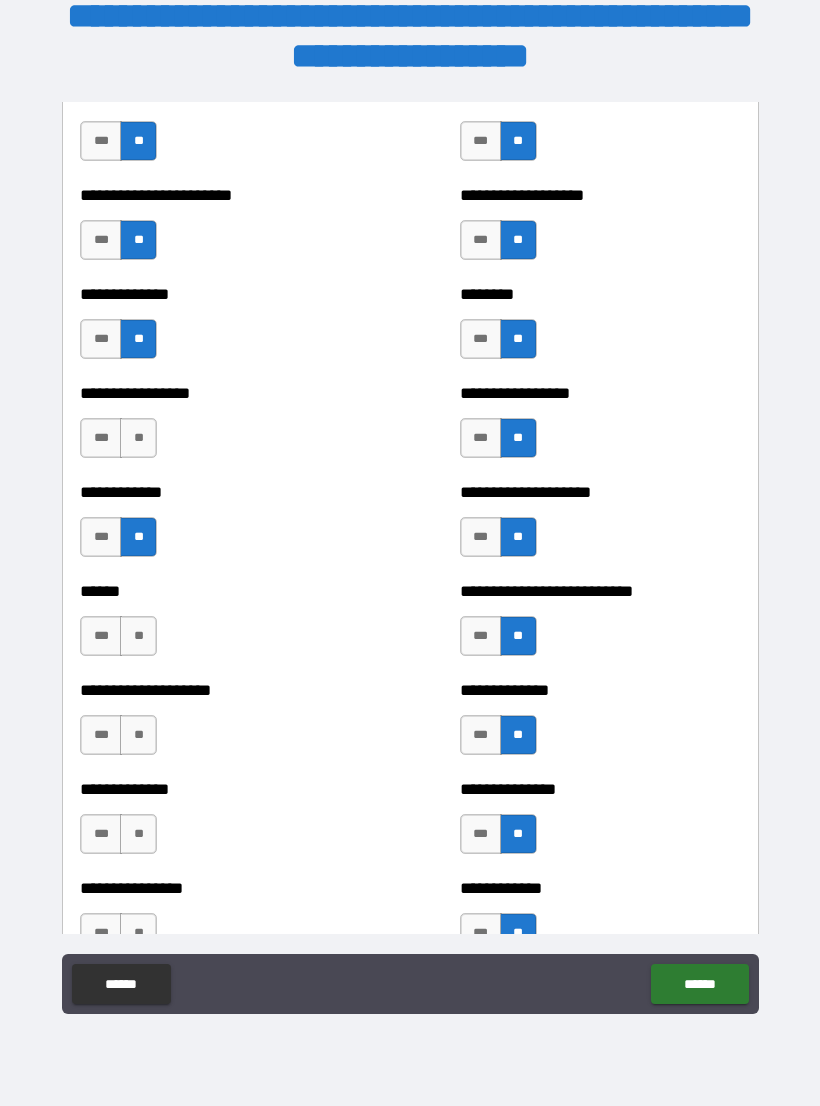 click on "**" at bounding box center [138, 438] 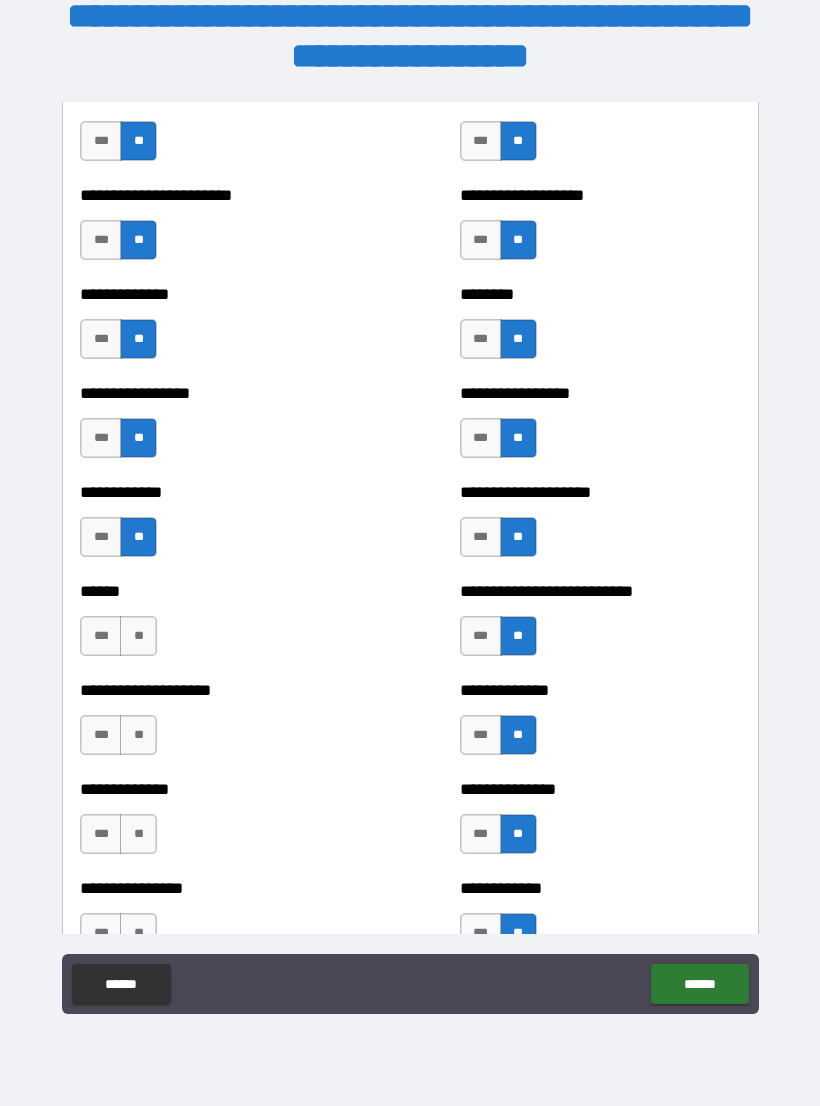 click on "**" at bounding box center [138, 636] 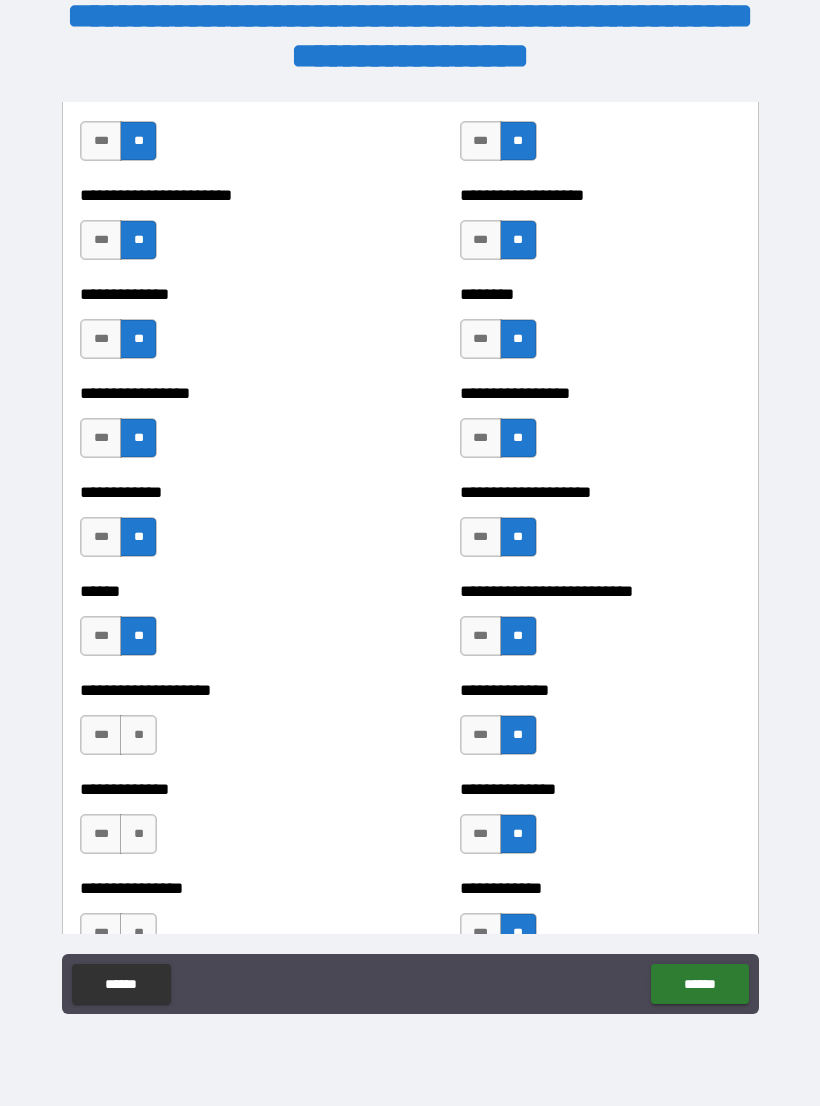 click on "**" at bounding box center (138, 735) 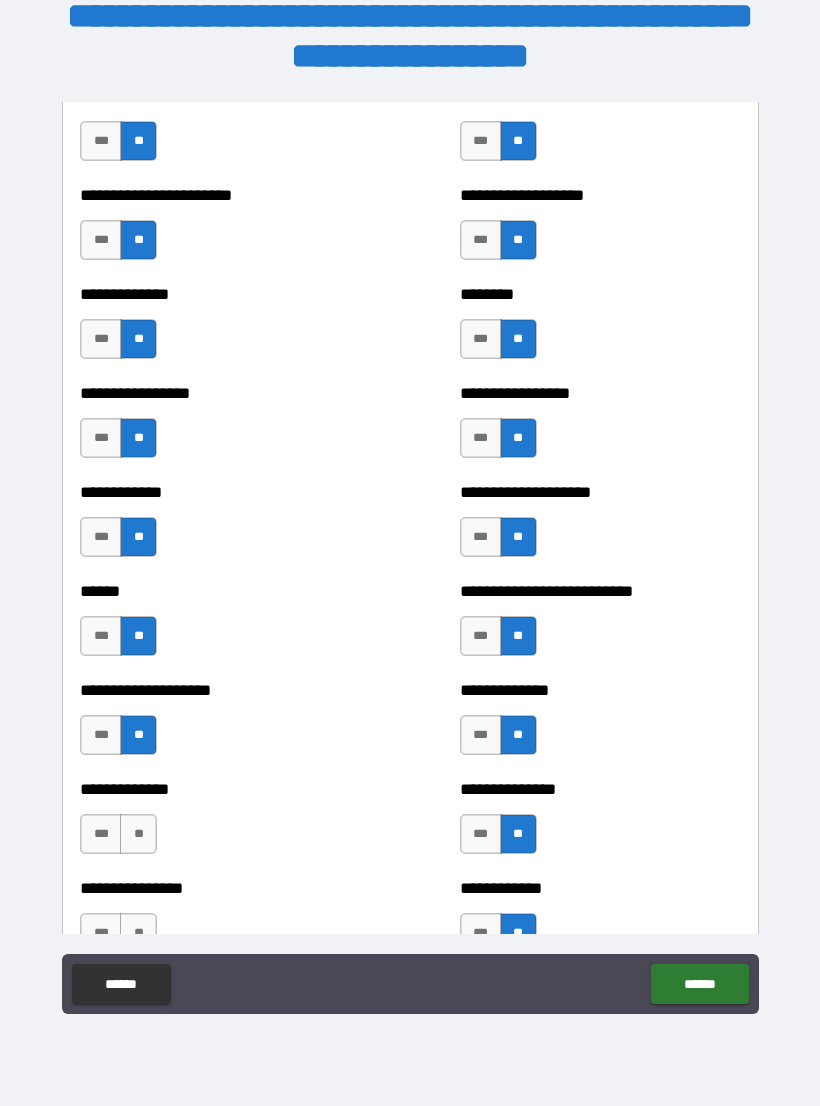 click on "**" at bounding box center [138, 834] 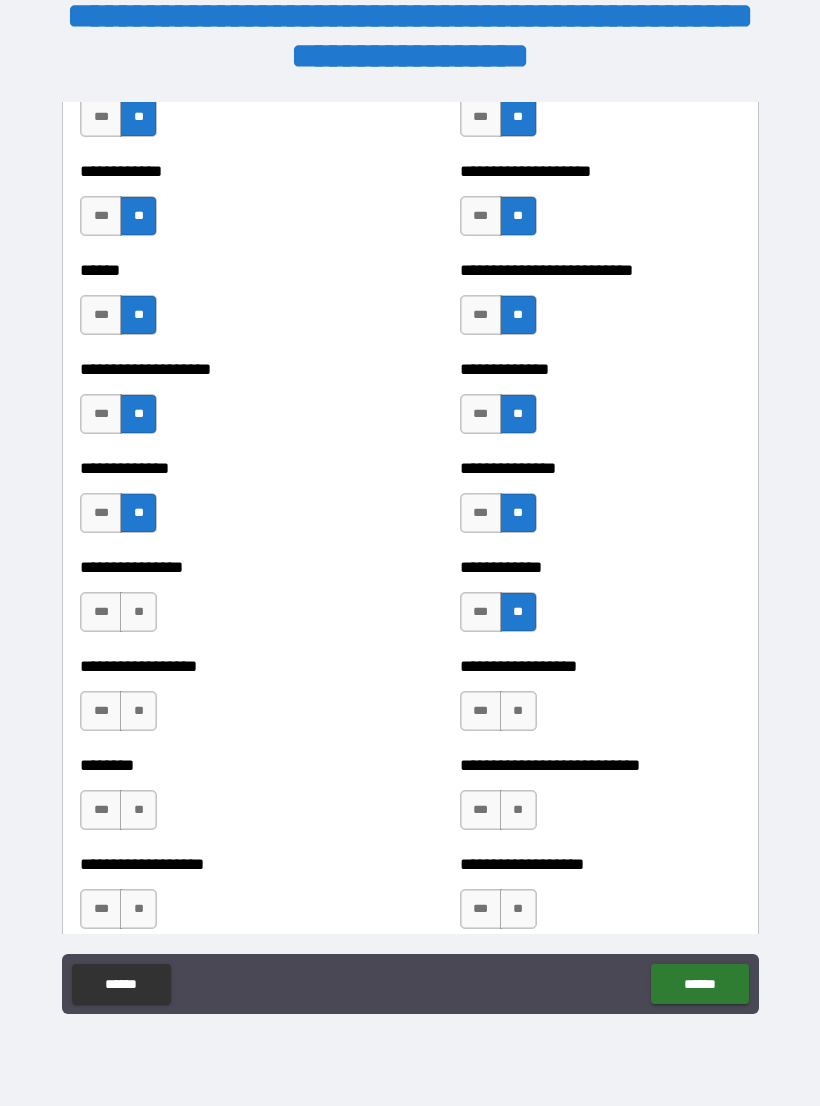 scroll, scrollTop: 4017, scrollLeft: 0, axis: vertical 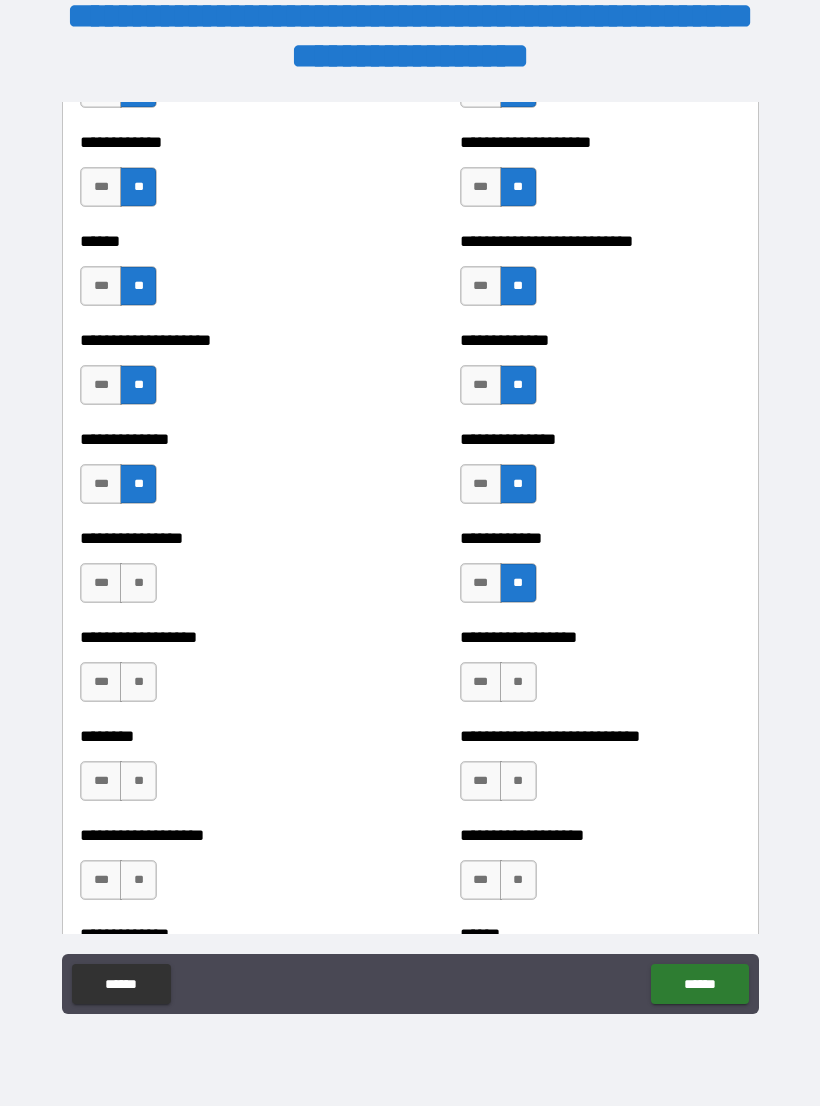 click on "**" at bounding box center [138, 583] 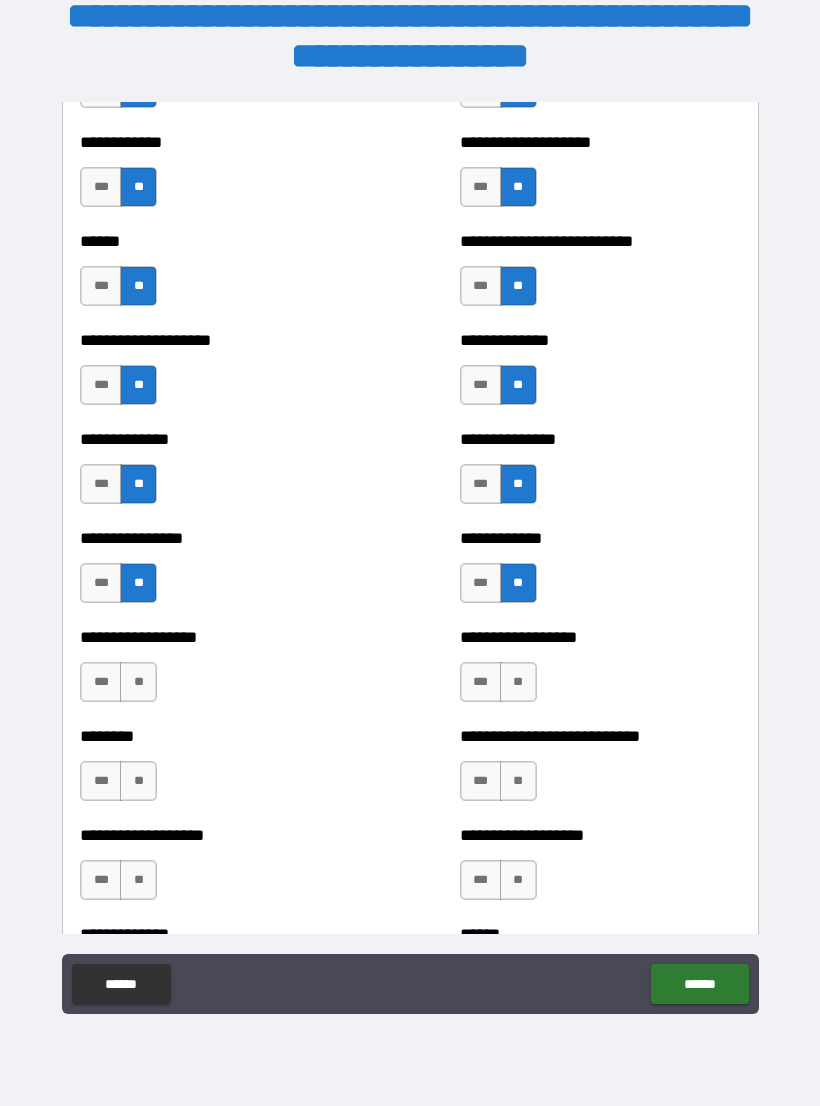 click on "**" at bounding box center [138, 682] 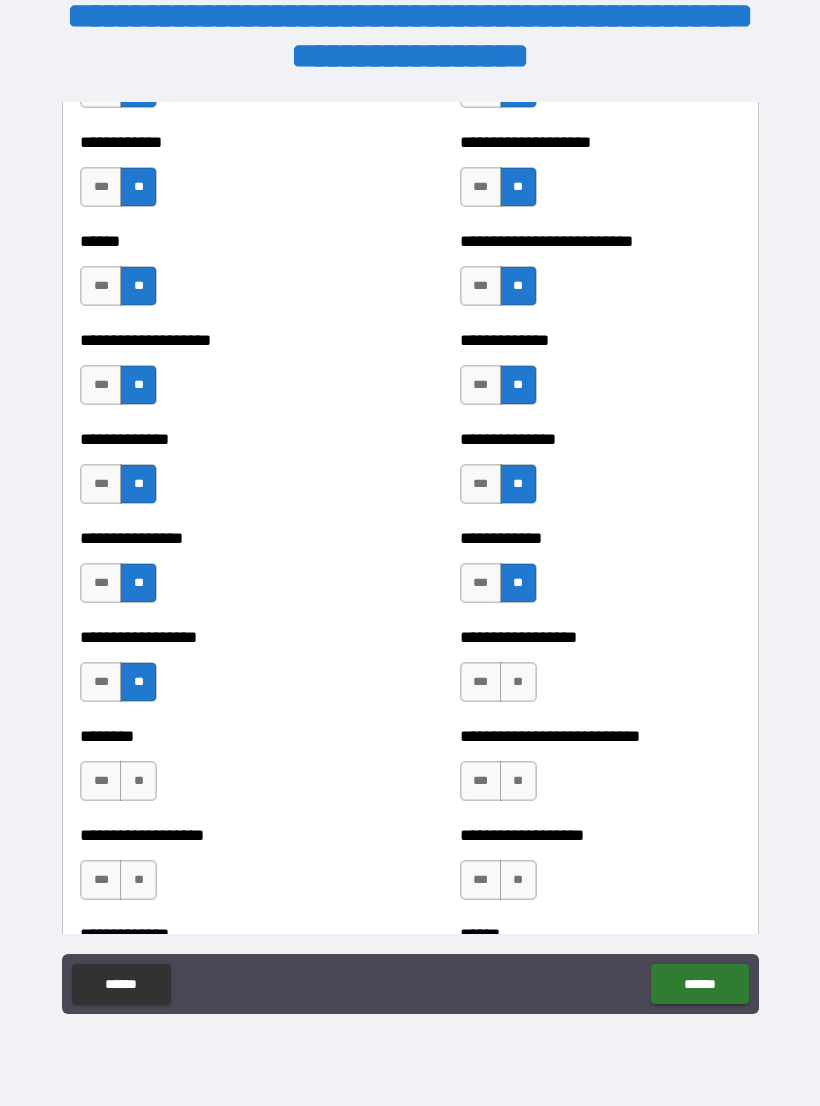 click on "**" at bounding box center [518, 682] 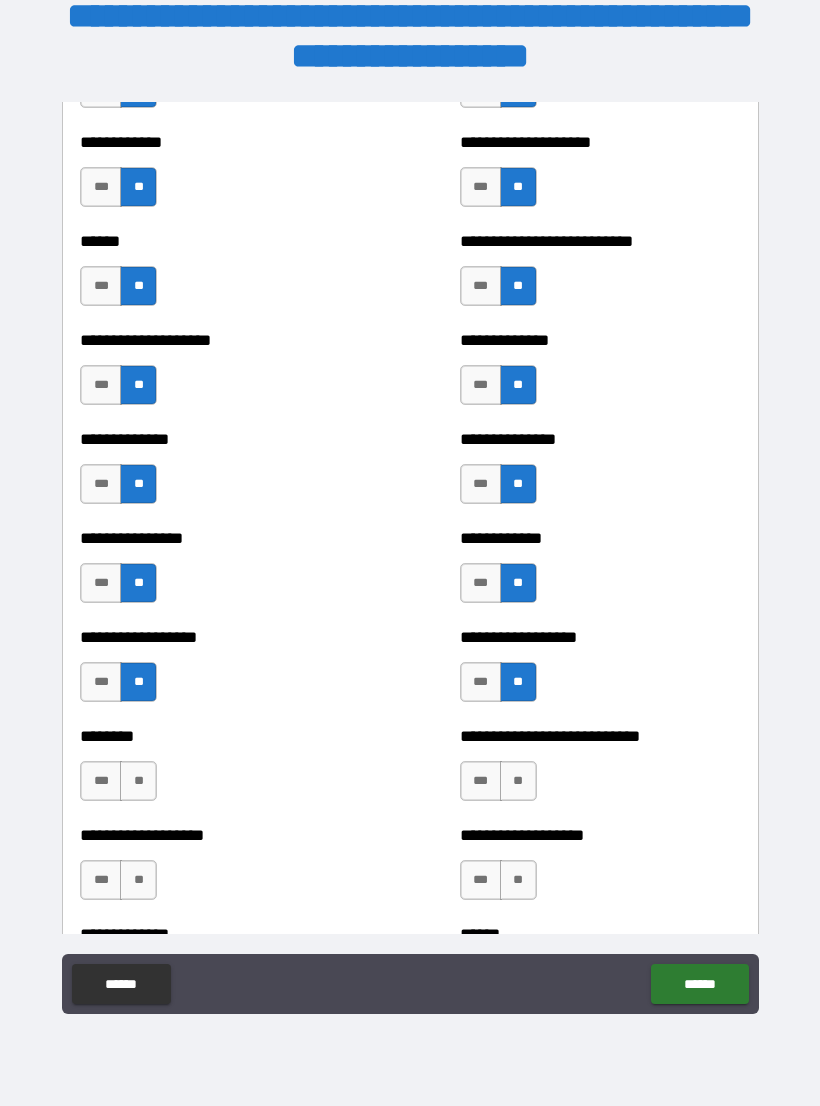 click on "**" at bounding box center (518, 781) 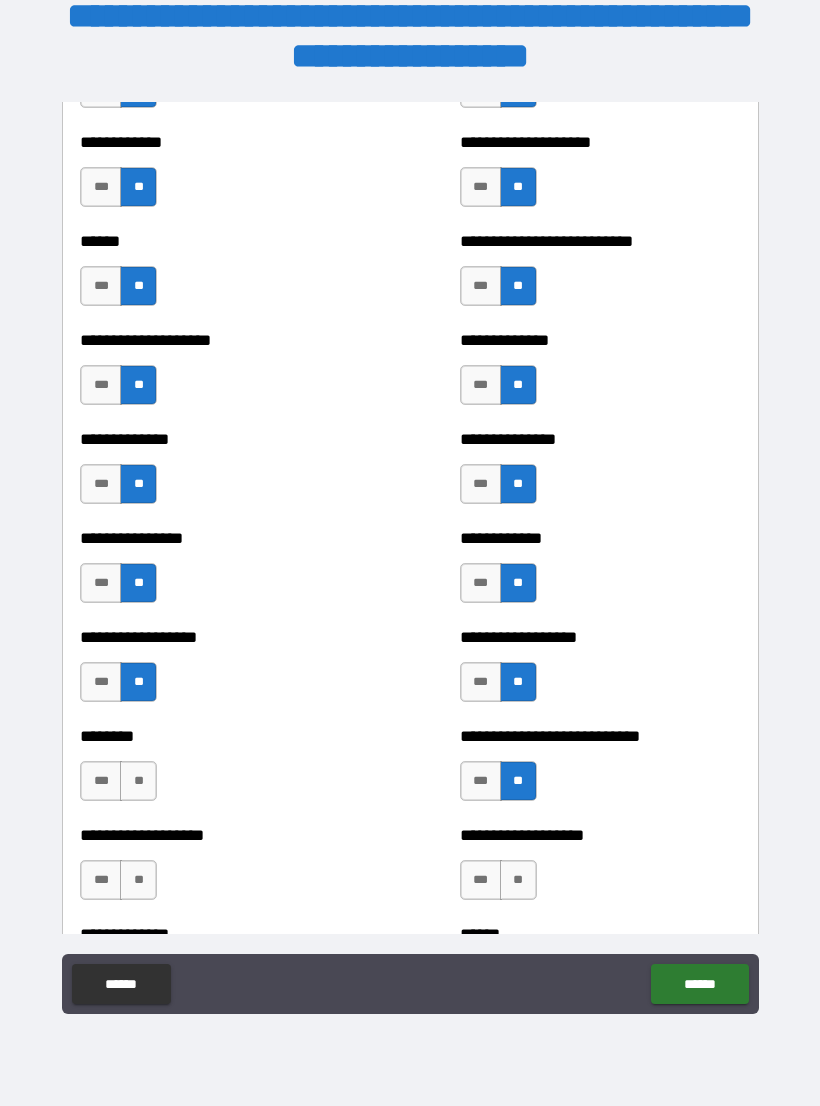 click on "**" at bounding box center (518, 880) 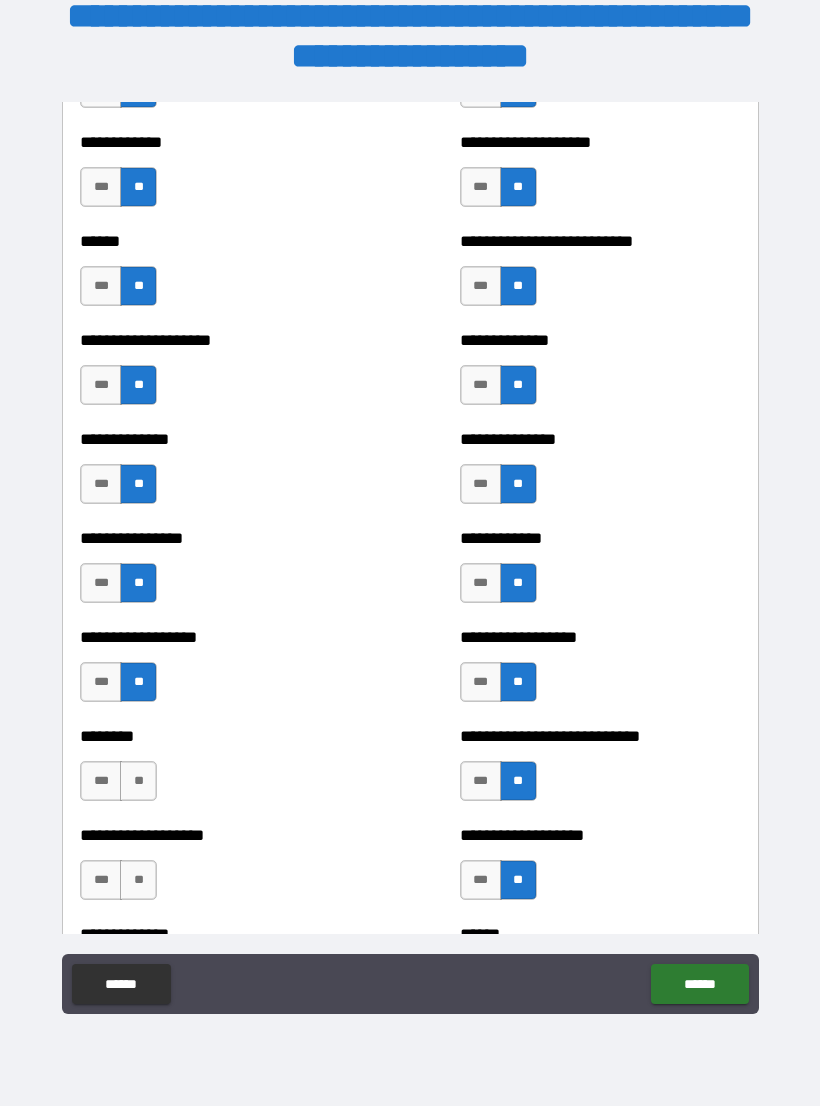 click on "**" at bounding box center (138, 781) 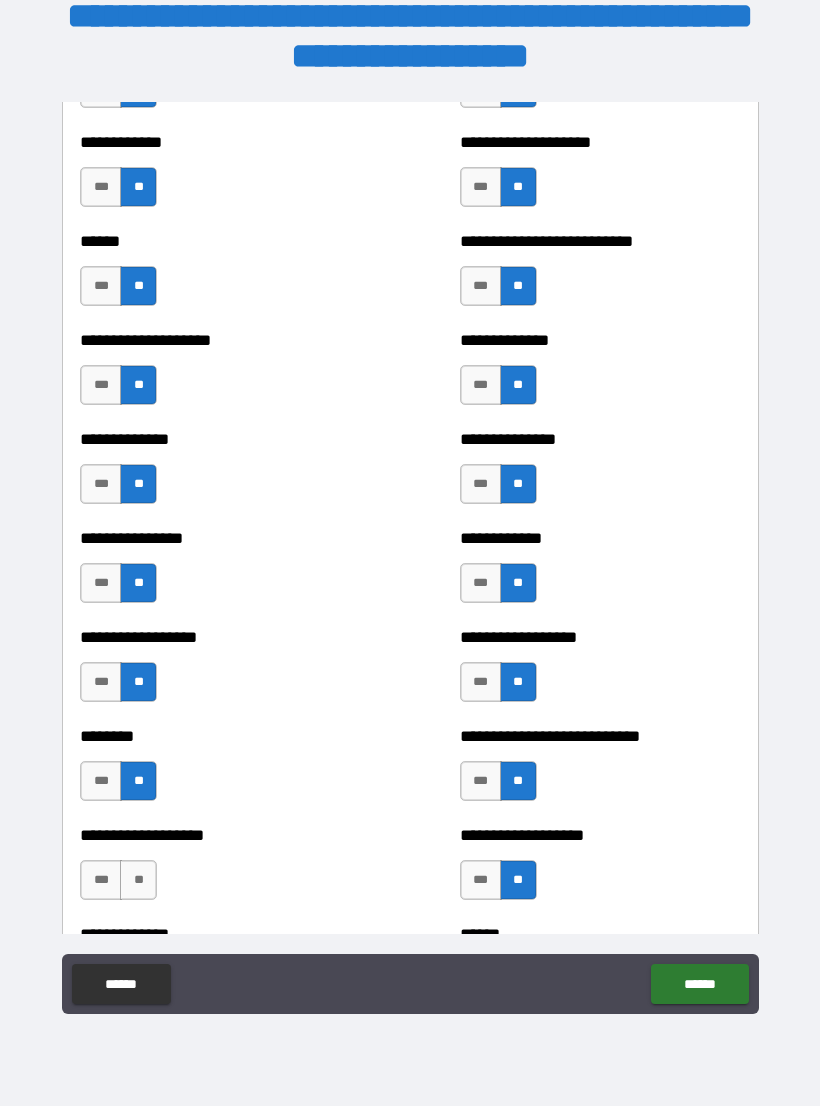 click on "**" at bounding box center [138, 880] 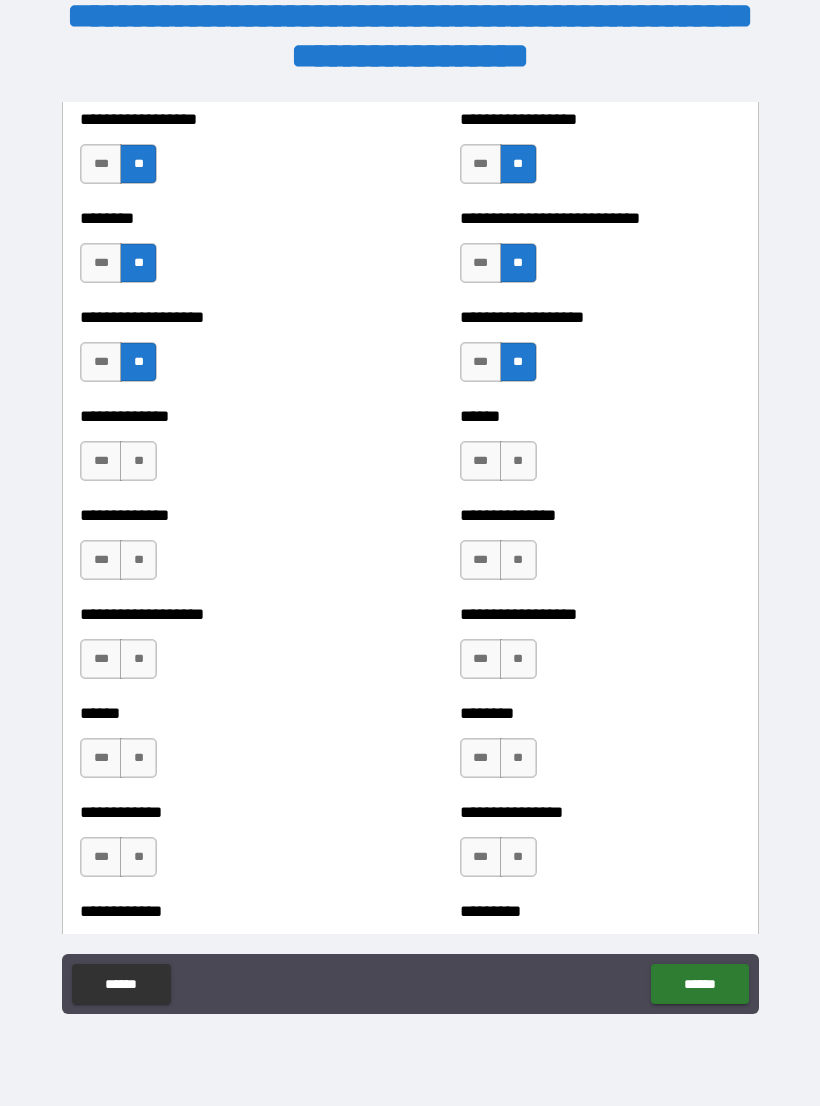scroll, scrollTop: 4617, scrollLeft: 0, axis: vertical 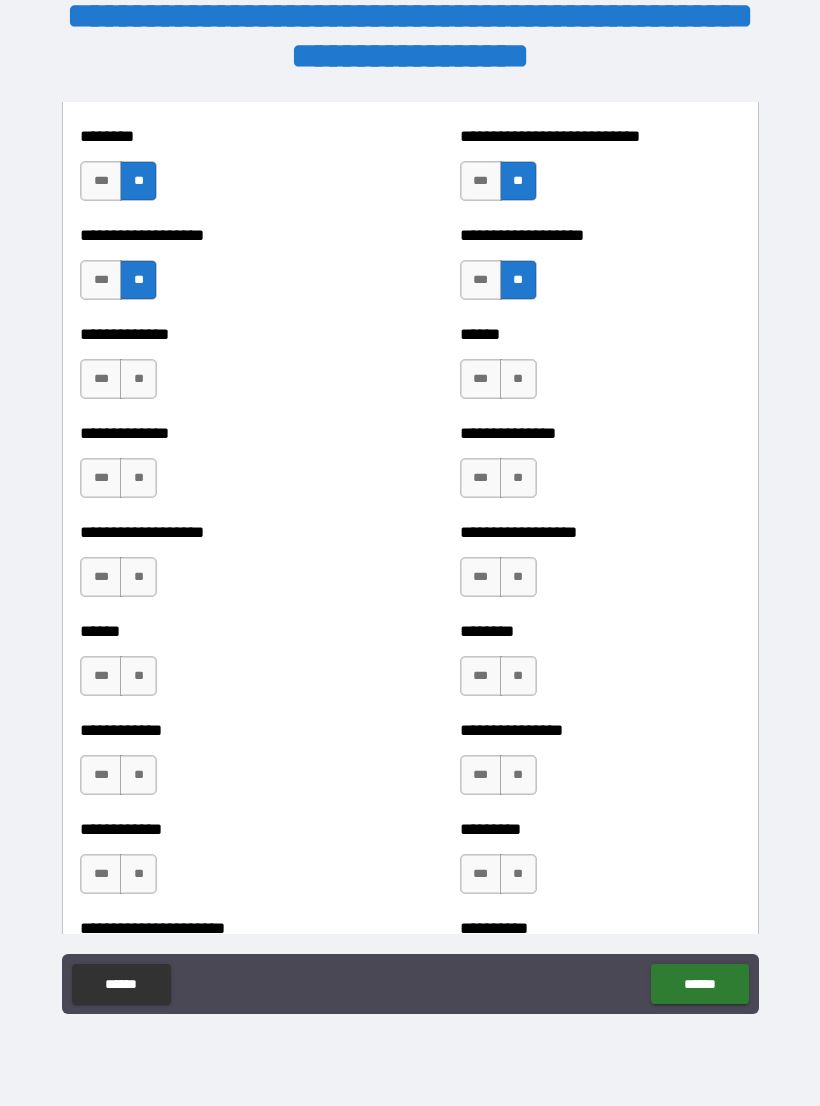 click on "**" at bounding box center (518, 379) 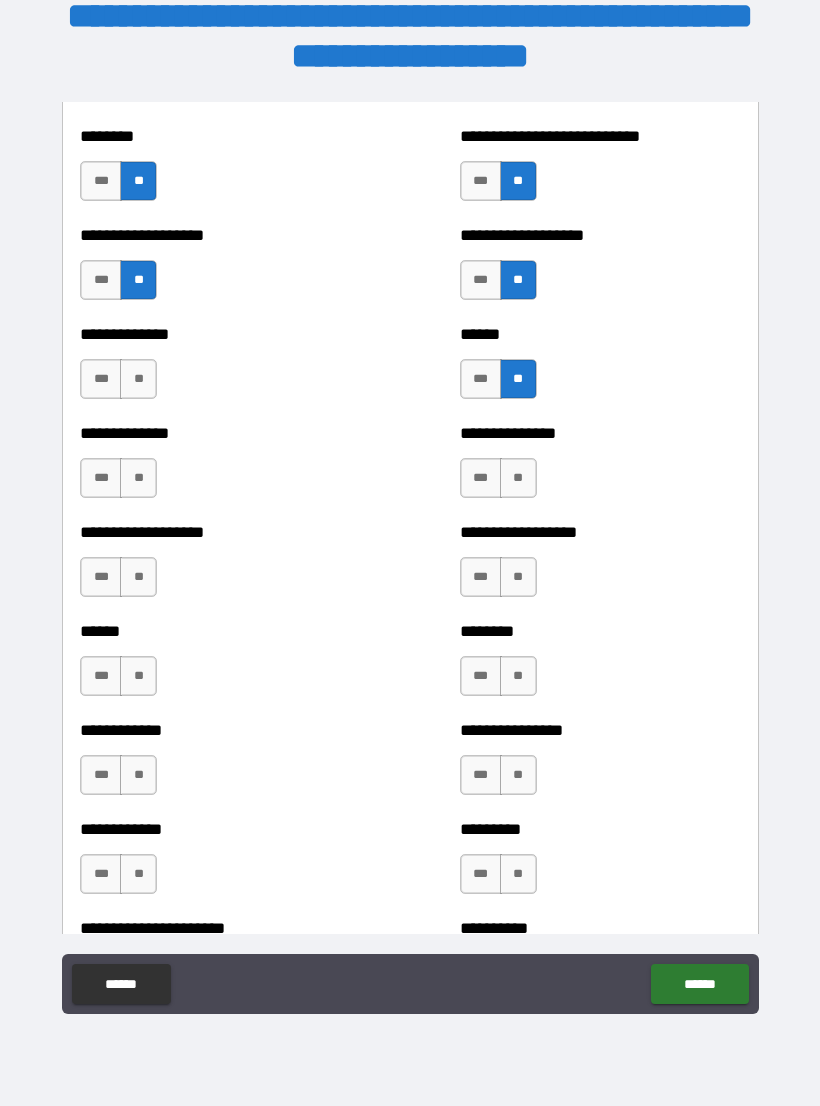 click on "**" at bounding box center (518, 478) 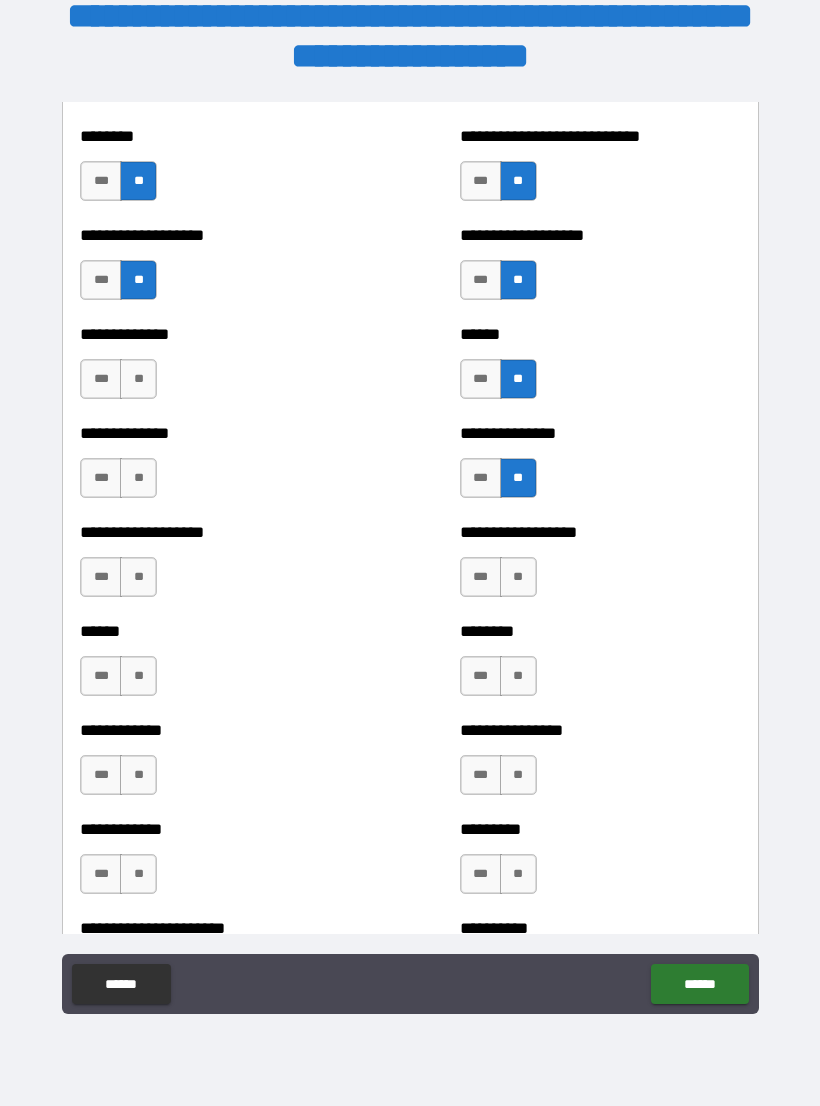 click on "**" at bounding box center (518, 577) 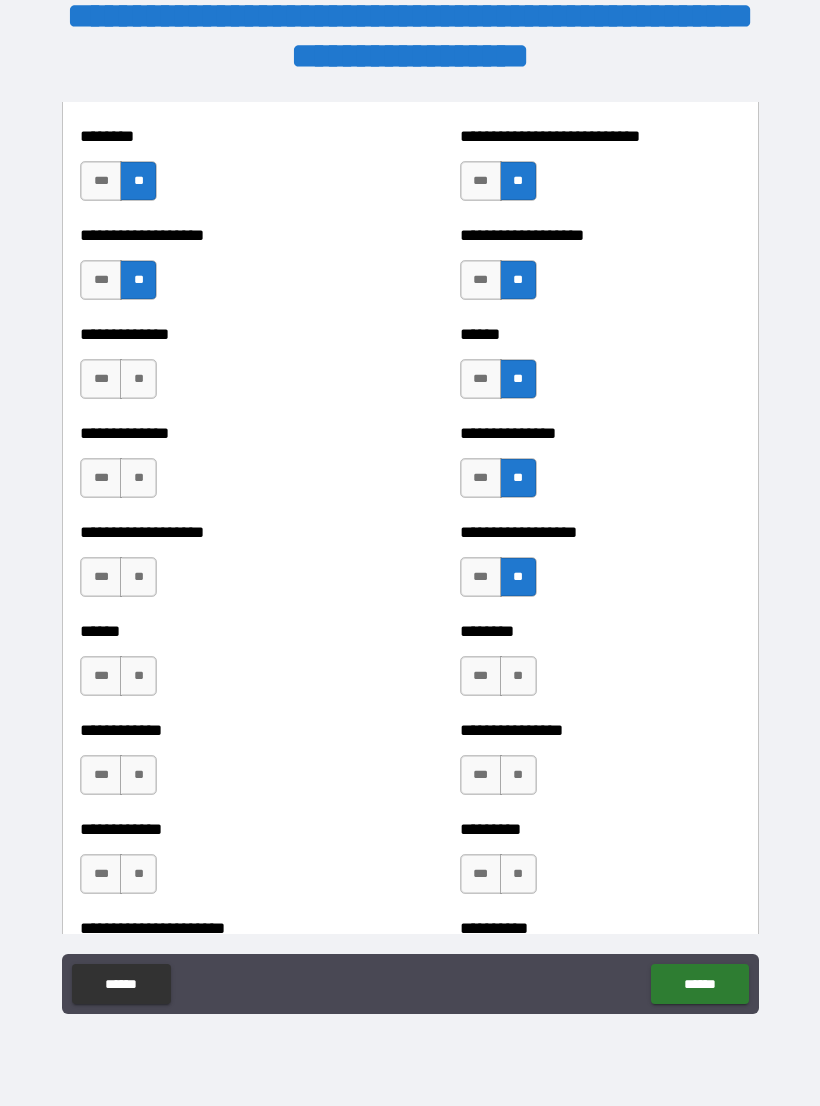click on "**" at bounding box center (518, 676) 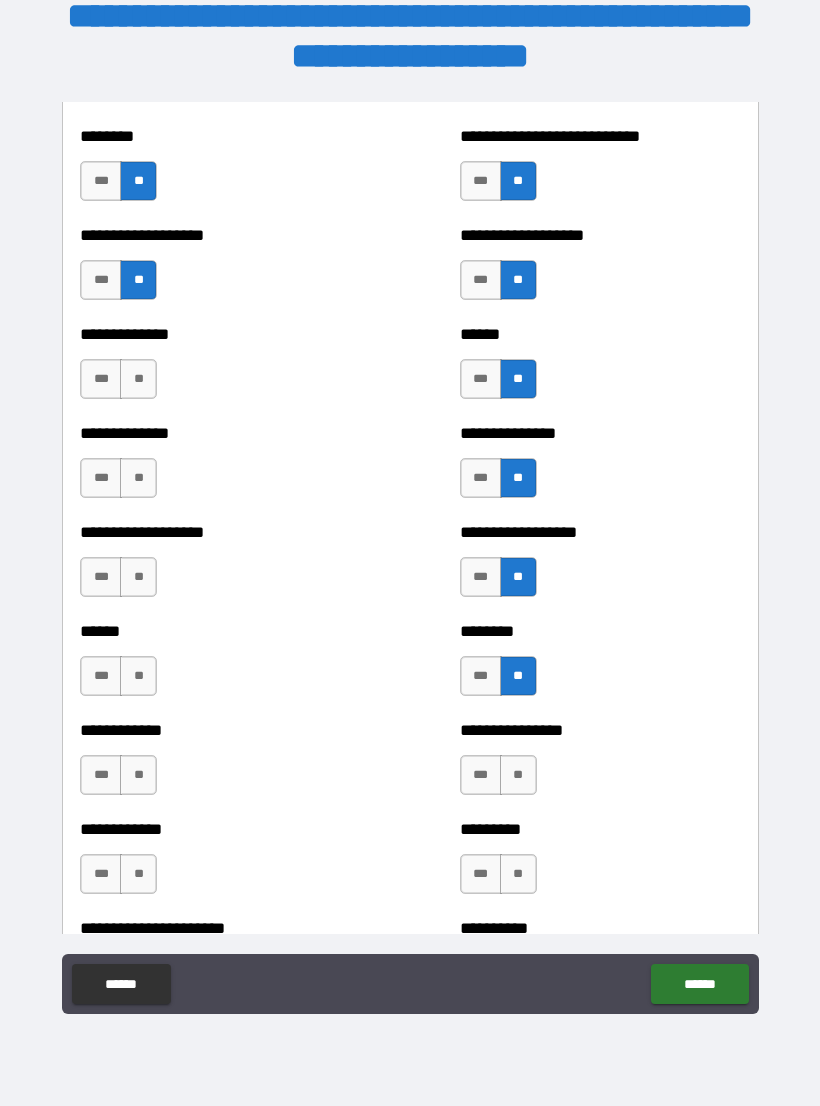 click on "**" at bounding box center (518, 775) 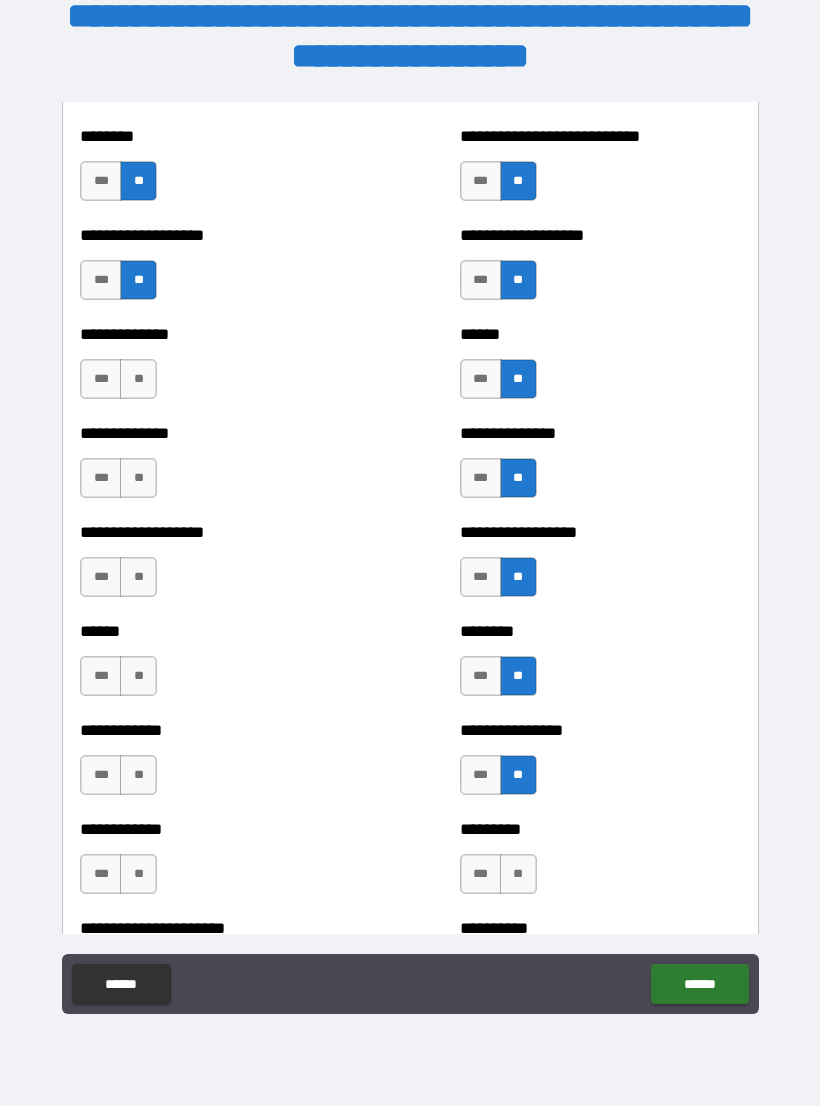 click on "**" at bounding box center (518, 874) 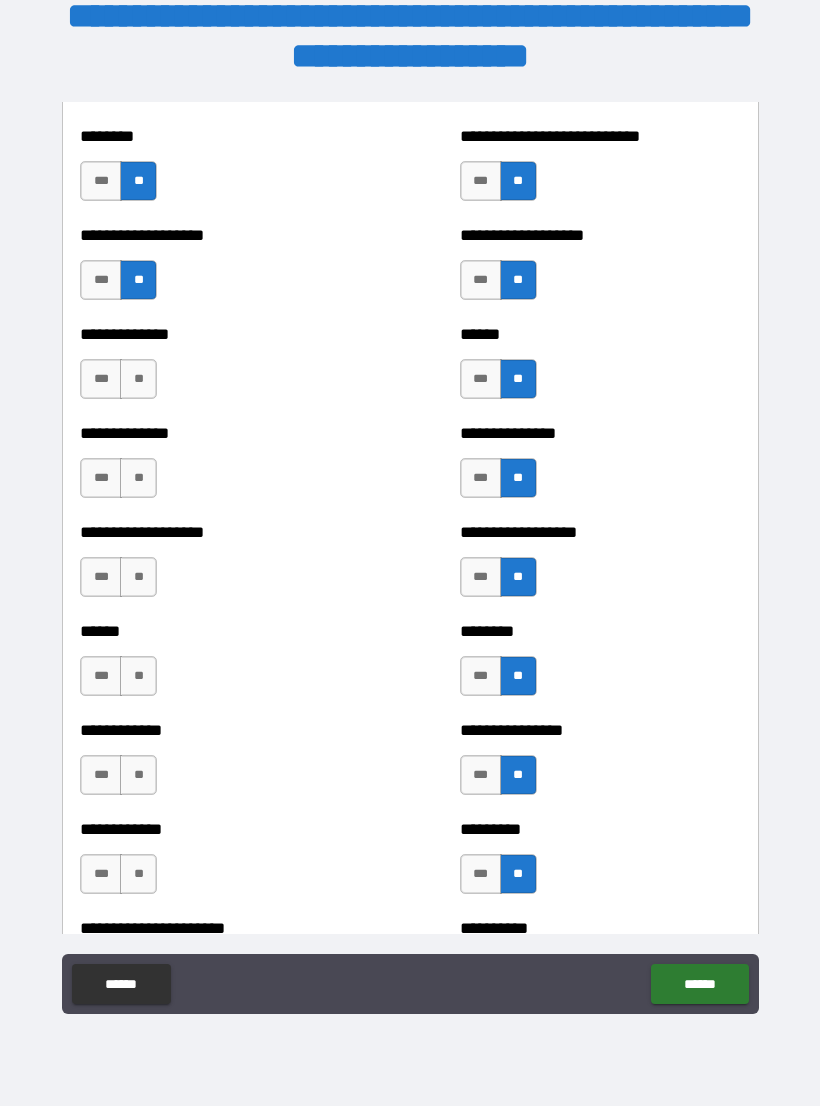 click on "**" at bounding box center [138, 478] 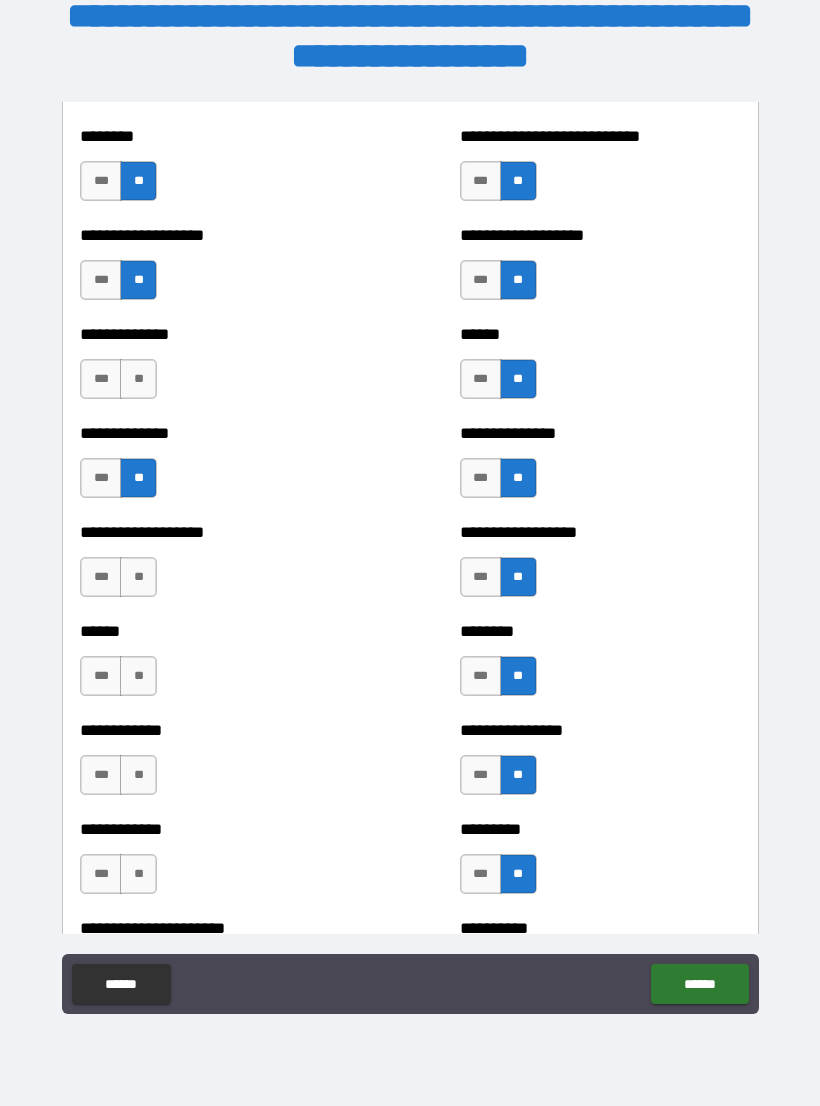 click on "**" at bounding box center (138, 577) 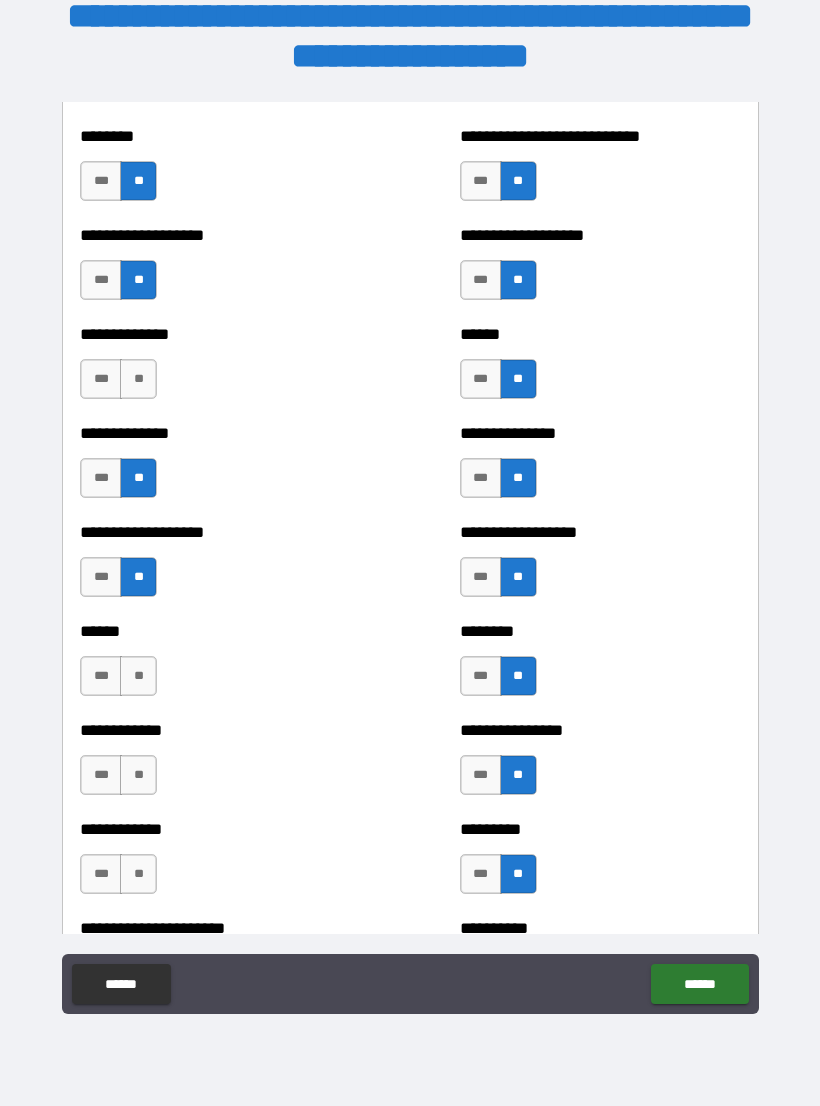 click on "**" at bounding box center [138, 379] 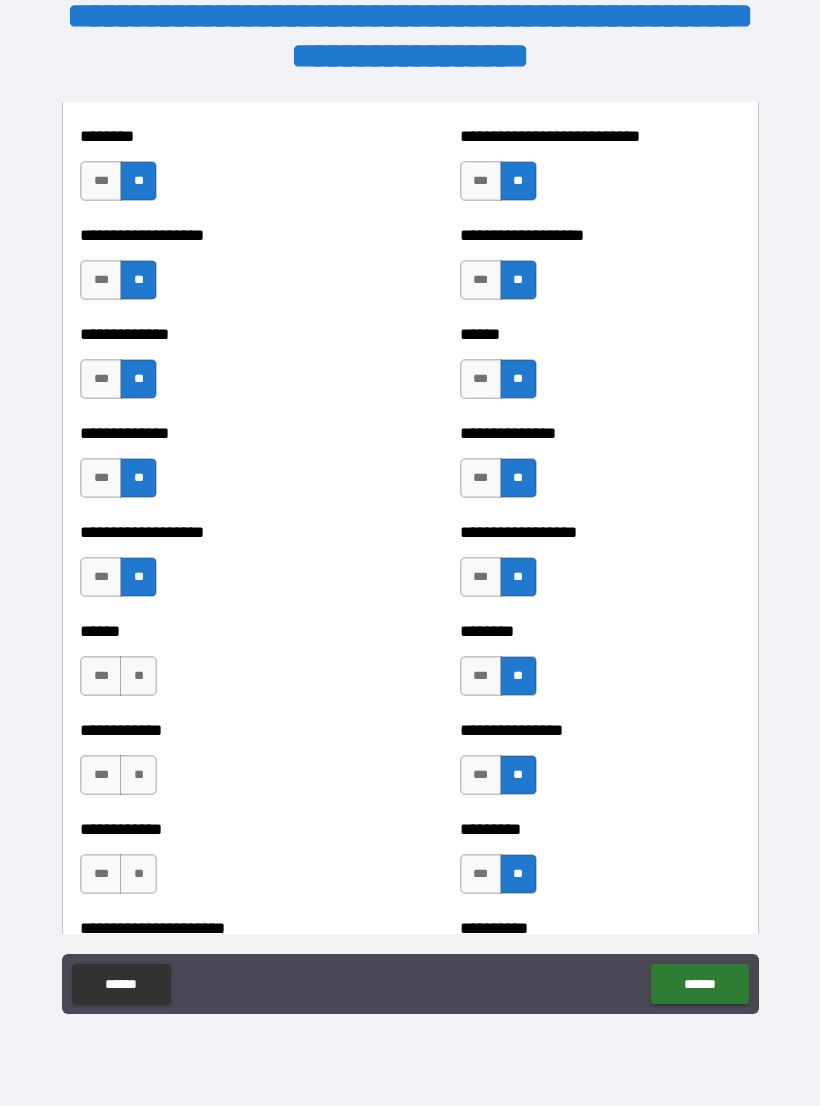 click on "**" at bounding box center [138, 676] 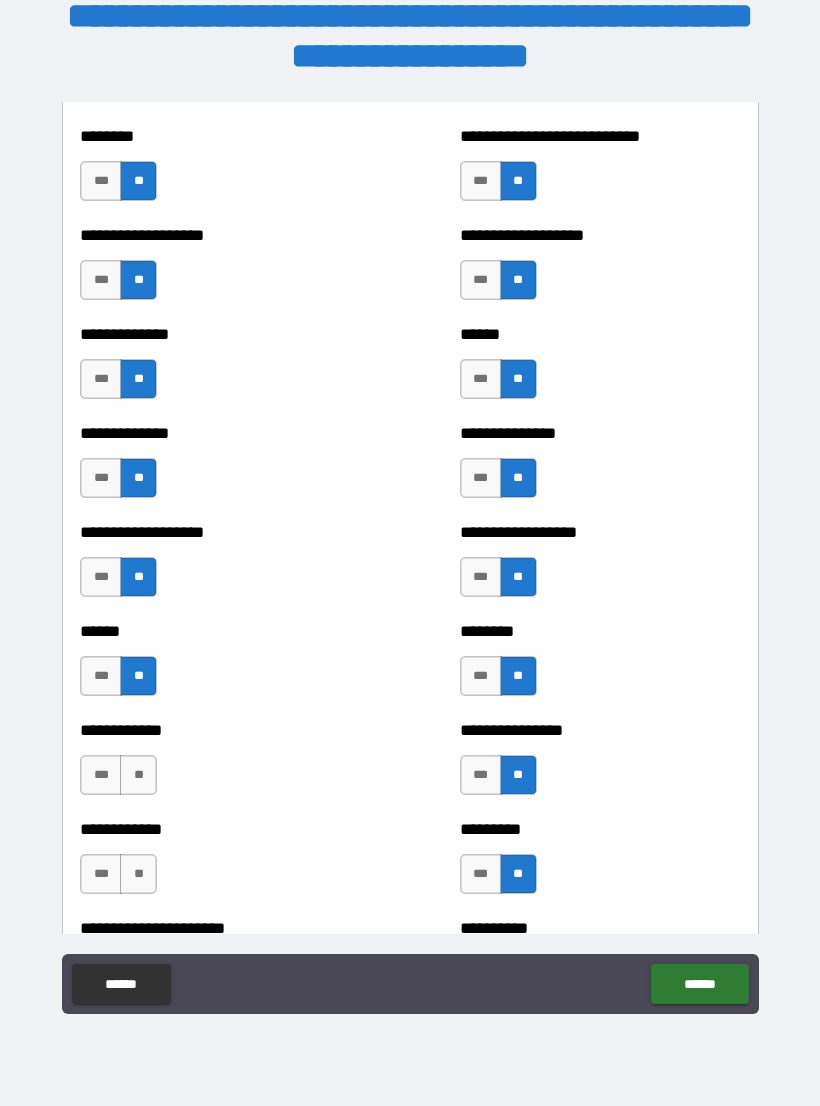 click on "**" at bounding box center [138, 775] 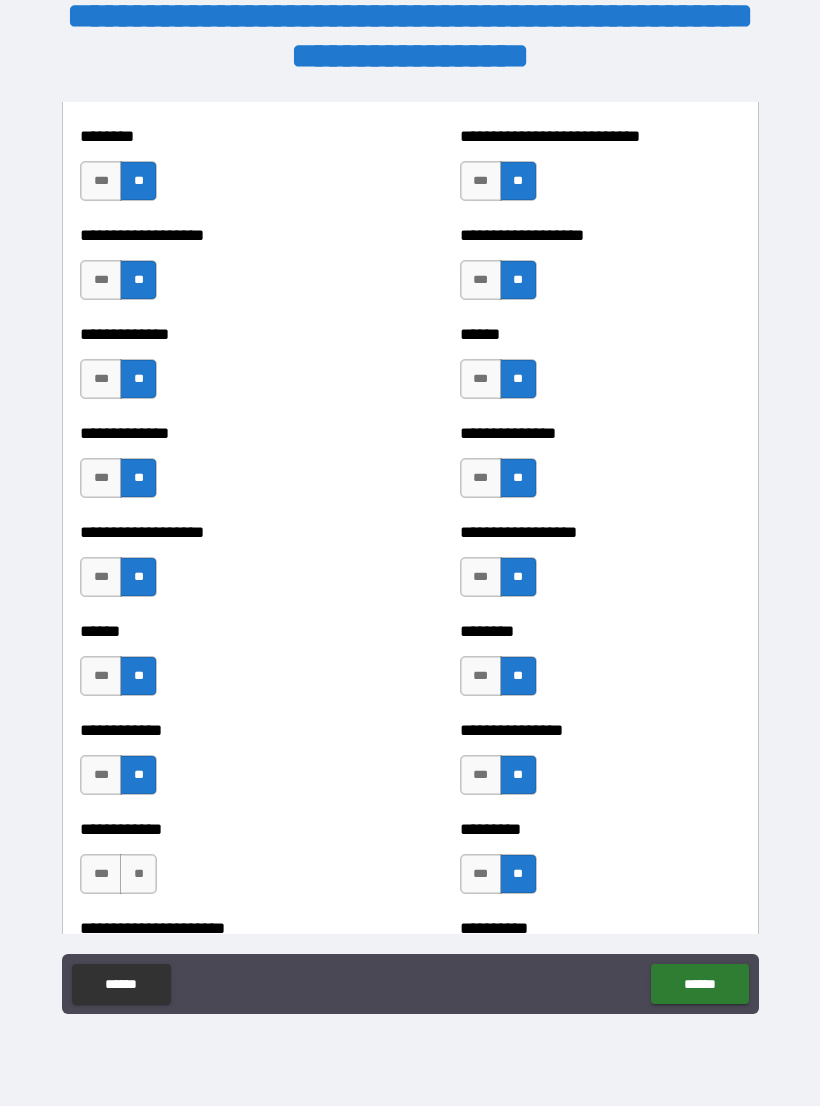 click on "**" at bounding box center [138, 874] 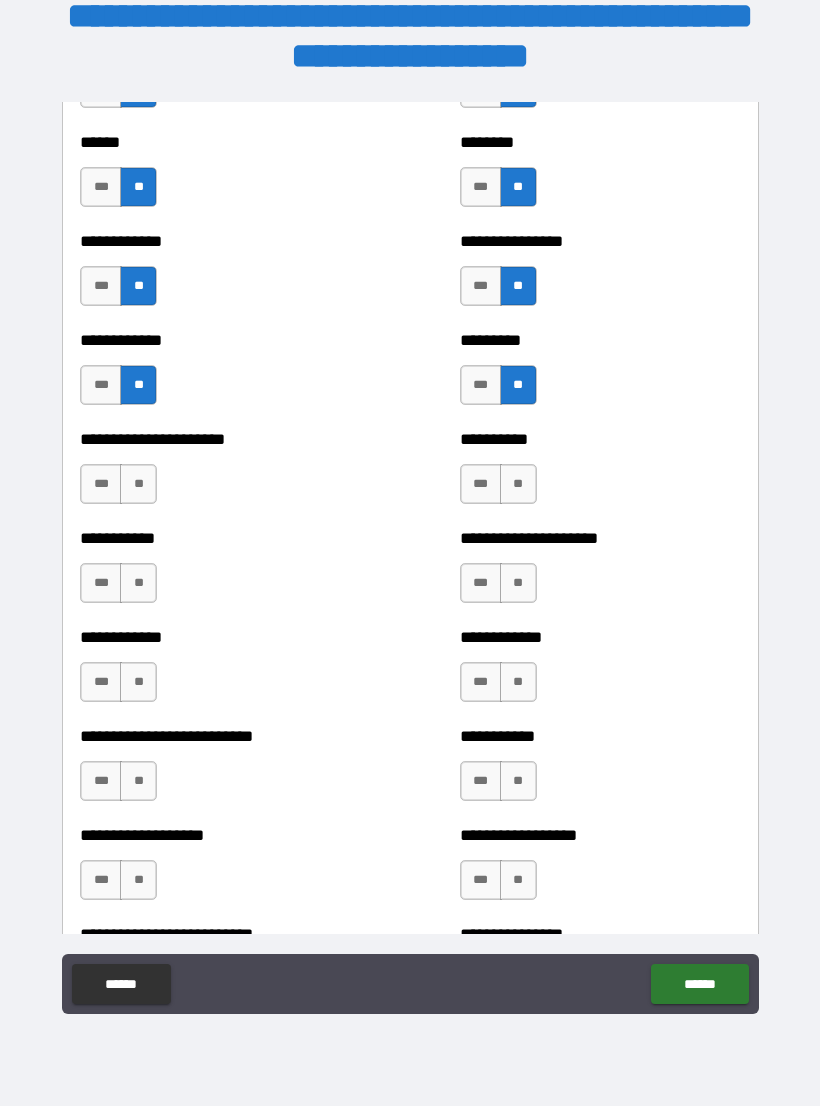 scroll, scrollTop: 5167, scrollLeft: 0, axis: vertical 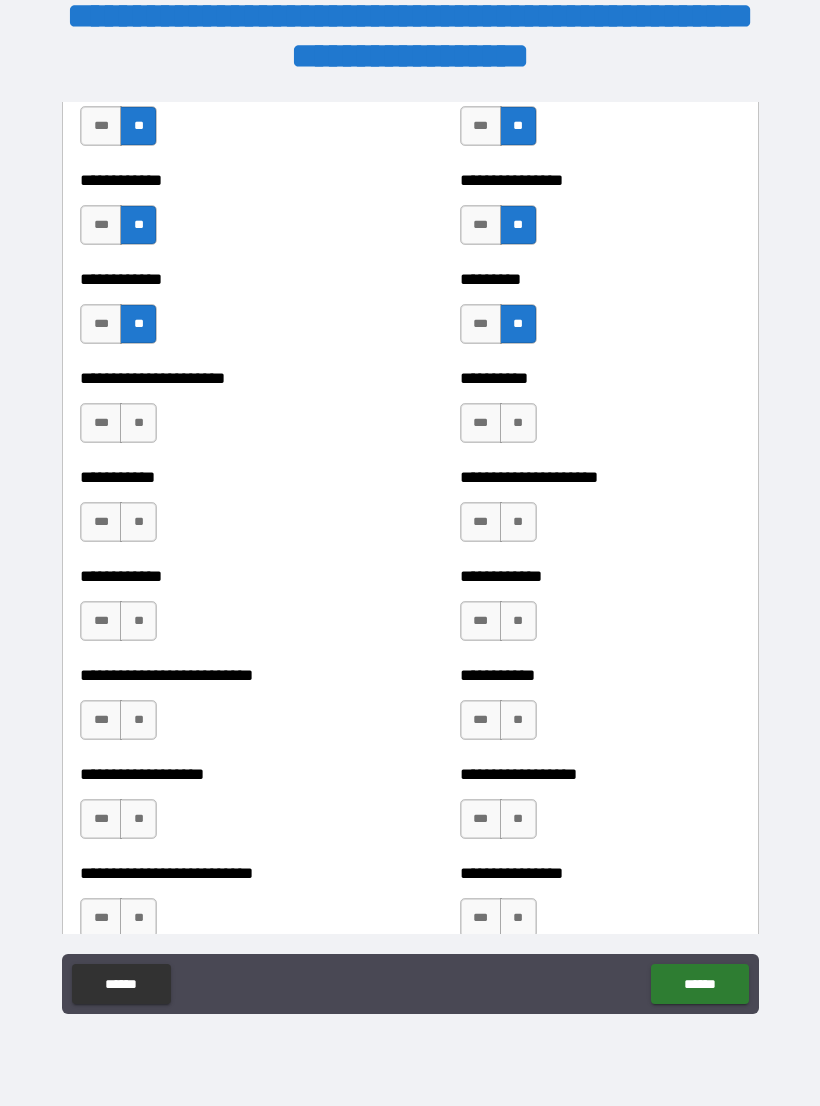 click on "**" at bounding box center [138, 423] 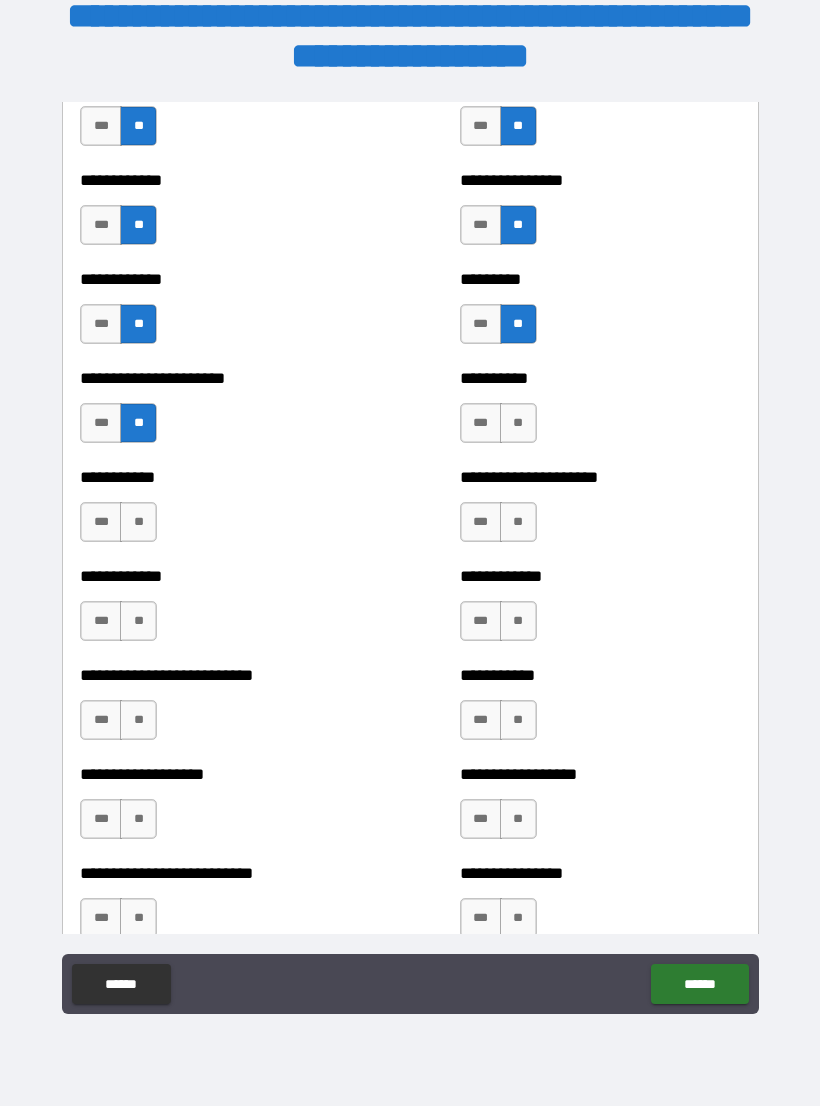 click on "**" at bounding box center (138, 522) 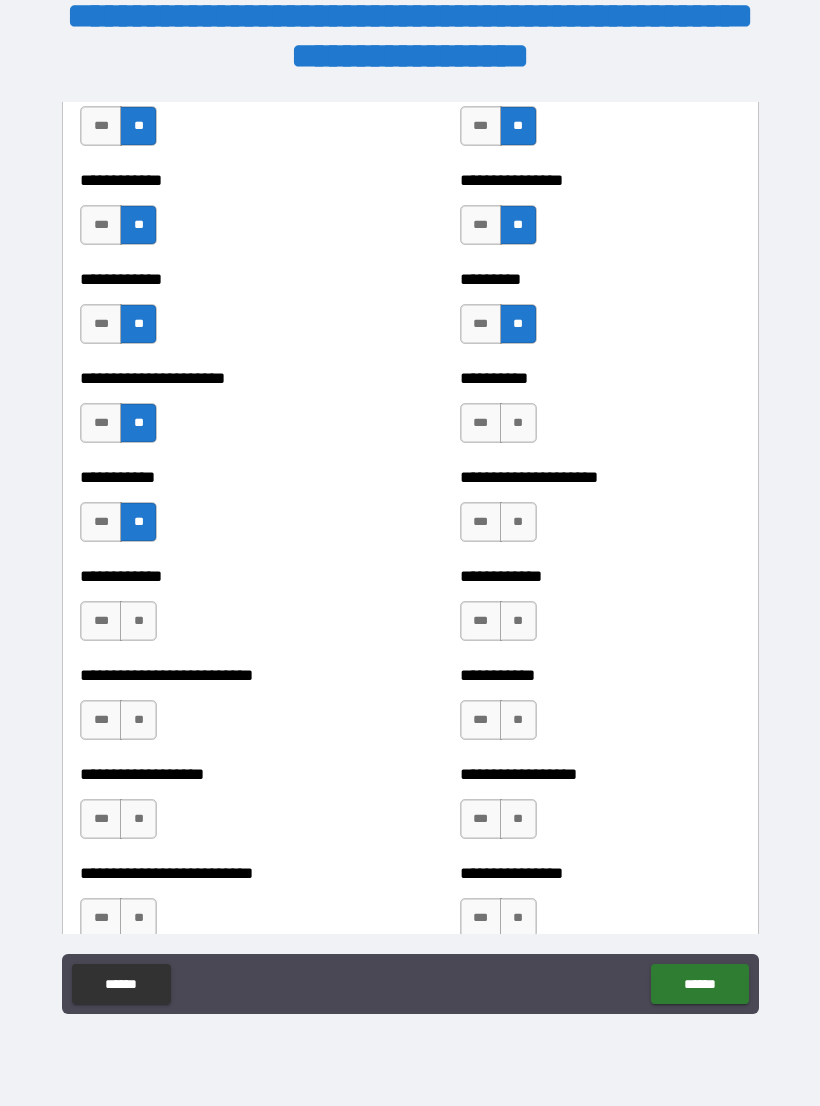click on "**" at bounding box center [138, 621] 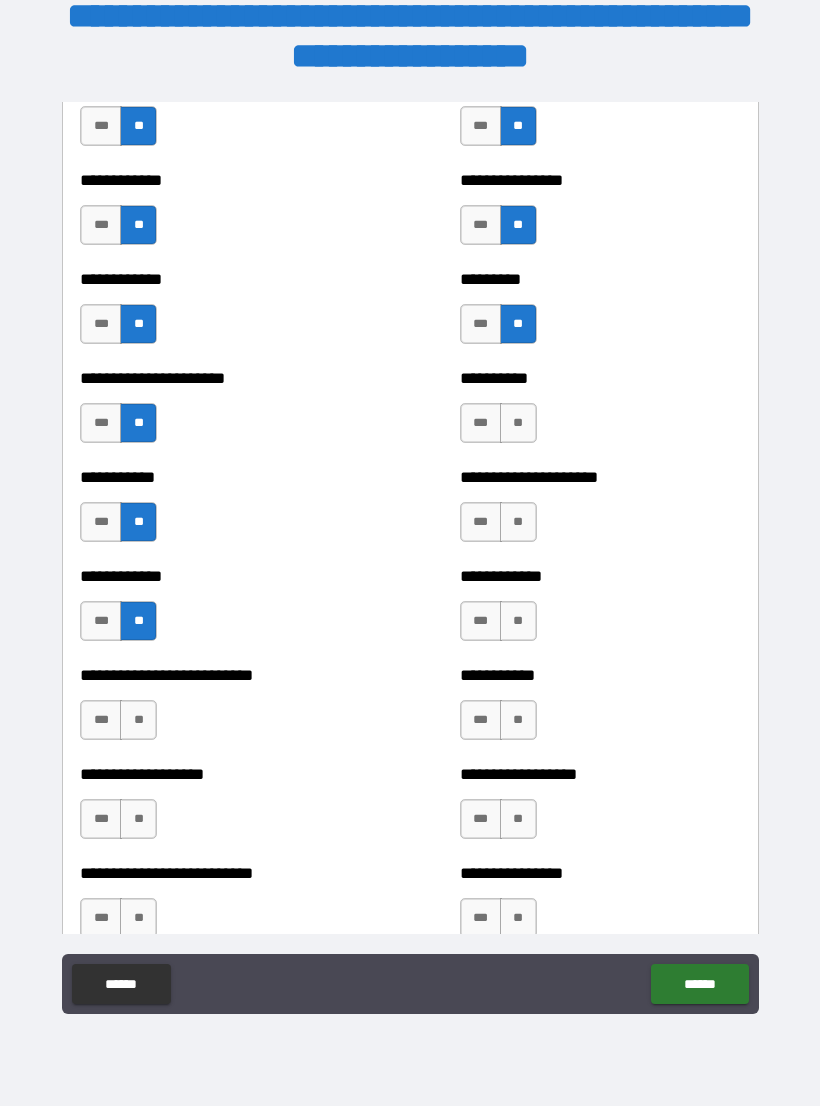 click on "**" at bounding box center (138, 720) 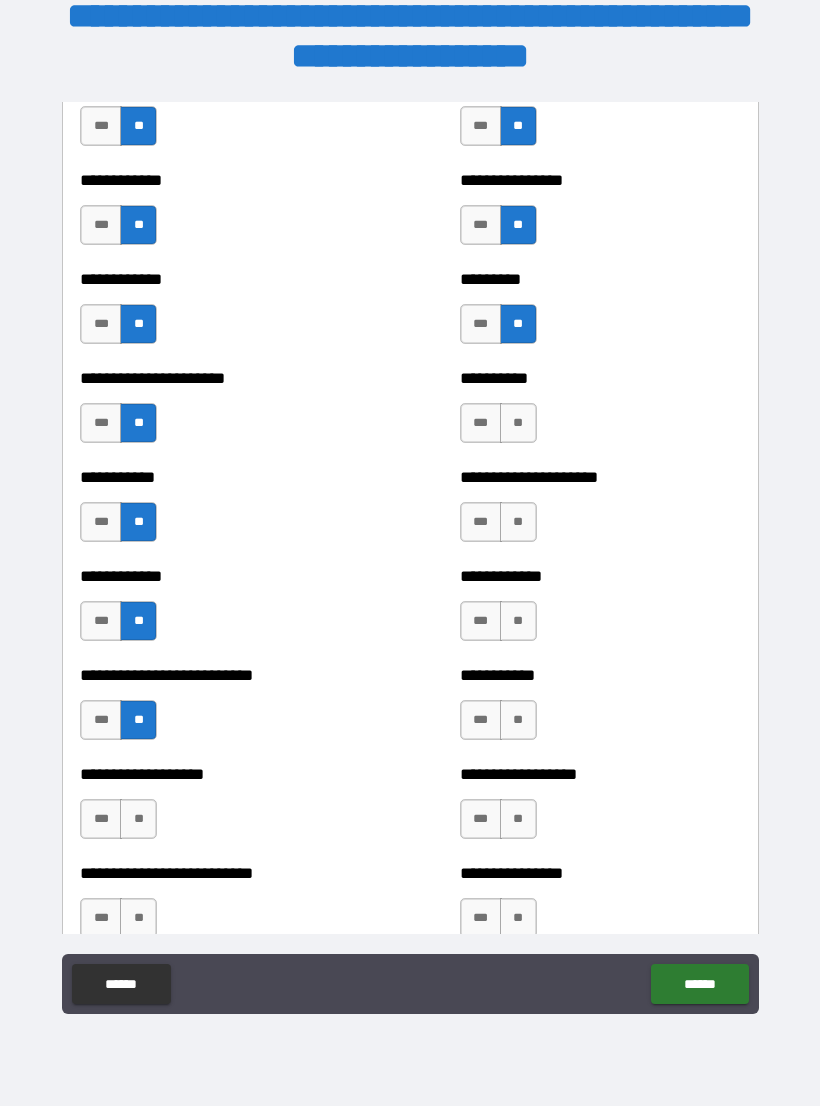 click on "**" at bounding box center (138, 819) 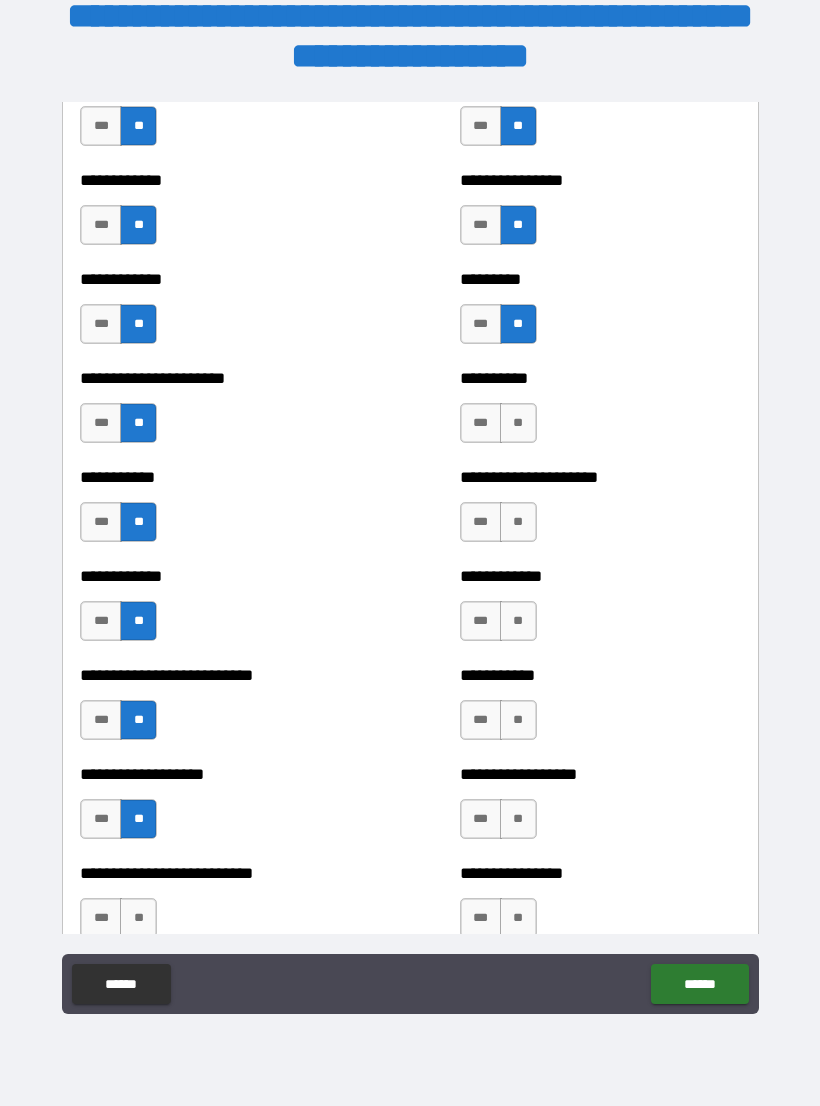 click on "**" at bounding box center (138, 918) 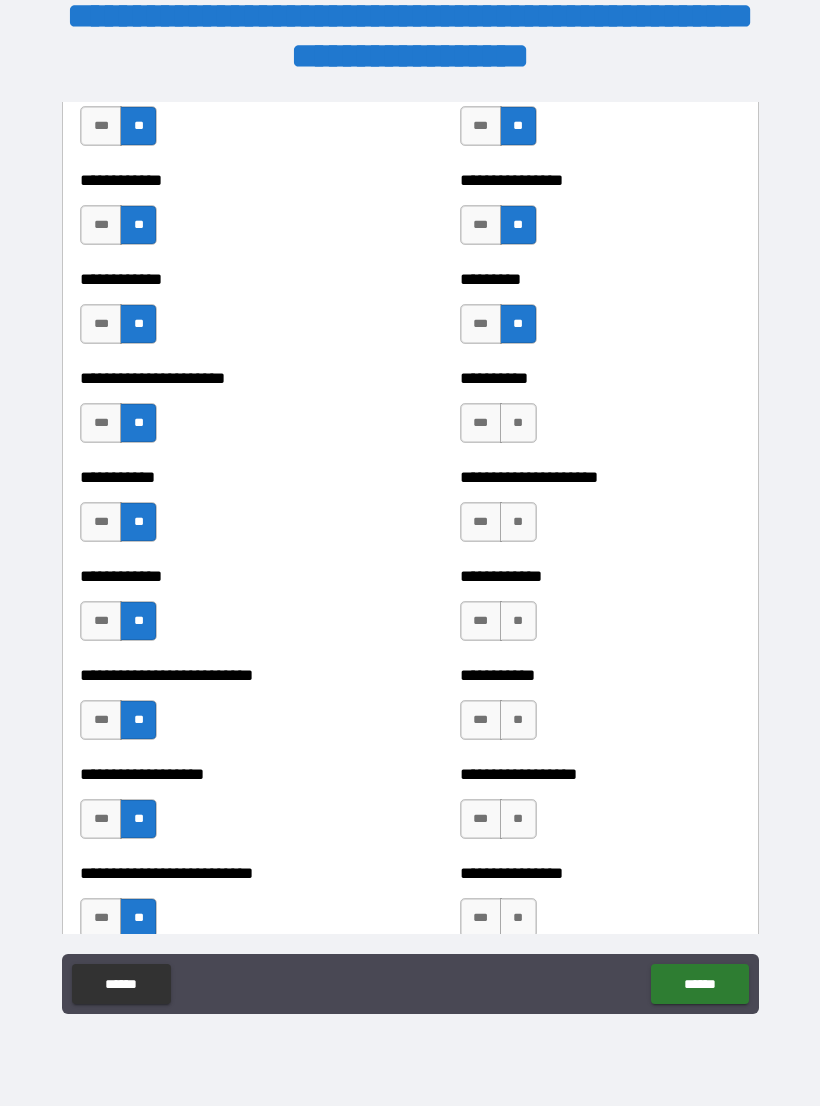 click on "**" at bounding box center (518, 423) 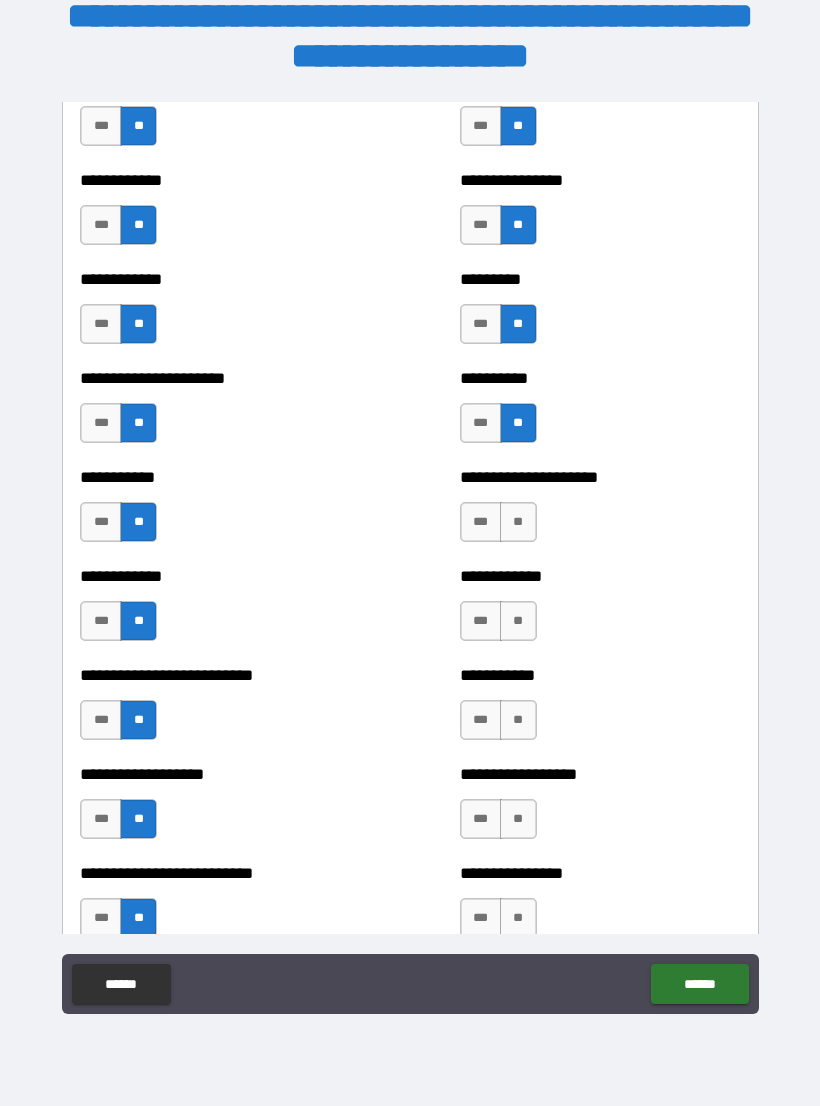 click on "**" at bounding box center (518, 522) 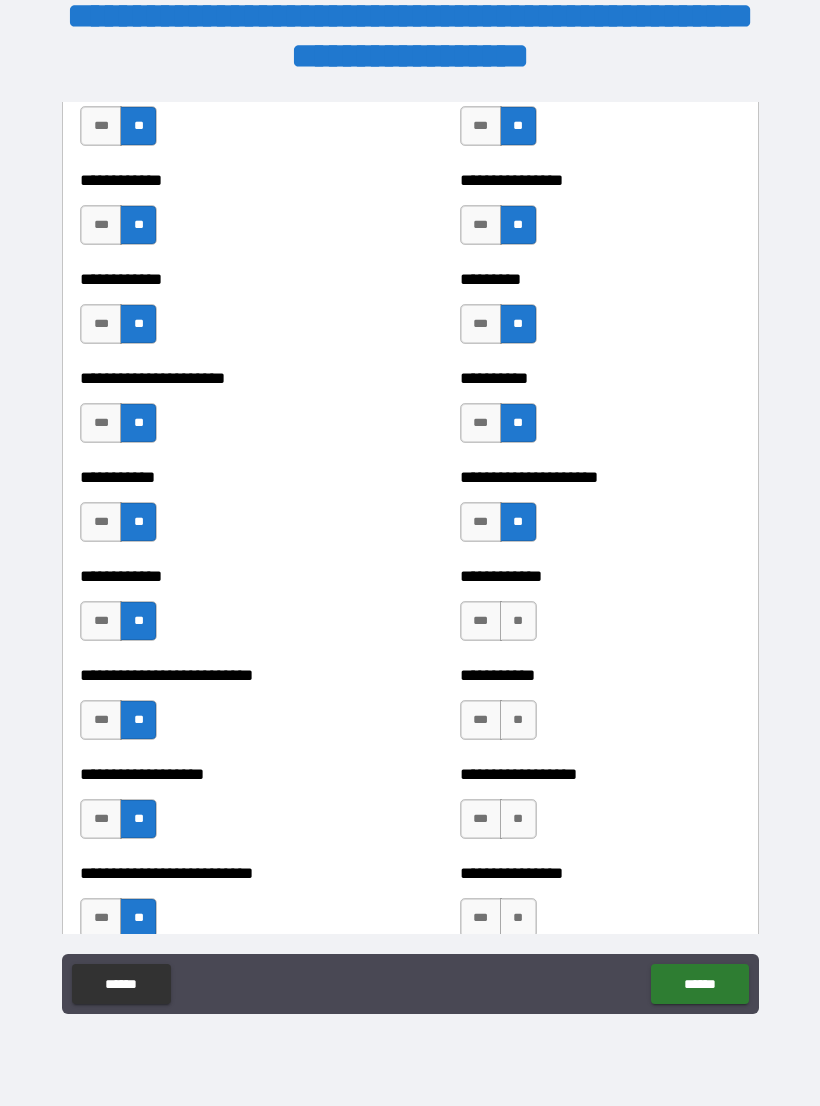 click on "**" at bounding box center [518, 621] 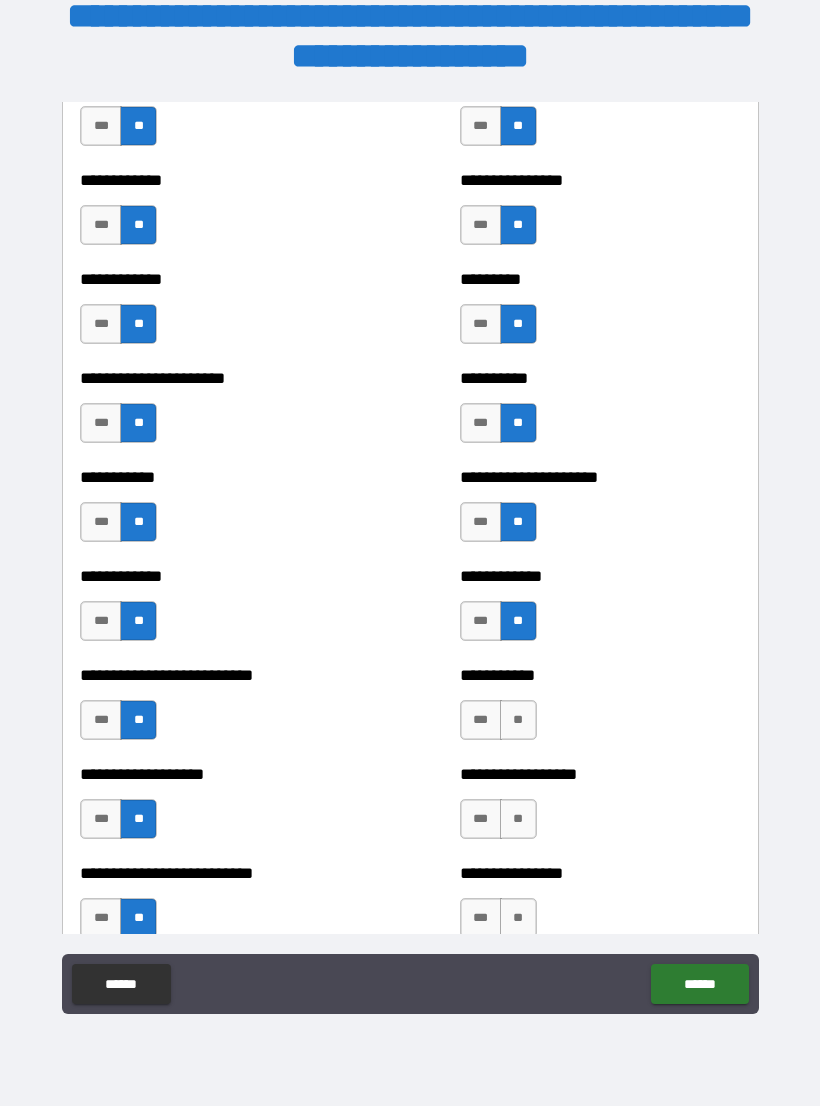 click on "**" at bounding box center (518, 720) 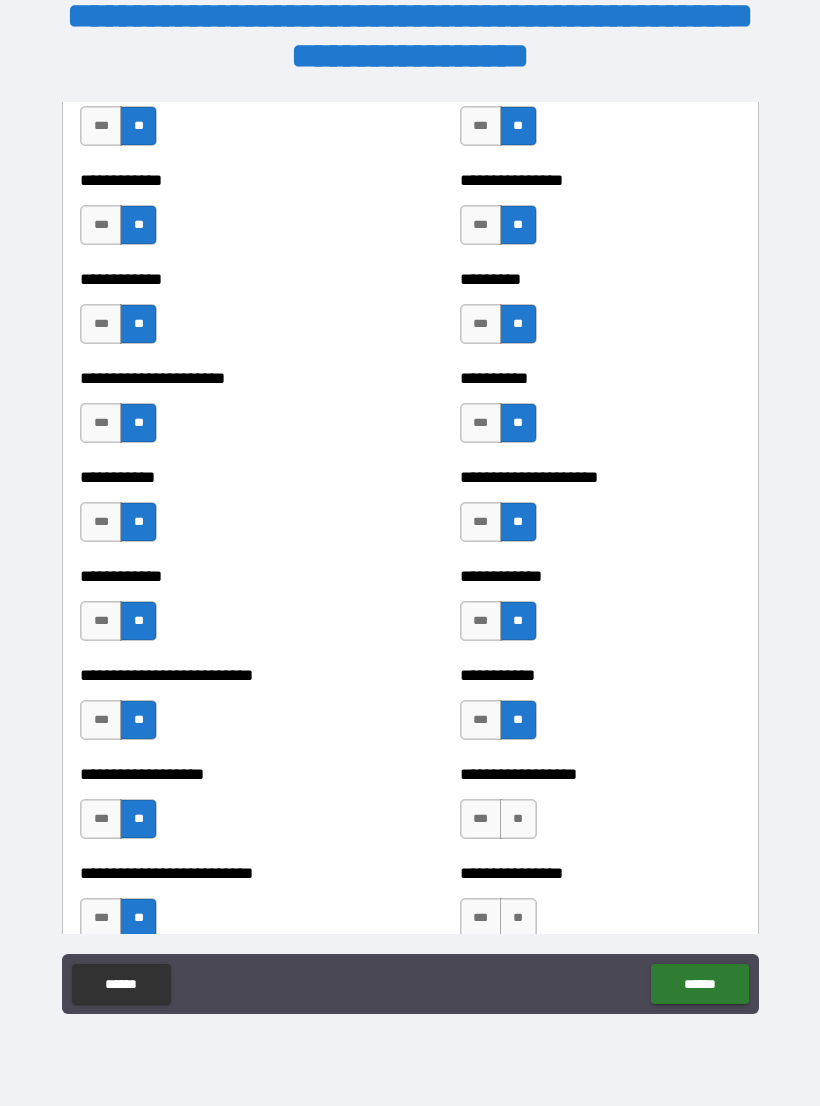 click on "**" at bounding box center [518, 819] 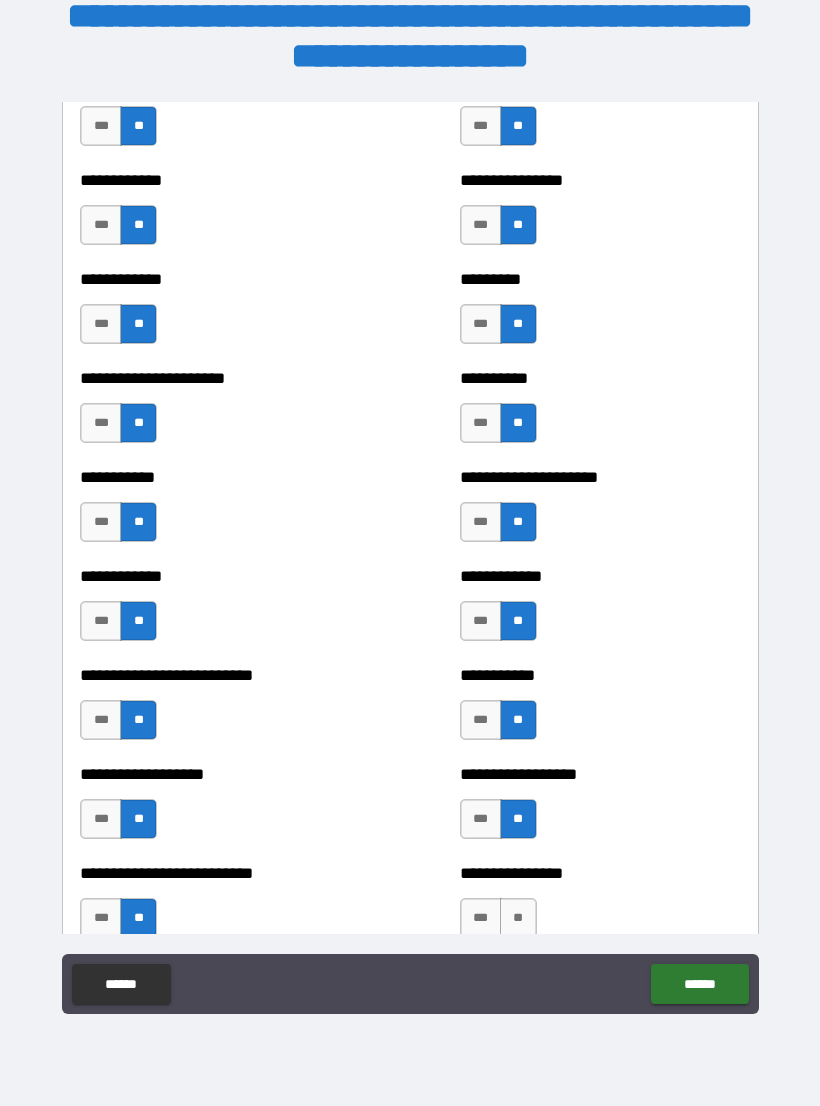 click on "**" at bounding box center (518, 918) 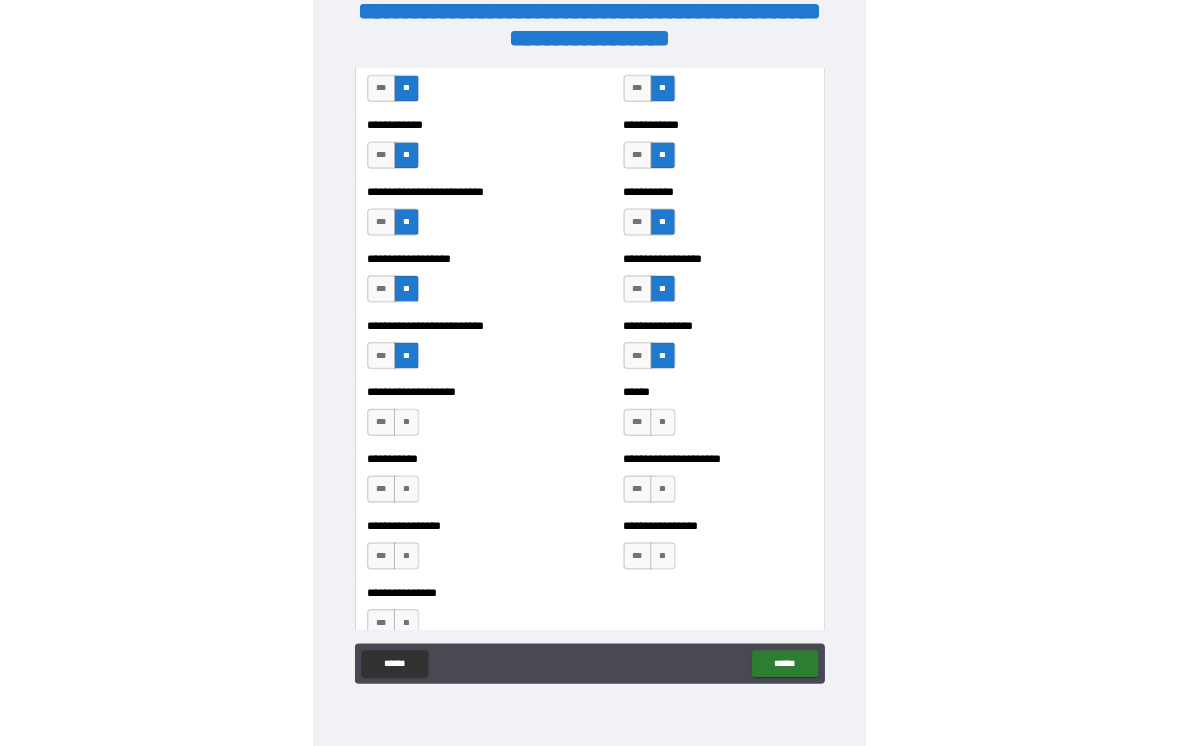 scroll, scrollTop: 5563, scrollLeft: 0, axis: vertical 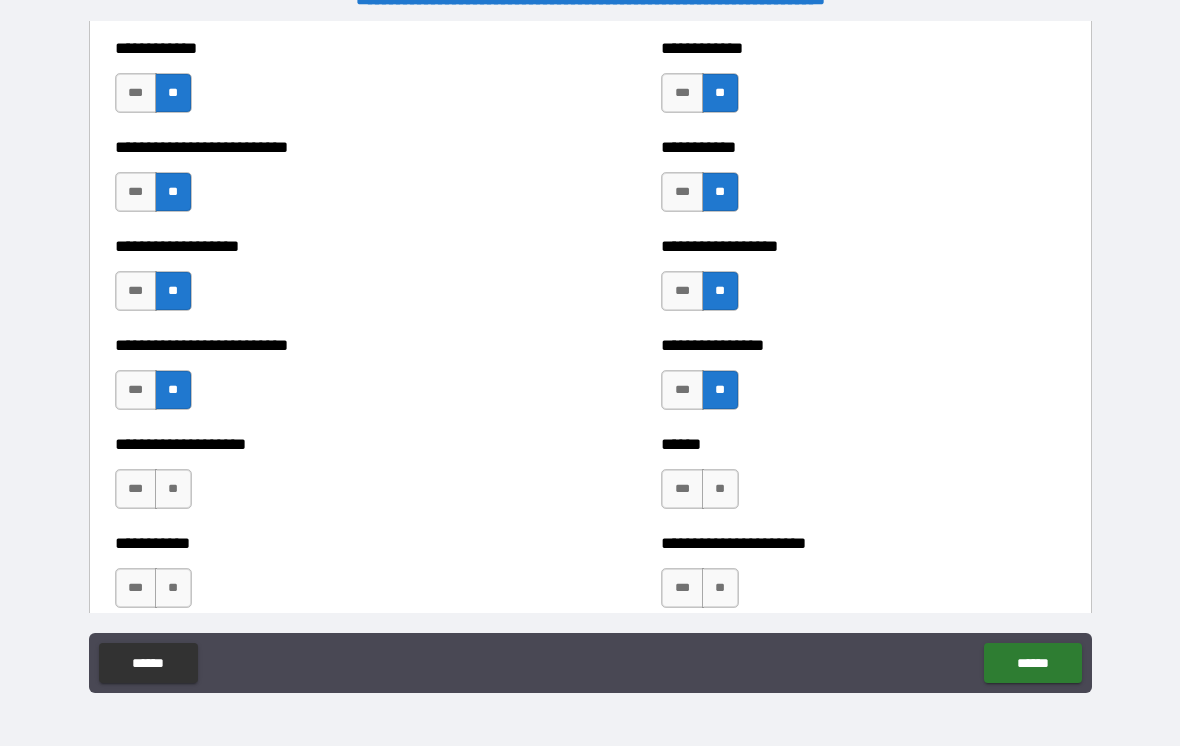click on "**" at bounding box center (720, 489) 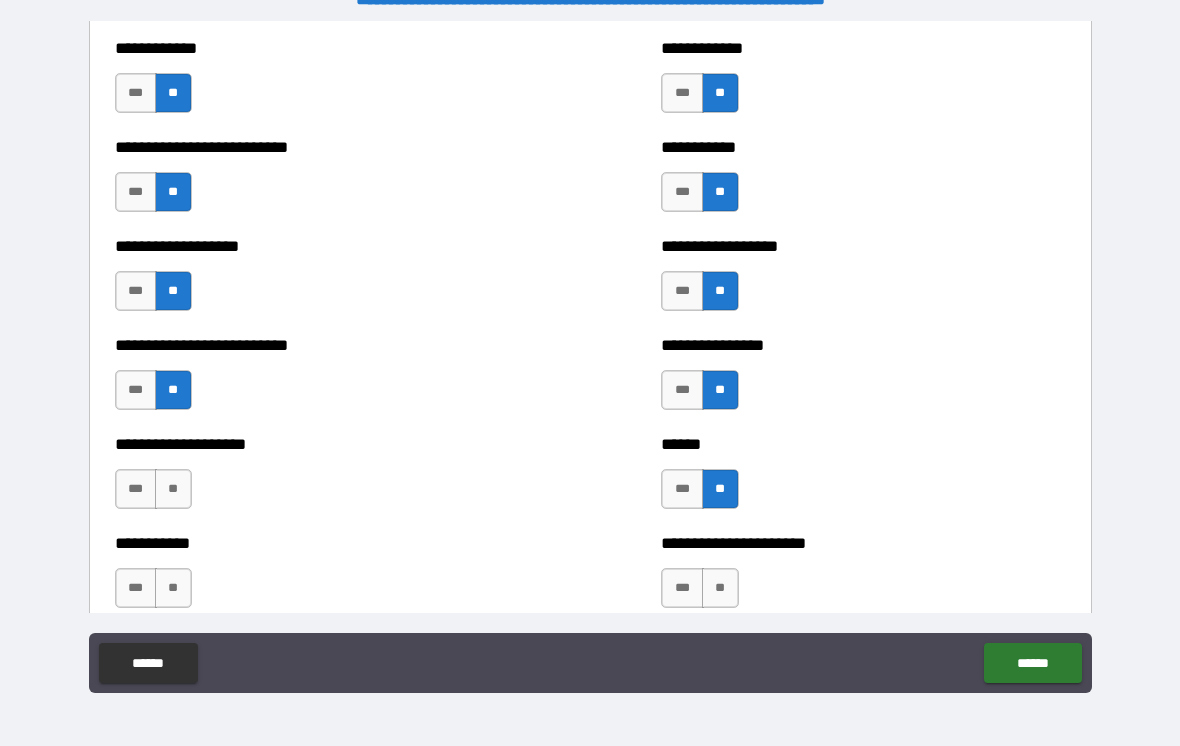 click on "**" at bounding box center [720, 588] 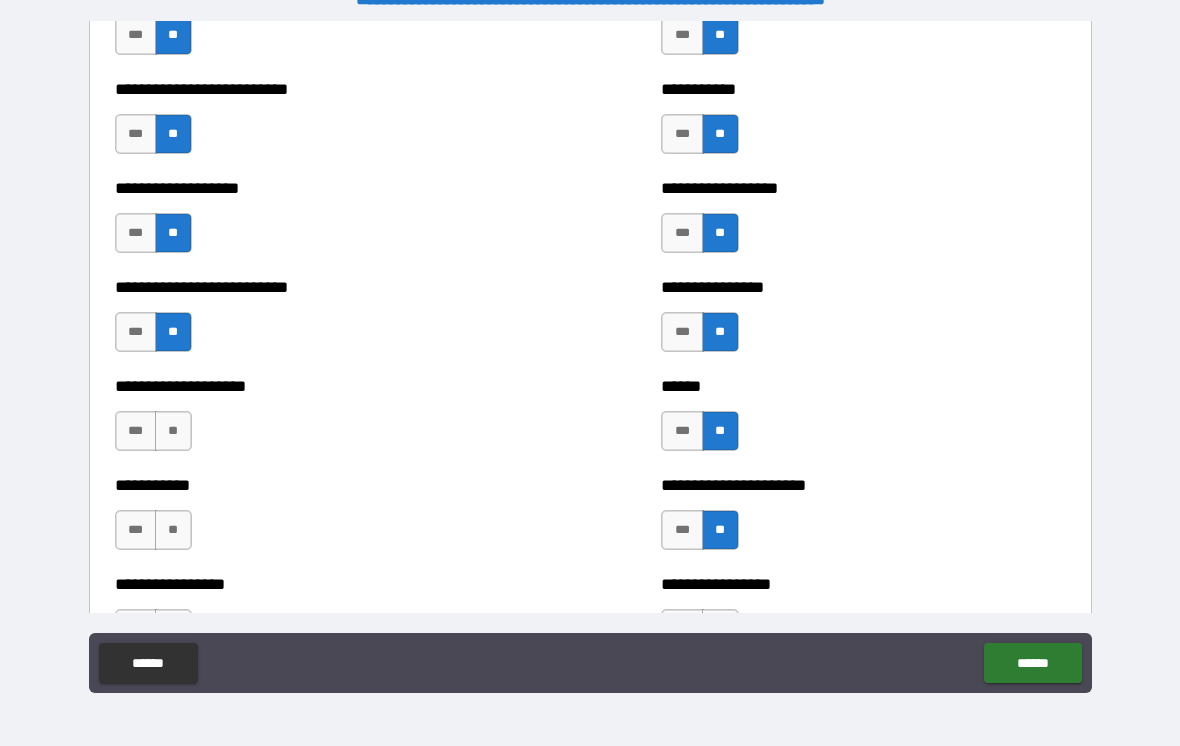 scroll, scrollTop: 5724, scrollLeft: 0, axis: vertical 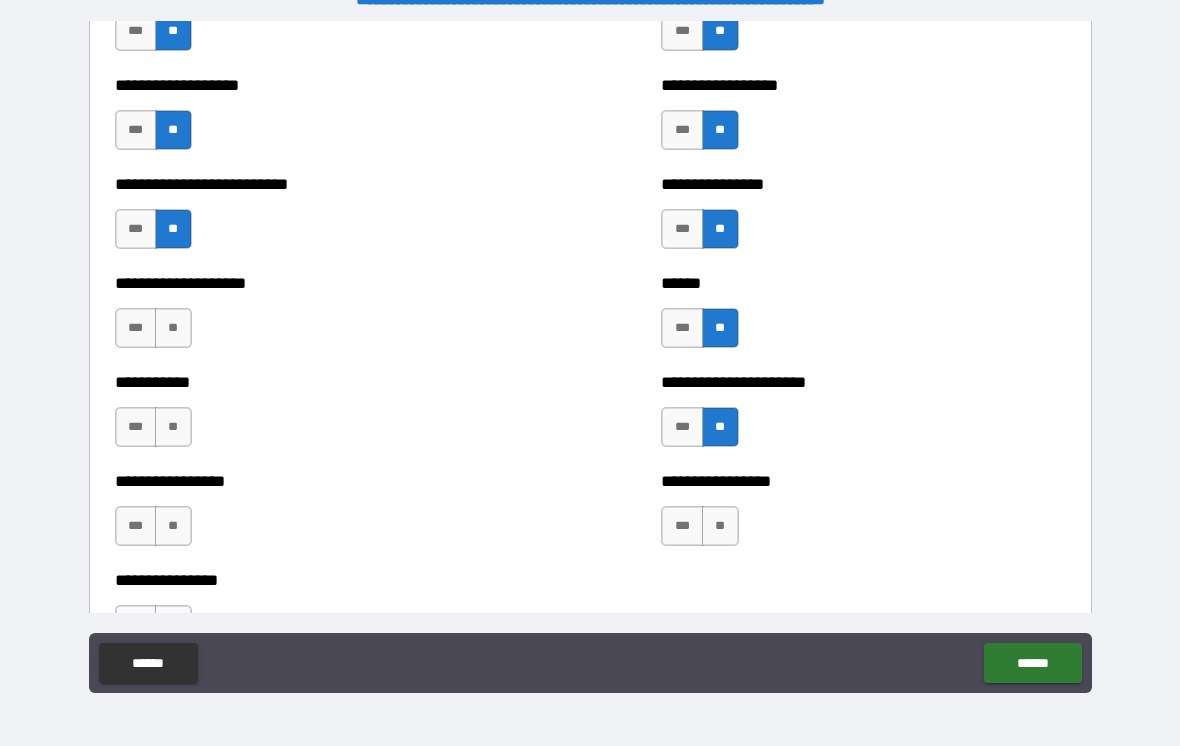 click on "**" at bounding box center (173, 328) 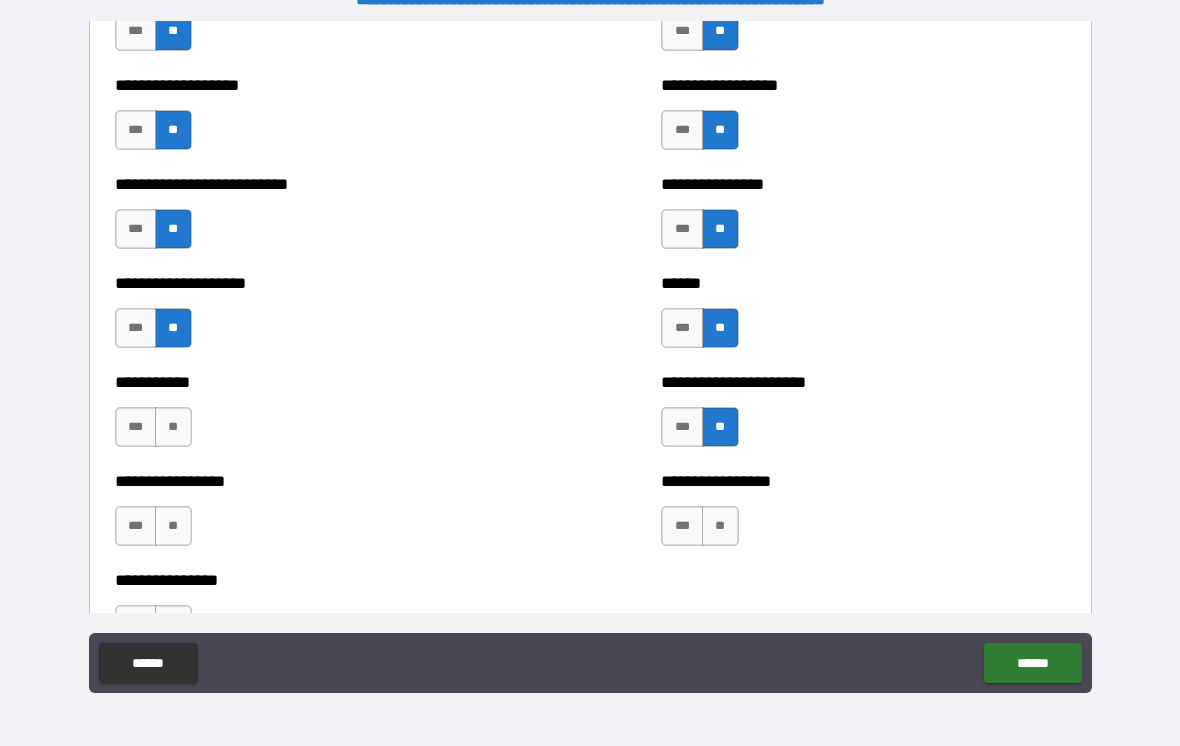 click on "**" at bounding box center [173, 427] 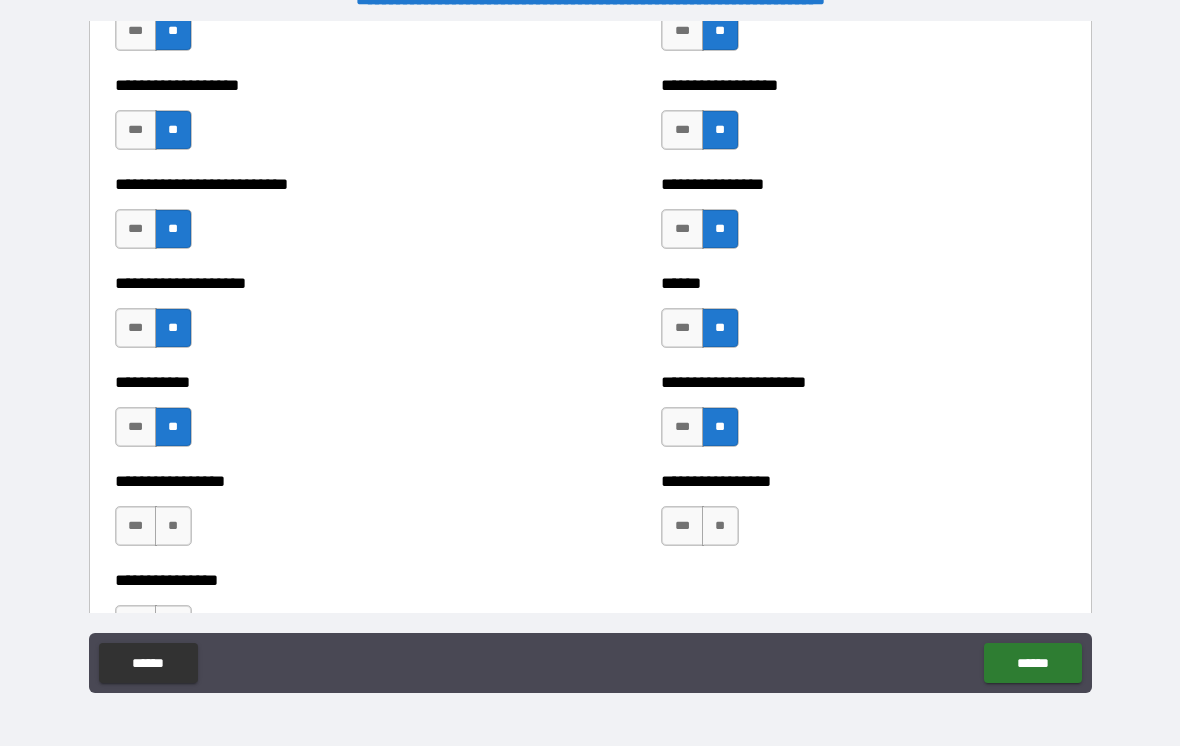 click on "**" at bounding box center (173, 526) 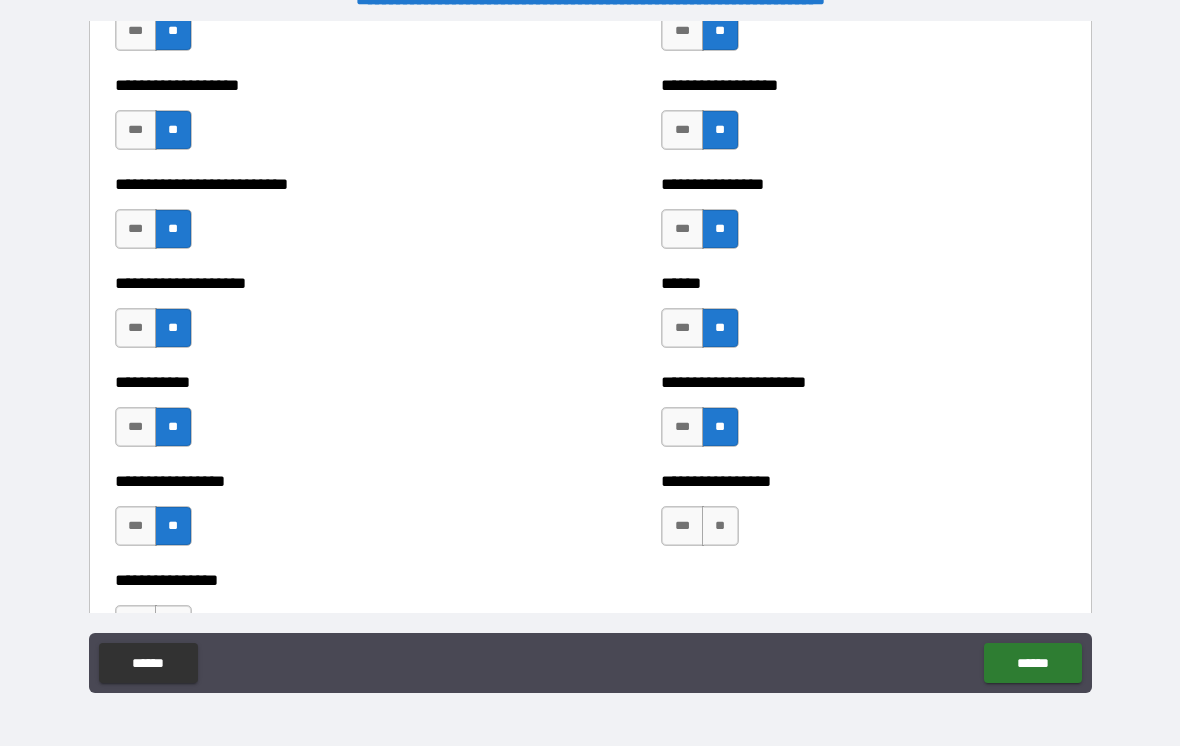 click on "**********" at bounding box center (863, 516) 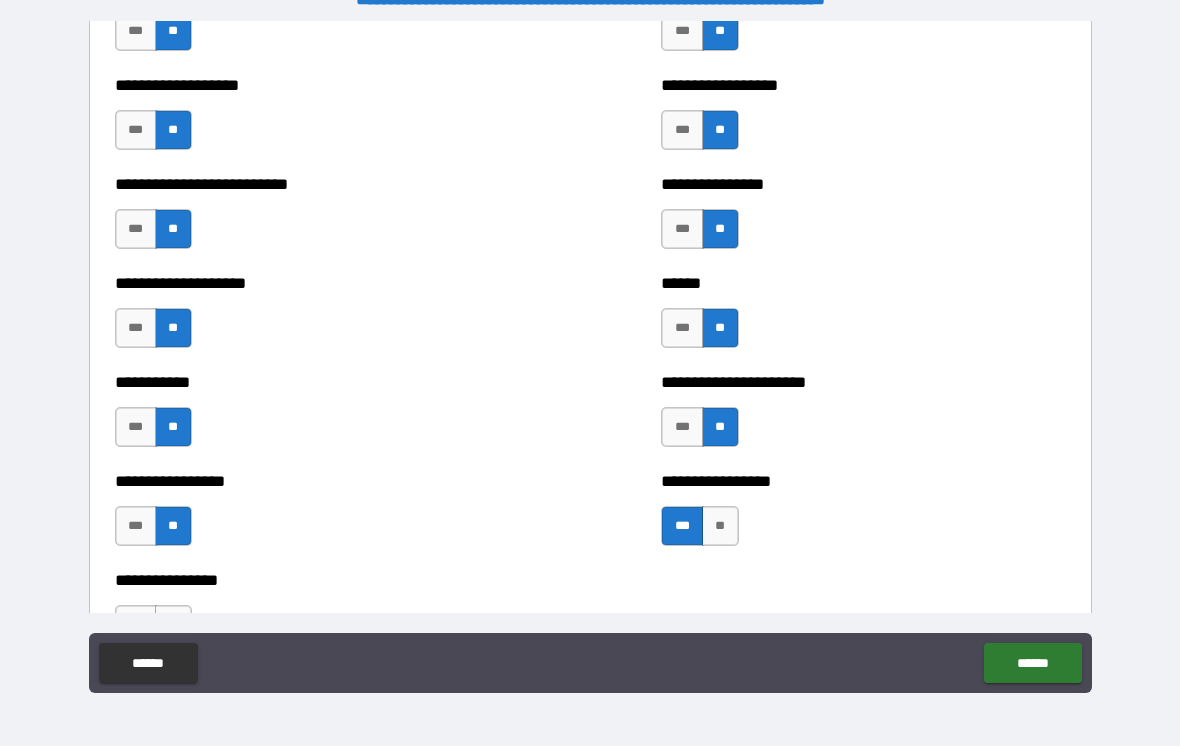 click on "**" at bounding box center (720, 526) 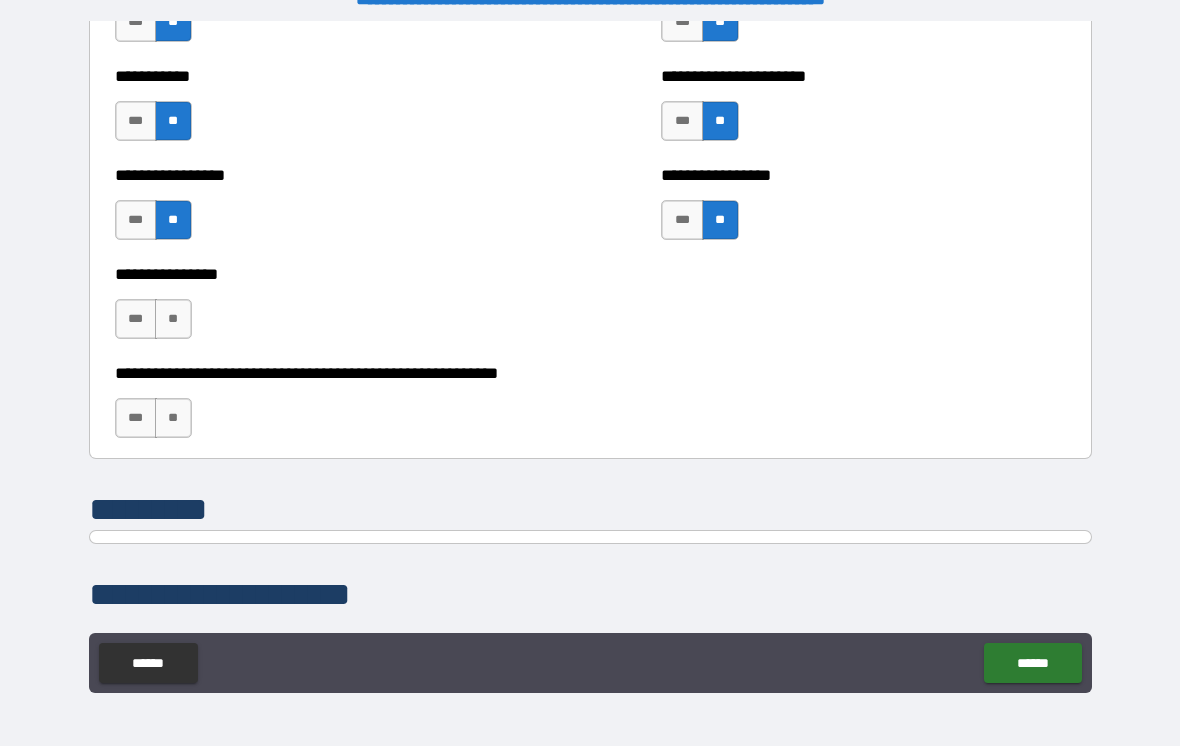scroll, scrollTop: 6044, scrollLeft: 0, axis: vertical 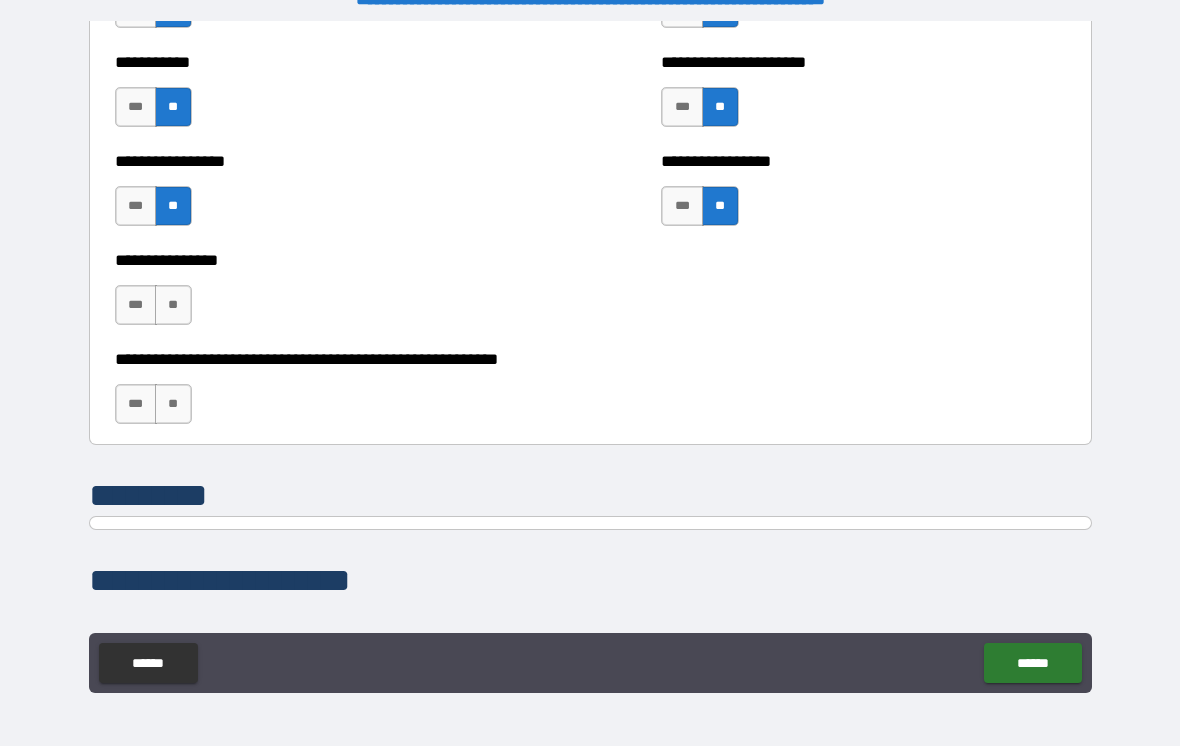 click on "**" at bounding box center [173, 305] 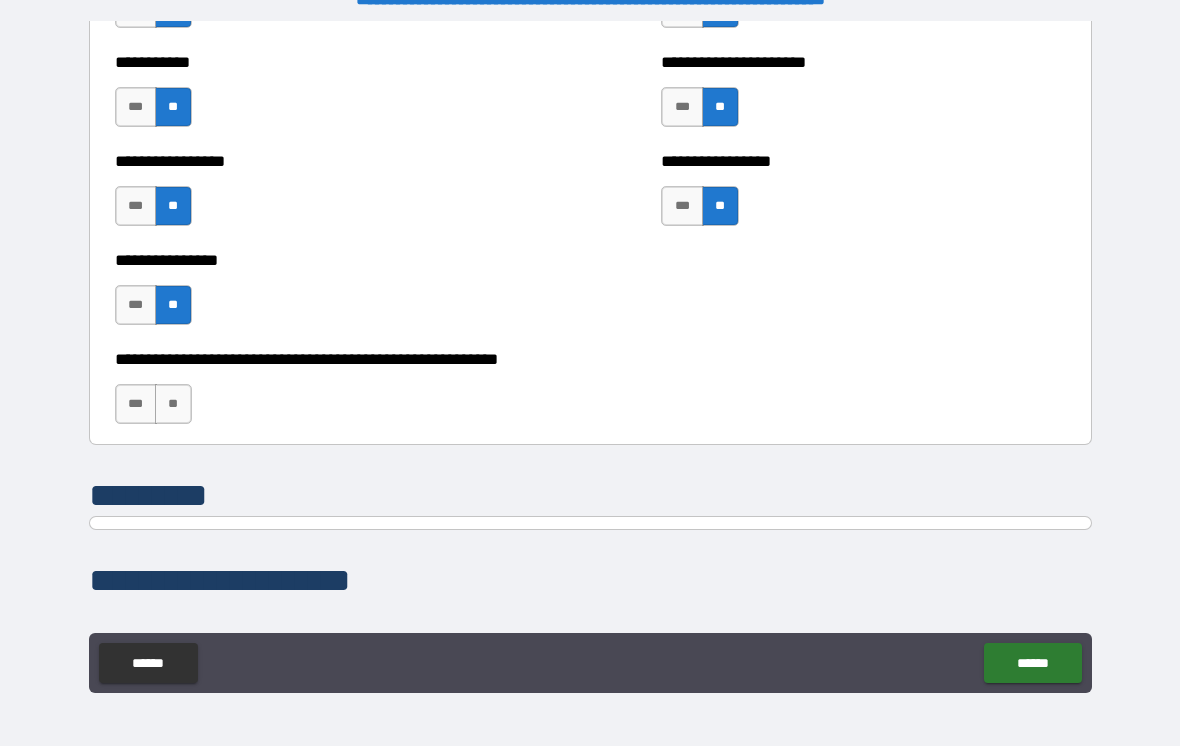 click on "**" at bounding box center [173, 404] 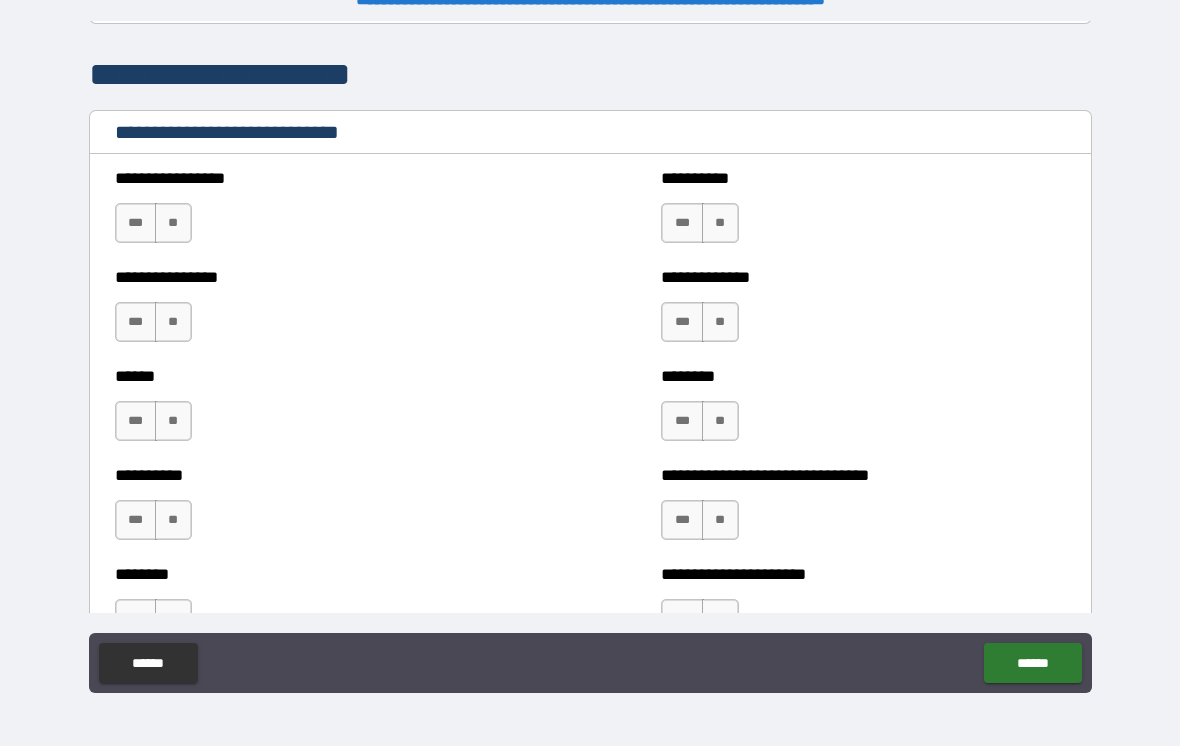 scroll, scrollTop: 6525, scrollLeft: 0, axis: vertical 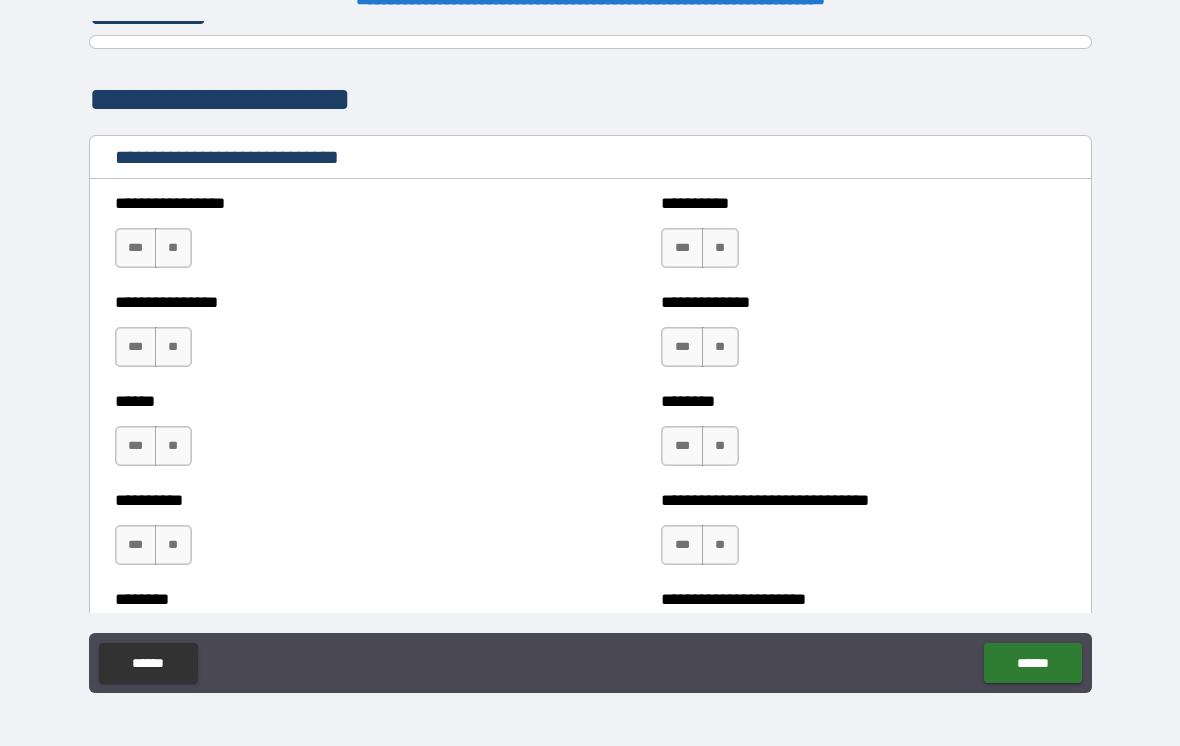 click on "***" at bounding box center (682, 248) 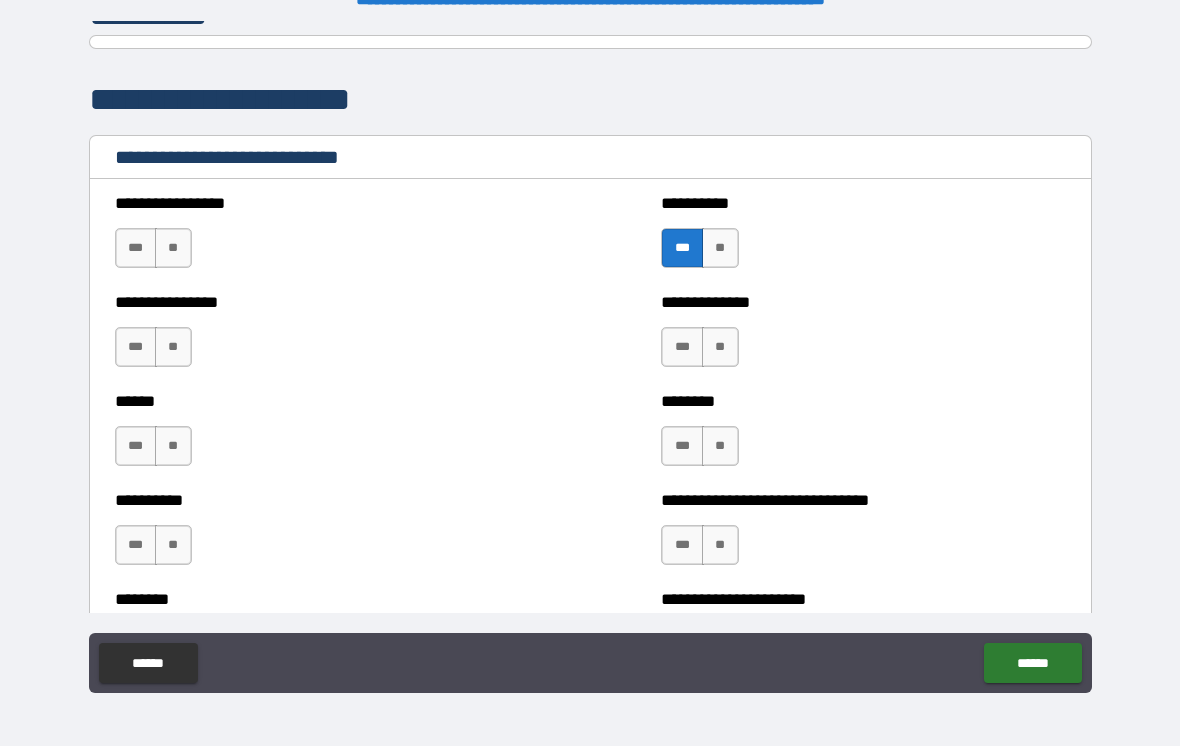click on "**" at bounding box center (173, 248) 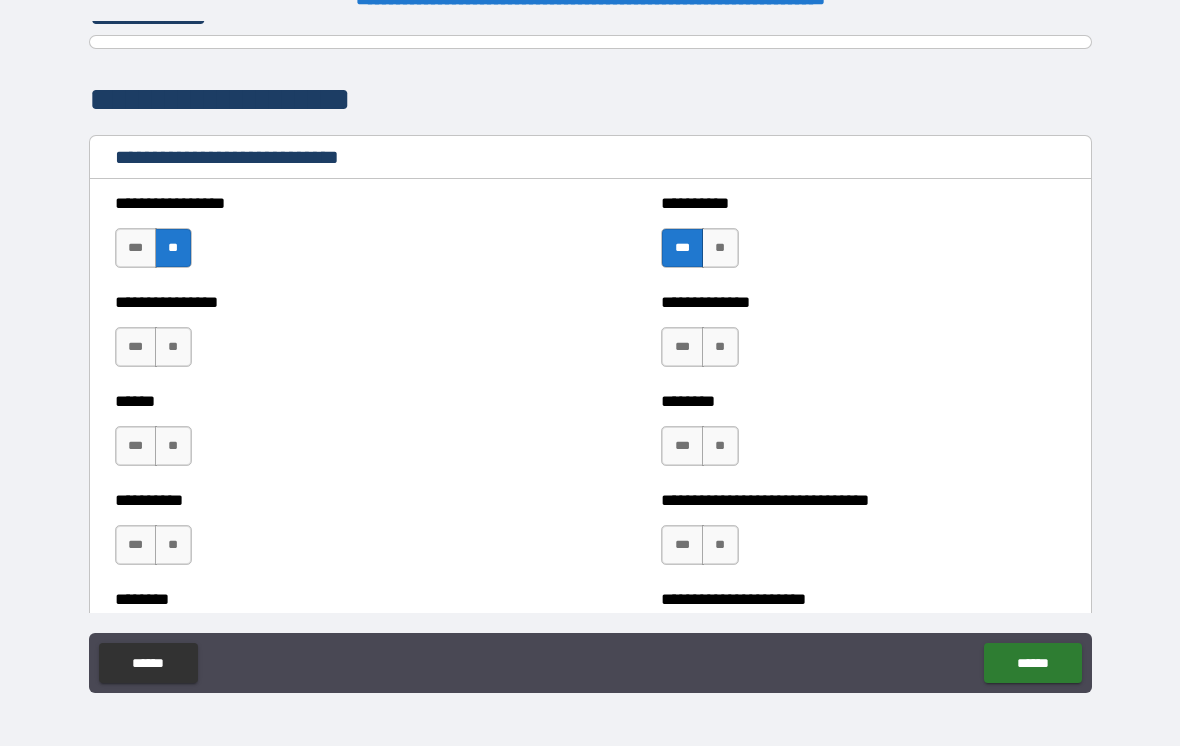 click on "***" at bounding box center (136, 347) 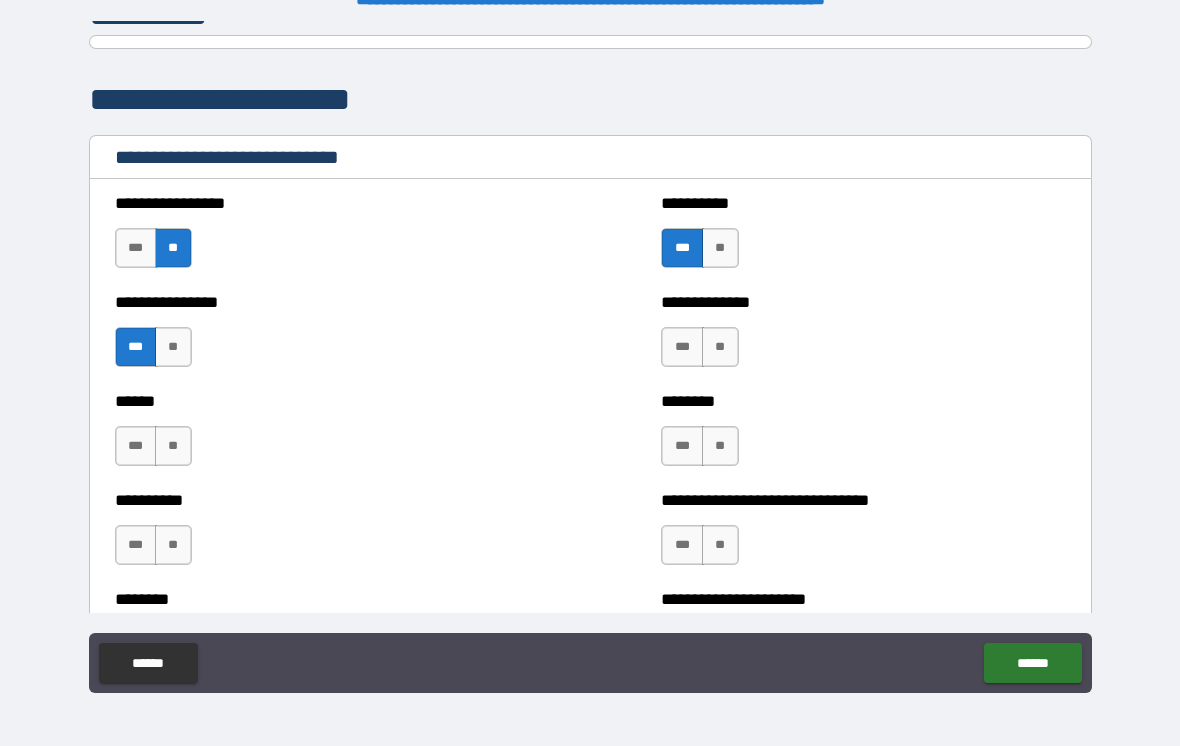 click on "***" at bounding box center (682, 347) 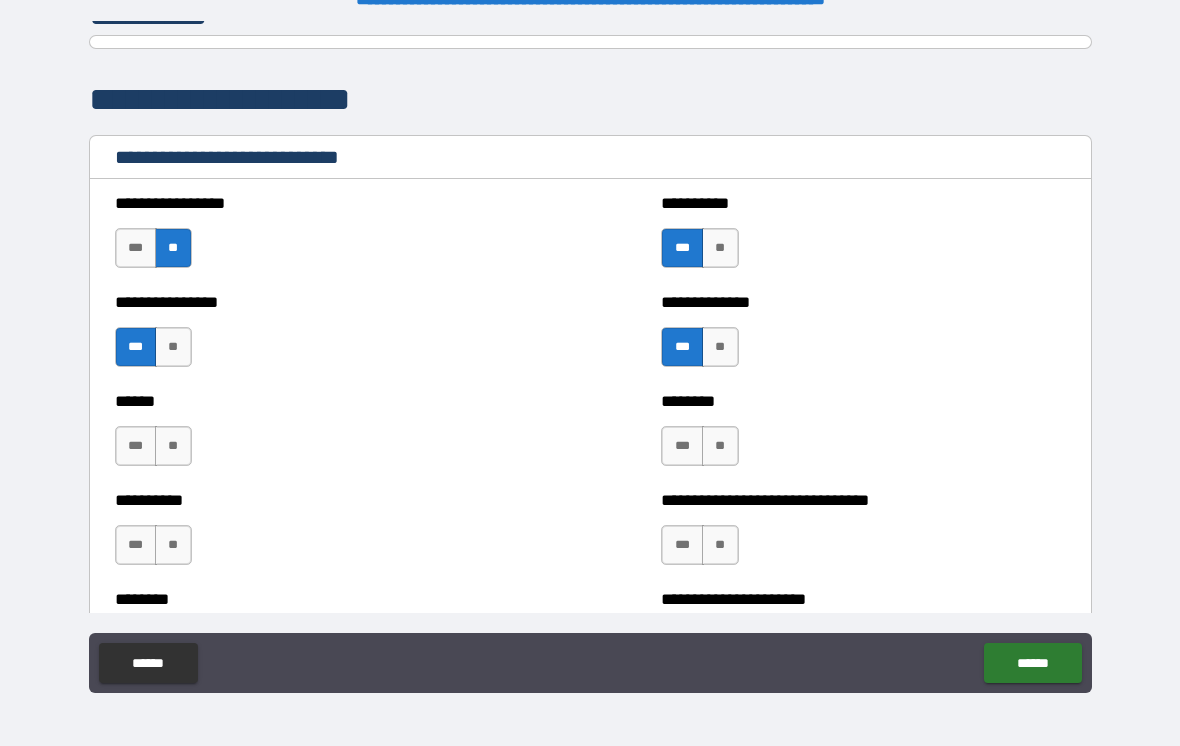 click on "***" at bounding box center [136, 446] 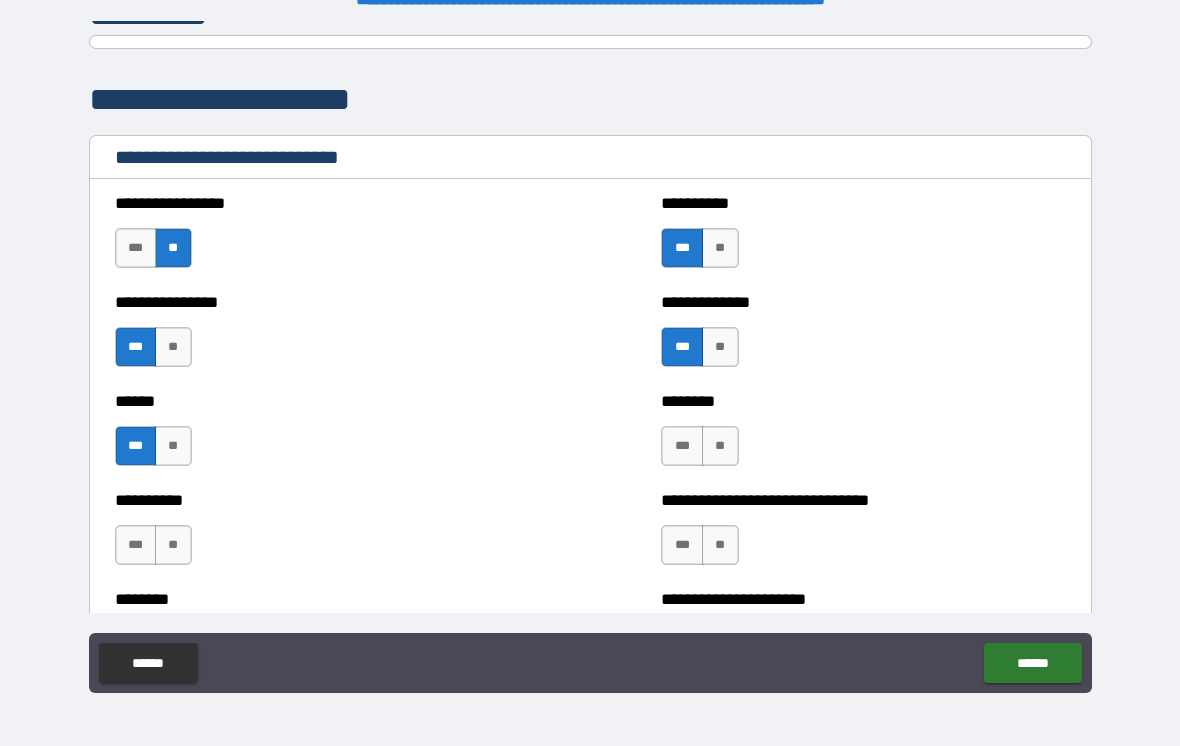 click on "**" at bounding box center (720, 446) 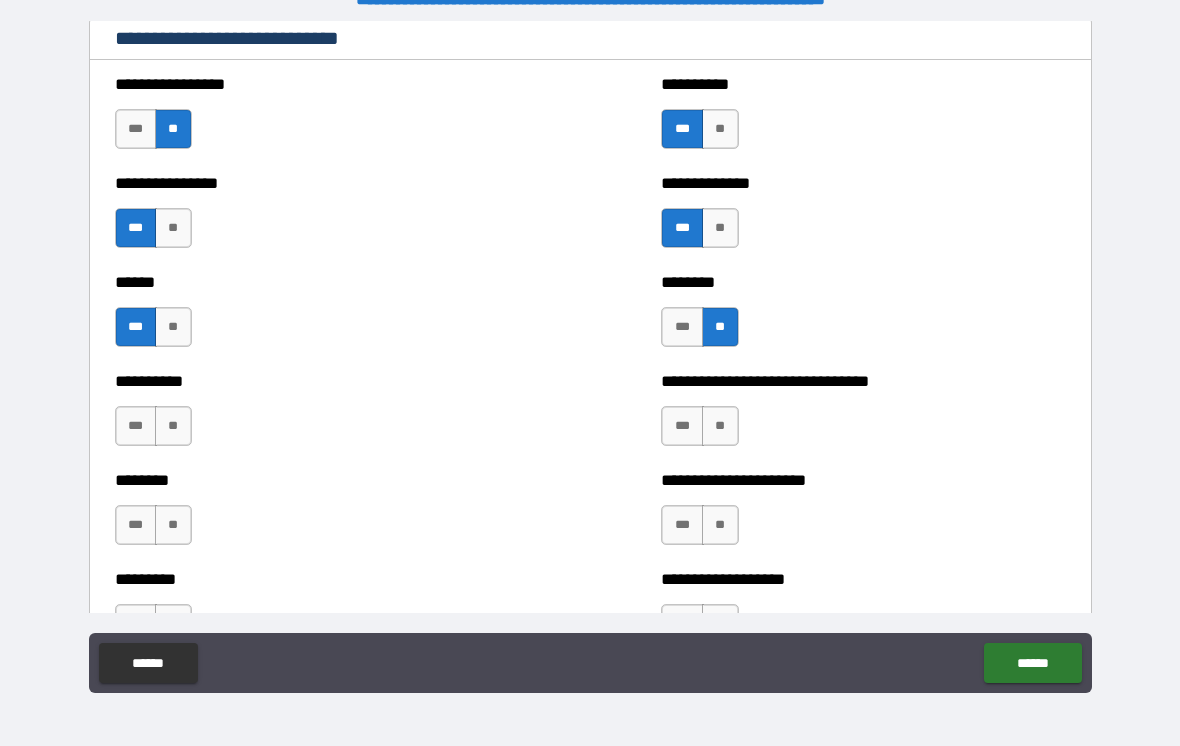 scroll, scrollTop: 6643, scrollLeft: 0, axis: vertical 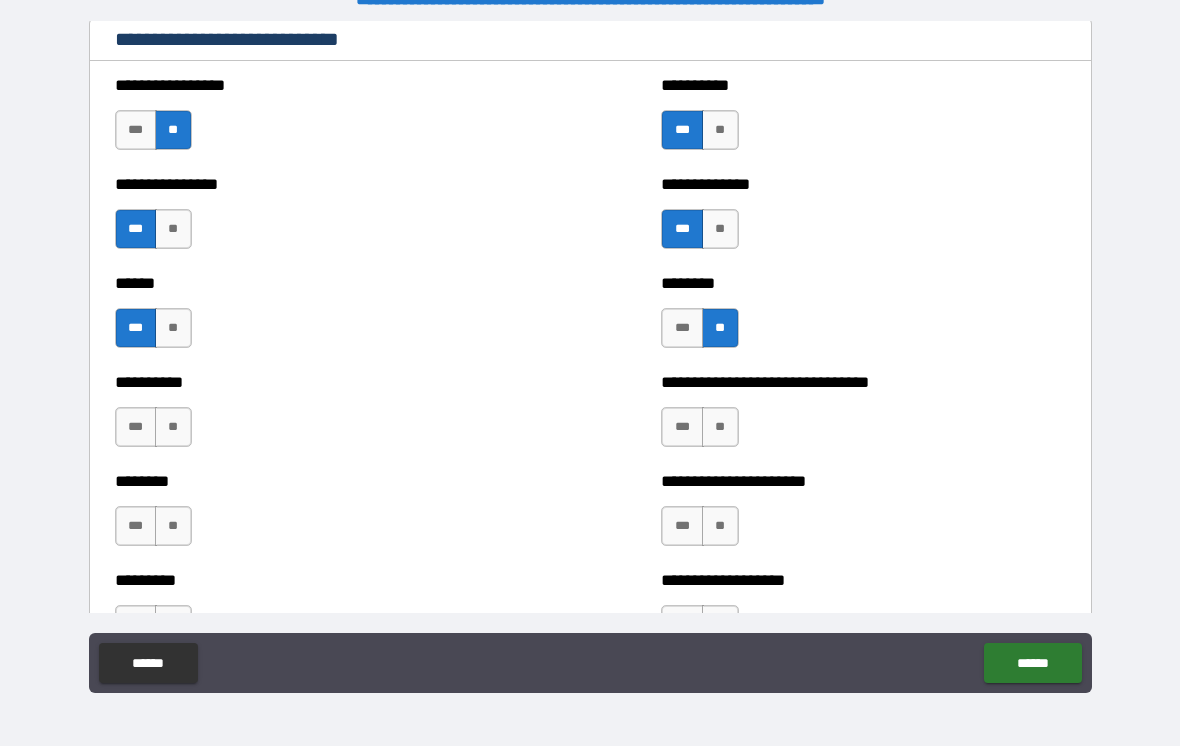 click on "**" at bounding box center [720, 427] 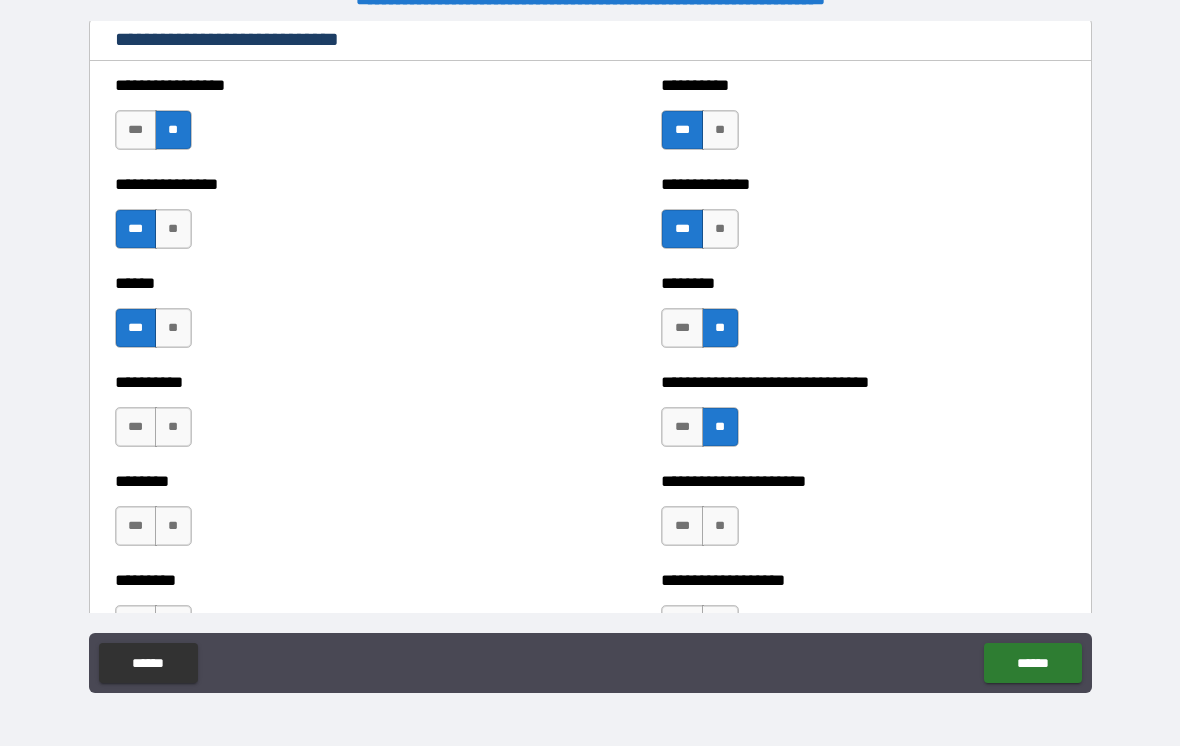 click on "**" at bounding box center [173, 427] 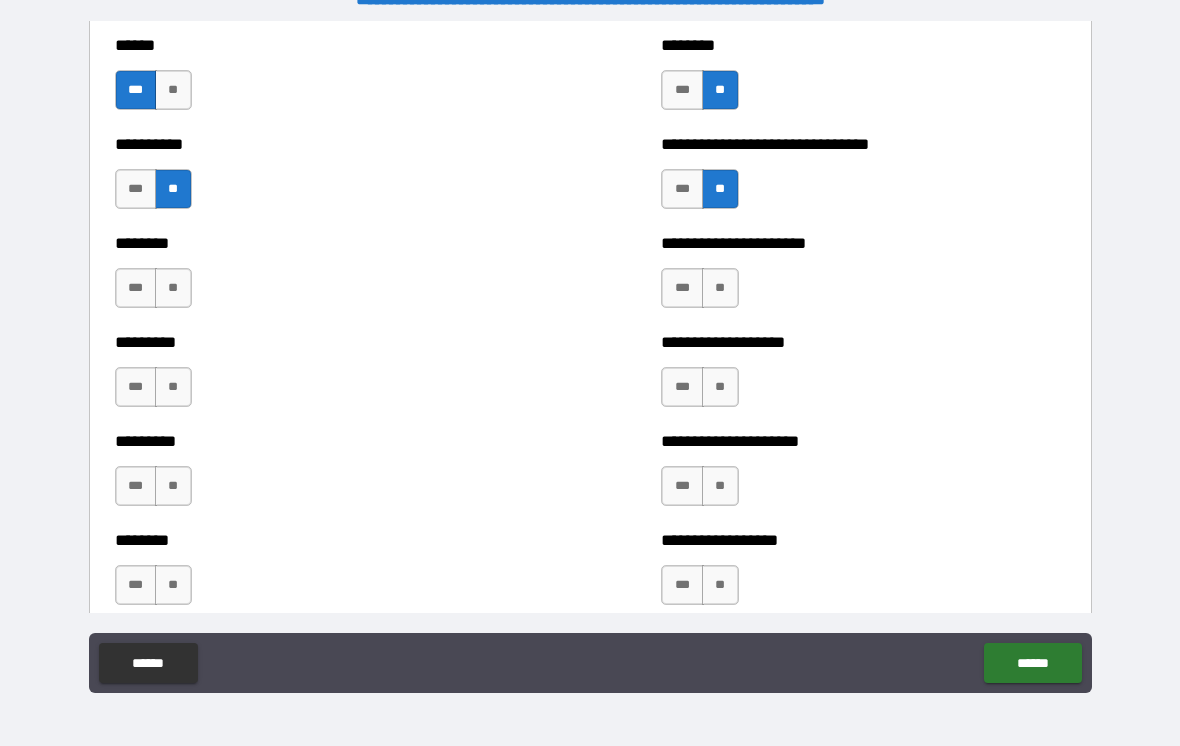 scroll, scrollTop: 6884, scrollLeft: 0, axis: vertical 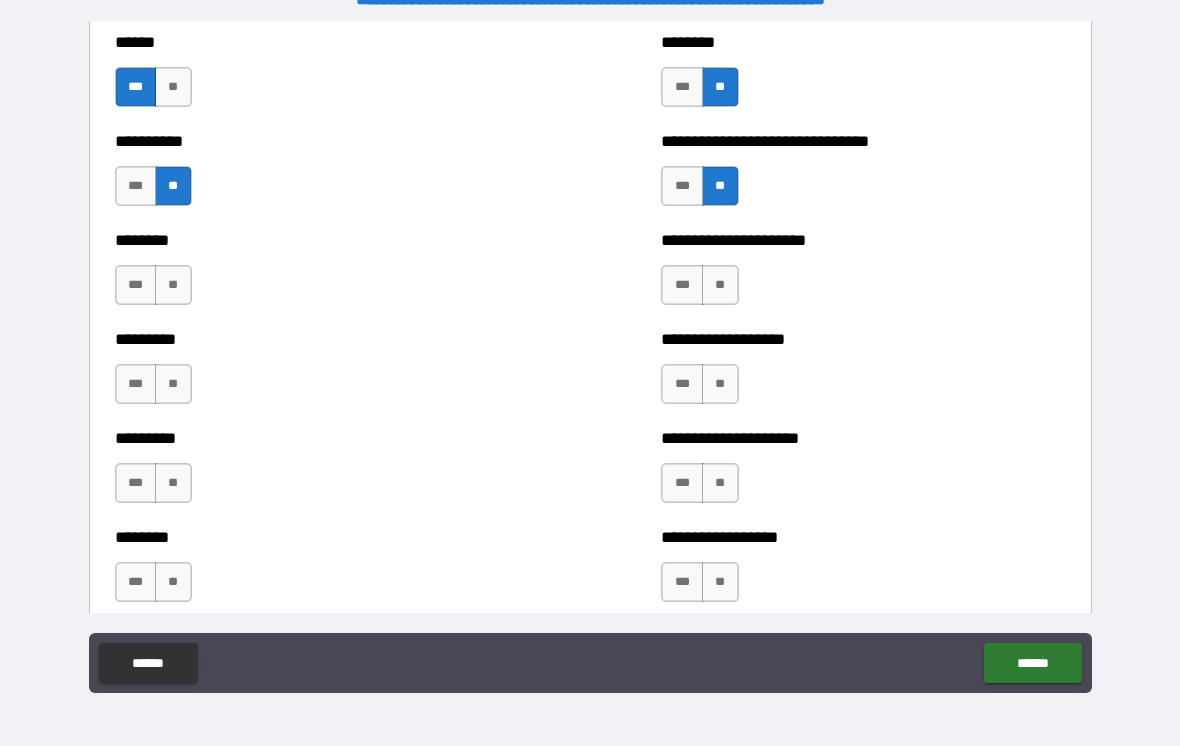 click on "**" at bounding box center (173, 285) 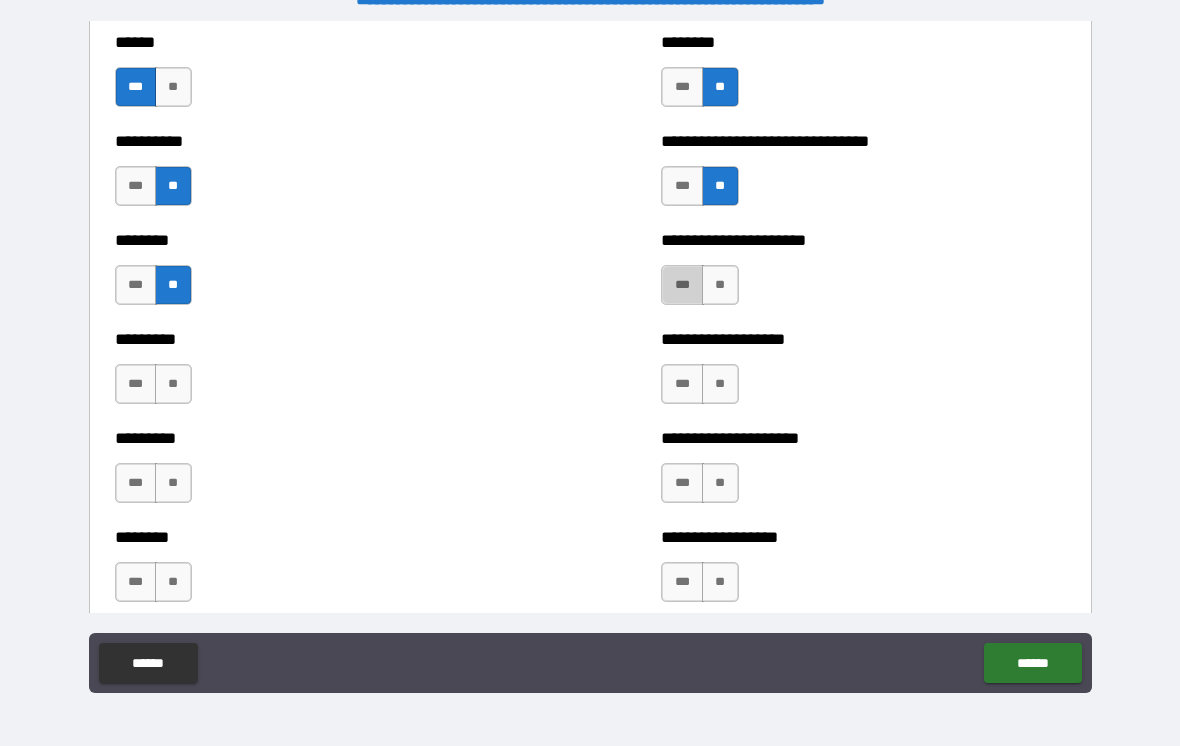 click on "***" at bounding box center (682, 285) 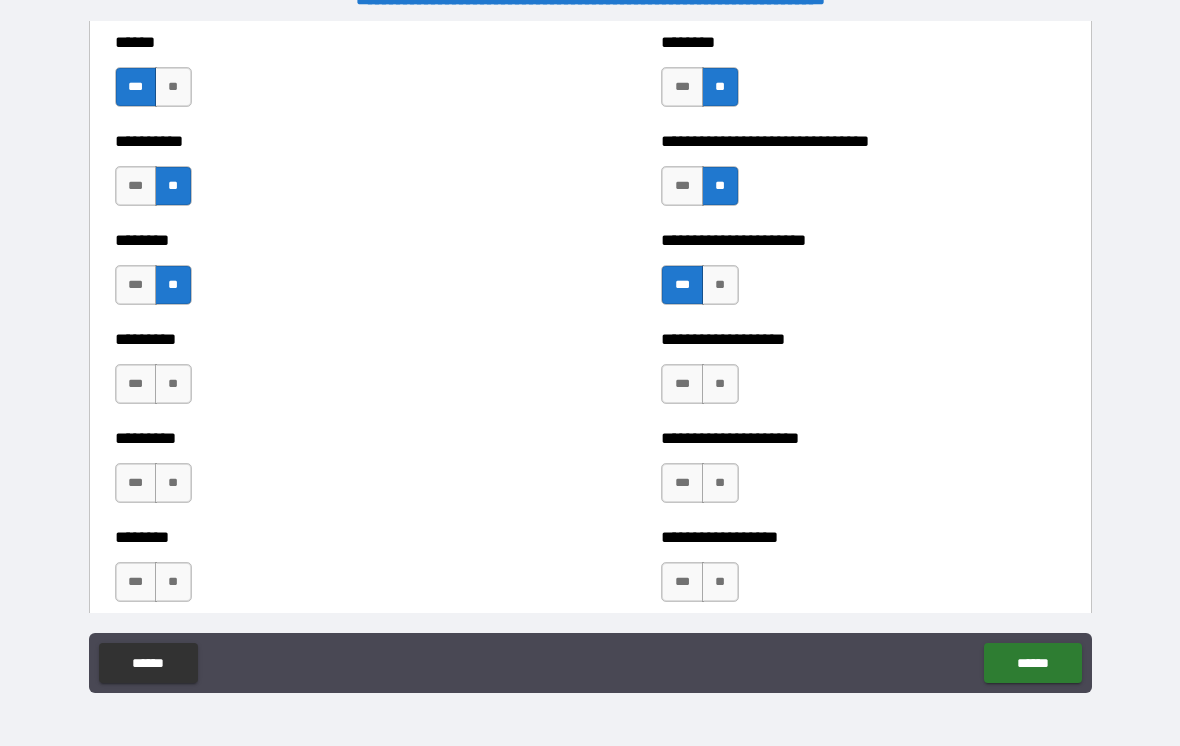 click on "**" at bounding box center [720, 384] 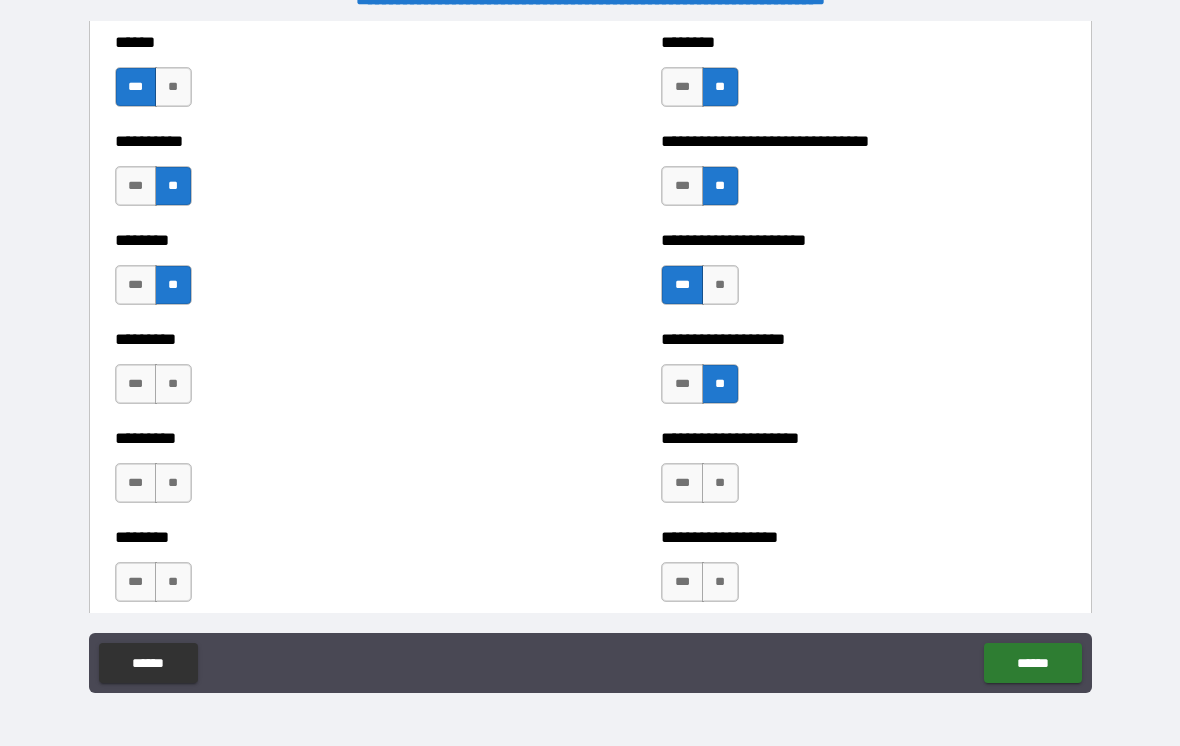 click on "**" at bounding box center (173, 384) 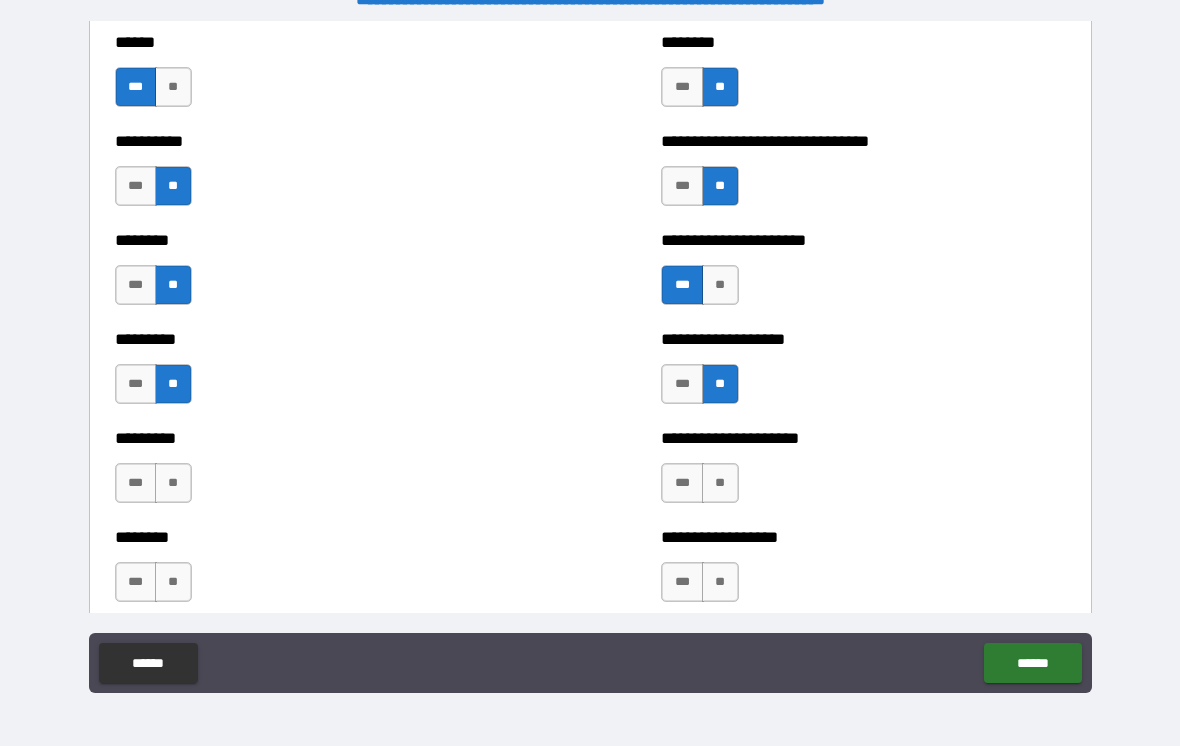 click on "**" at bounding box center (173, 483) 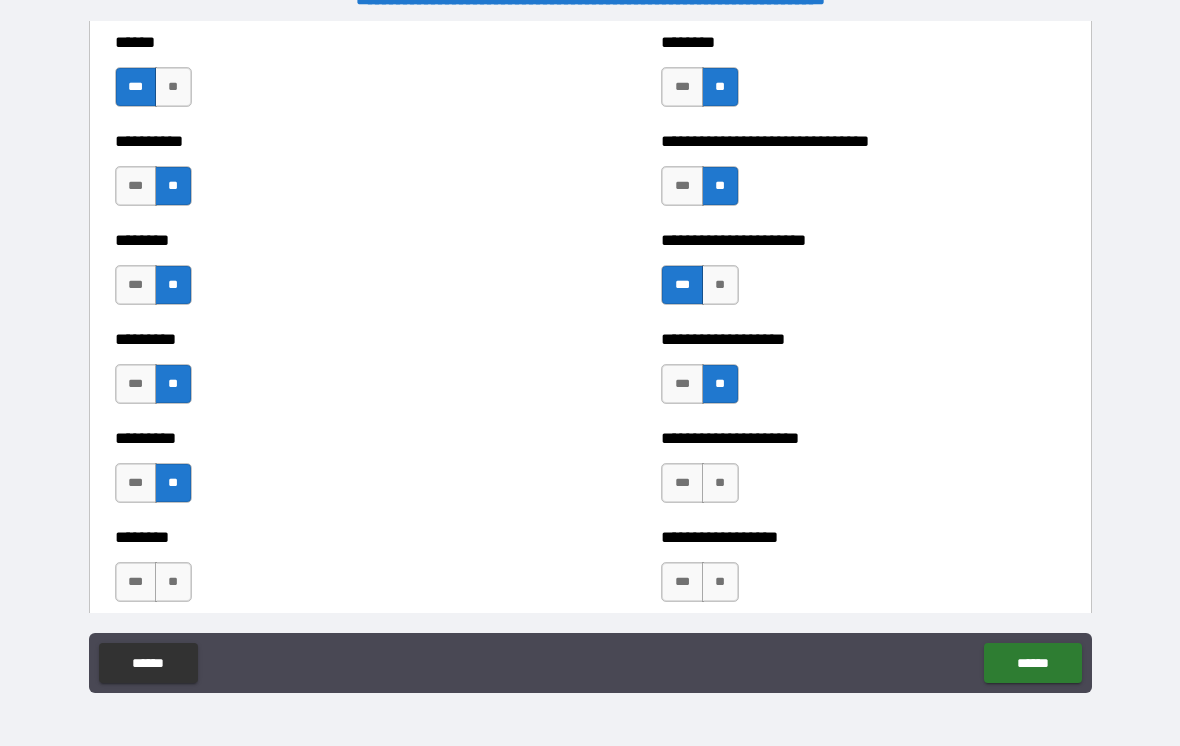 click on "**" at bounding box center (720, 483) 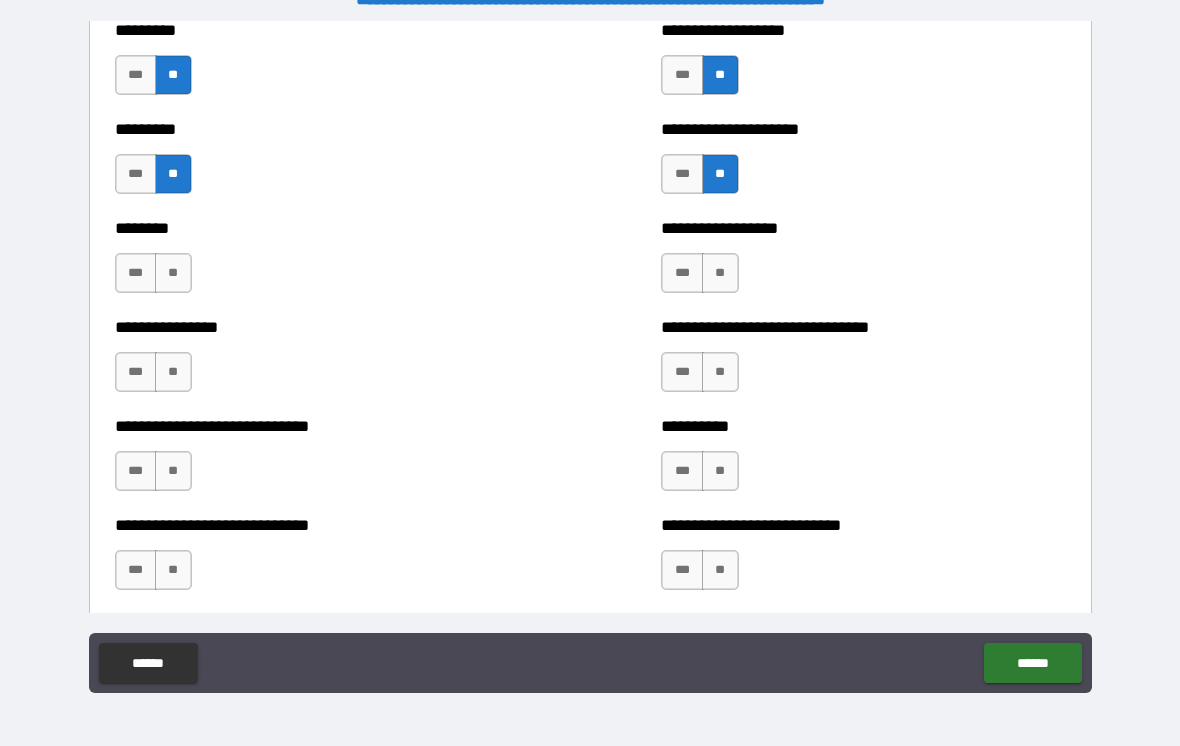 scroll, scrollTop: 7197, scrollLeft: 0, axis: vertical 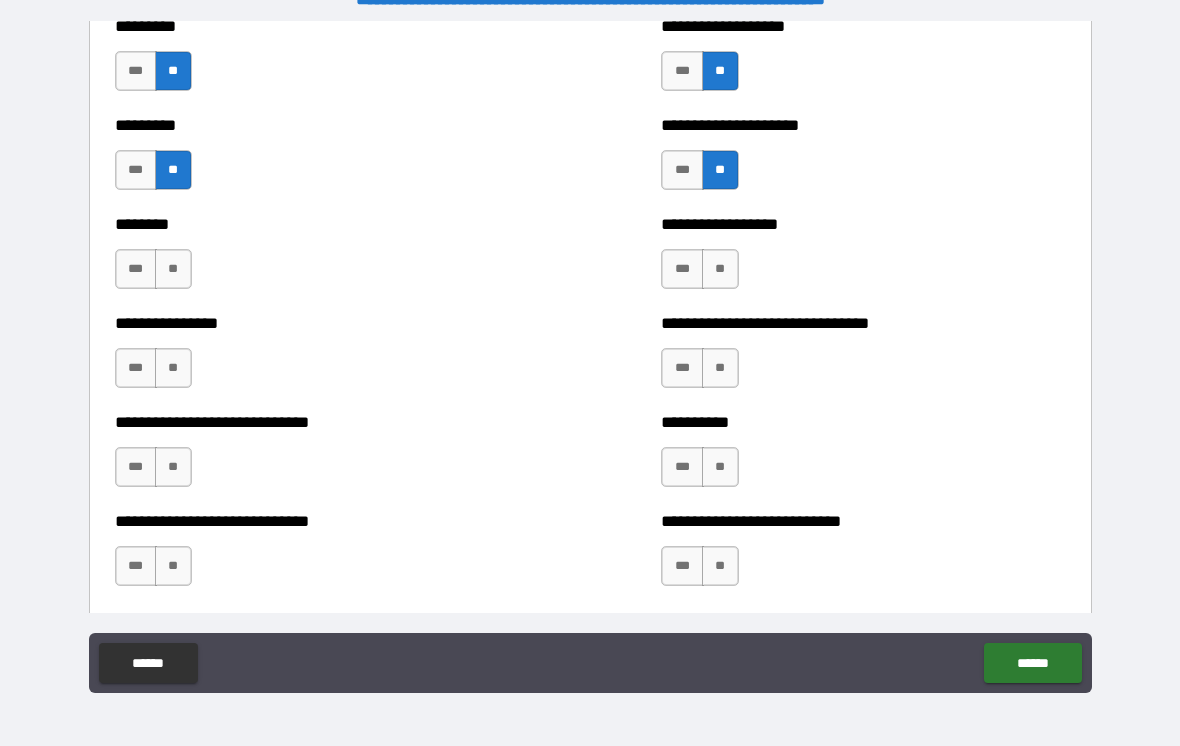 click on "**" at bounding box center (720, 269) 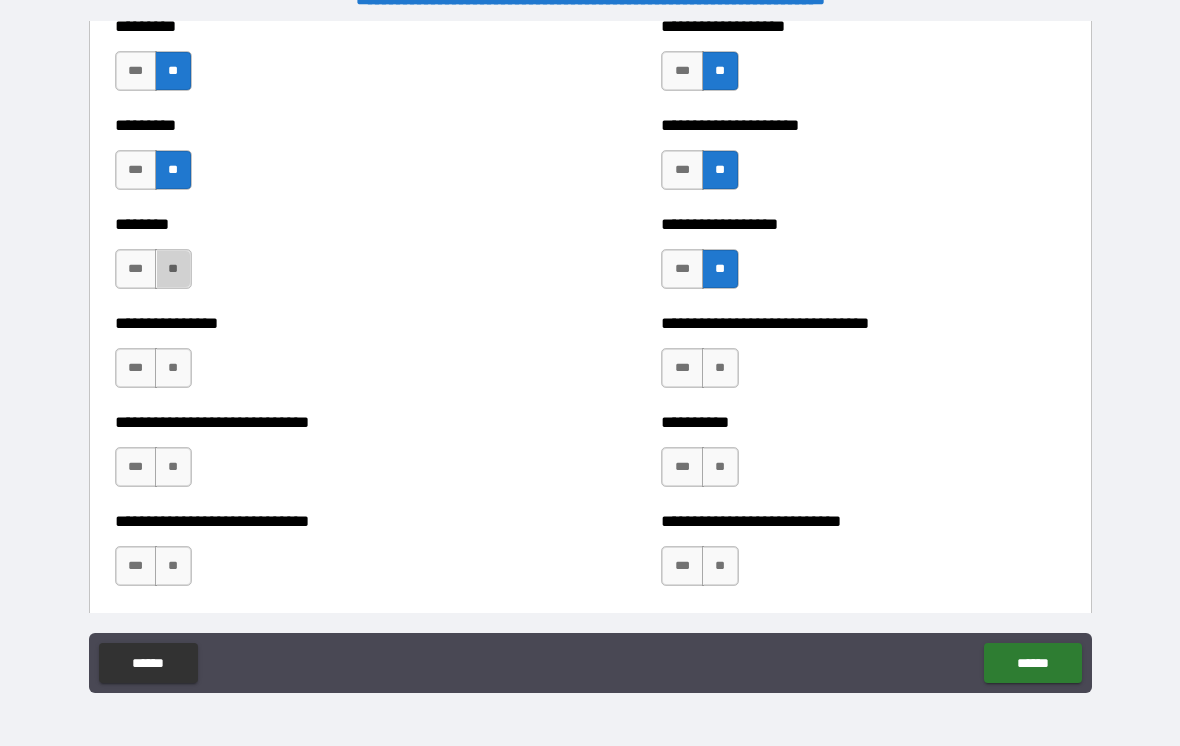 click on "**" at bounding box center [173, 269] 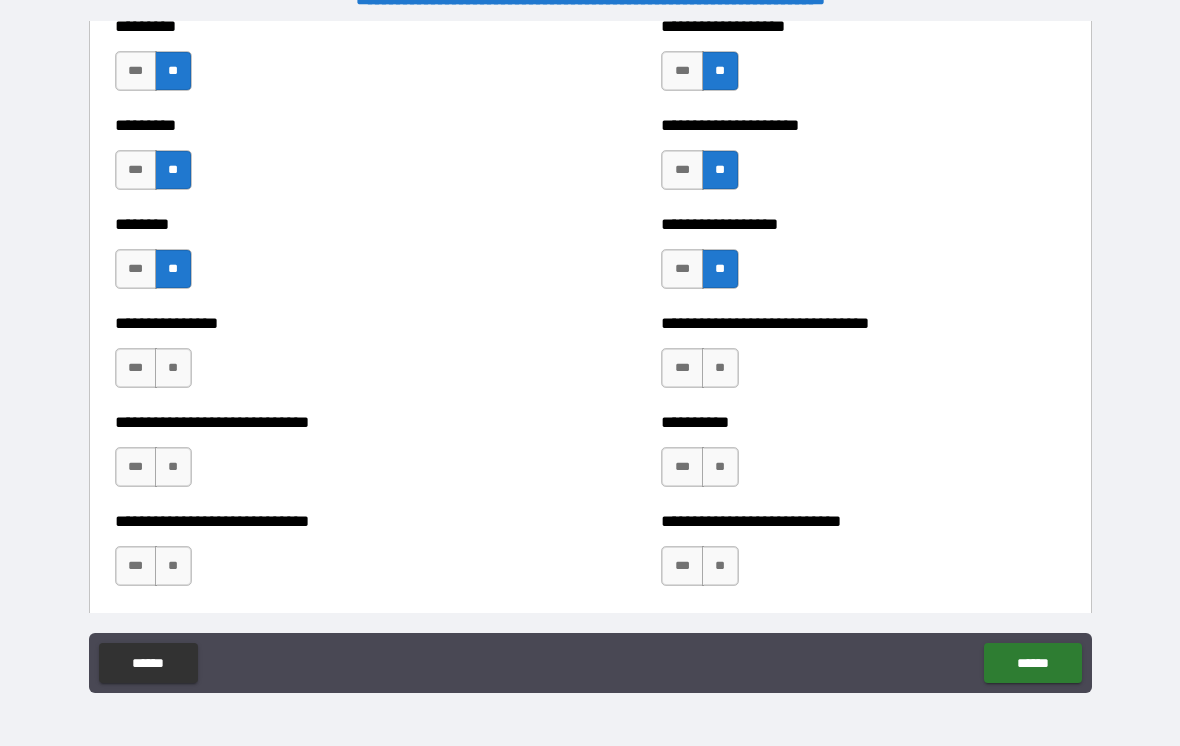 click on "**" at bounding box center [173, 368] 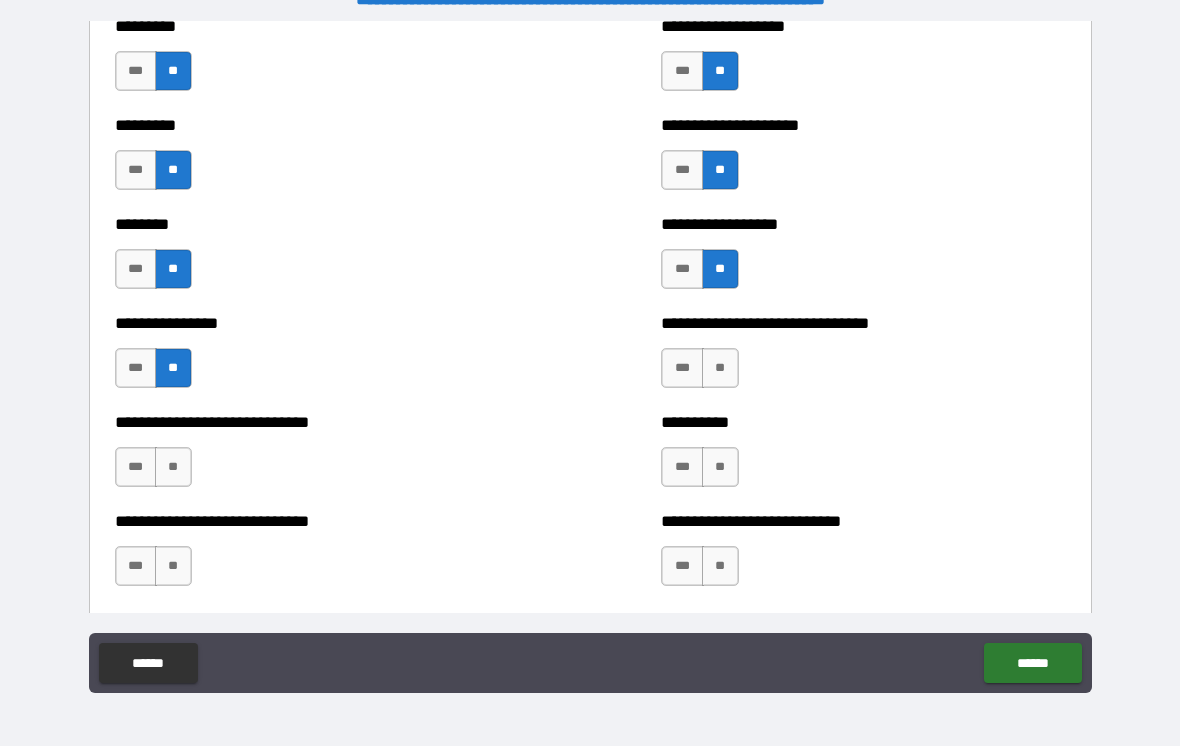 click on "**" at bounding box center [720, 368] 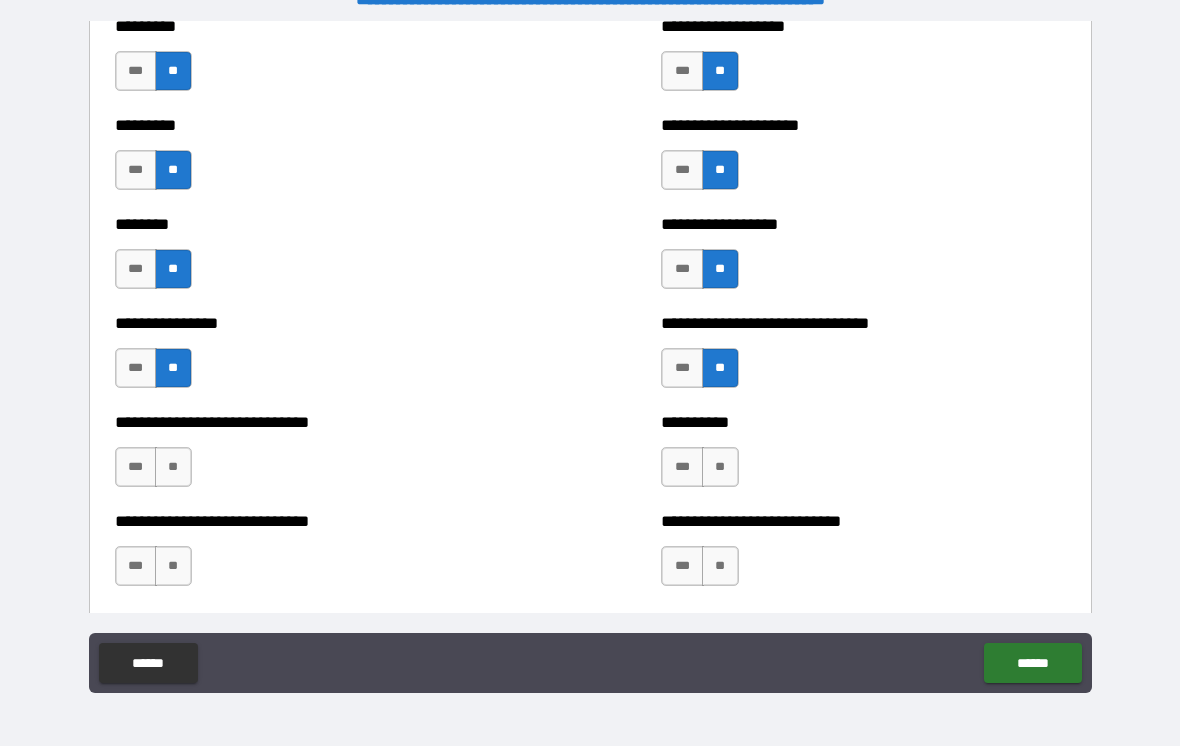 click on "**" at bounding box center (720, 467) 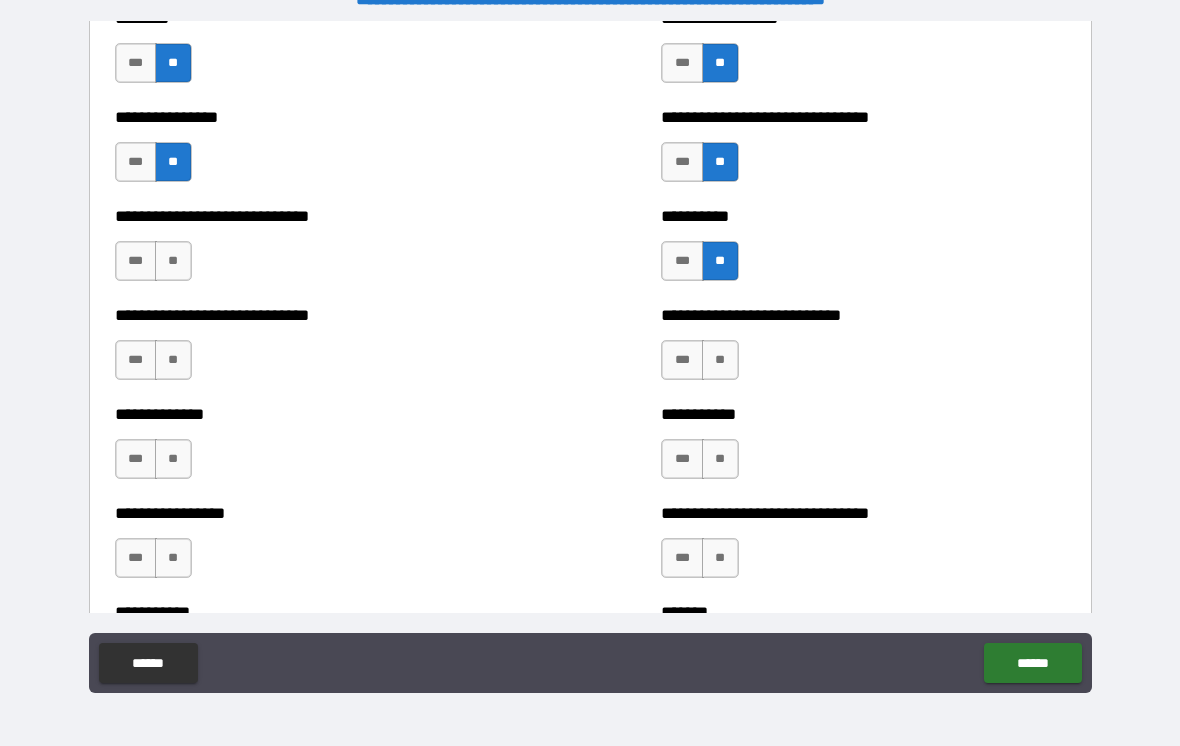 scroll, scrollTop: 7406, scrollLeft: 0, axis: vertical 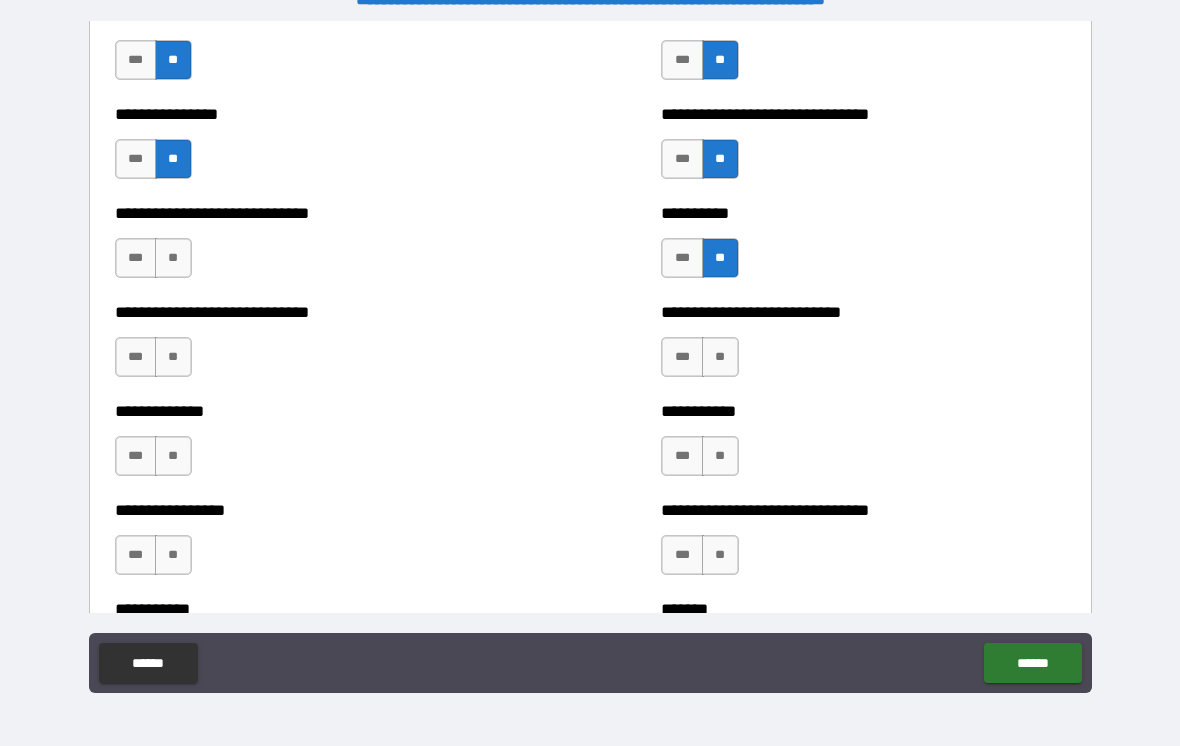 click on "**" at bounding box center [720, 357] 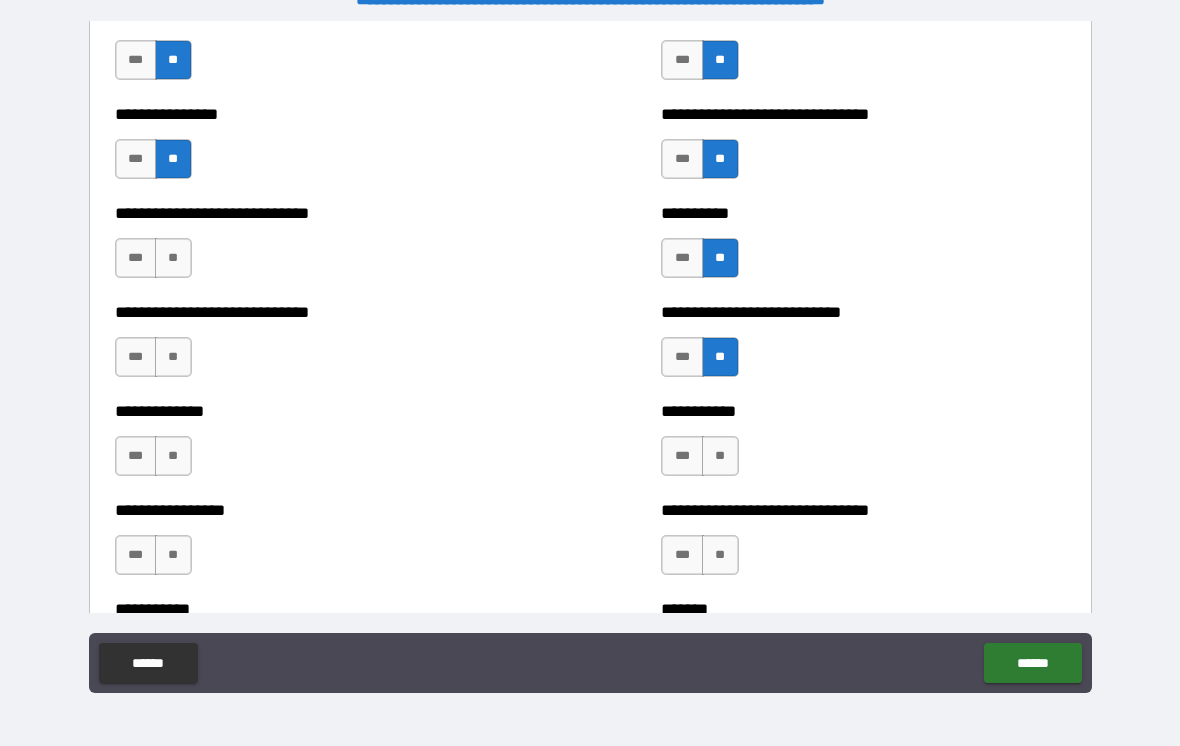 click on "**" at bounding box center [173, 258] 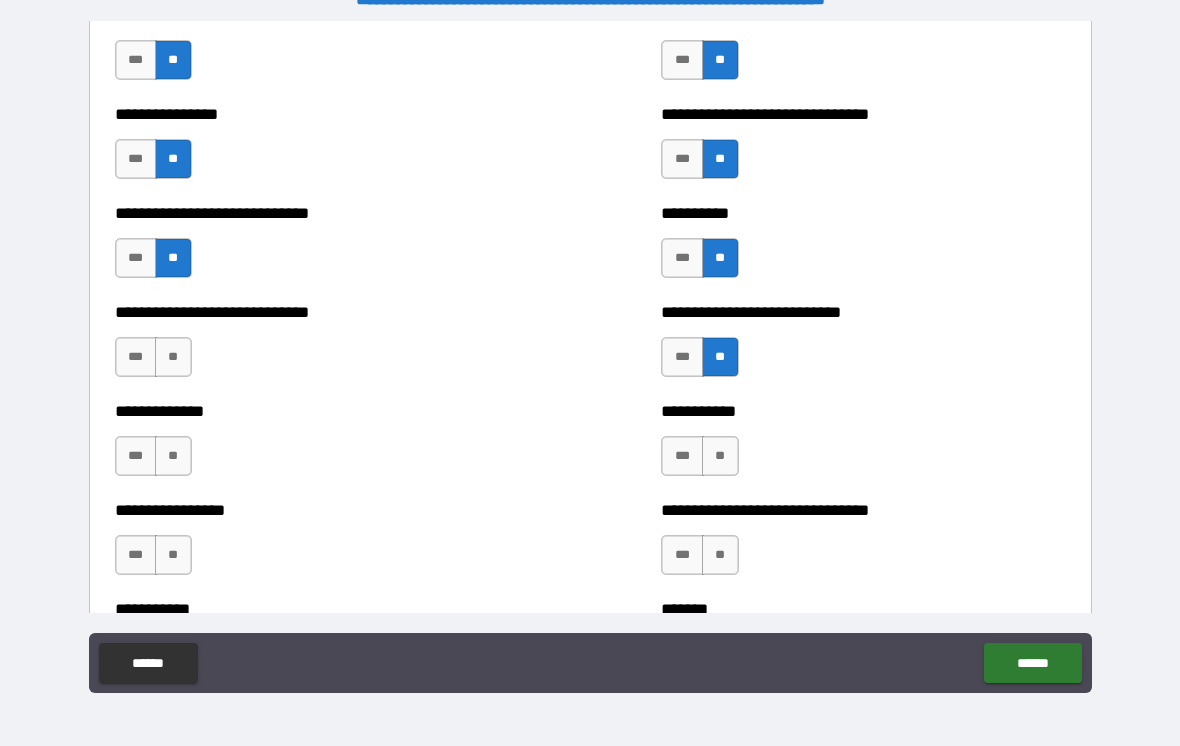 click on "**" at bounding box center (173, 357) 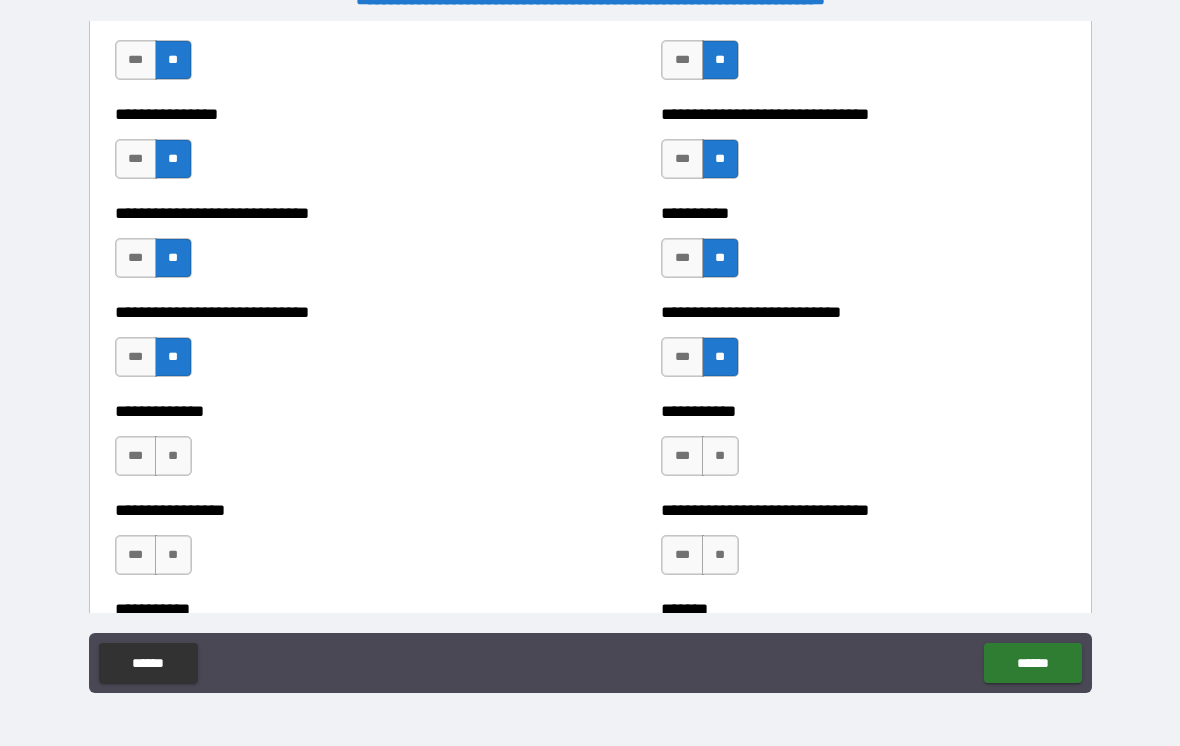 click on "**" at bounding box center (173, 456) 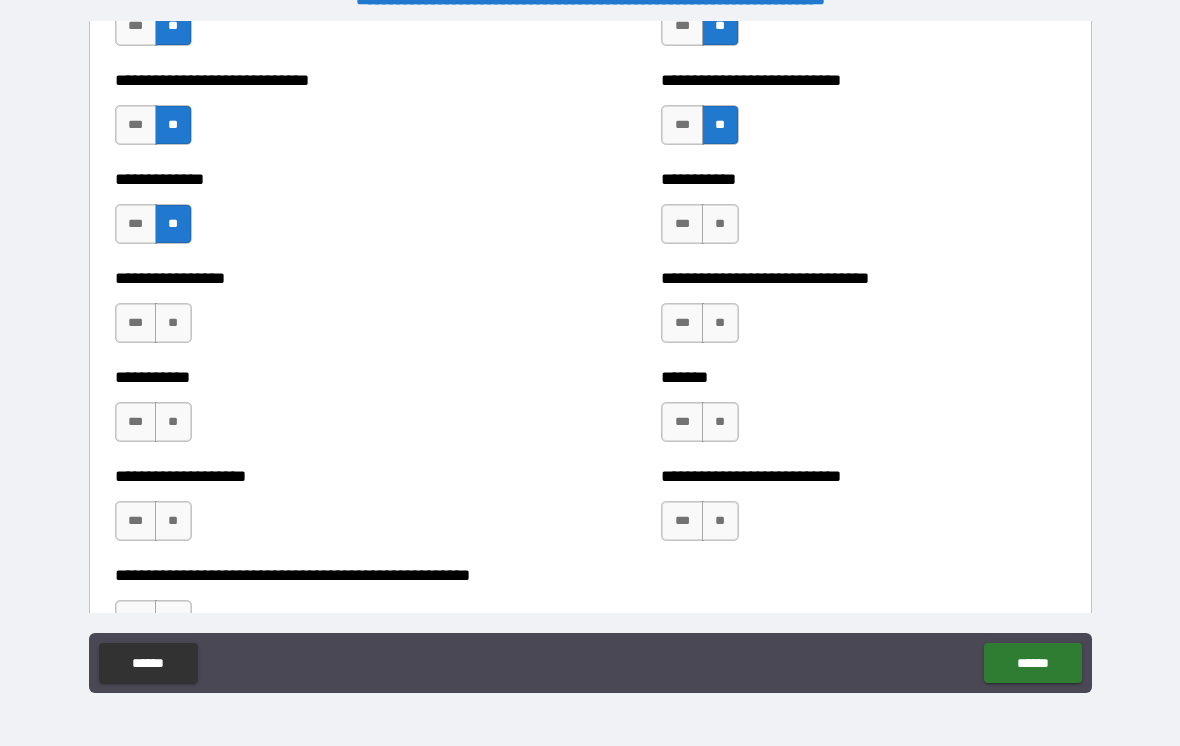 scroll, scrollTop: 7637, scrollLeft: 0, axis: vertical 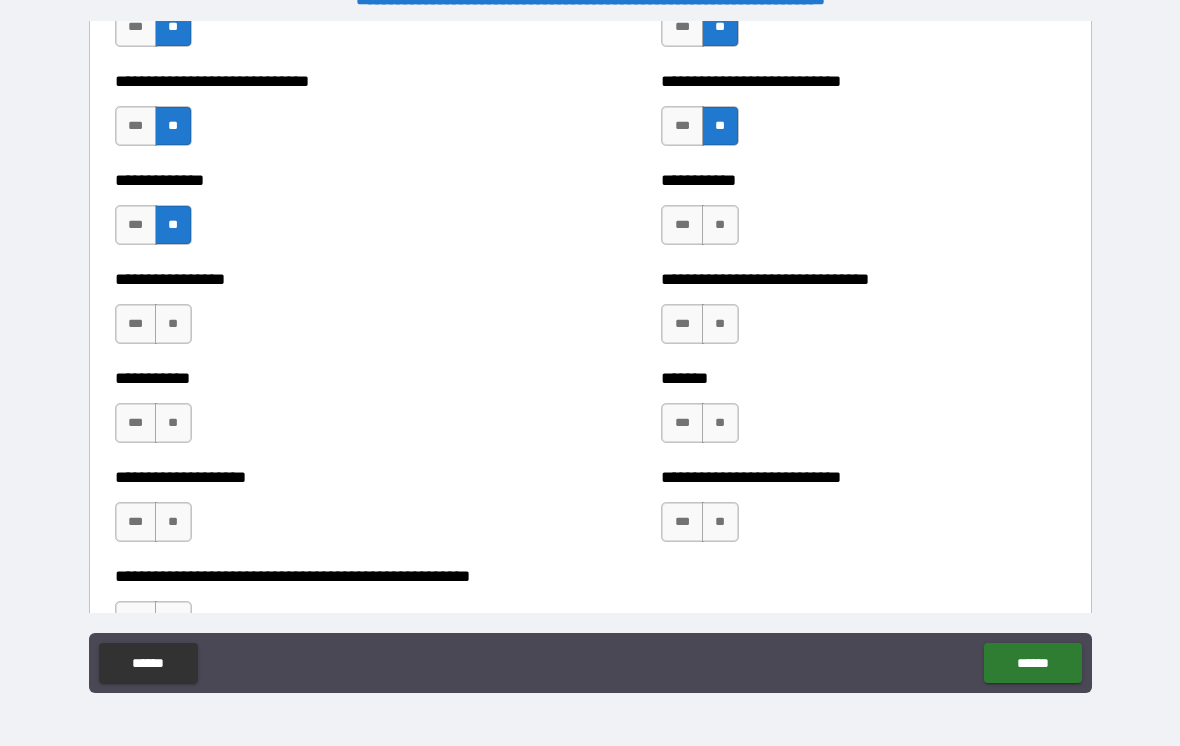 click on "**" at bounding box center [173, 324] 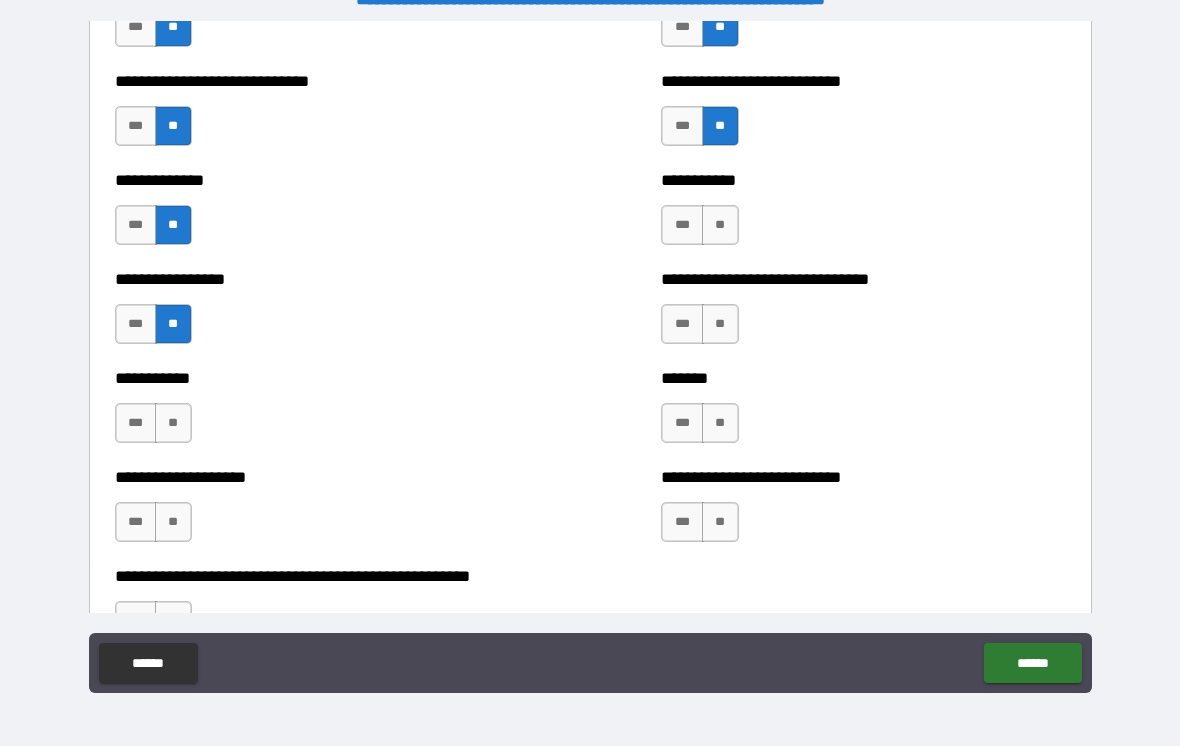 click on "**" at bounding box center (720, 225) 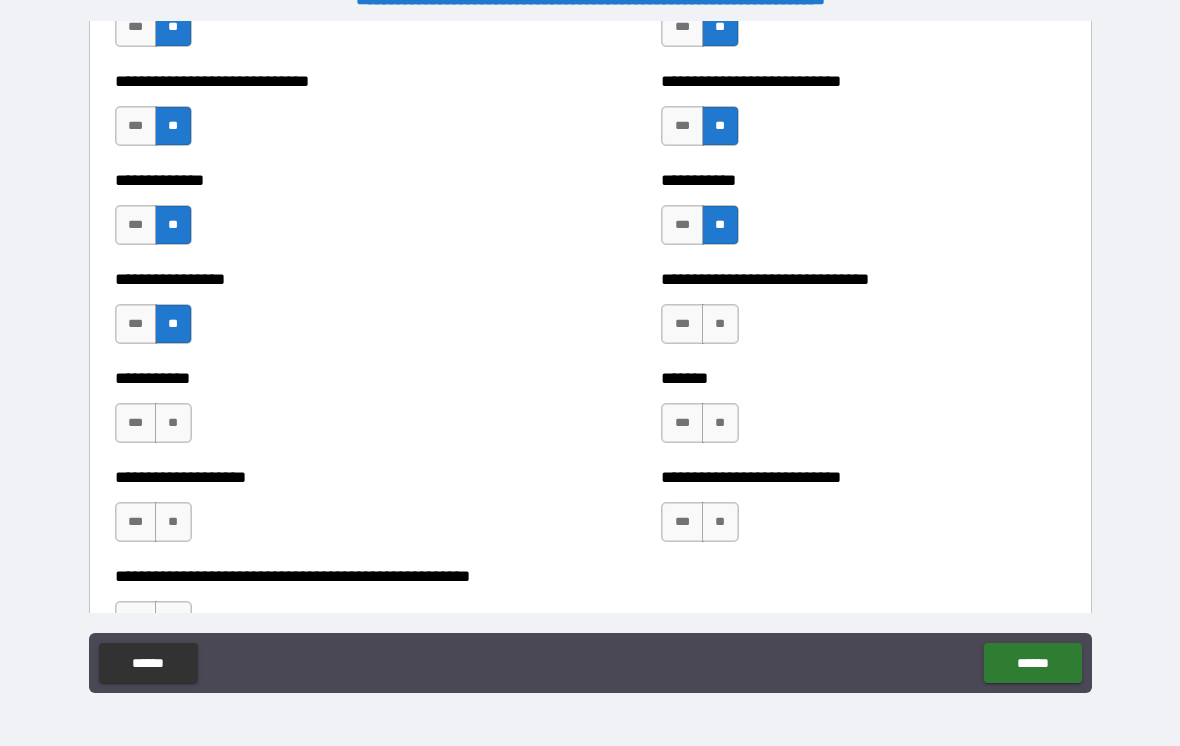 click on "**" at bounding box center (720, 324) 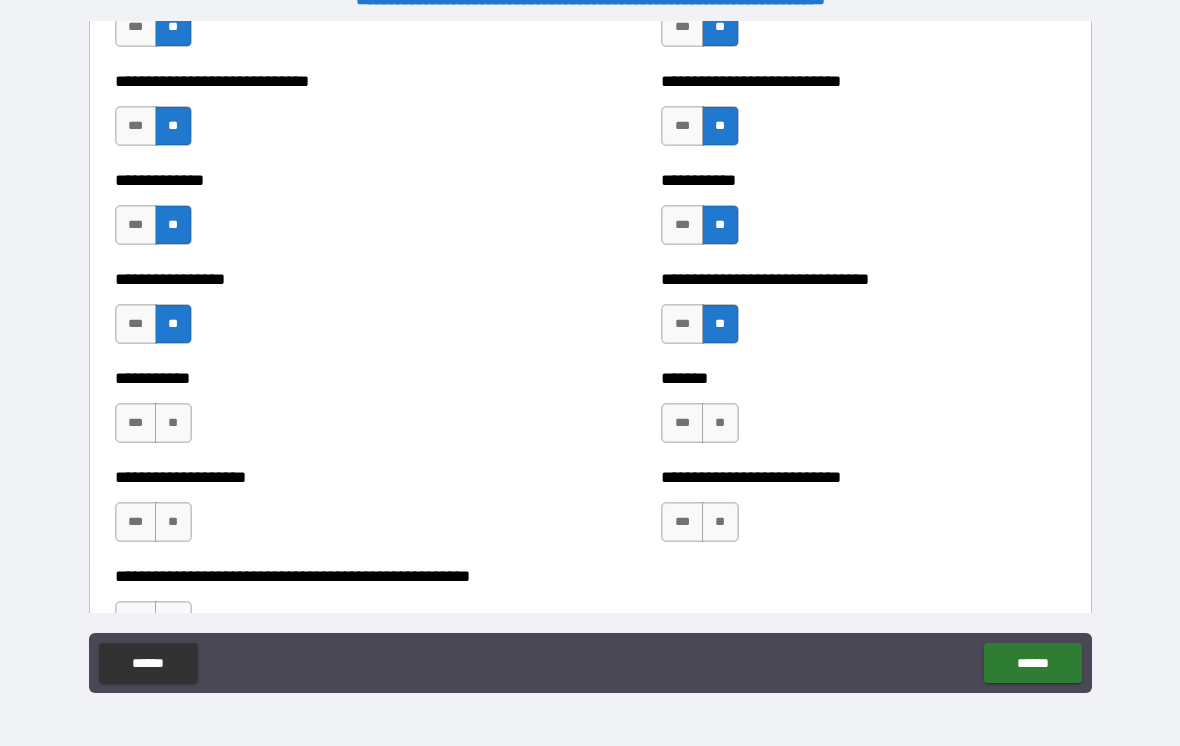 click on "**" at bounding box center (720, 423) 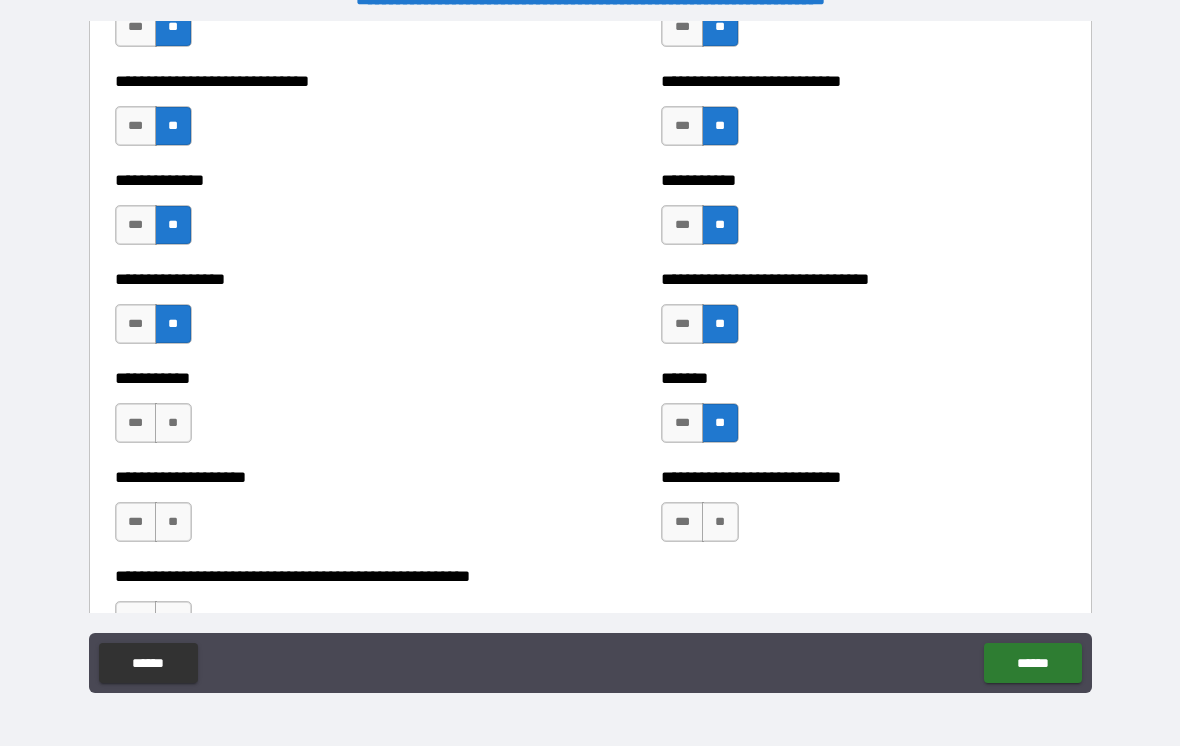 click on "**" at bounding box center [720, 522] 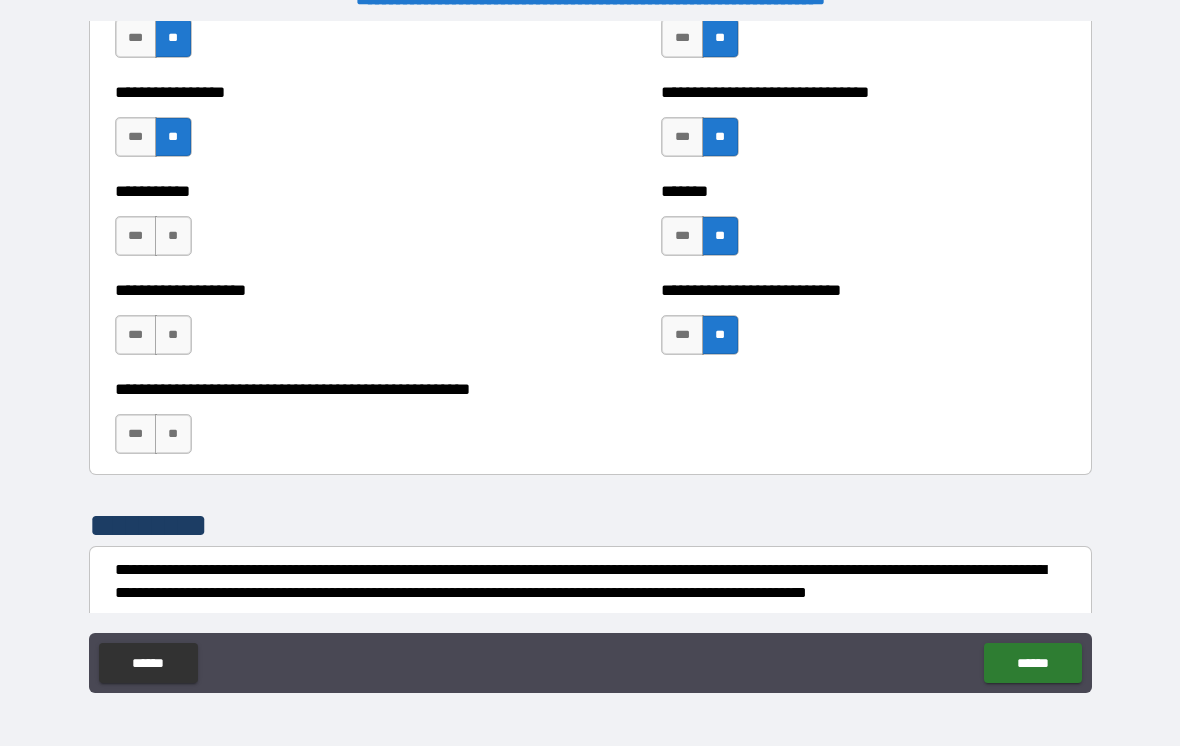 scroll, scrollTop: 7843, scrollLeft: 0, axis: vertical 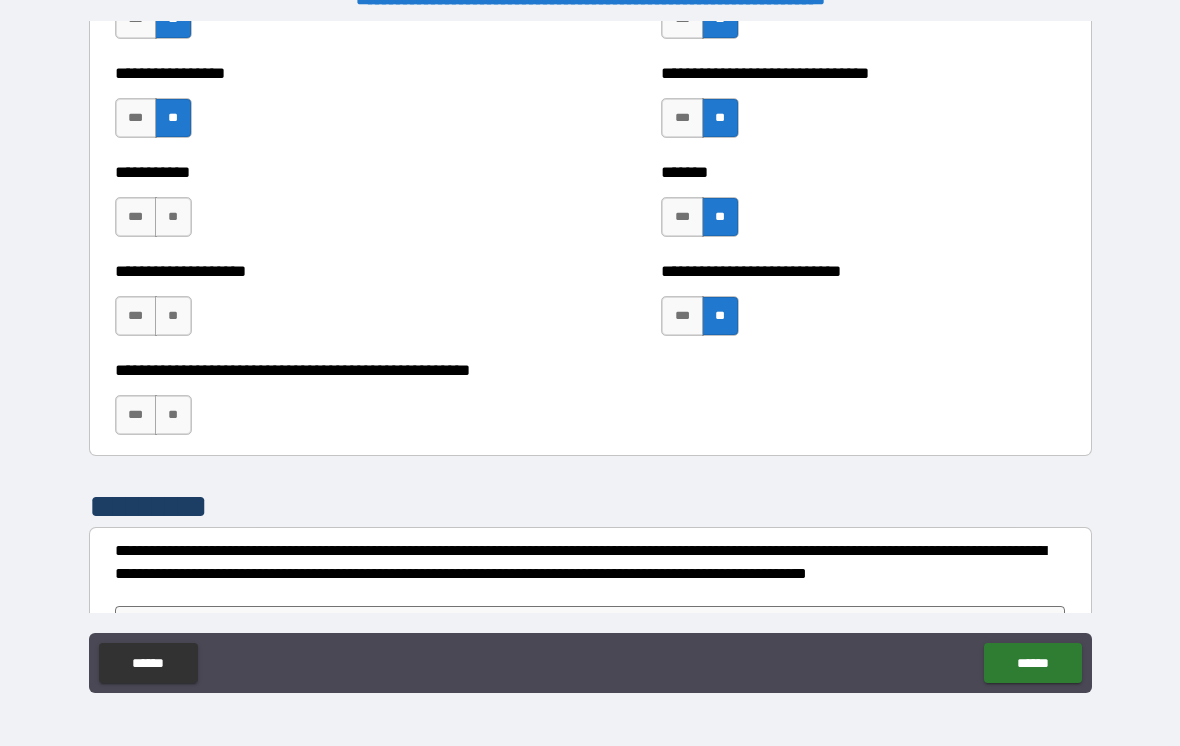 click on "**" at bounding box center (173, 217) 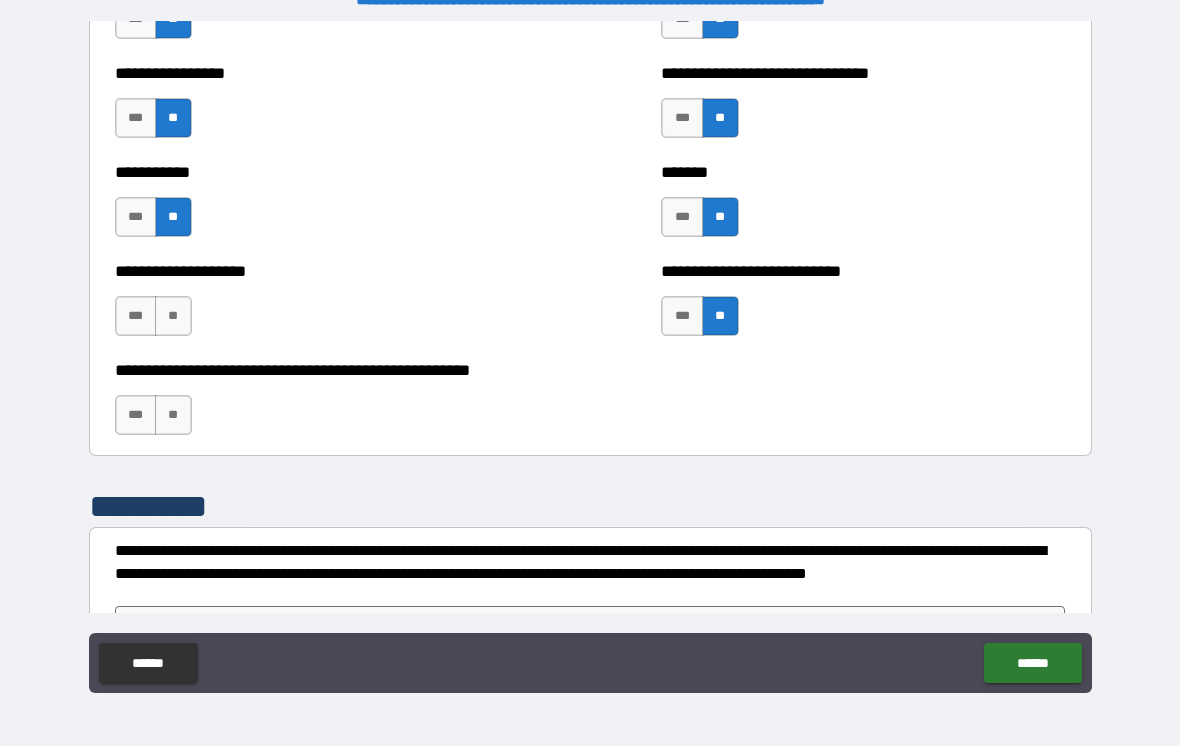 click on "**" at bounding box center (173, 316) 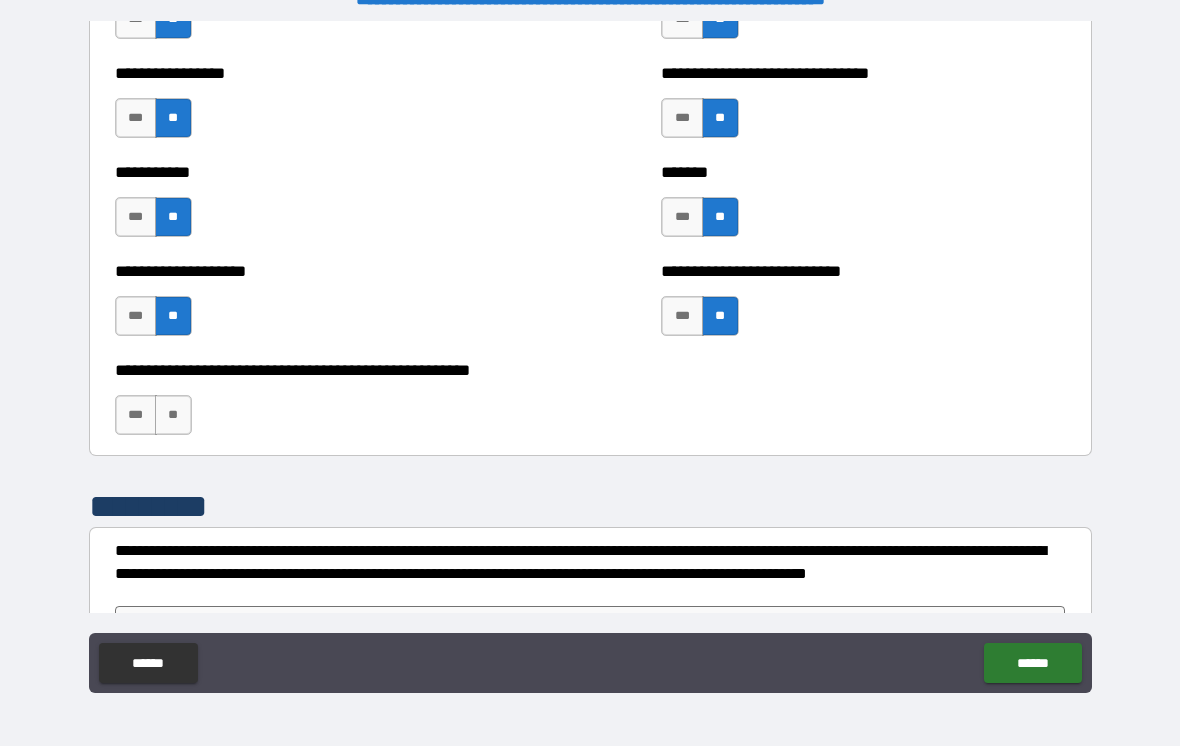 click on "**" at bounding box center (173, 415) 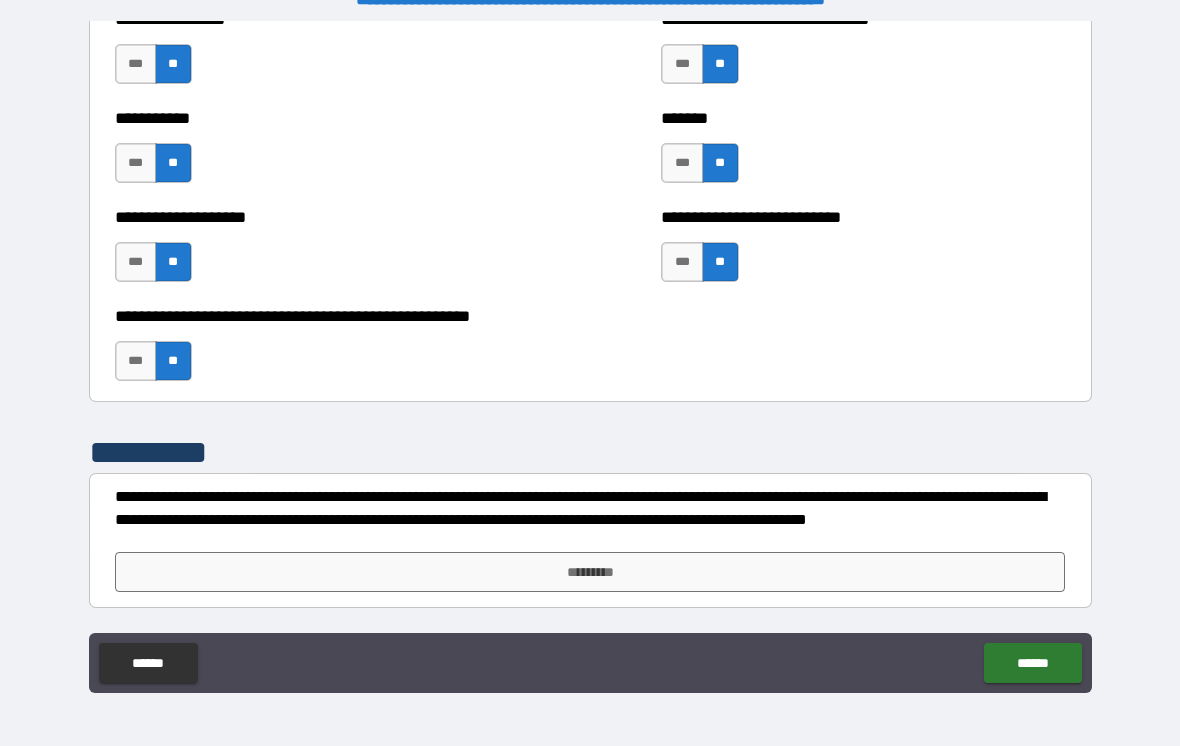 scroll, scrollTop: 7897, scrollLeft: 0, axis: vertical 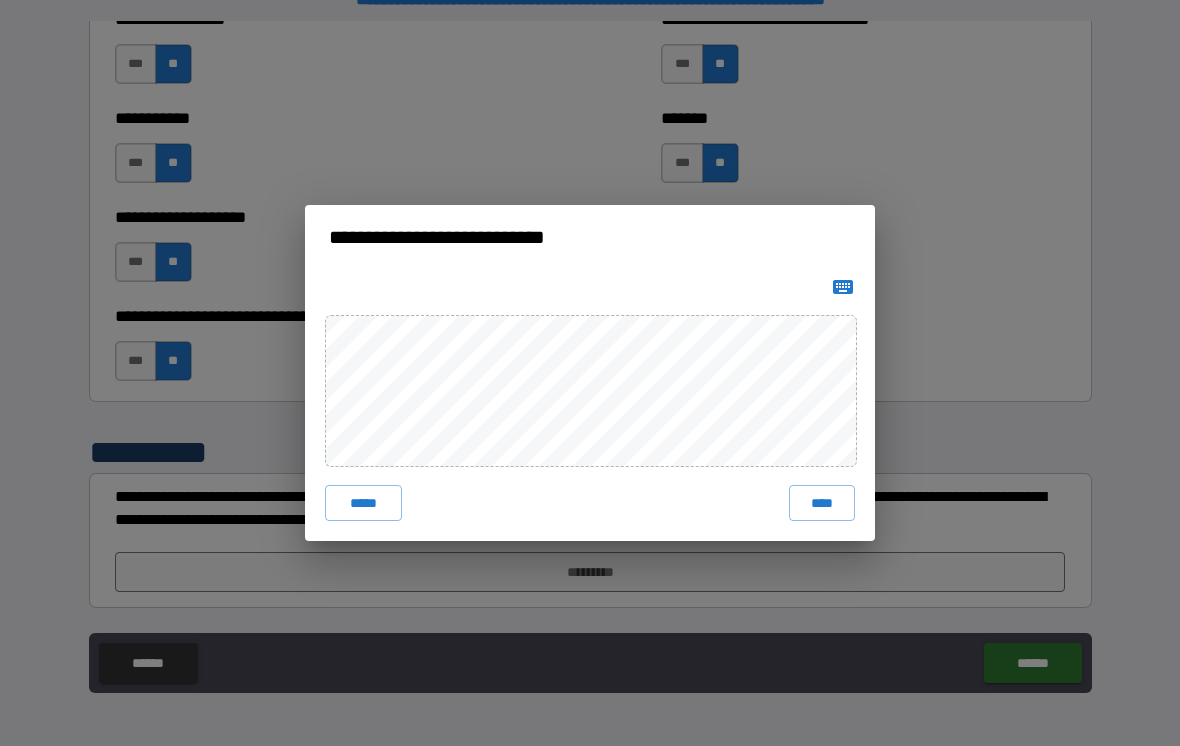 click on "****" at bounding box center (822, 503) 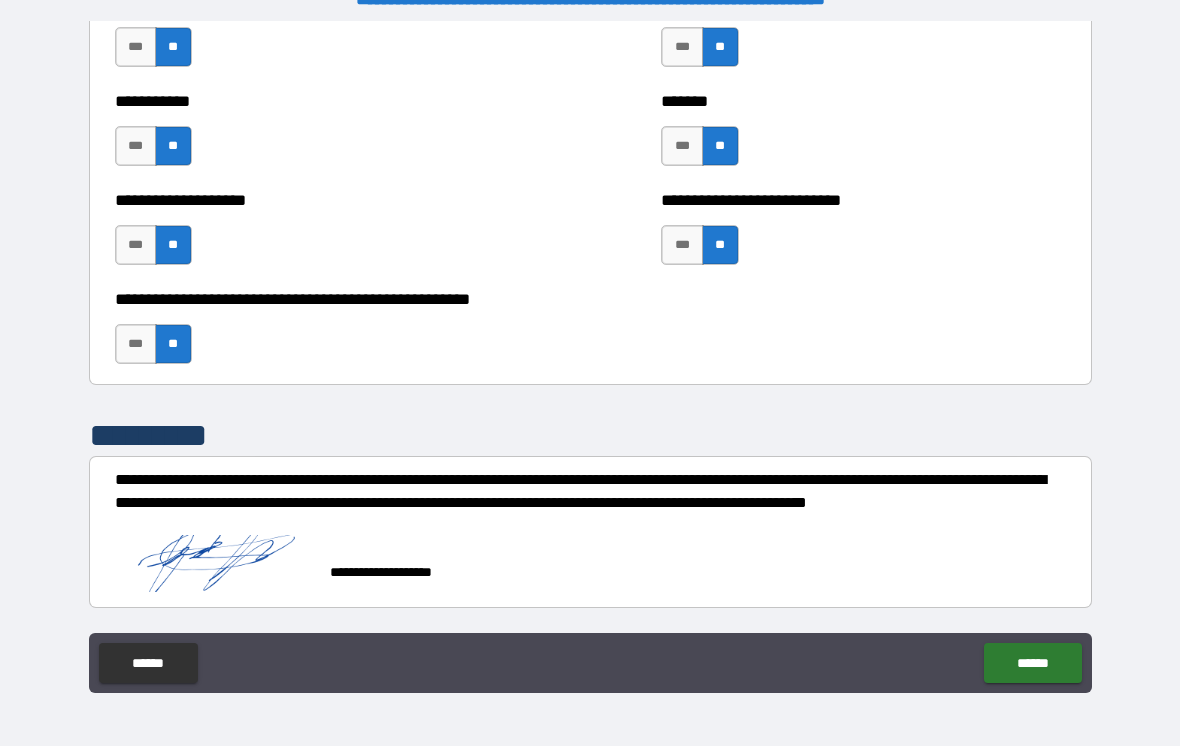 scroll, scrollTop: 7914, scrollLeft: 0, axis: vertical 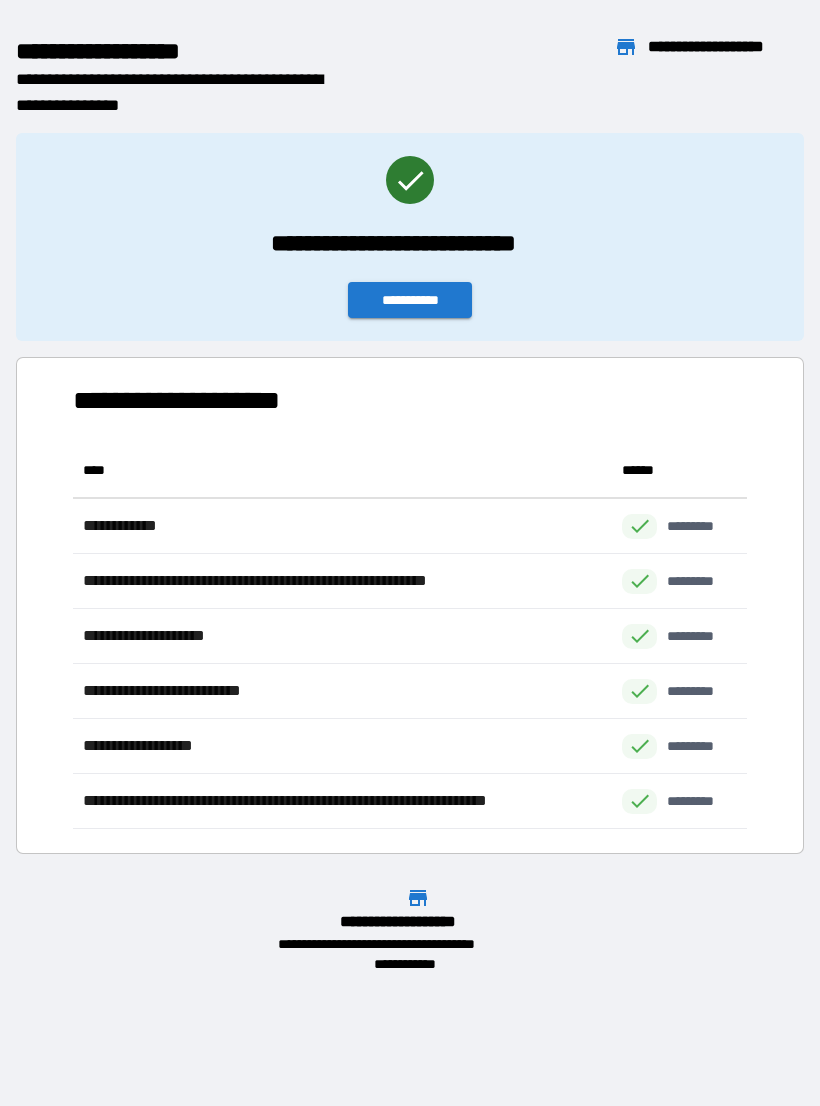 click on "**********" at bounding box center (410, 300) 